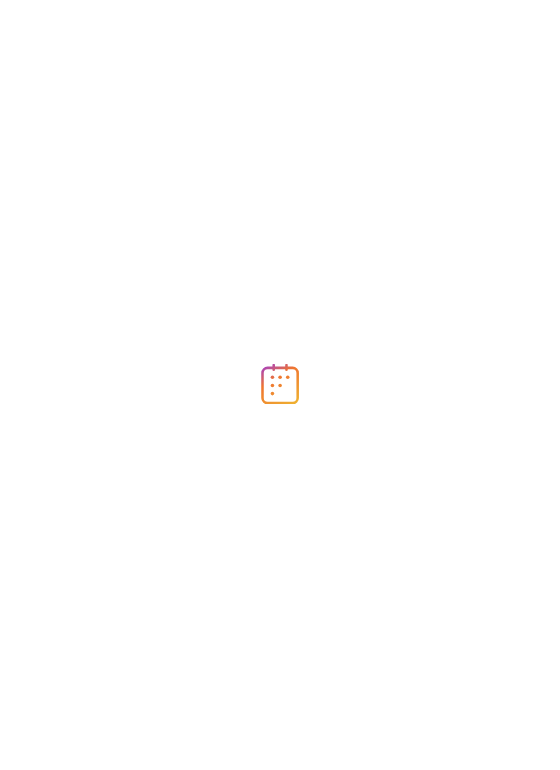 scroll, scrollTop: 0, scrollLeft: 0, axis: both 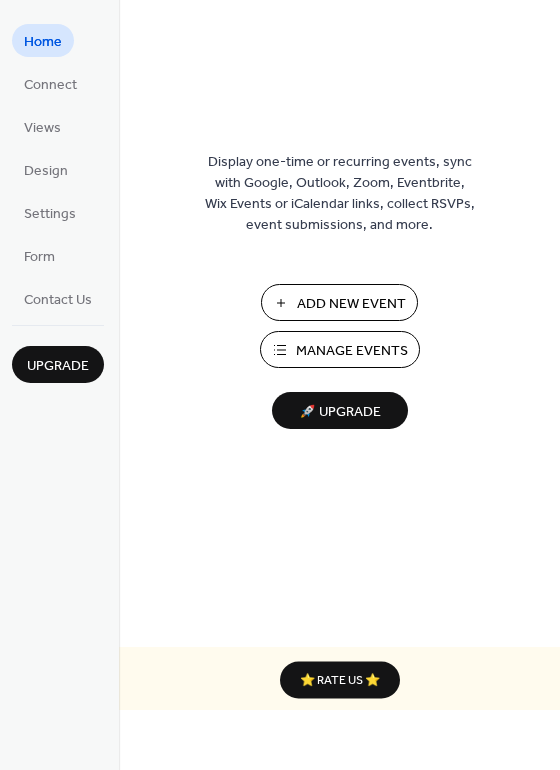click on "Add New Event" at bounding box center [351, 304] 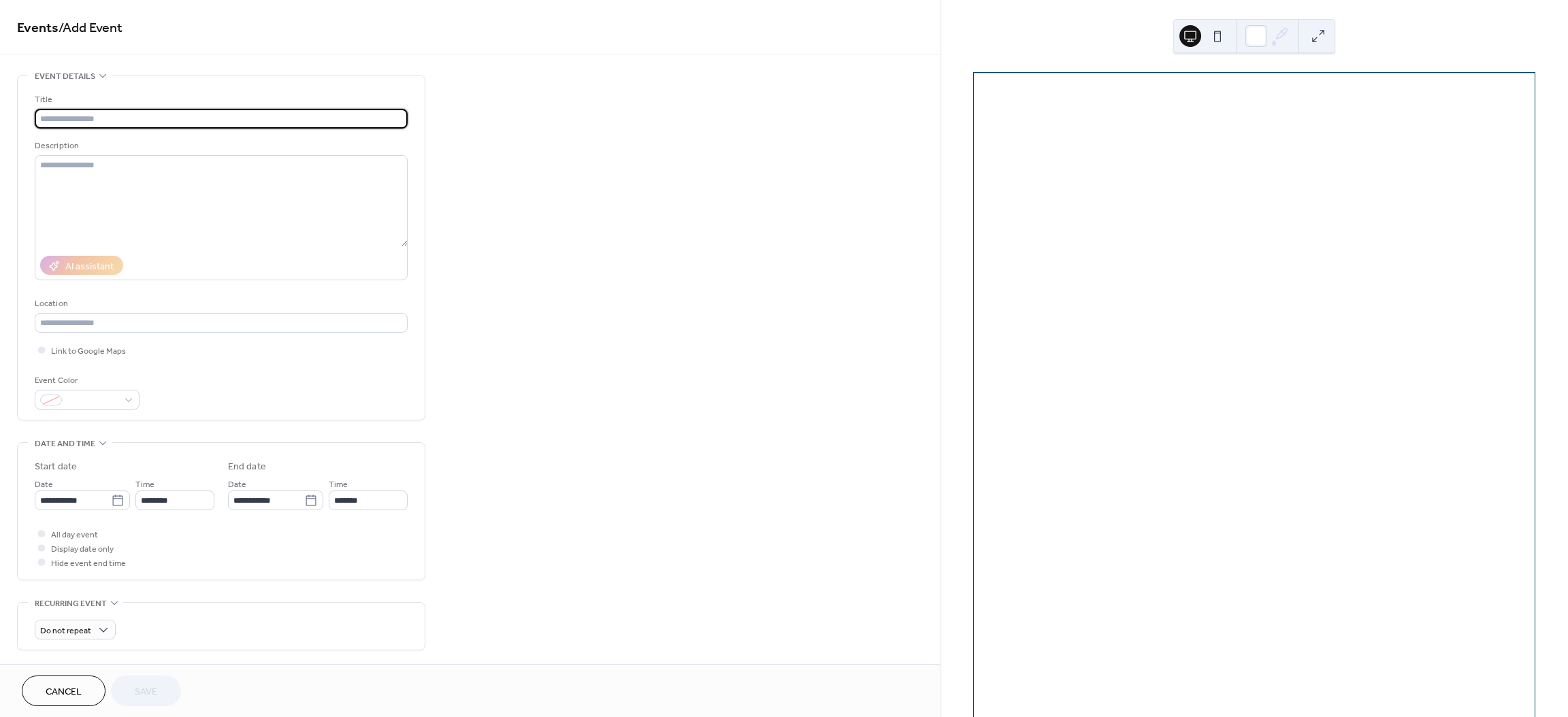scroll, scrollTop: 0, scrollLeft: 0, axis: both 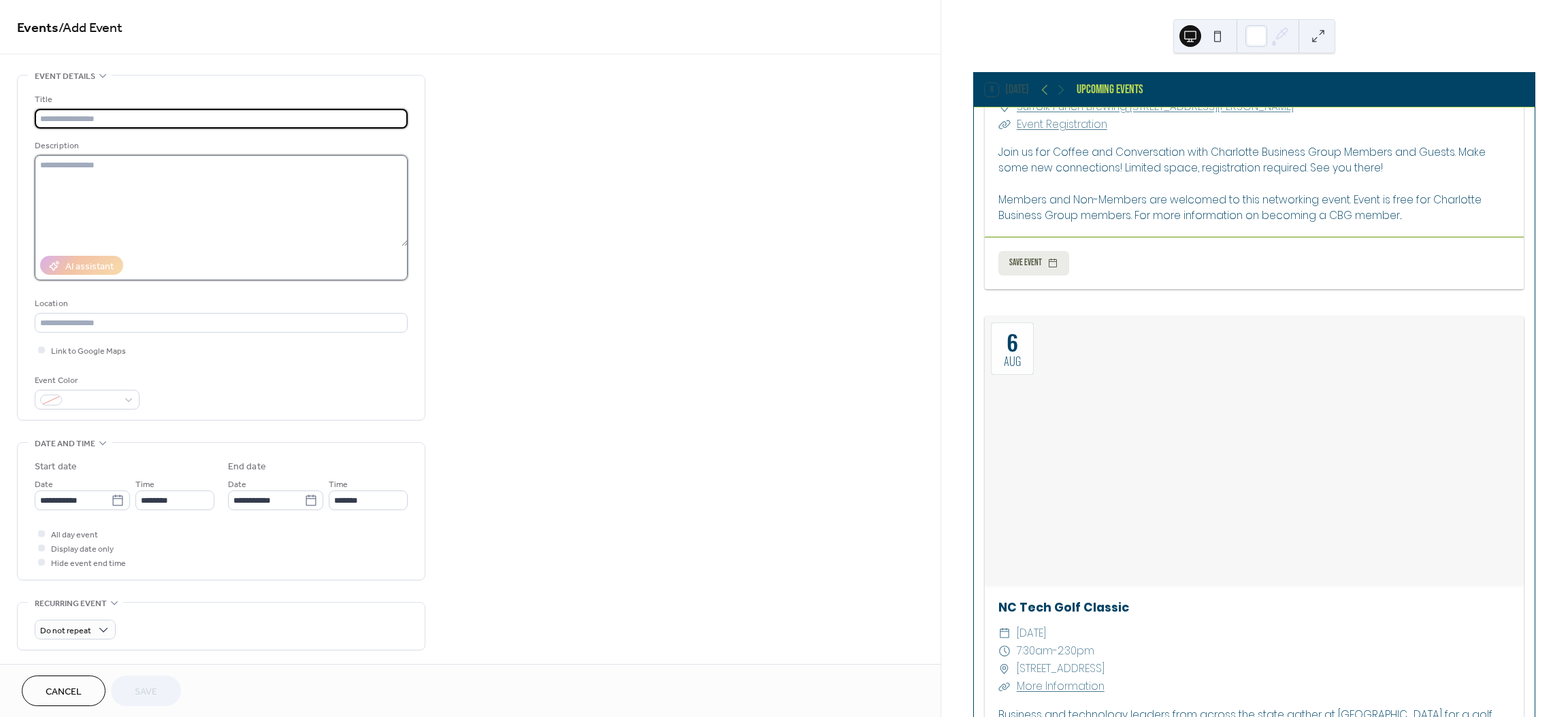 click at bounding box center (221, 201) 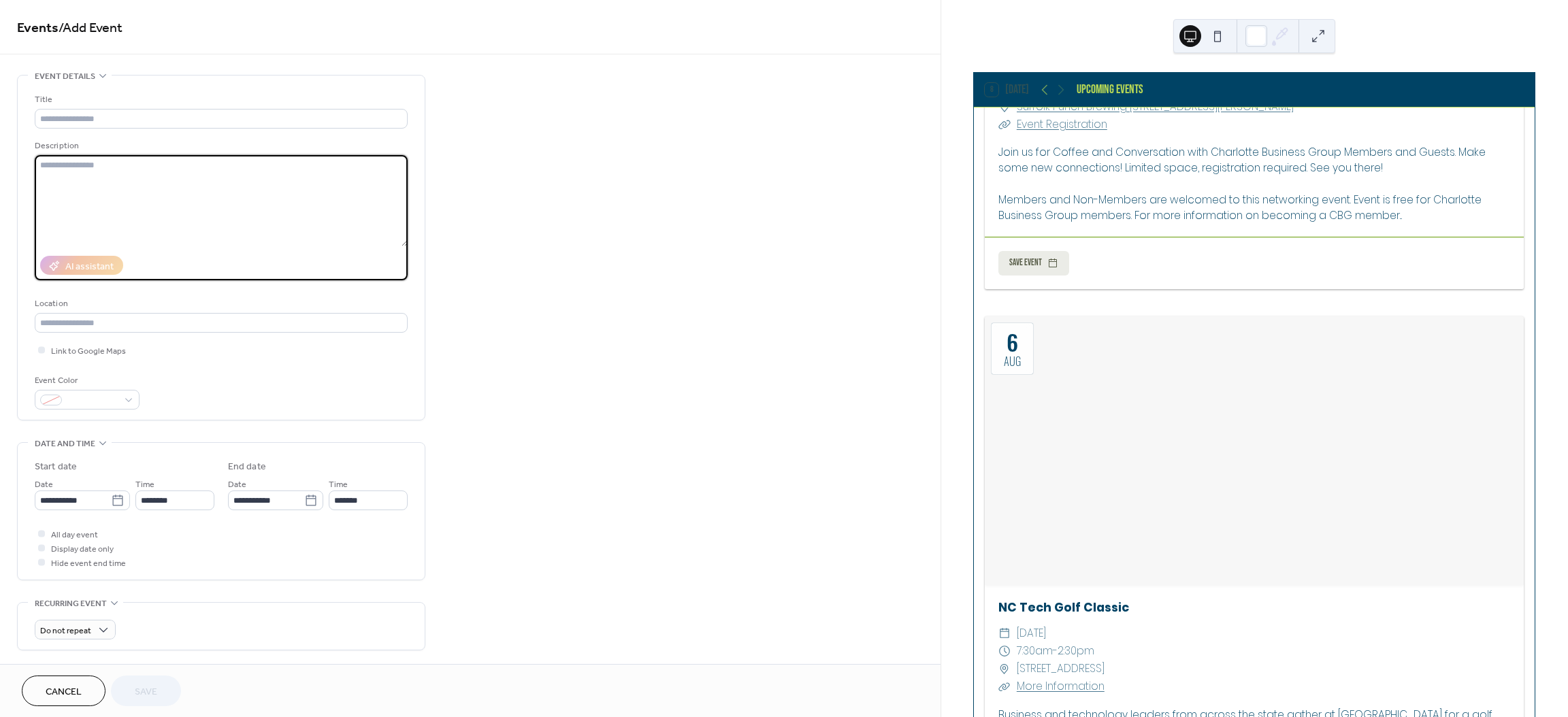 paste on "**********" 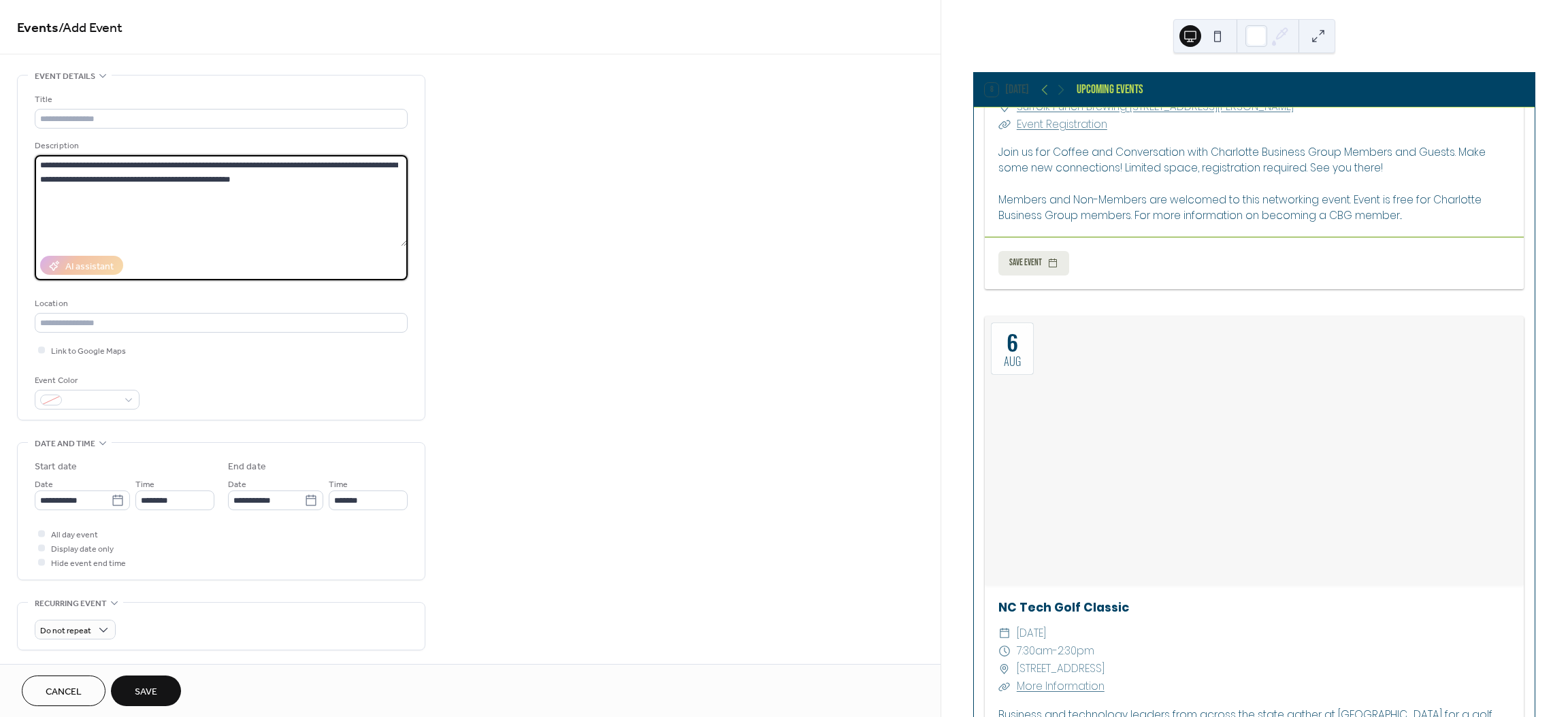 type on "**********" 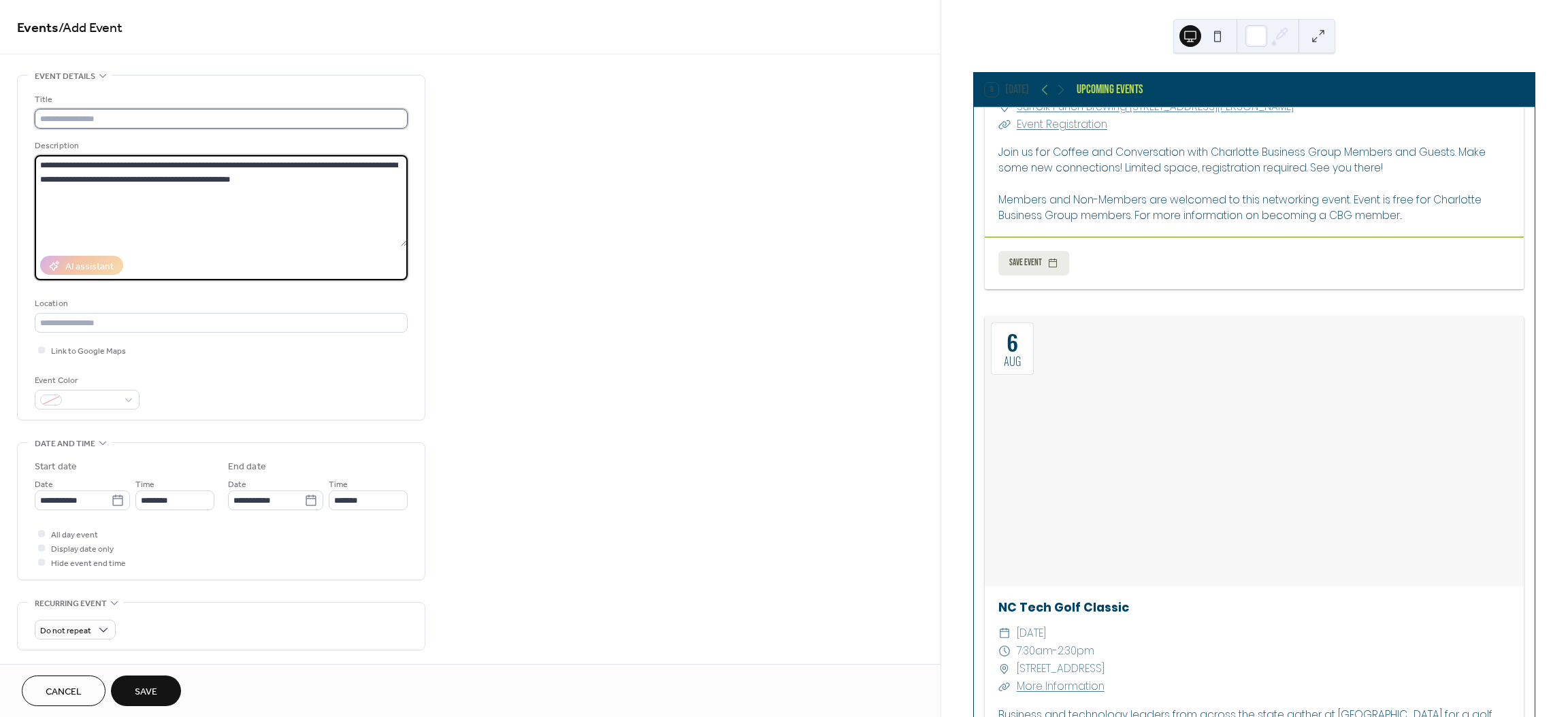 click at bounding box center [221, 118] 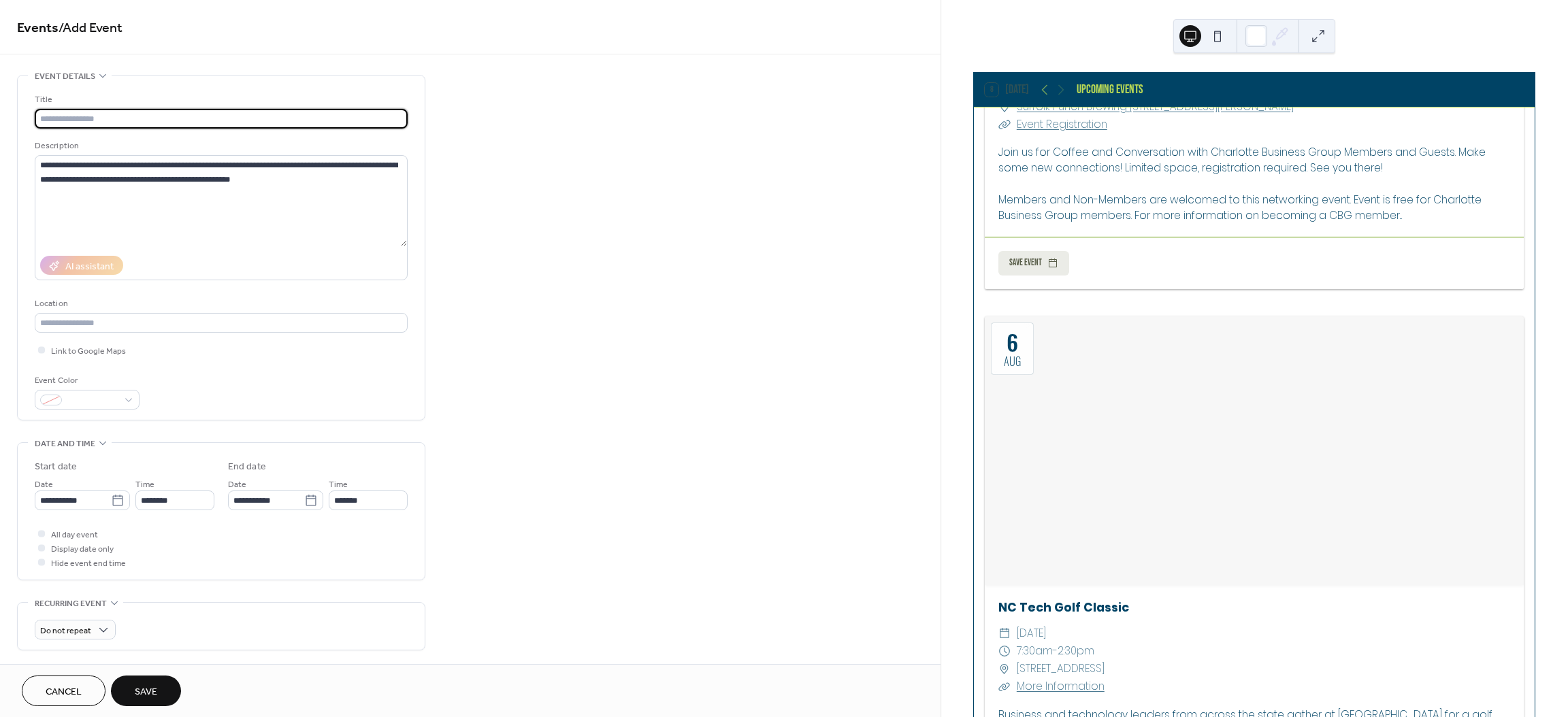 paste on "**********" 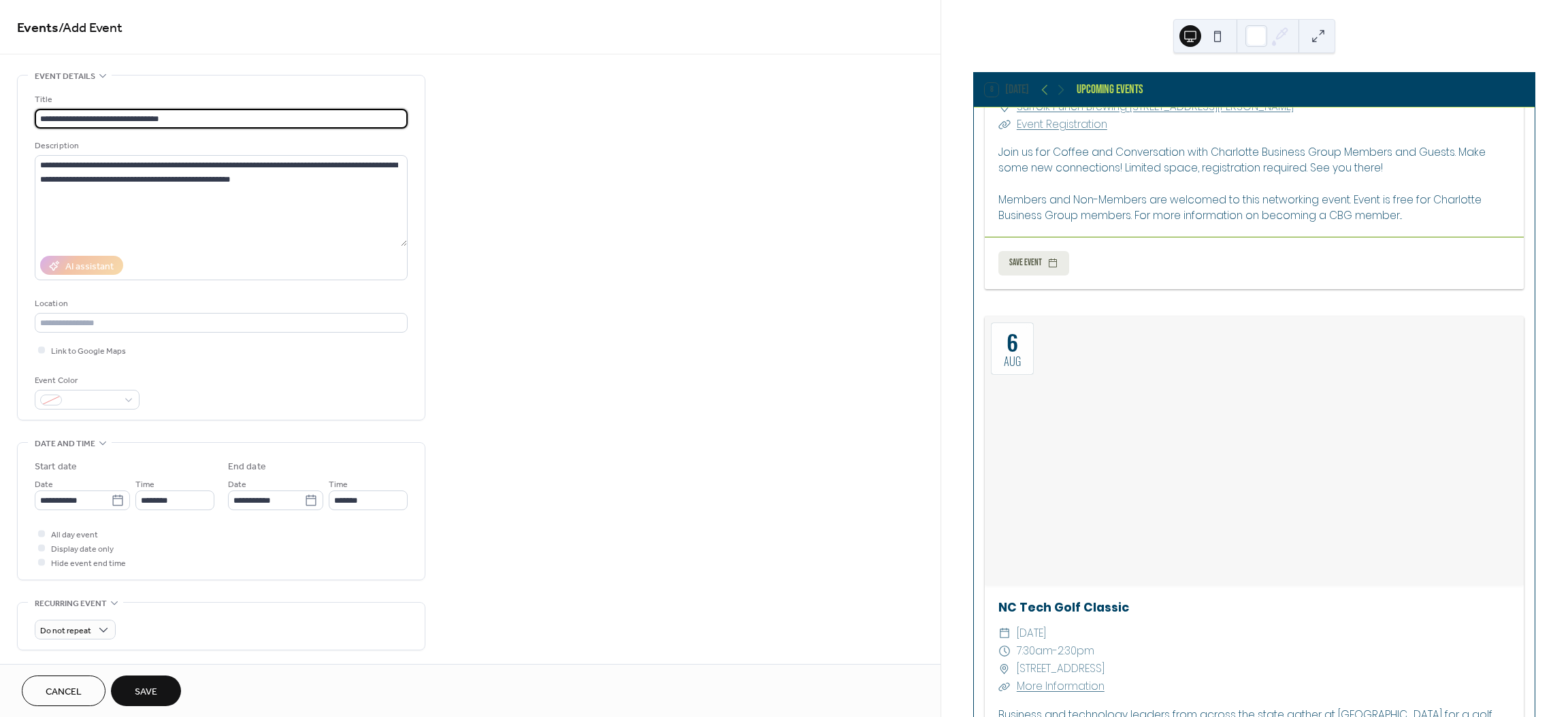type on "**********" 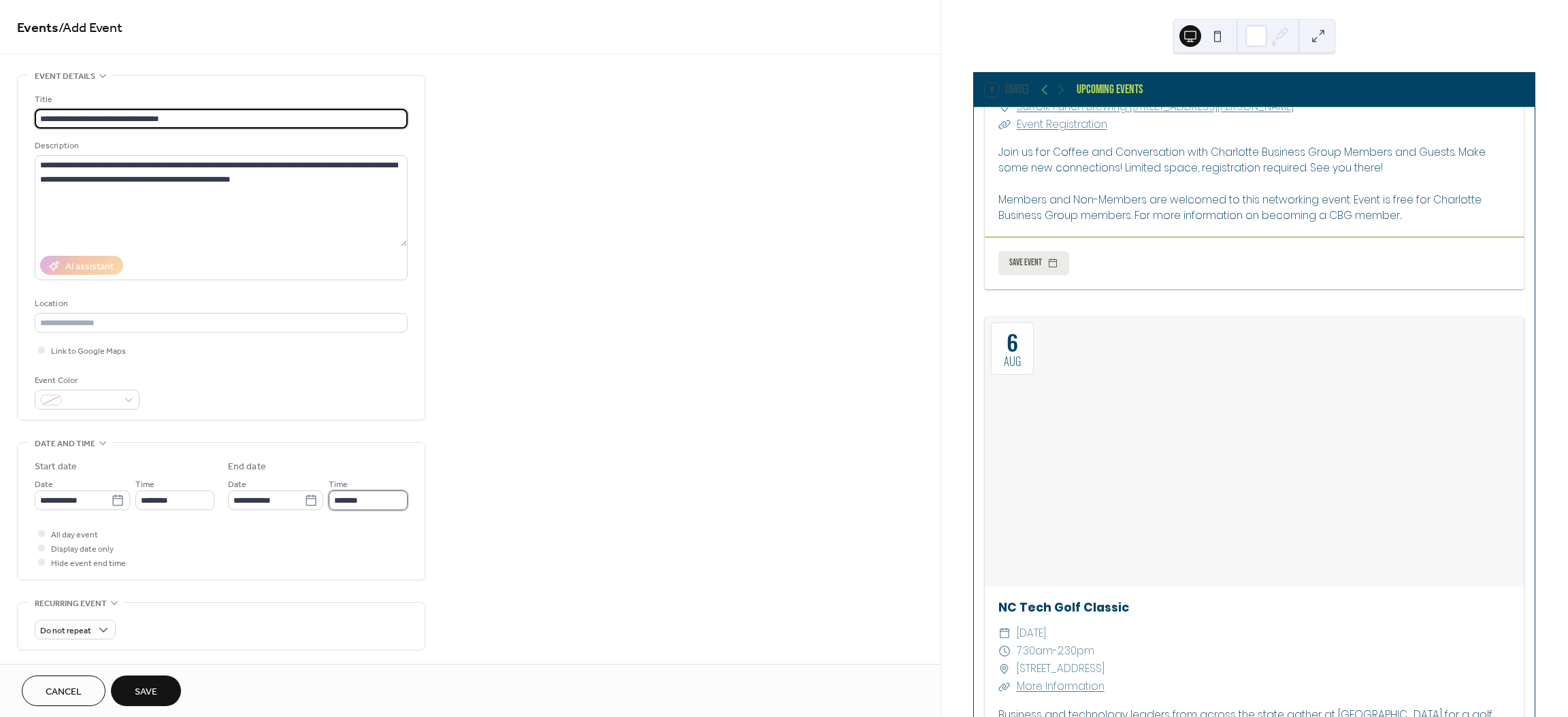 click on "*******" at bounding box center [368, 500] 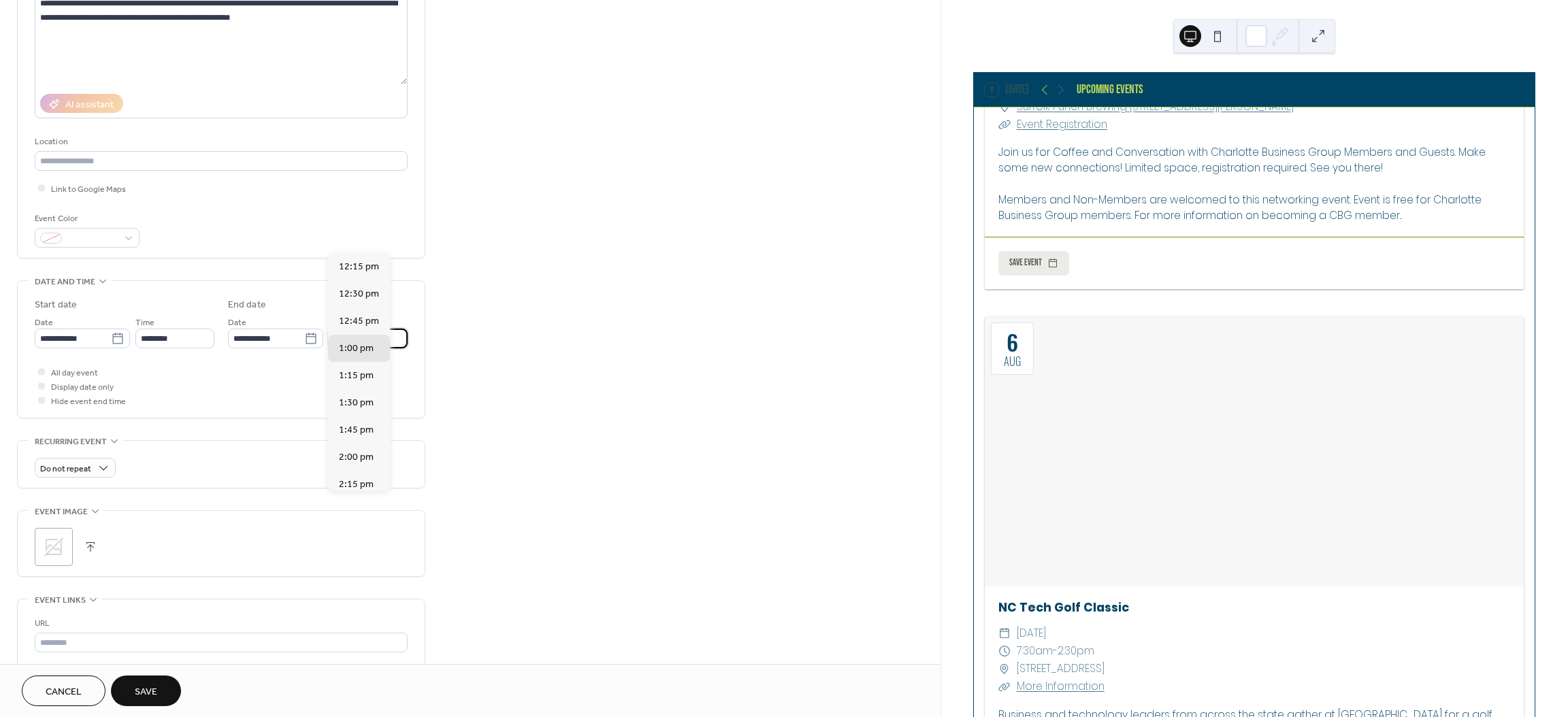 scroll, scrollTop: 211, scrollLeft: 0, axis: vertical 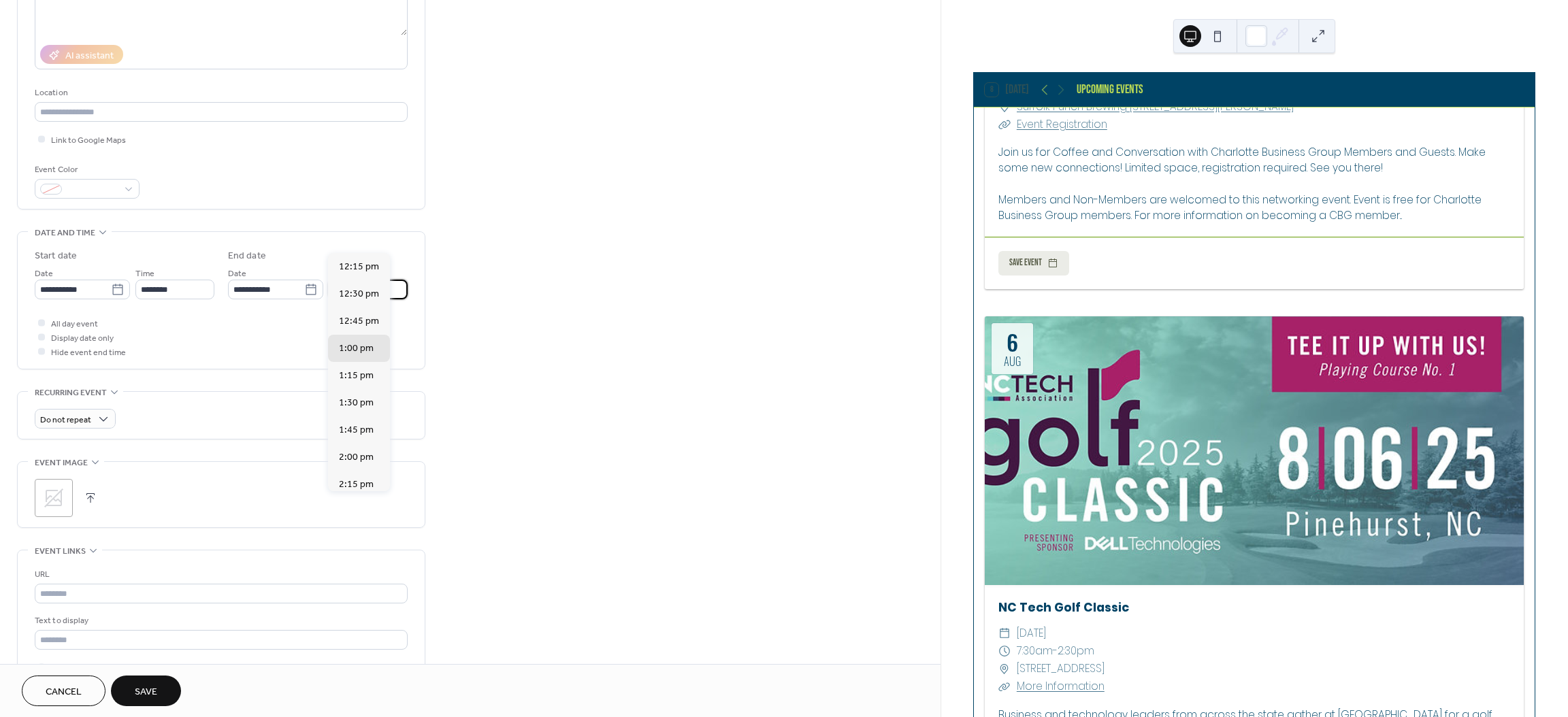click on "**********" at bounding box center (470, 360) 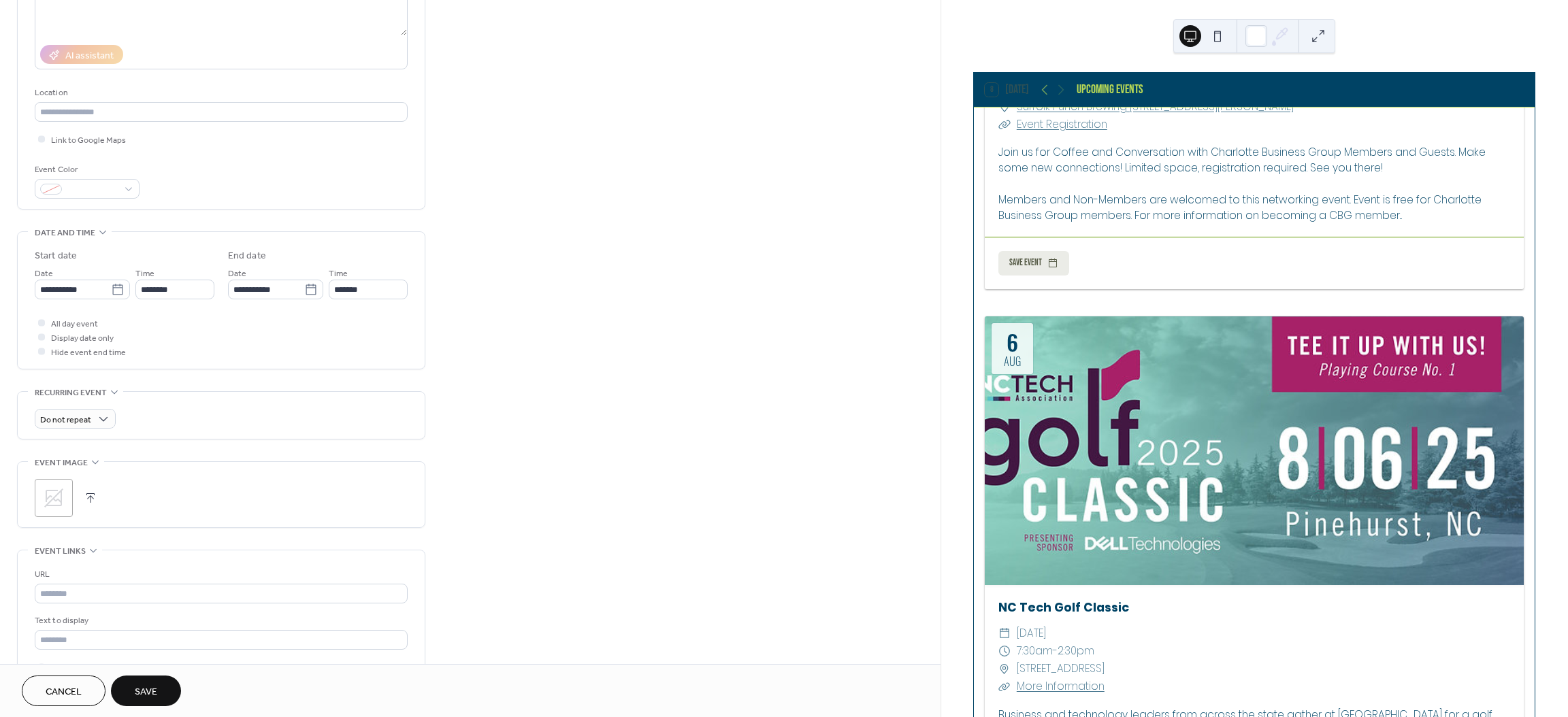 click 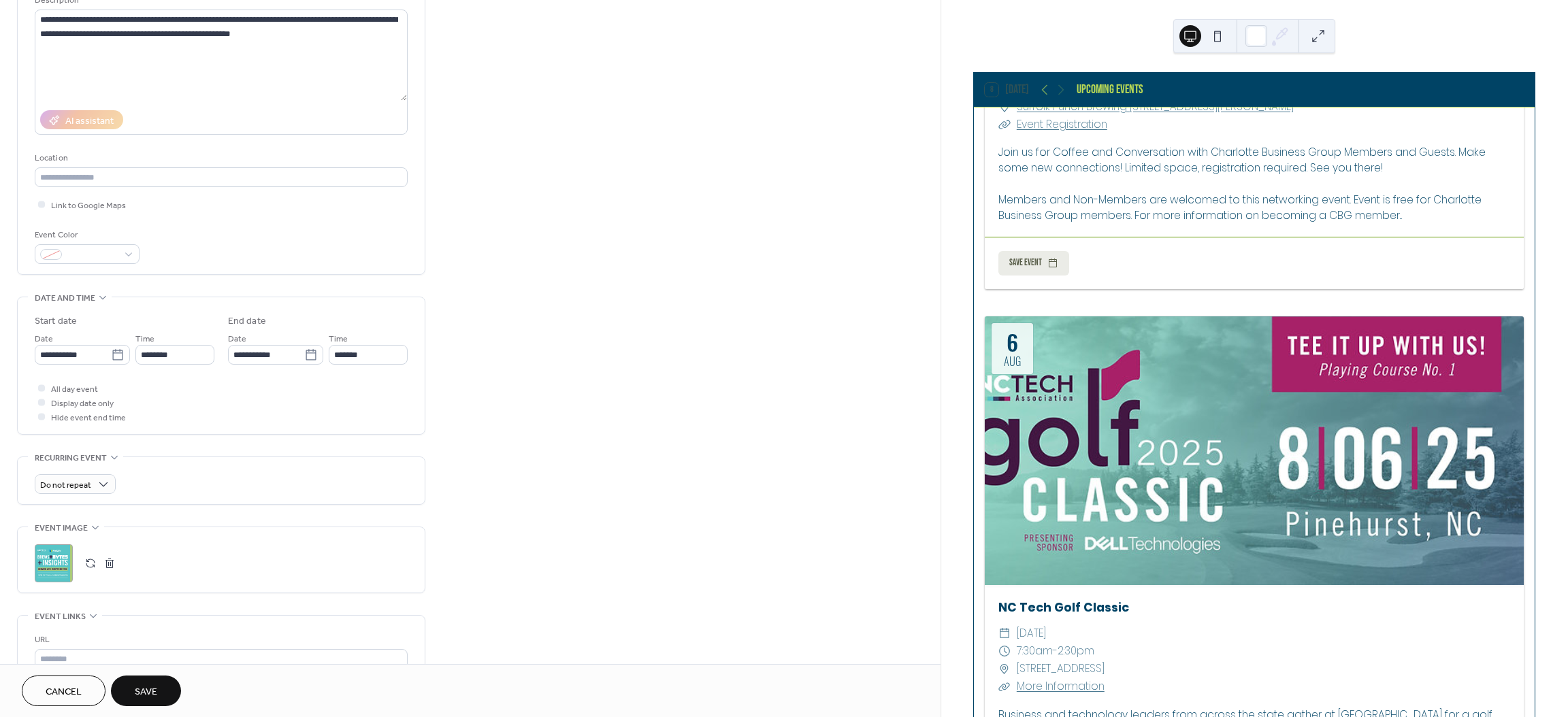 scroll, scrollTop: 147, scrollLeft: 0, axis: vertical 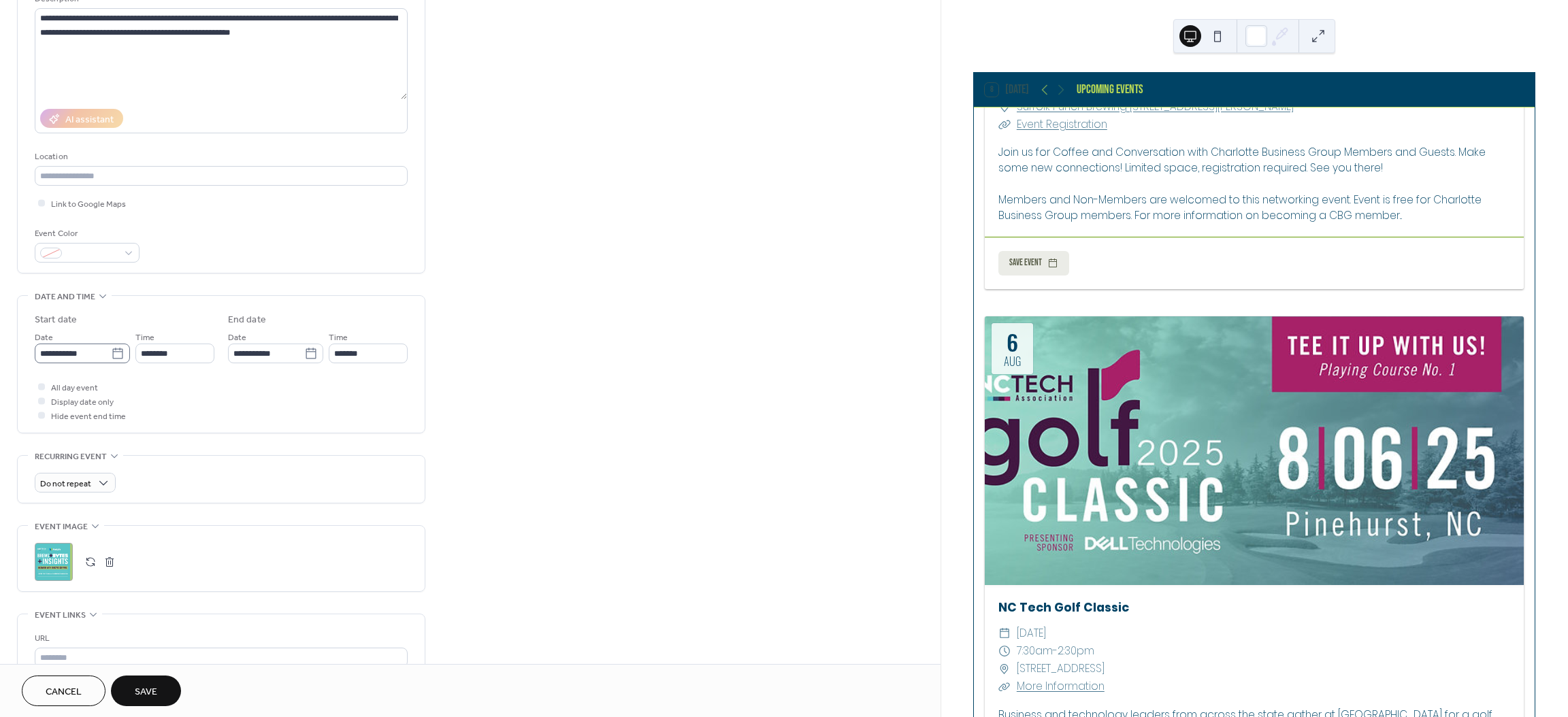 click 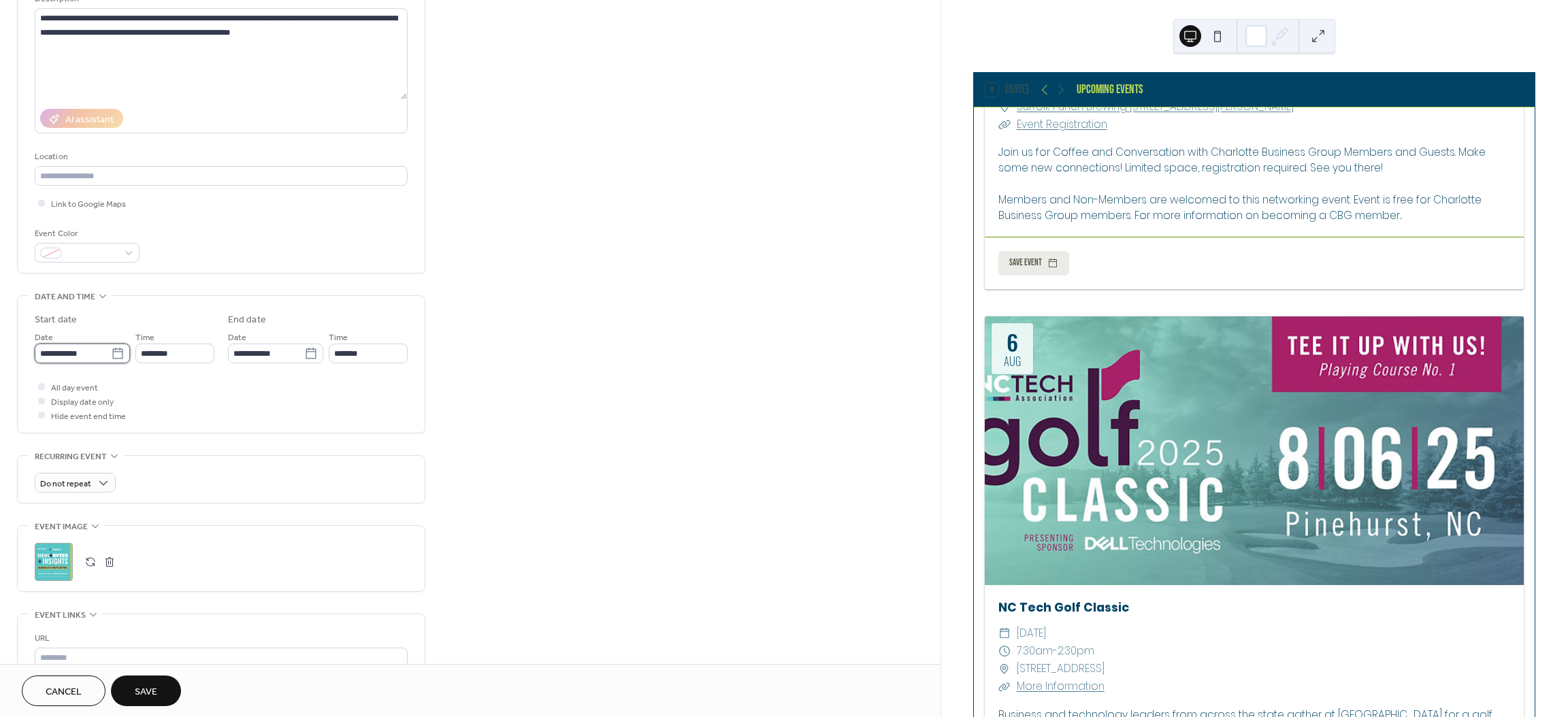 click on "**********" at bounding box center (73, 353) 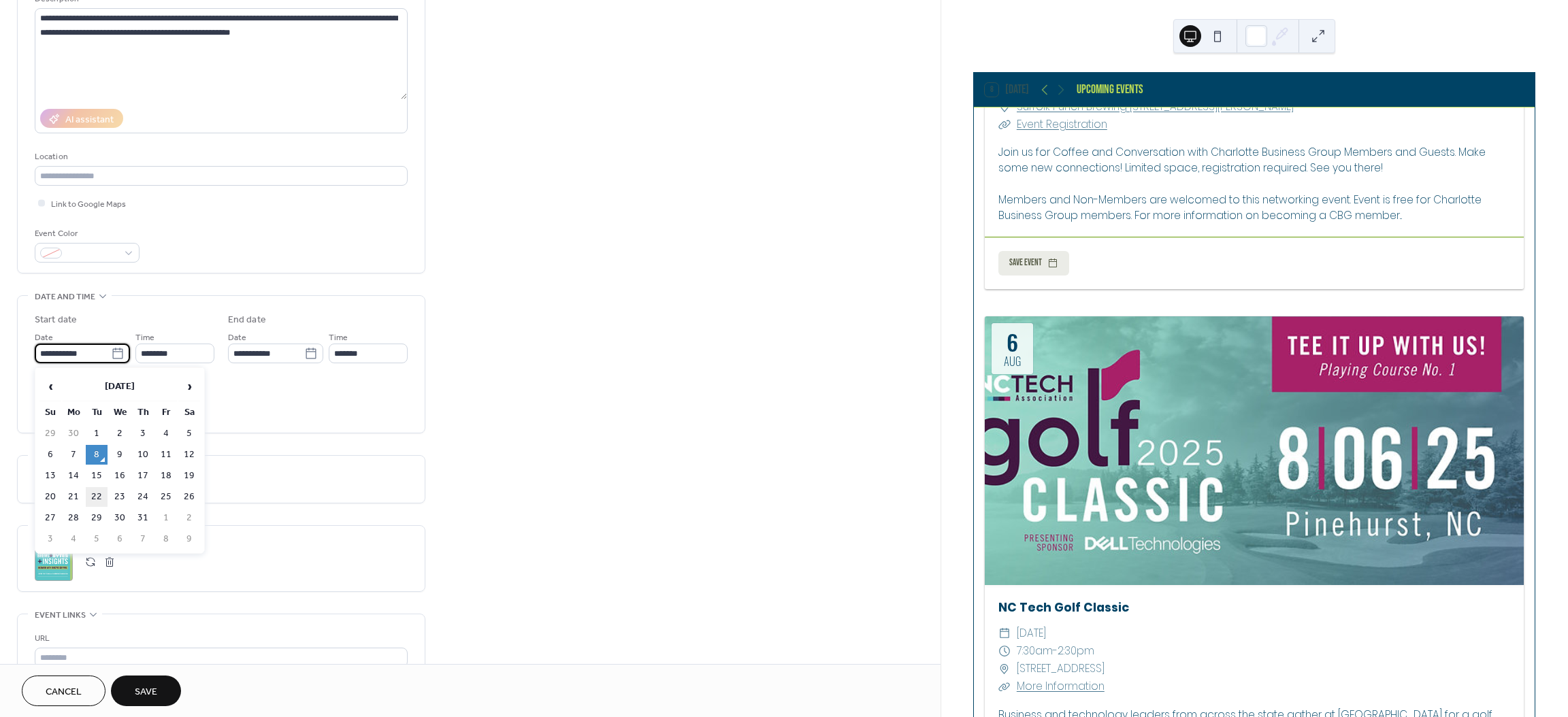 click on "22" at bounding box center (97, 497) 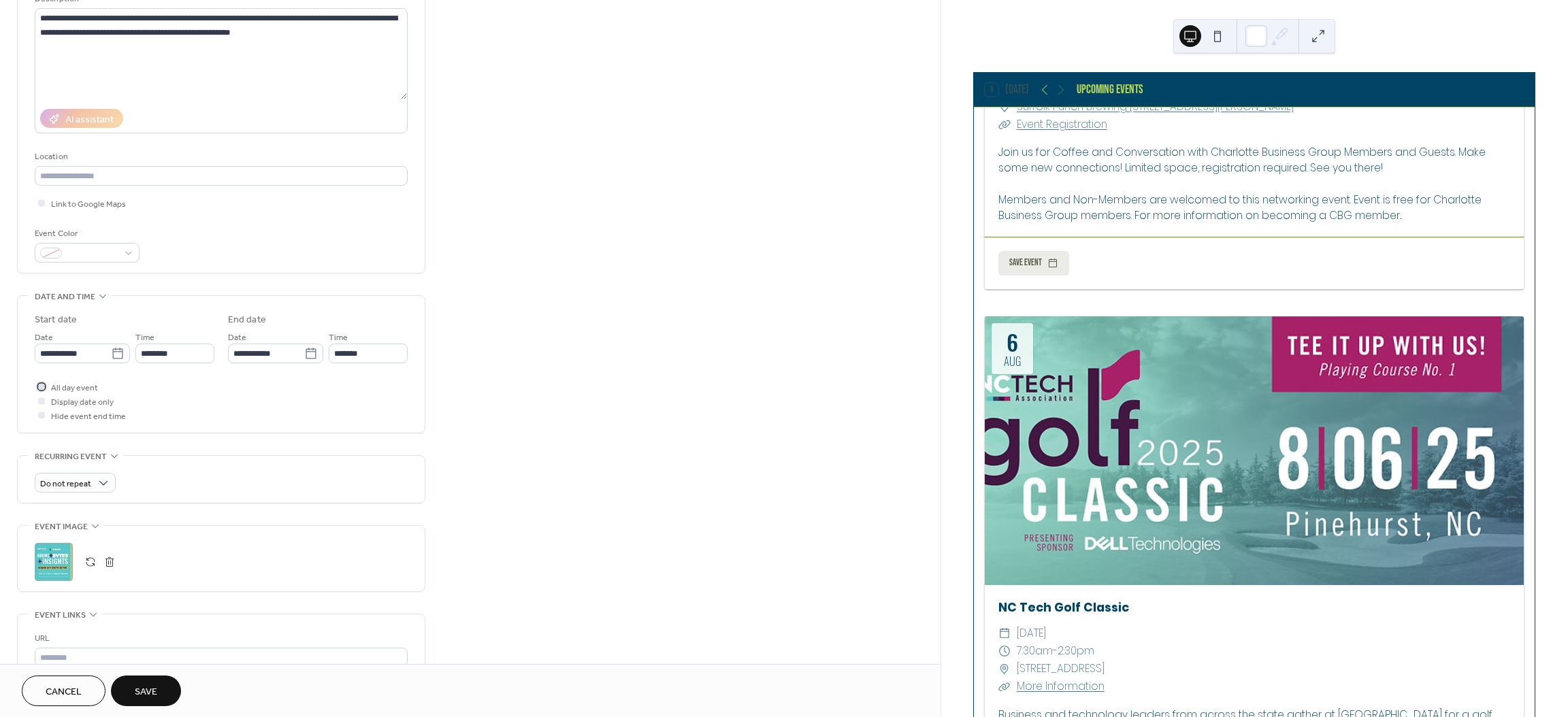 click at bounding box center (42, 386) 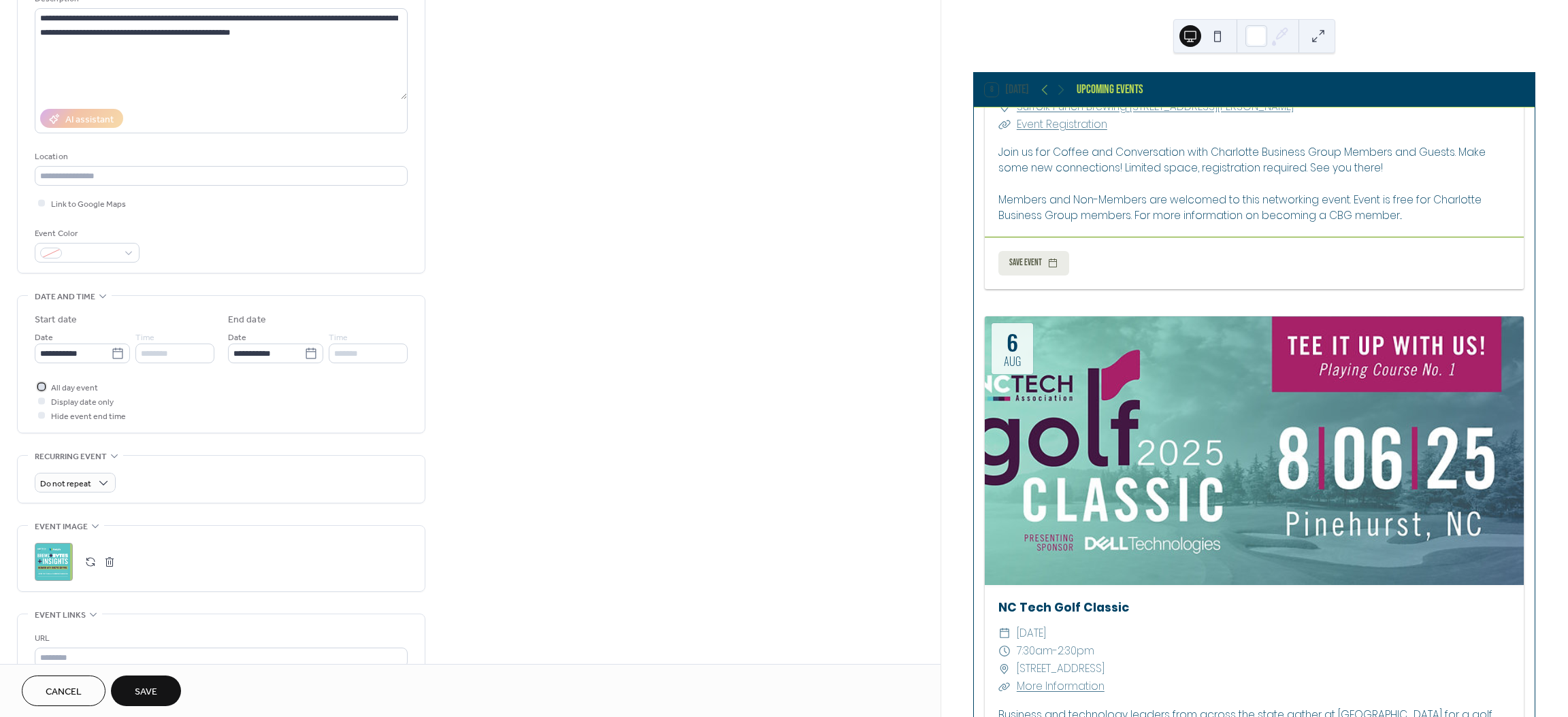 click 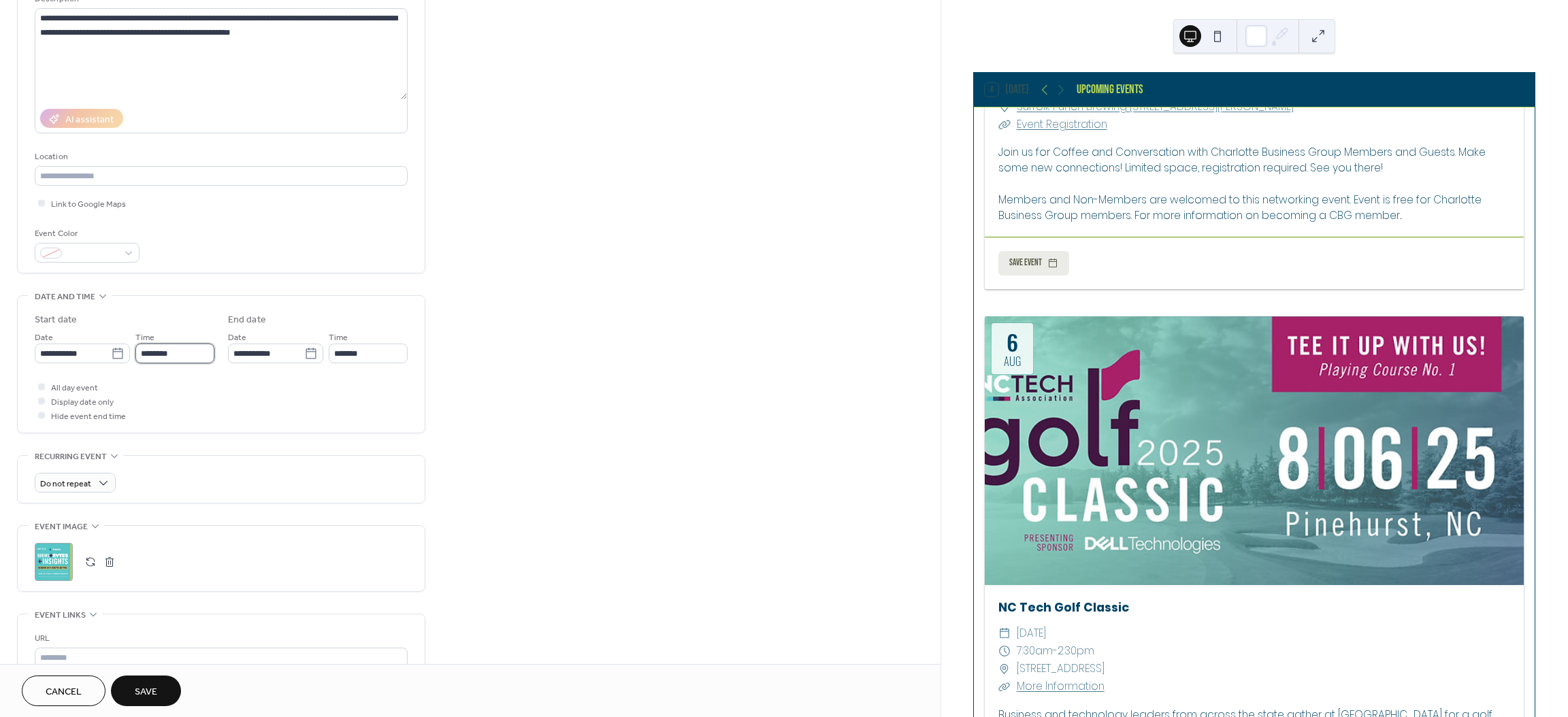 click on "********" at bounding box center (175, 353) 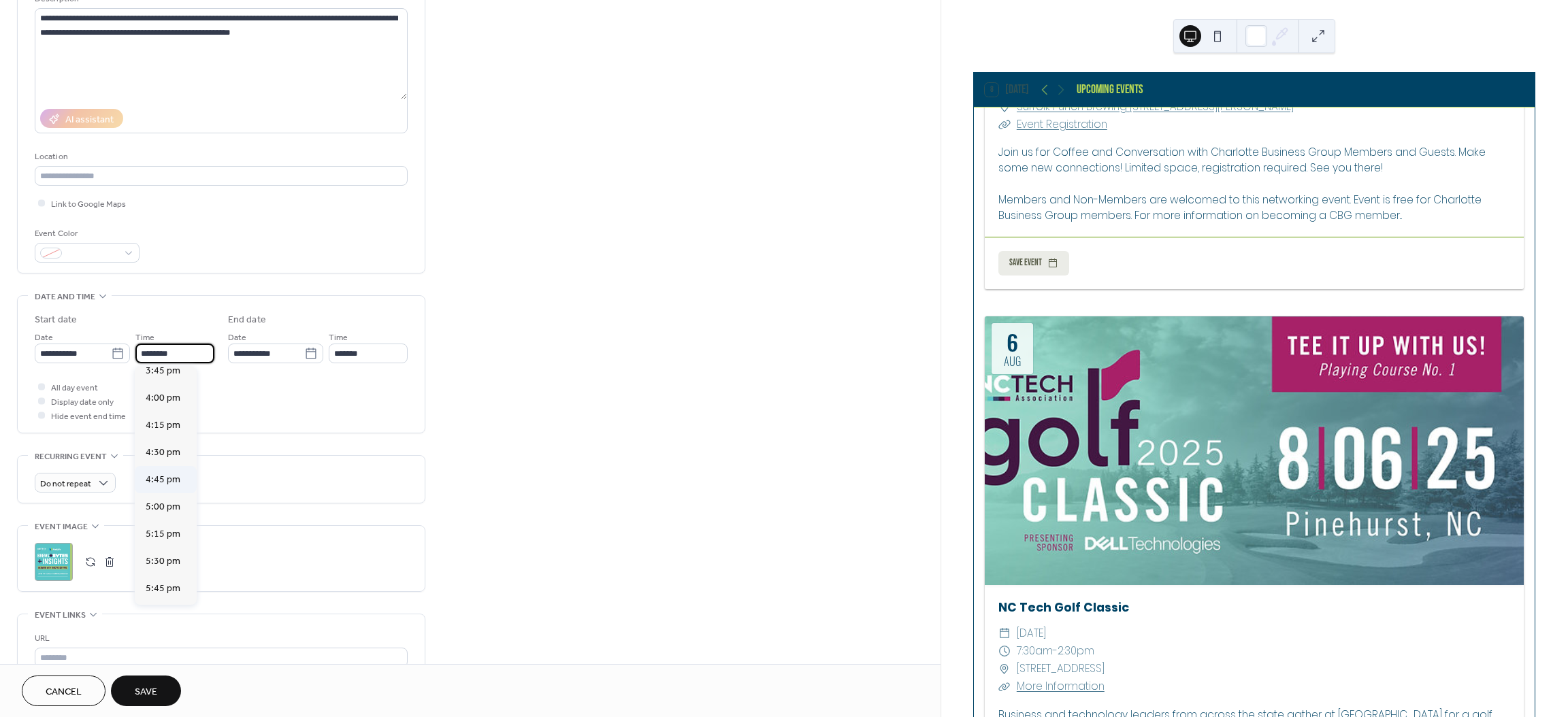 scroll, scrollTop: 1722, scrollLeft: 0, axis: vertical 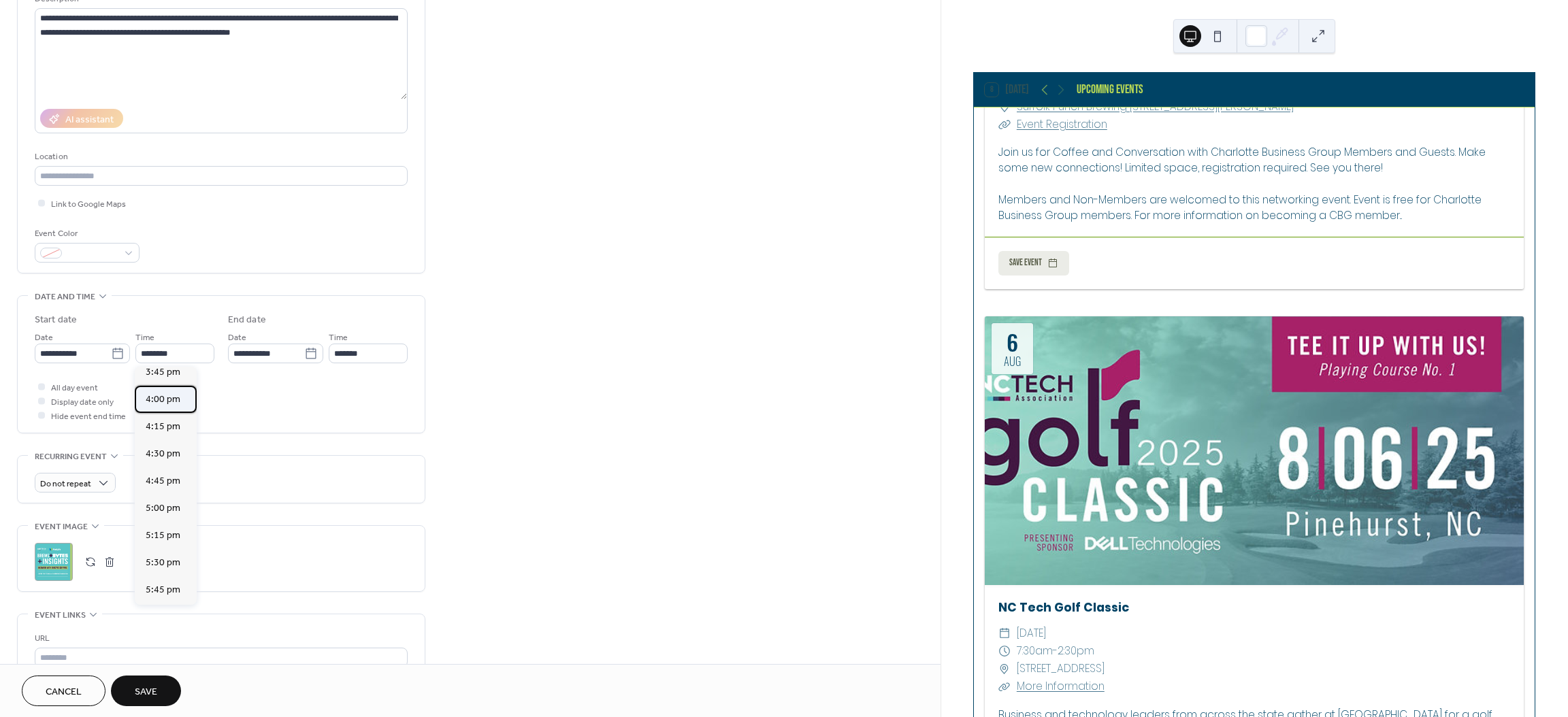 click on "4:00 pm" at bounding box center (163, 399) 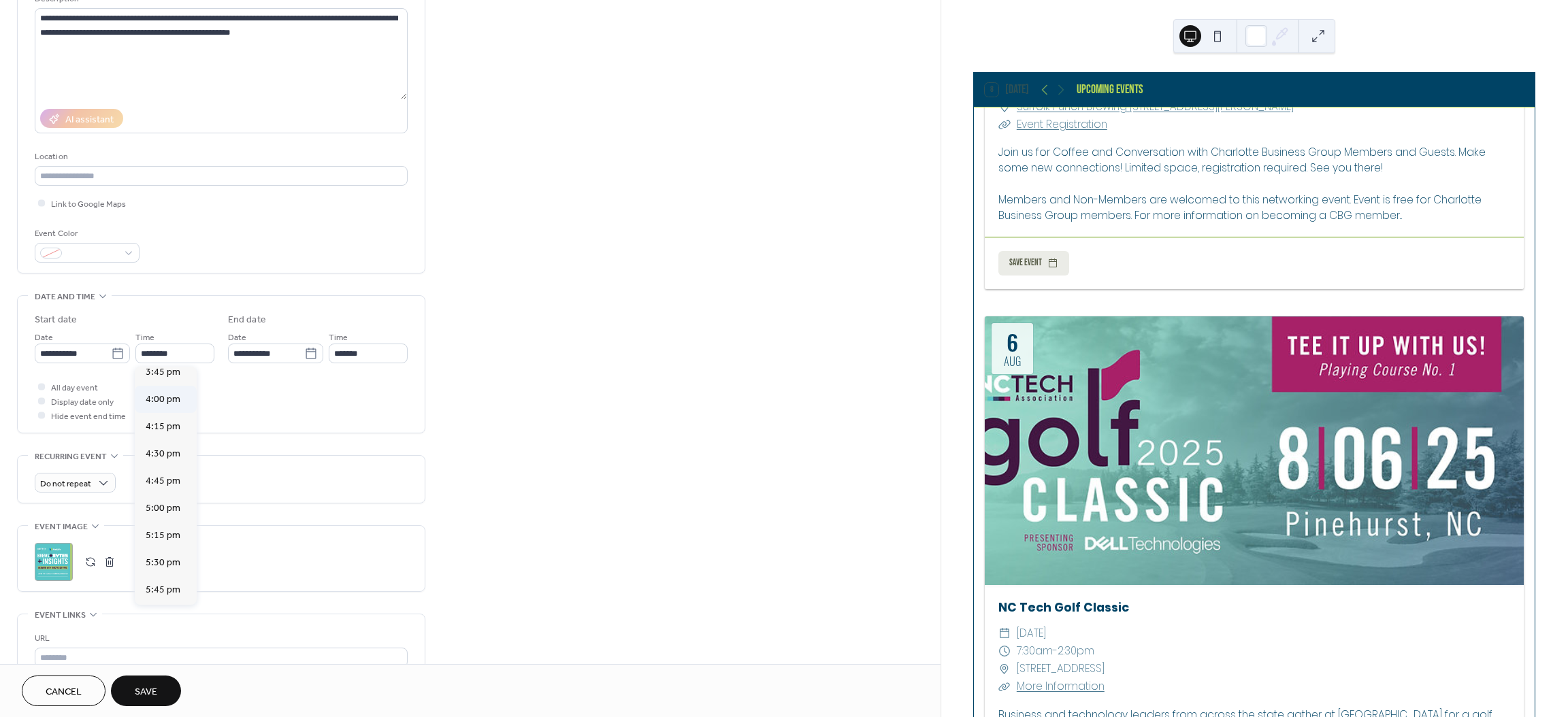 type on "*******" 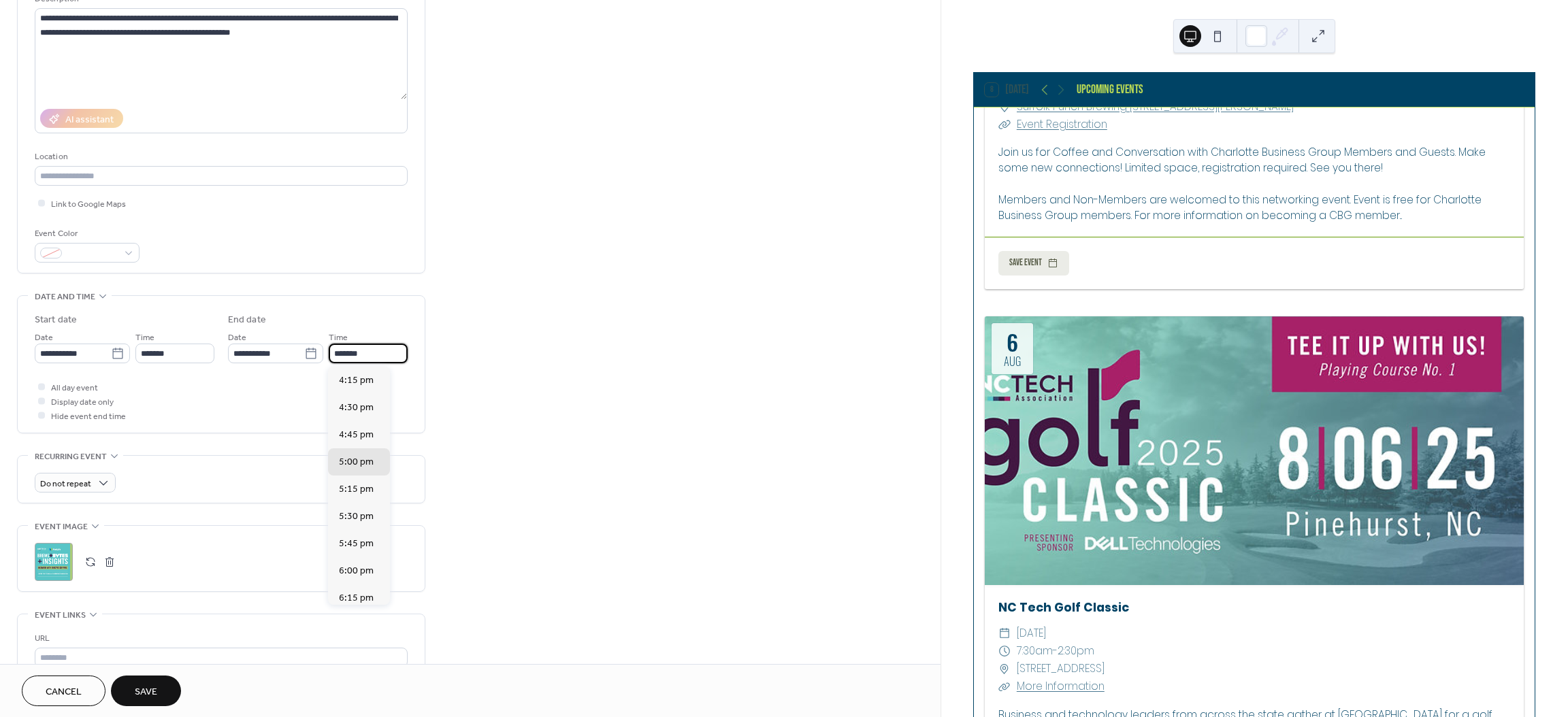 click on "*******" at bounding box center [368, 353] 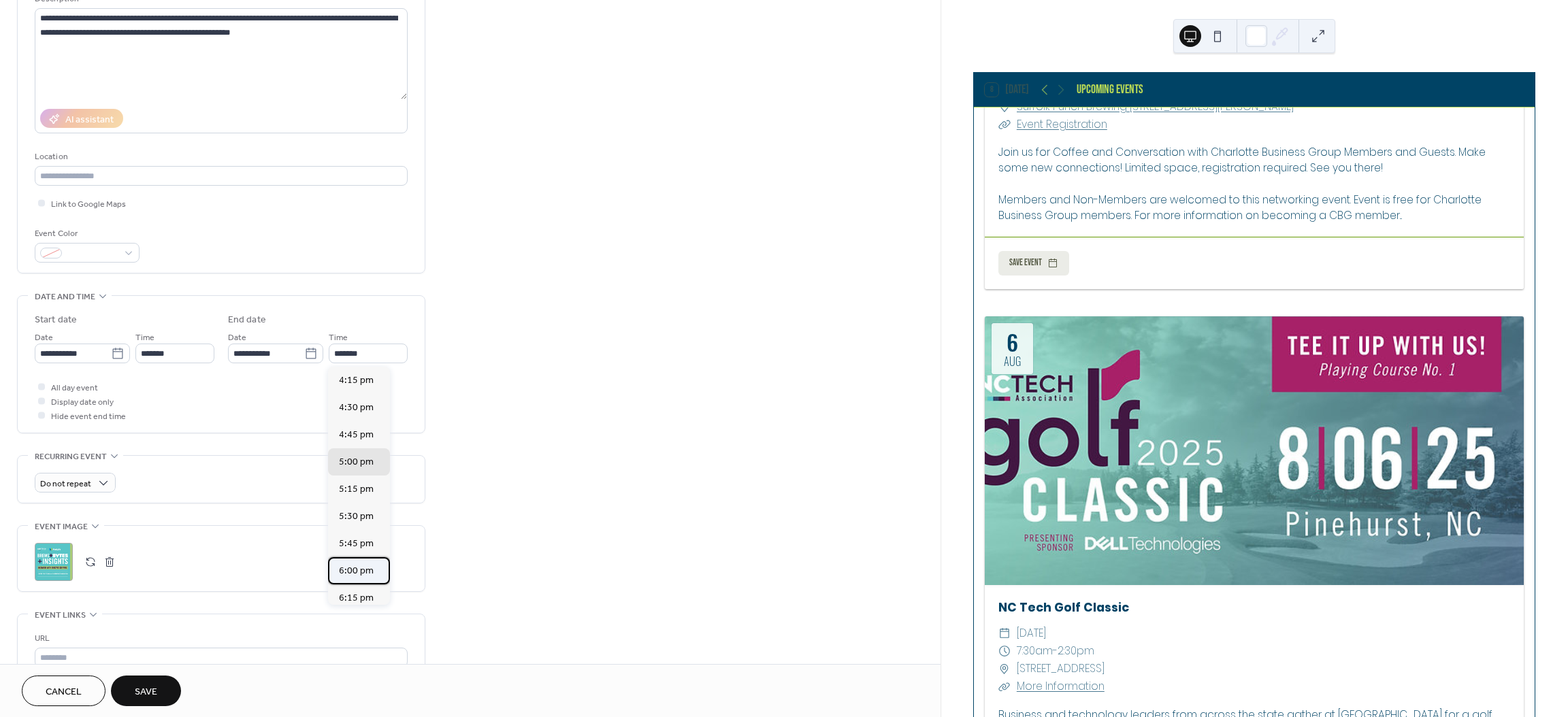 click on "6:00 pm" at bounding box center [356, 571] 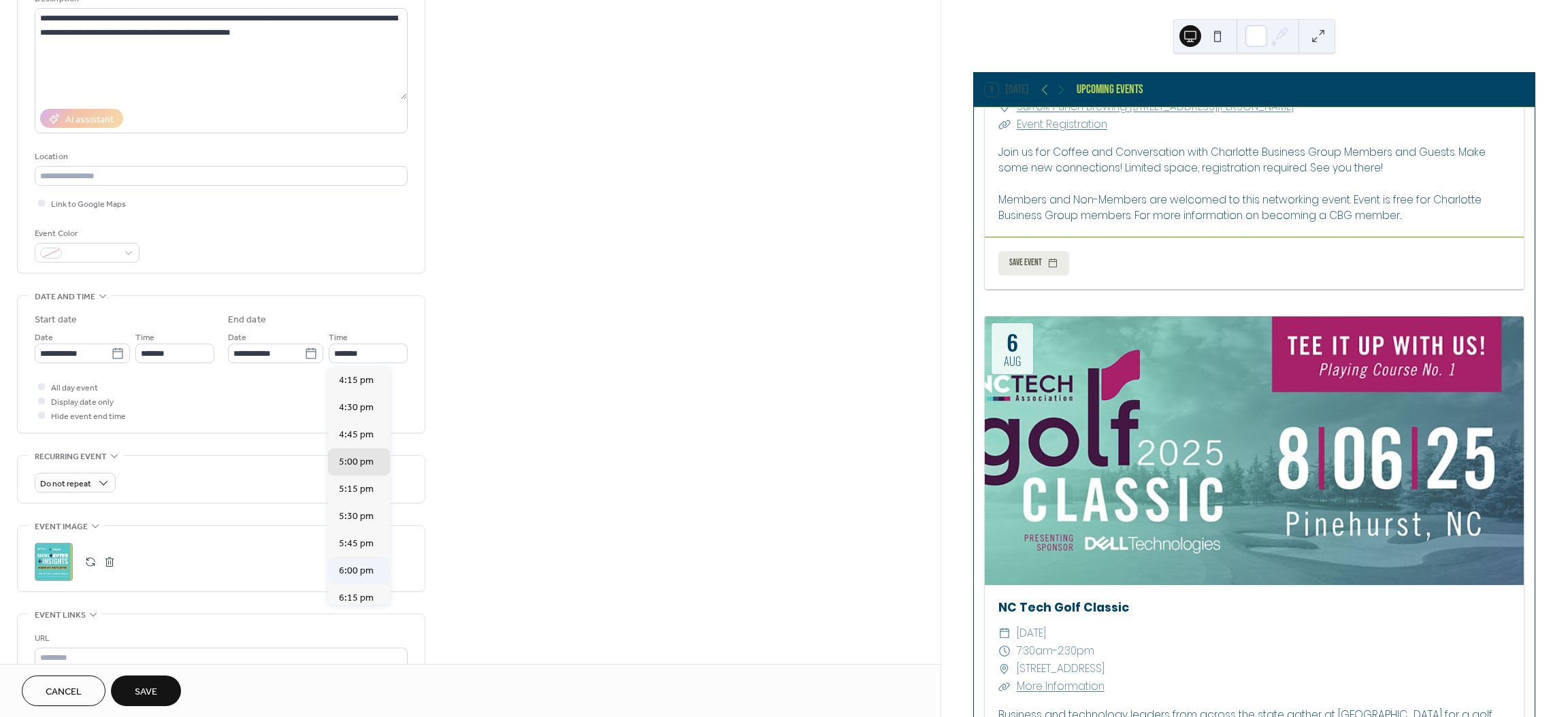 type on "*******" 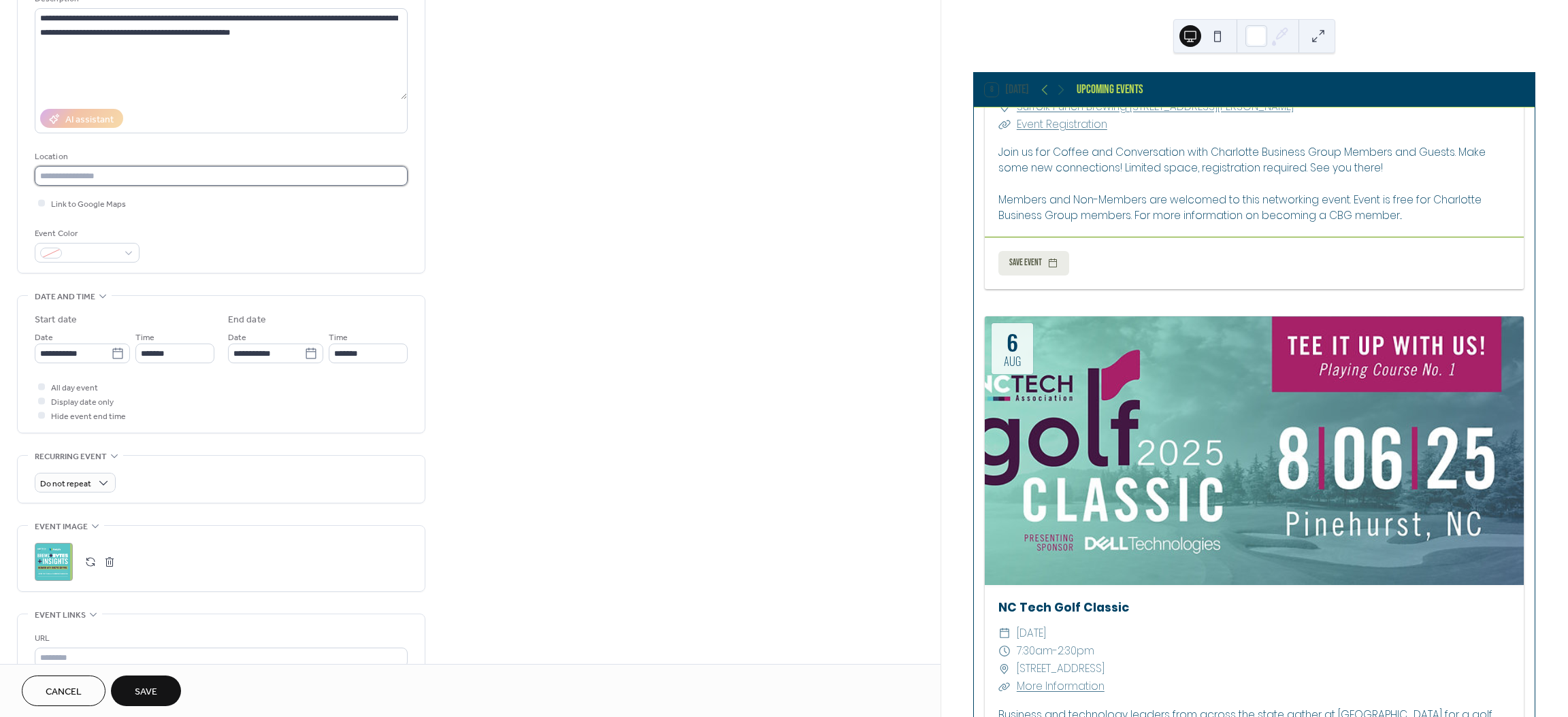 click at bounding box center (221, 176) 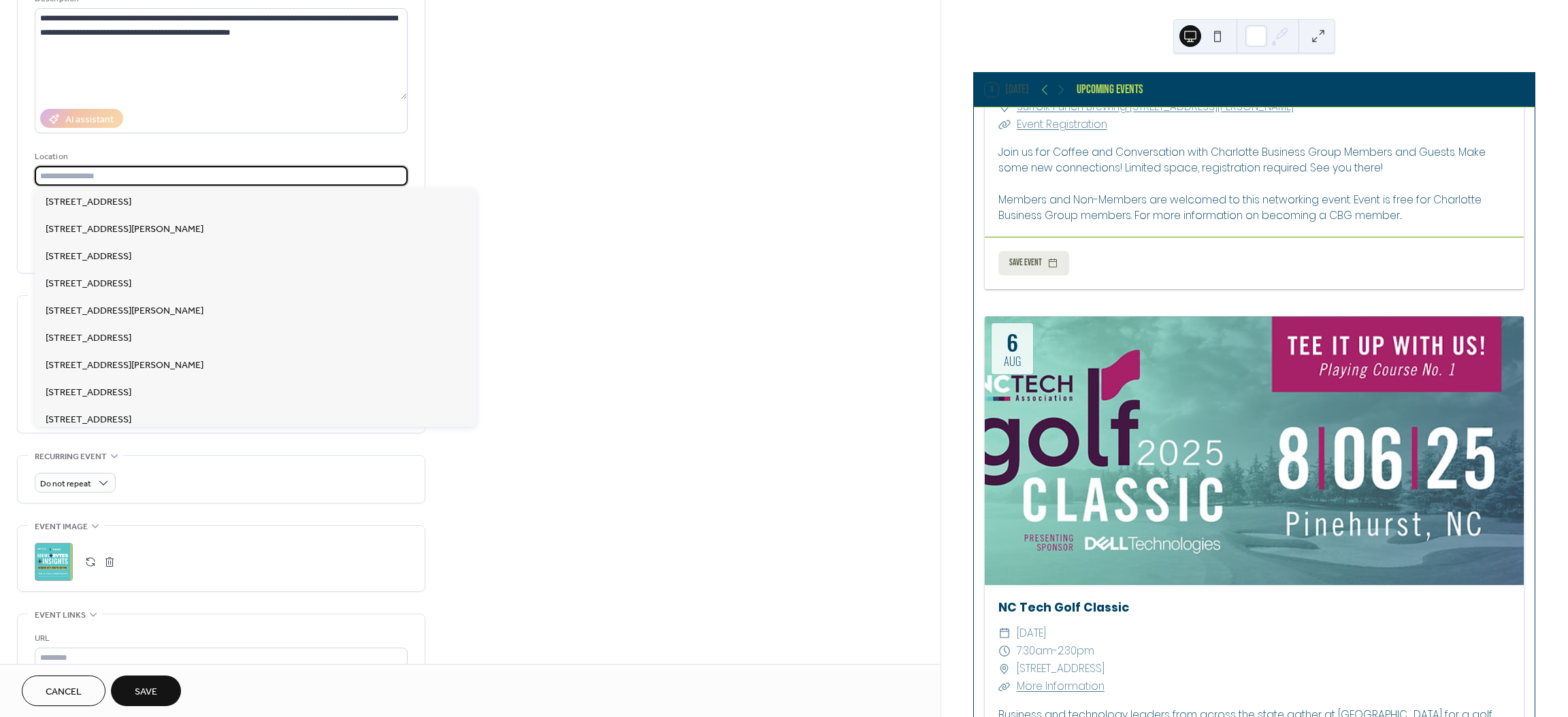 paste on "**********" 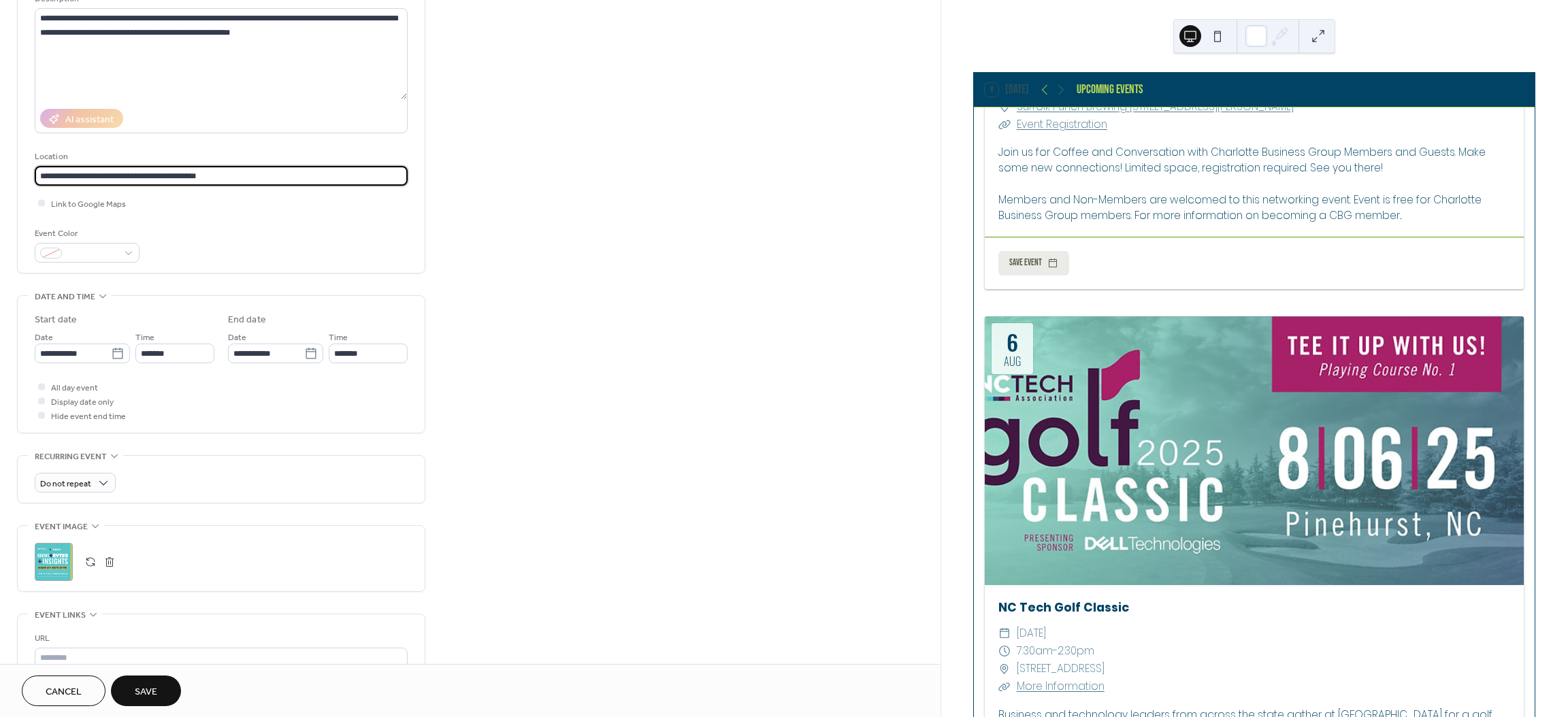 type on "**********" 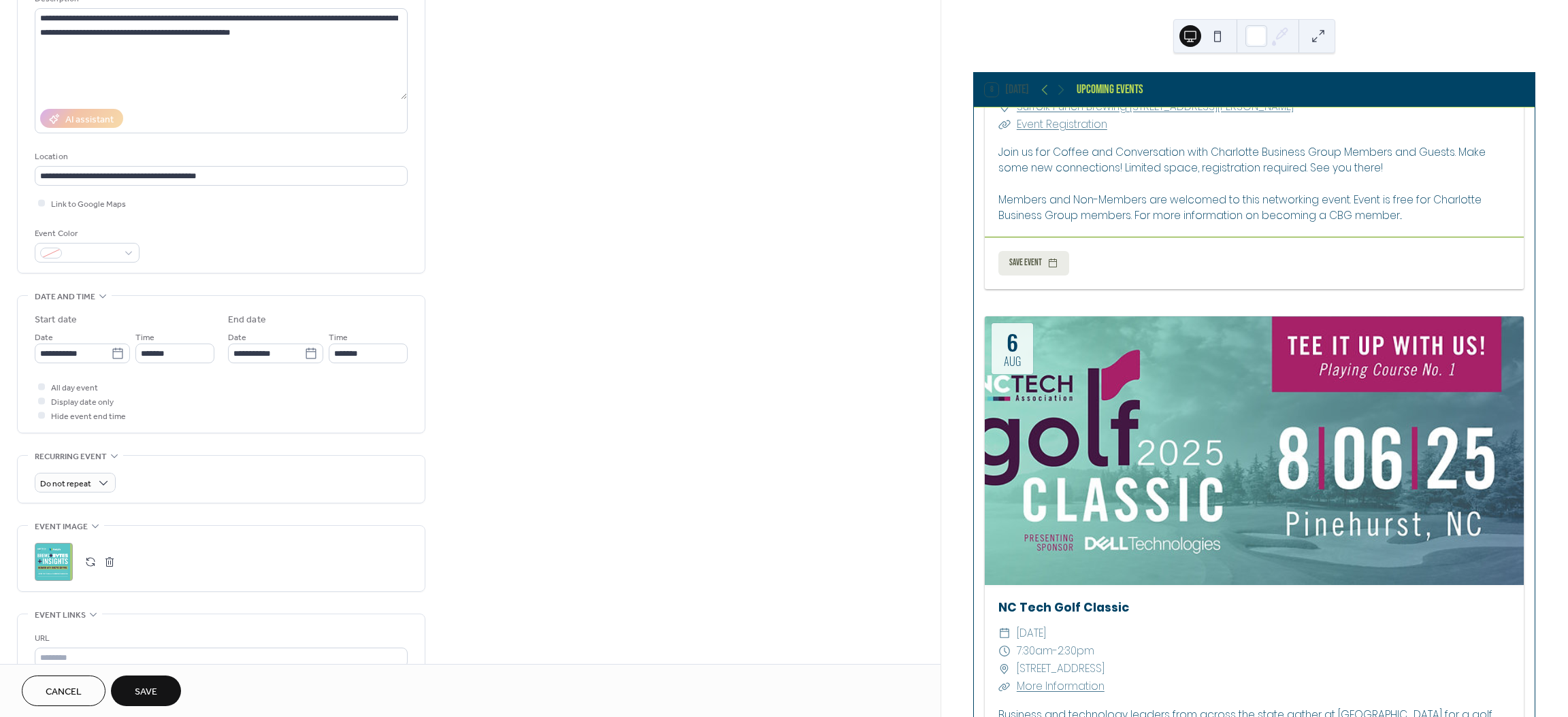 click on "Event Color" at bounding box center (221, 244) 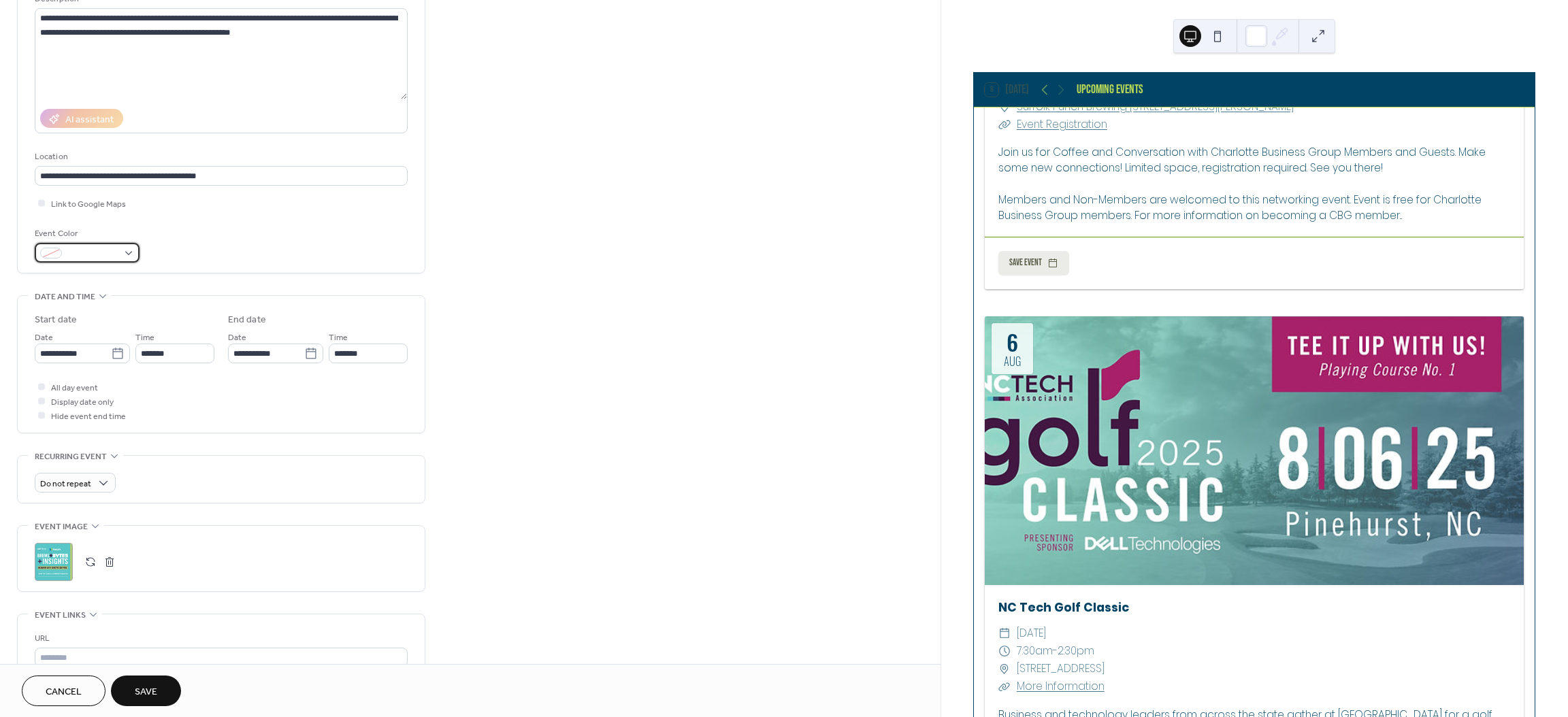 click at bounding box center (87, 252) 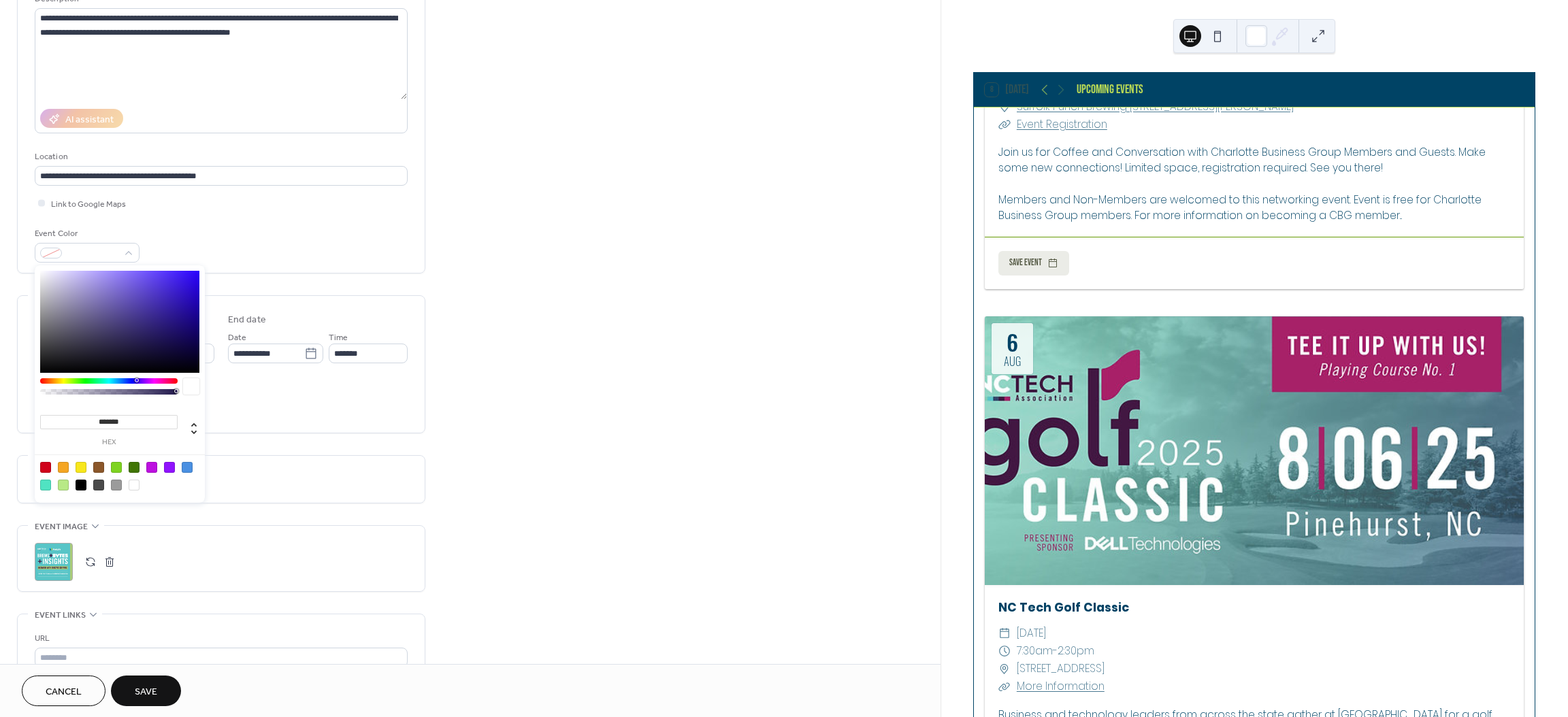 click at bounding box center [187, 467] 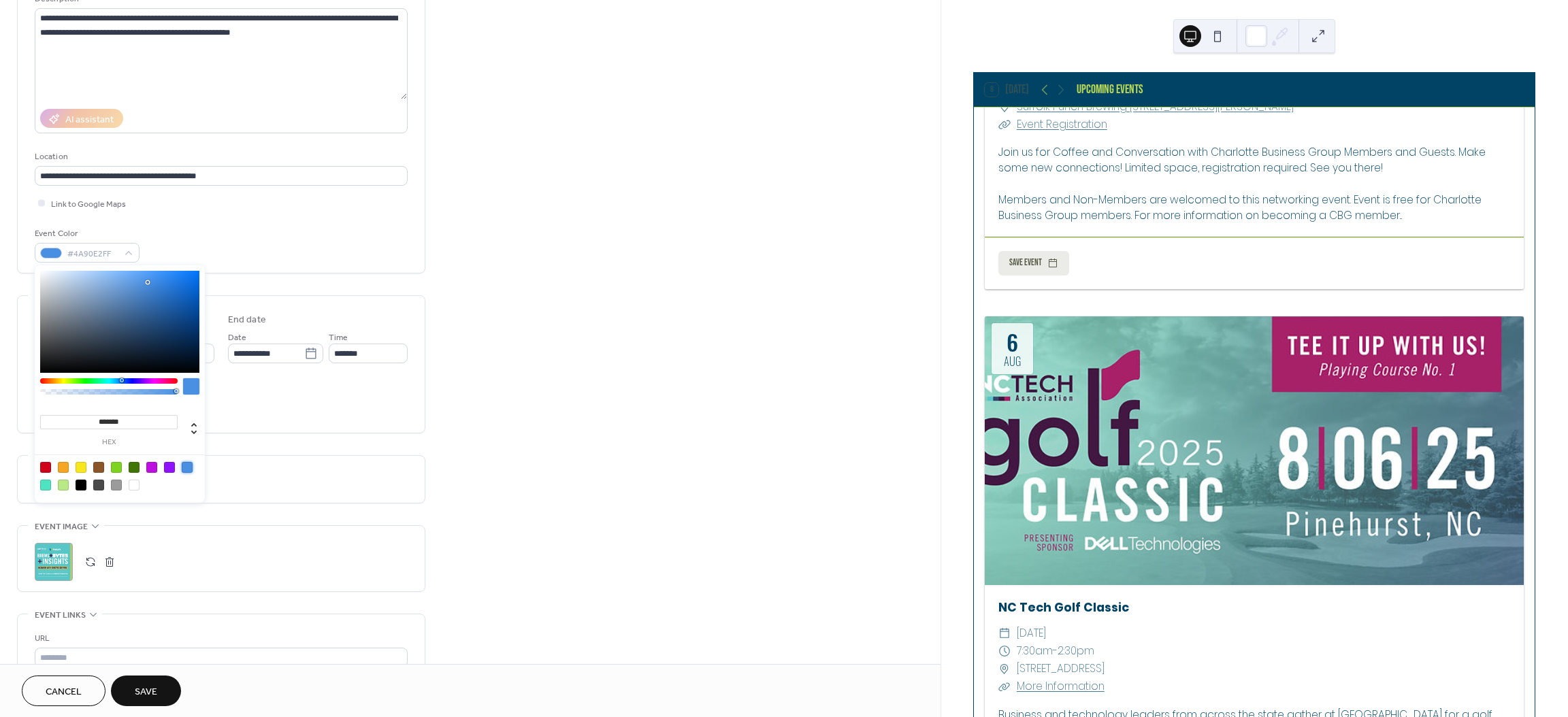click on "Do not repeat" at bounding box center [221, 482] 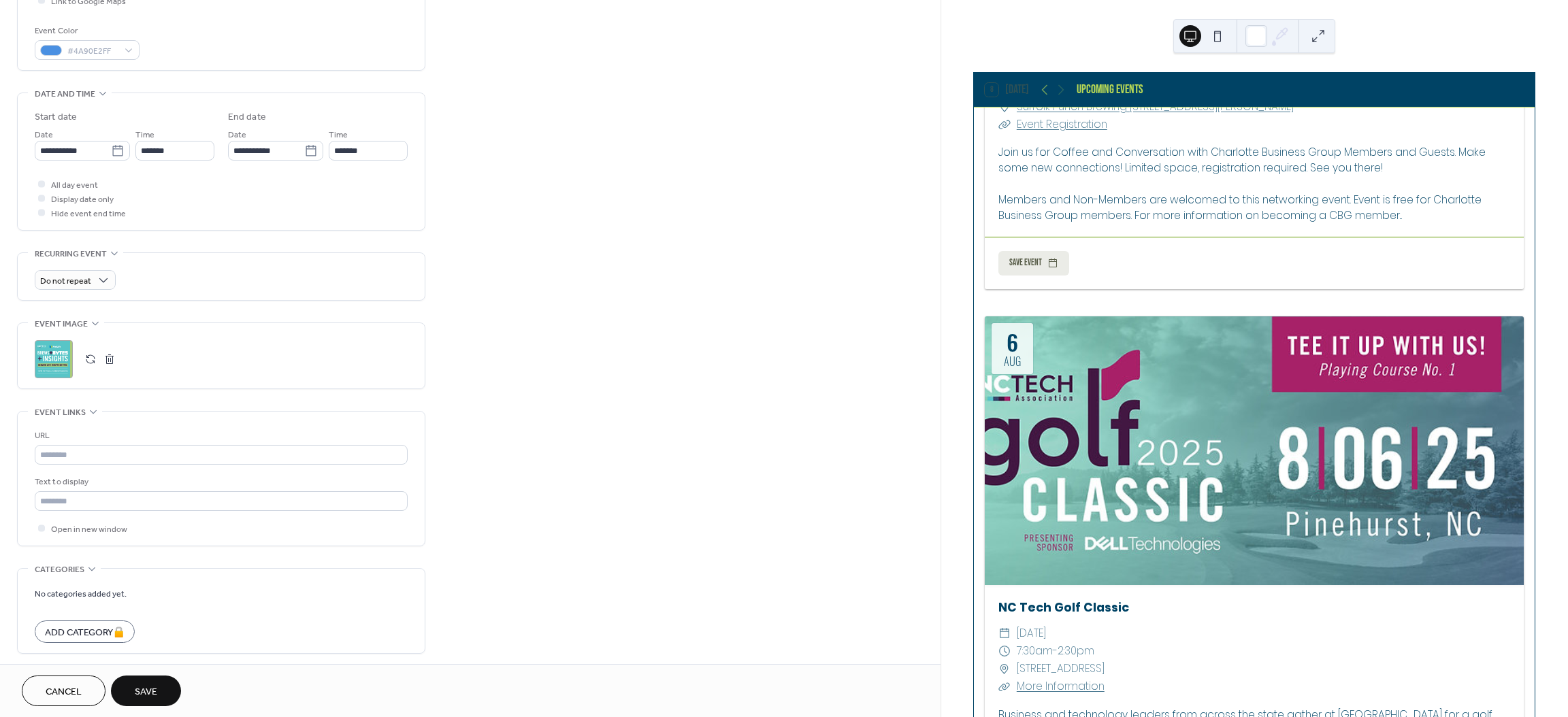 scroll, scrollTop: 407, scrollLeft: 0, axis: vertical 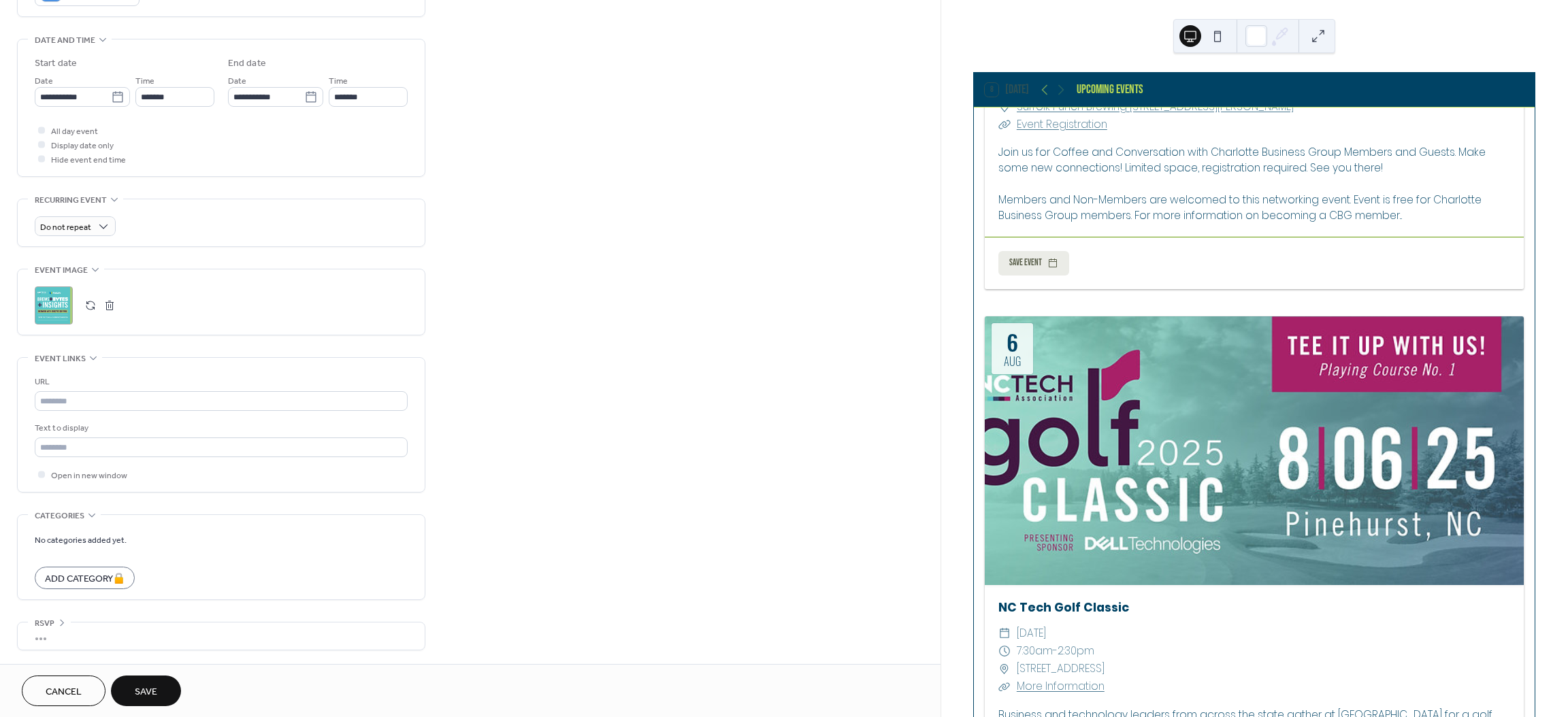 click on "URL" at bounding box center [221, 393] 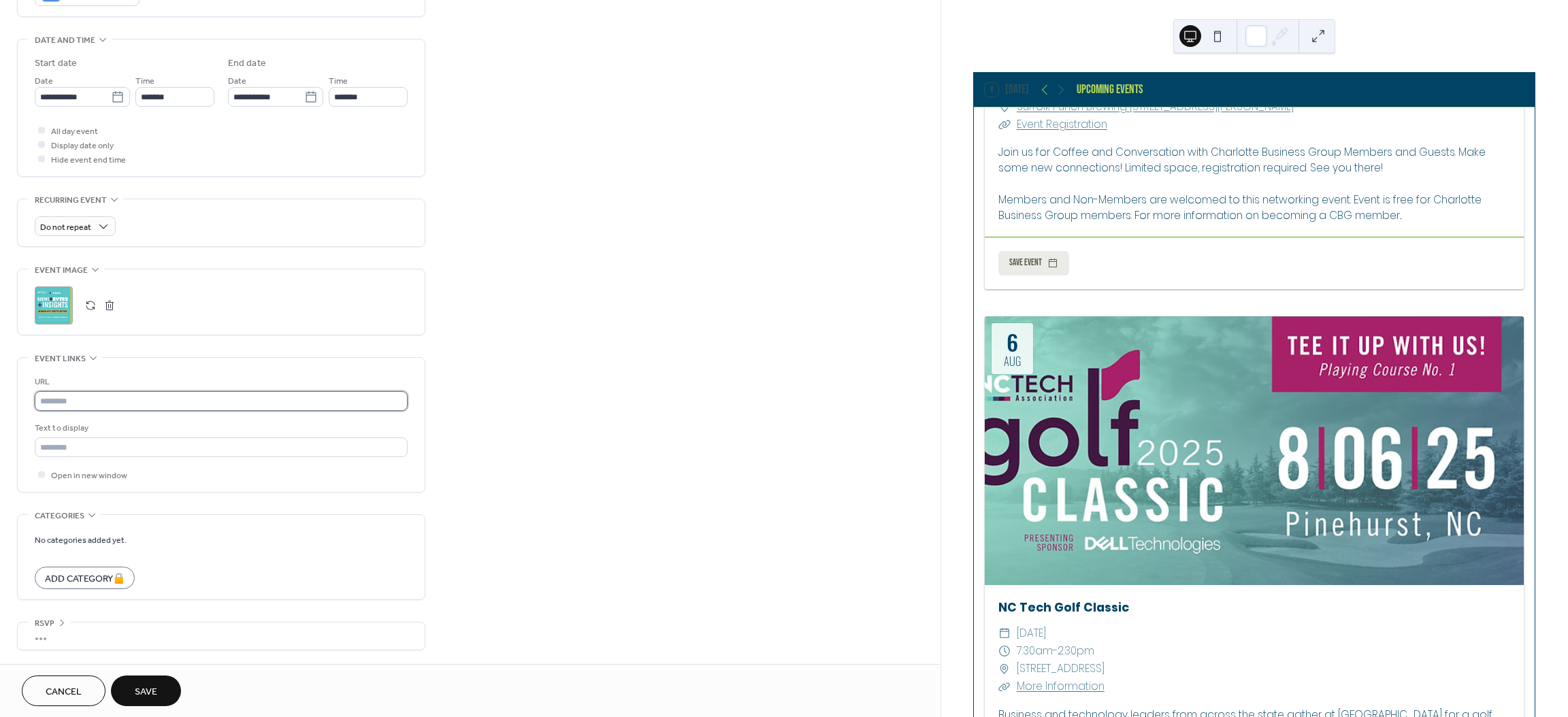 click at bounding box center [221, 401] 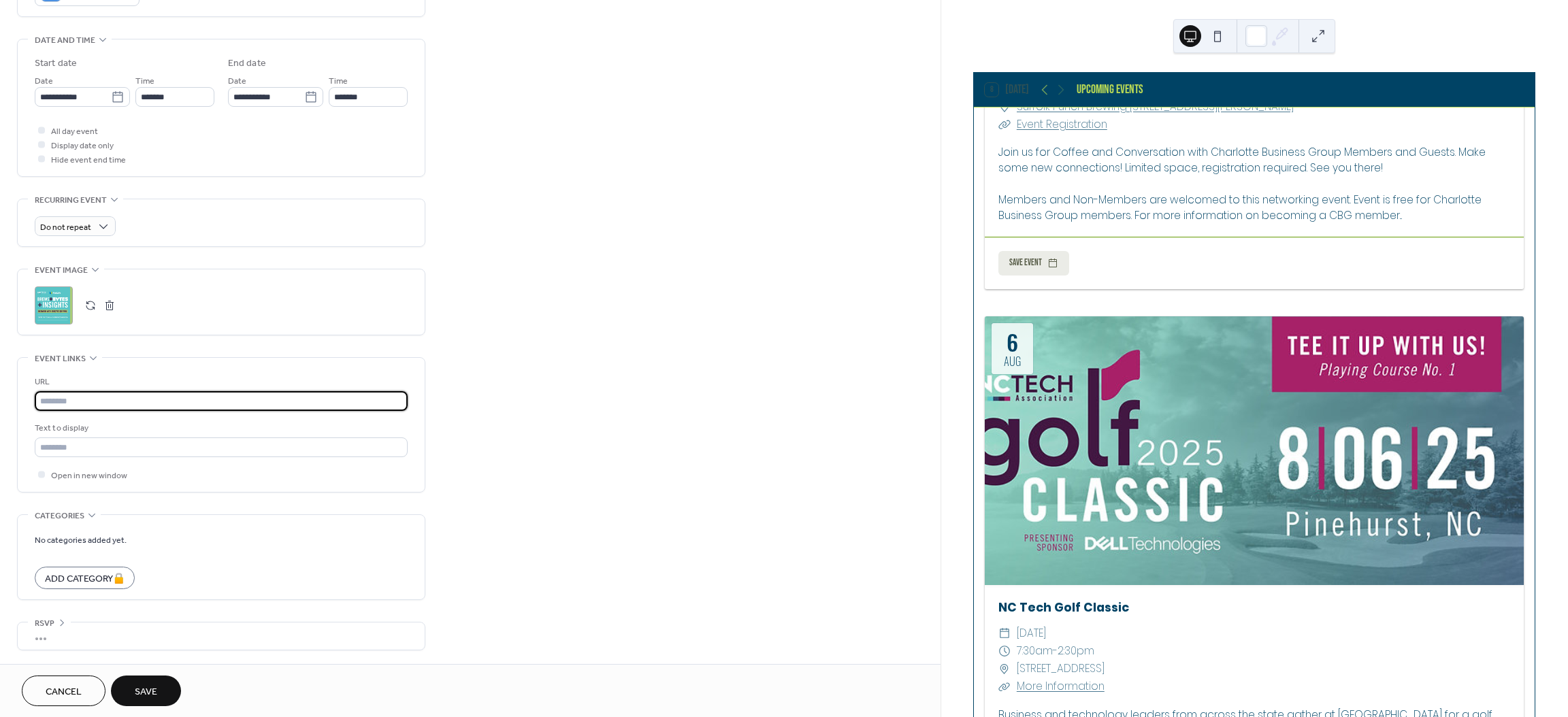 paste on "**********" 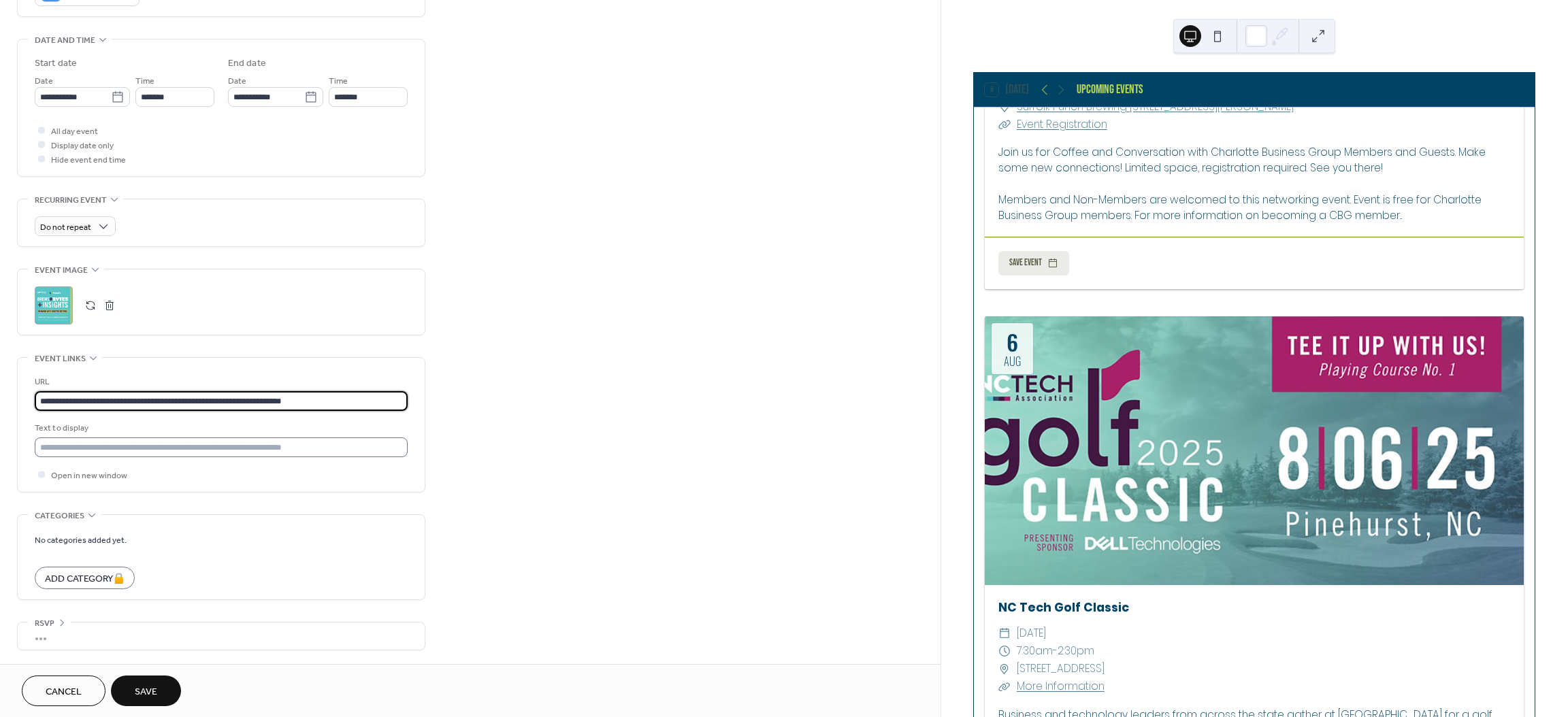 type on "**********" 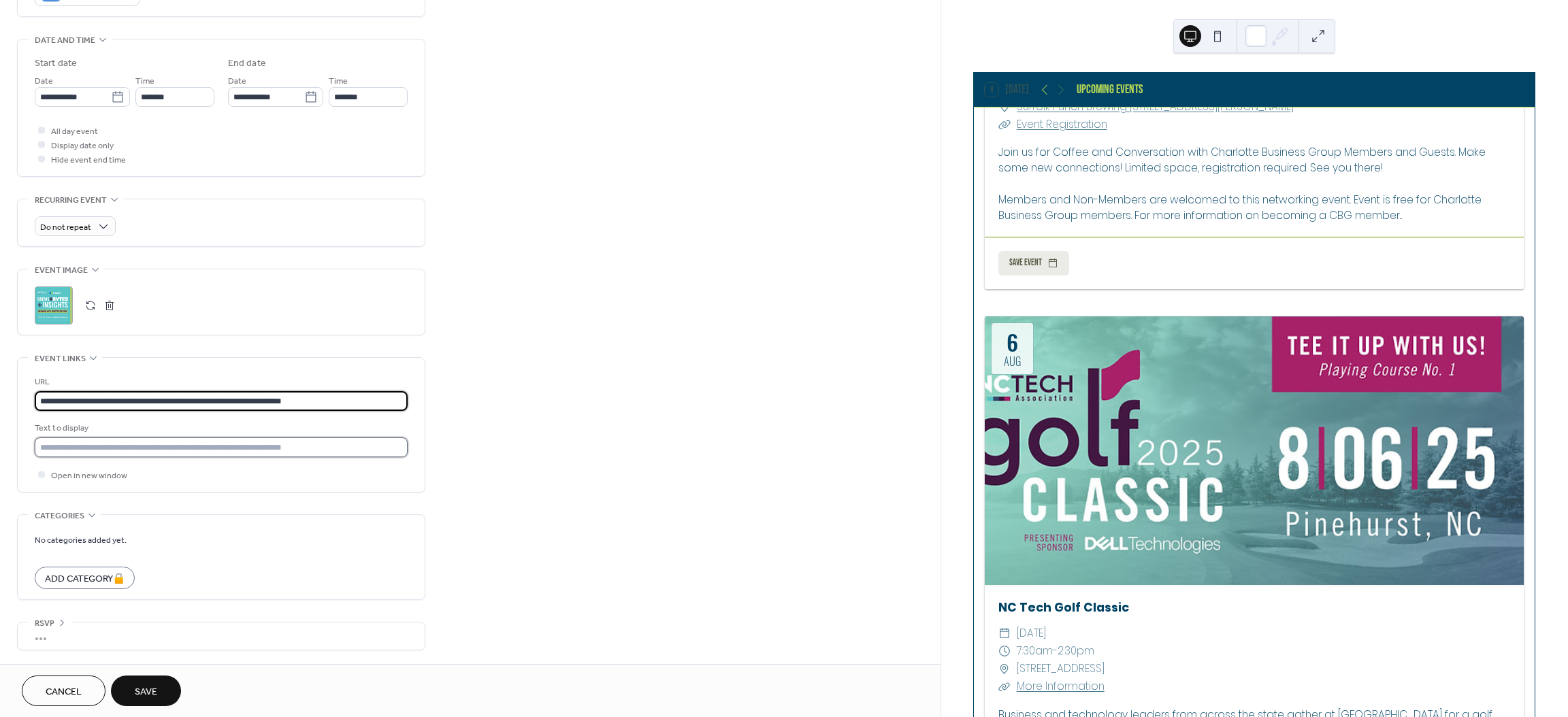 click at bounding box center [221, 447] 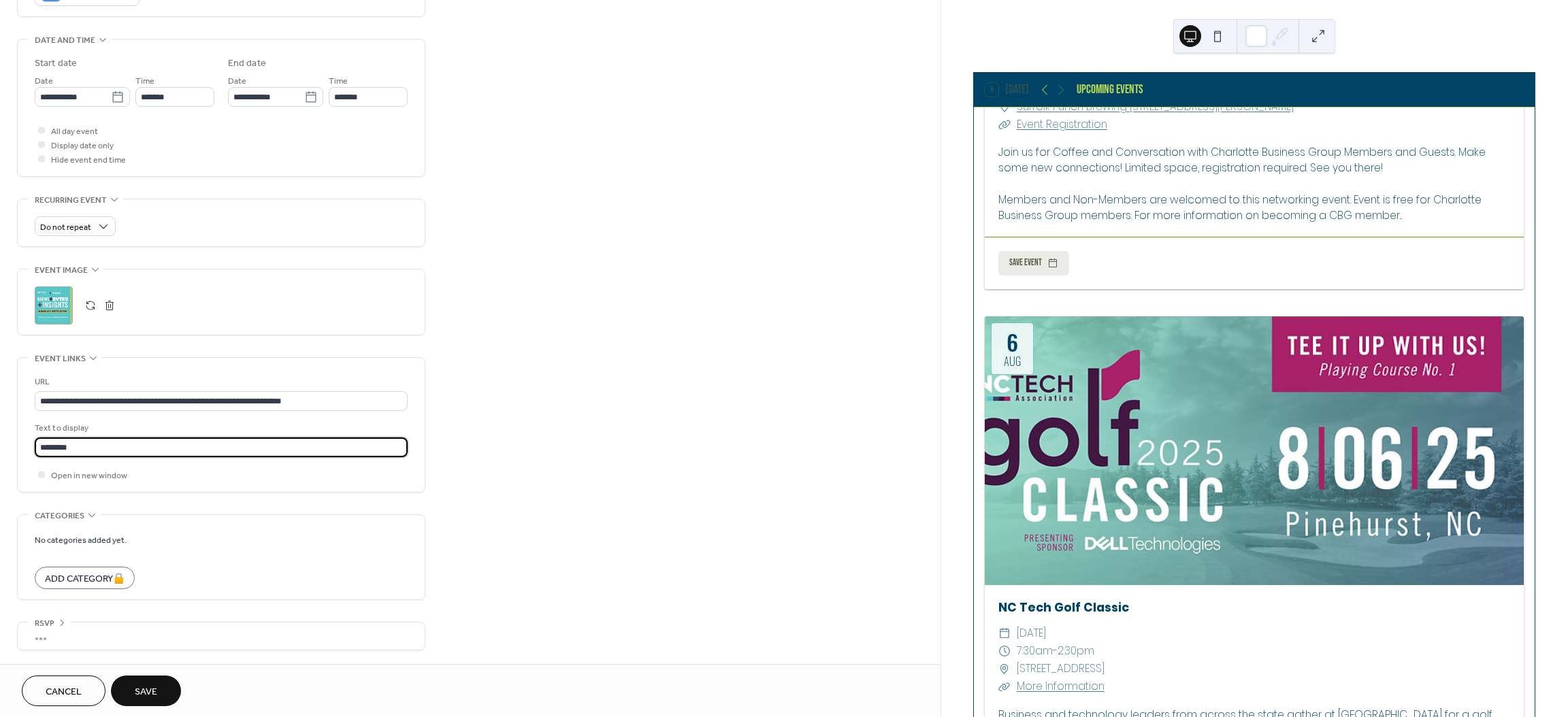 type on "********" 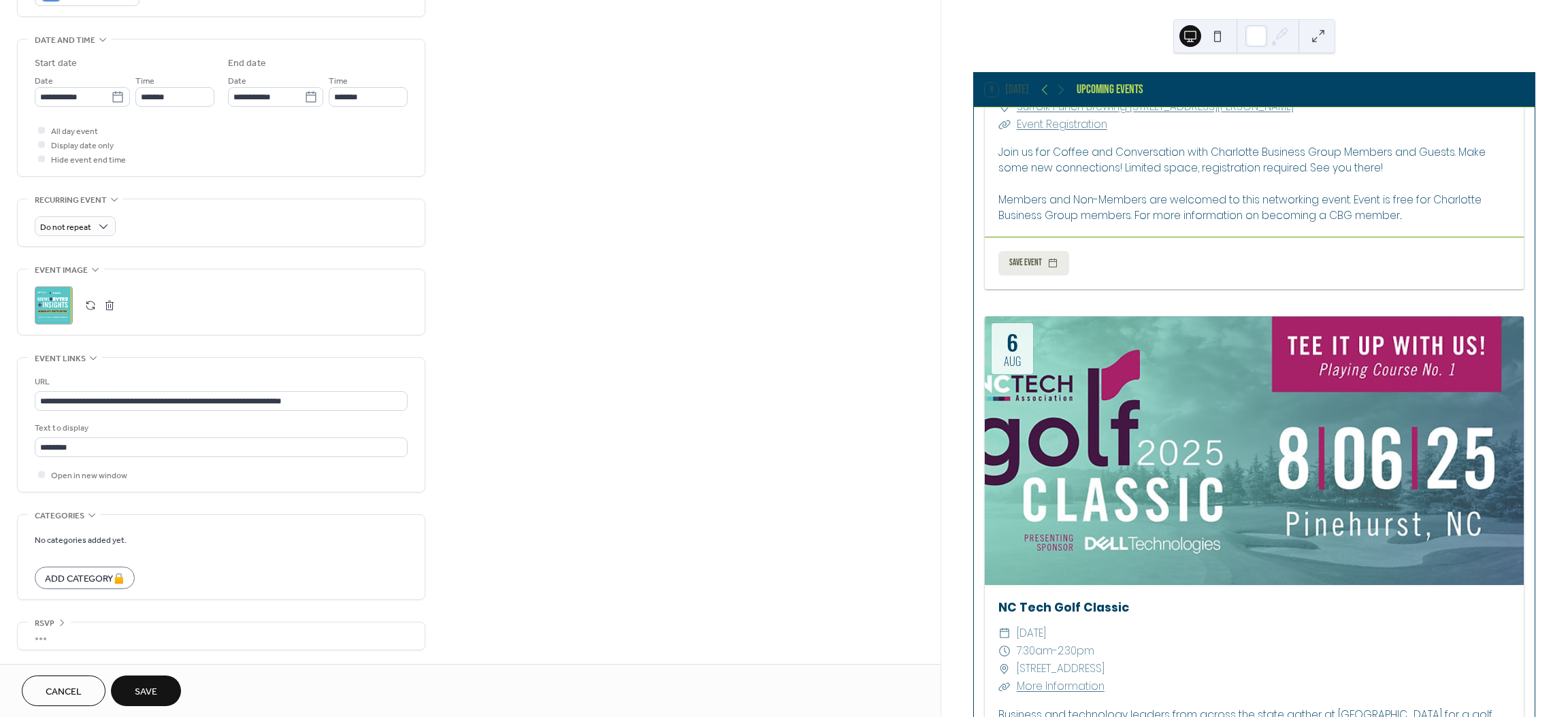 click on "**********" at bounding box center [470, 167] 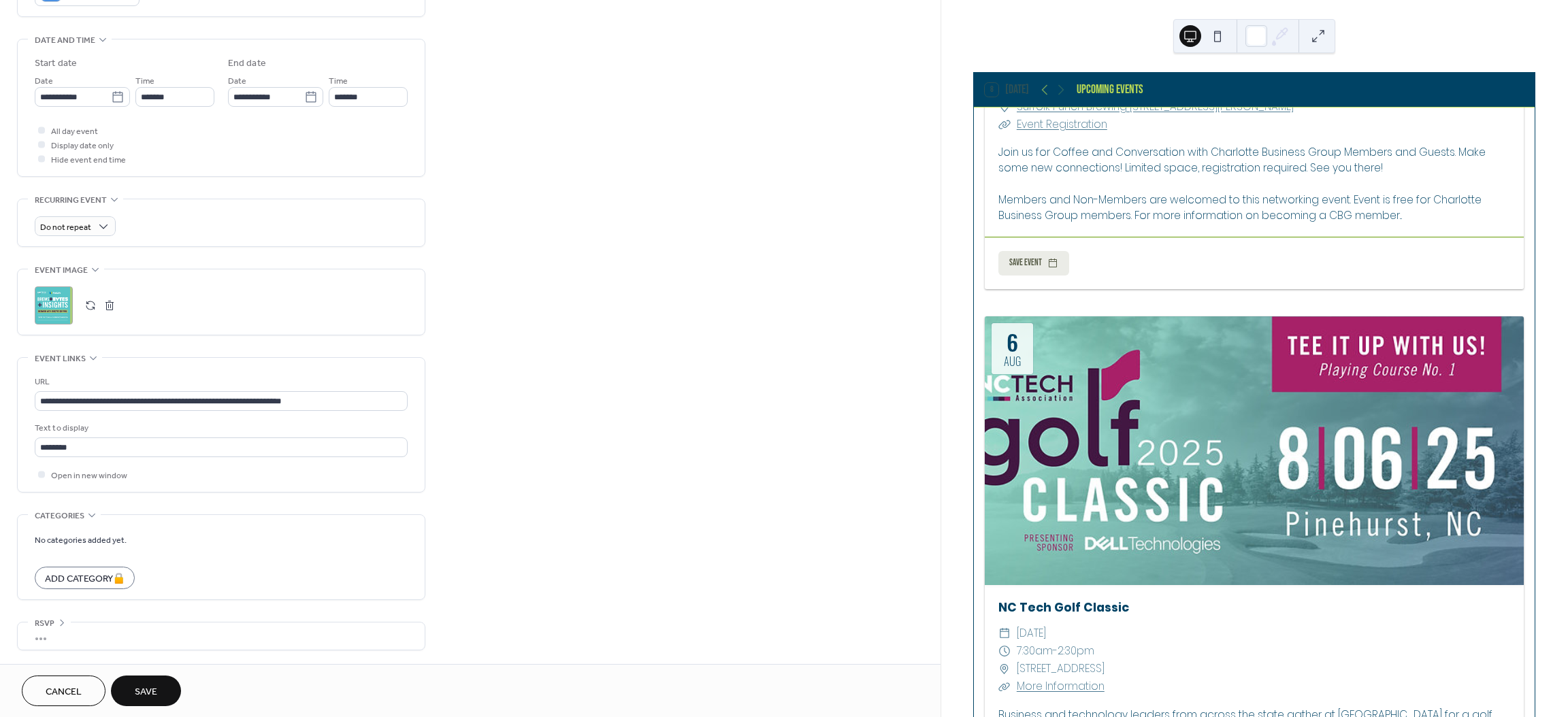 click on "Save" at bounding box center [146, 692] 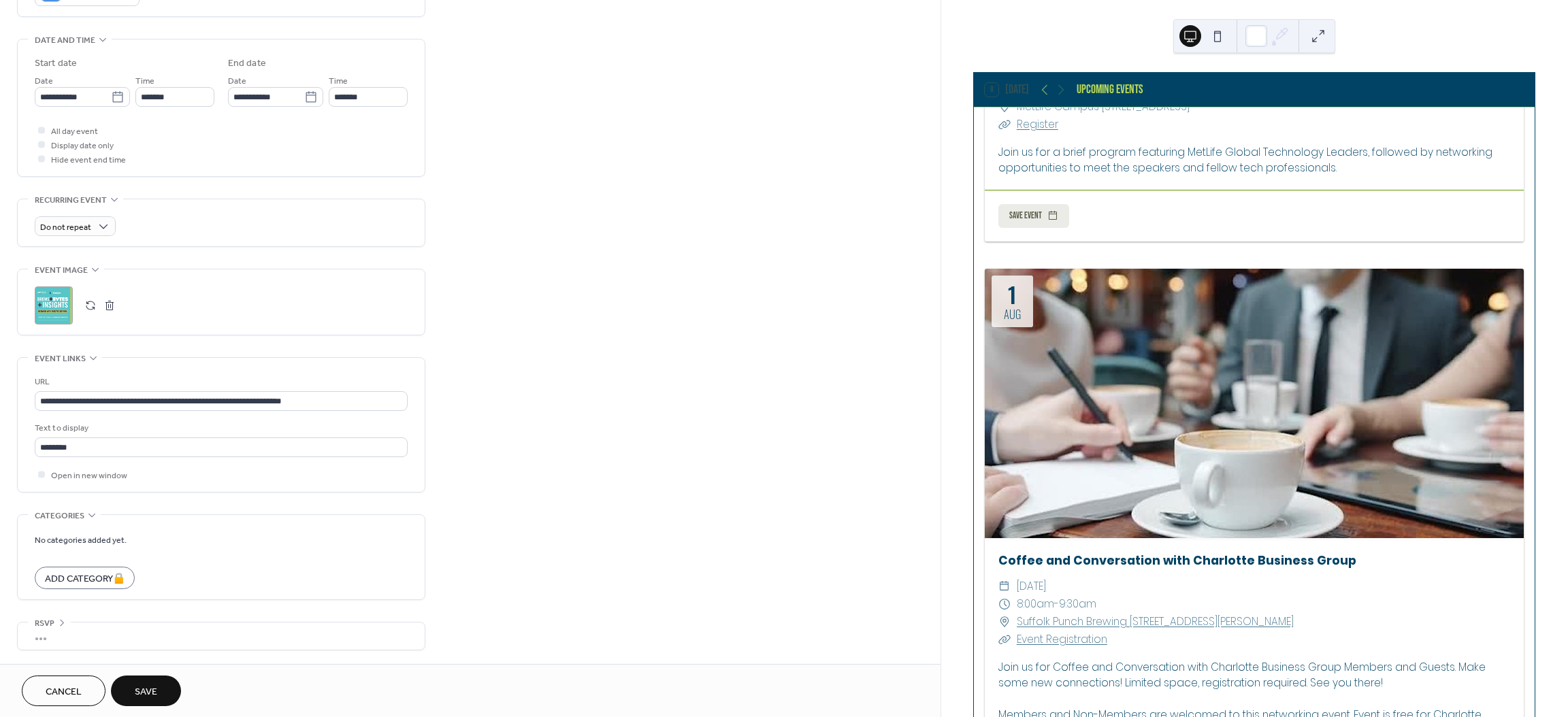 scroll, scrollTop: 873, scrollLeft: 0, axis: vertical 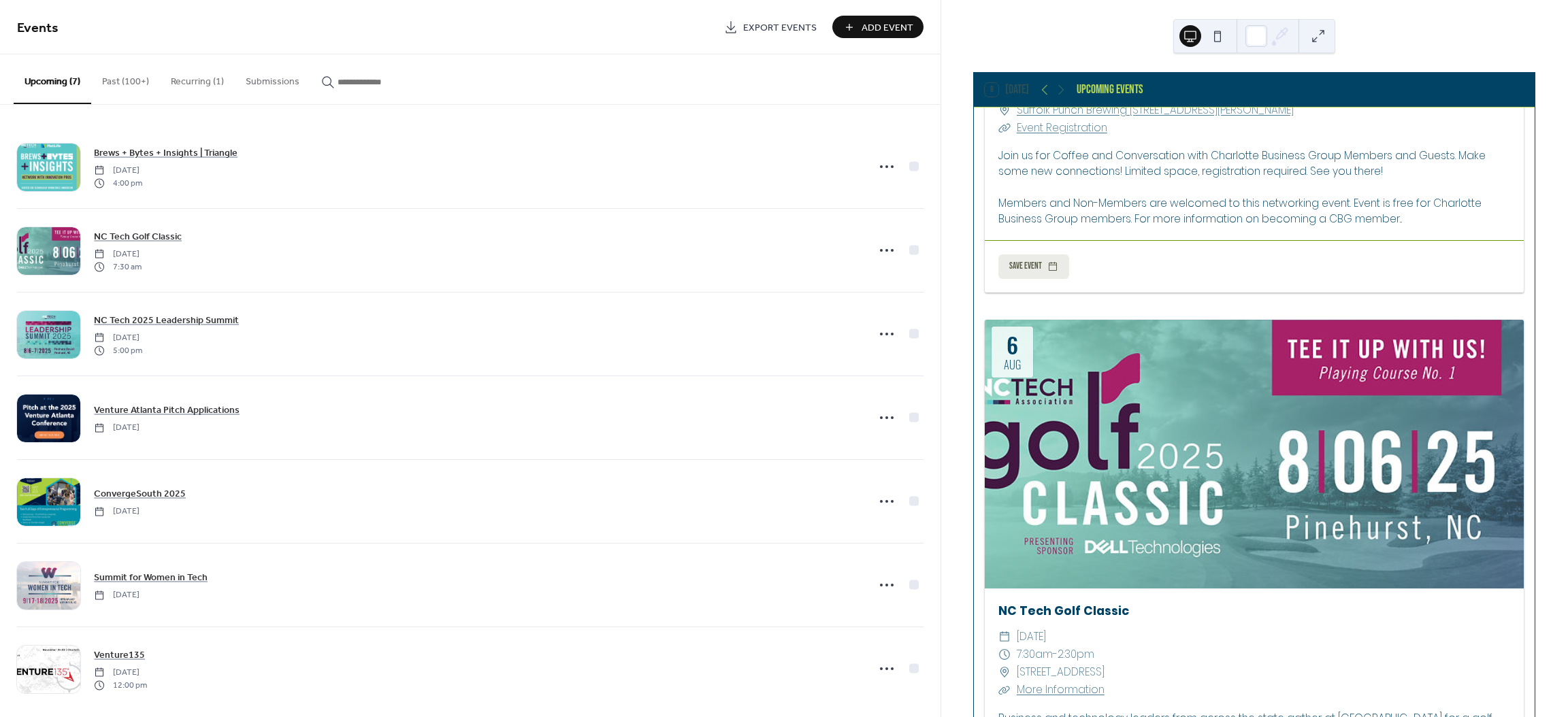 click on "Add Event" at bounding box center [887, 28] 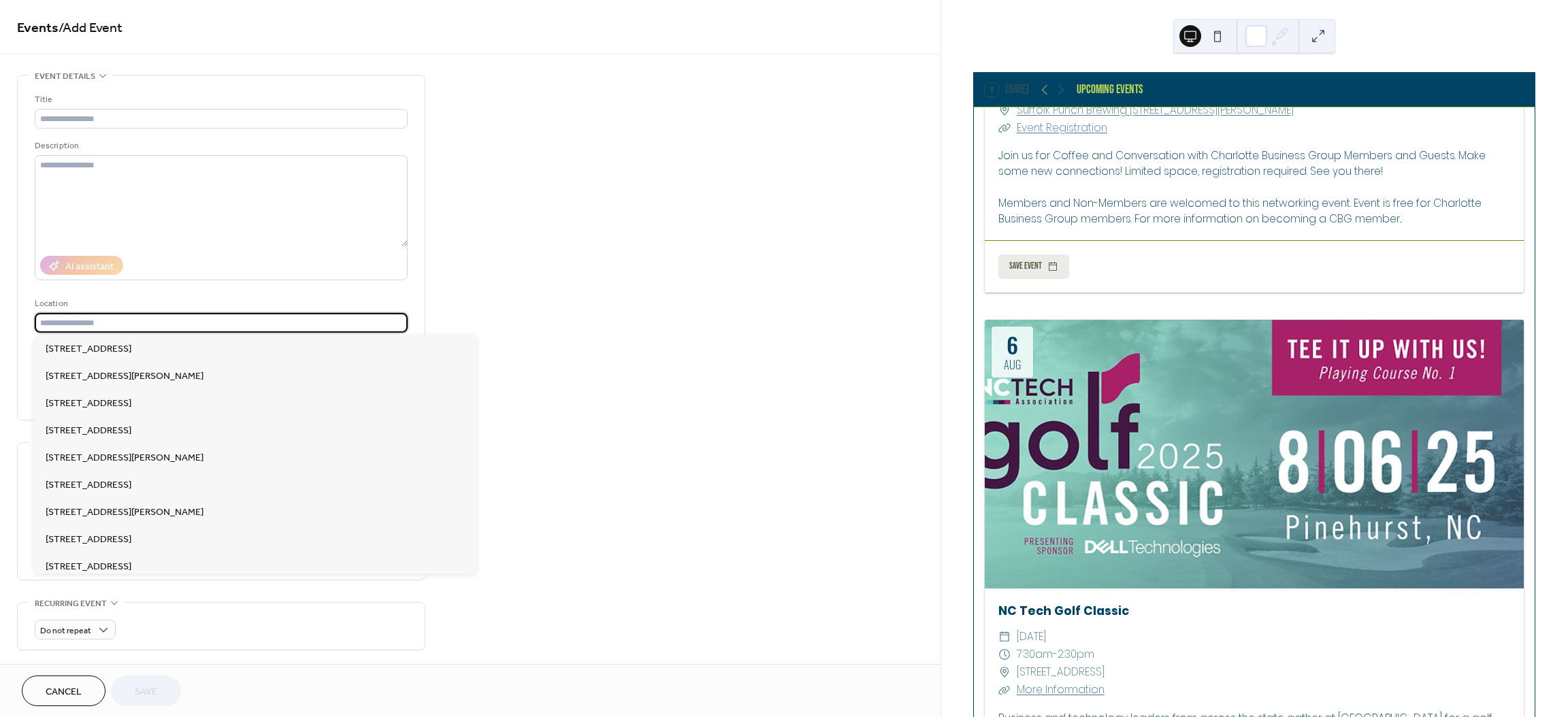 click at bounding box center [221, 322] 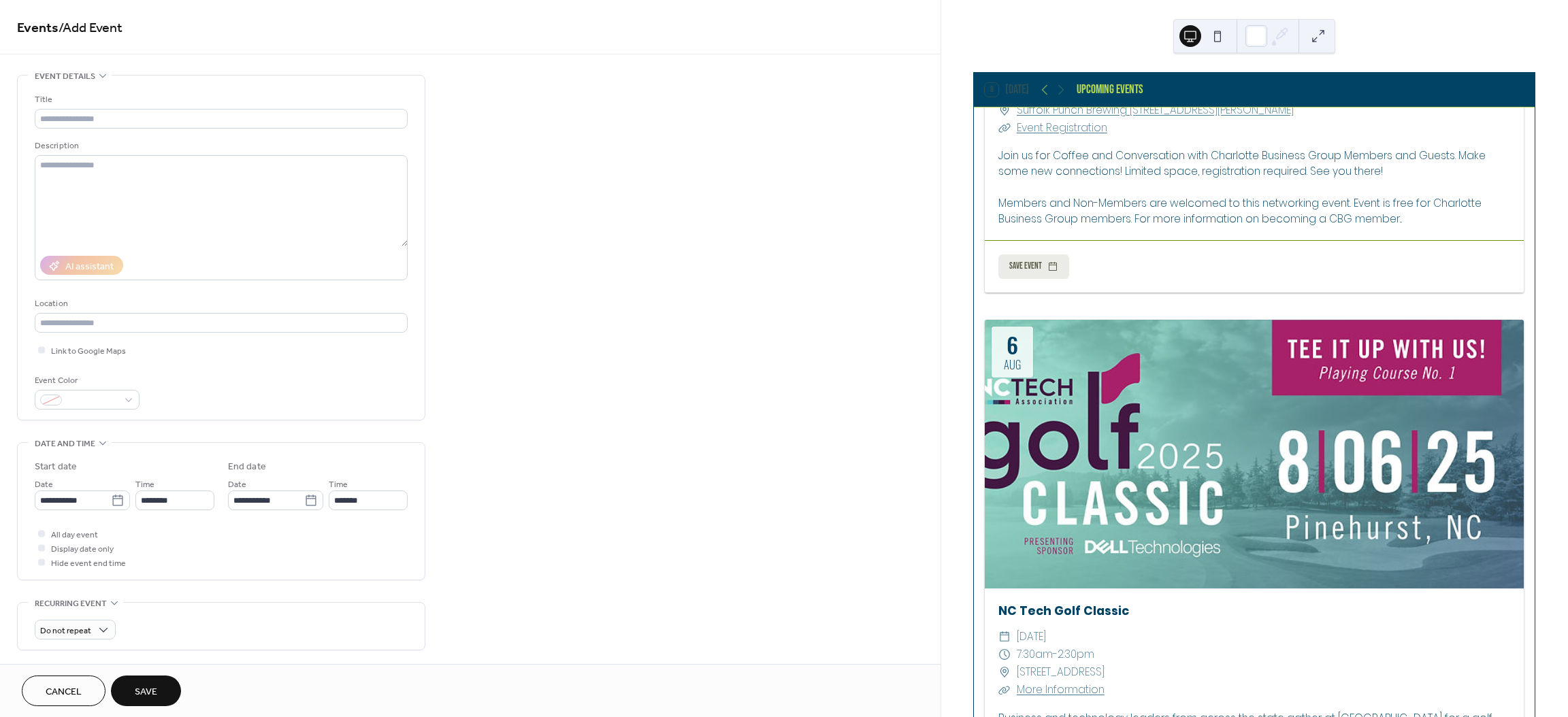 click on "**********" at bounding box center [470, 571] 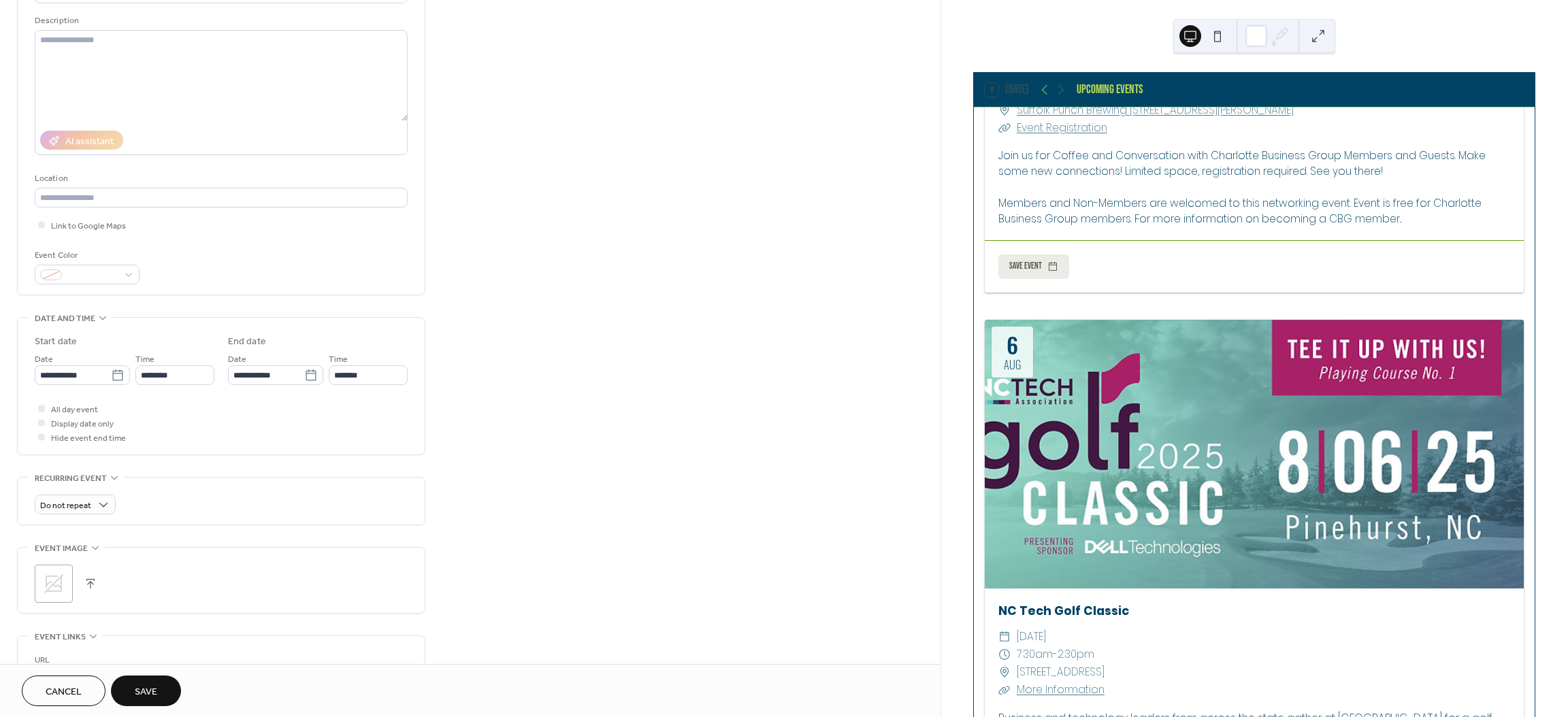 scroll, scrollTop: 133, scrollLeft: 0, axis: vertical 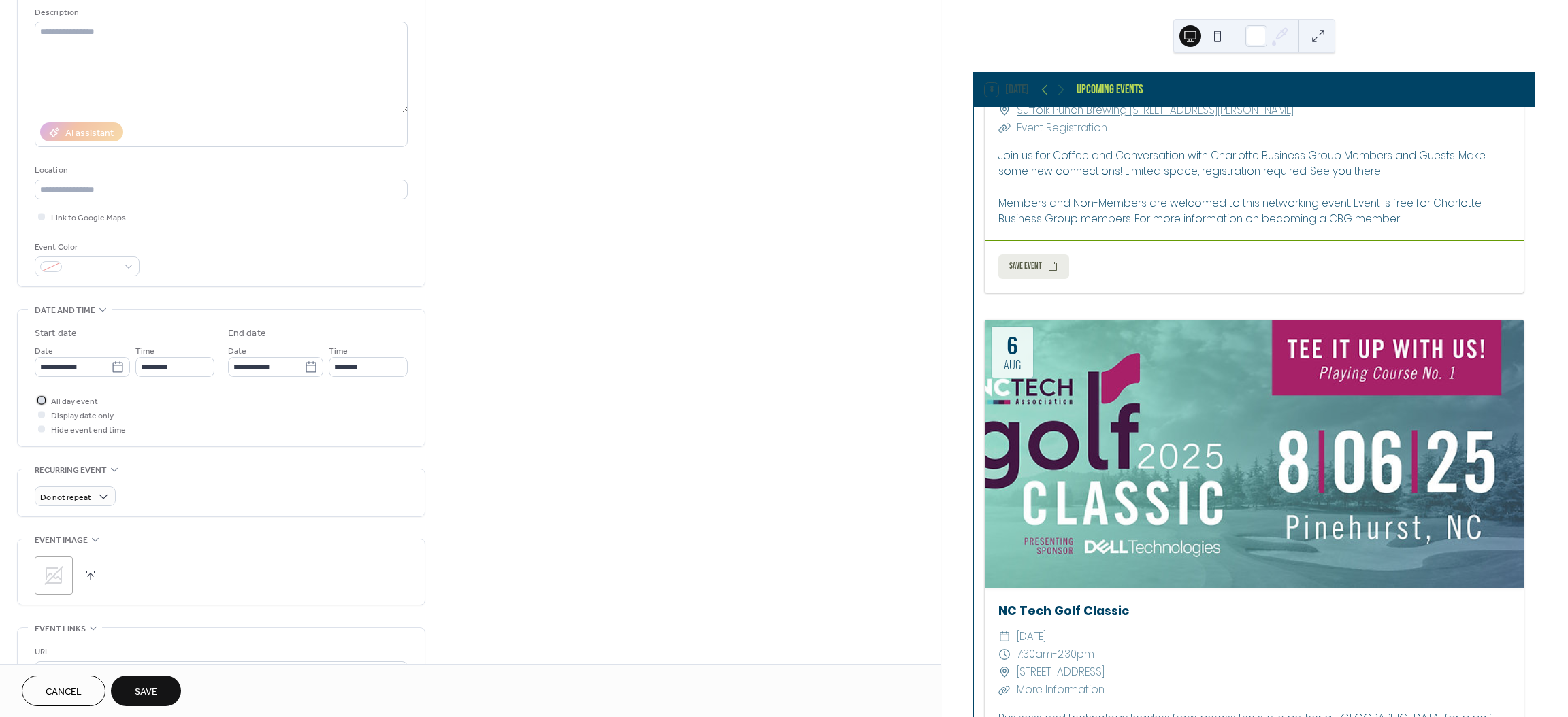 click at bounding box center [42, 400] 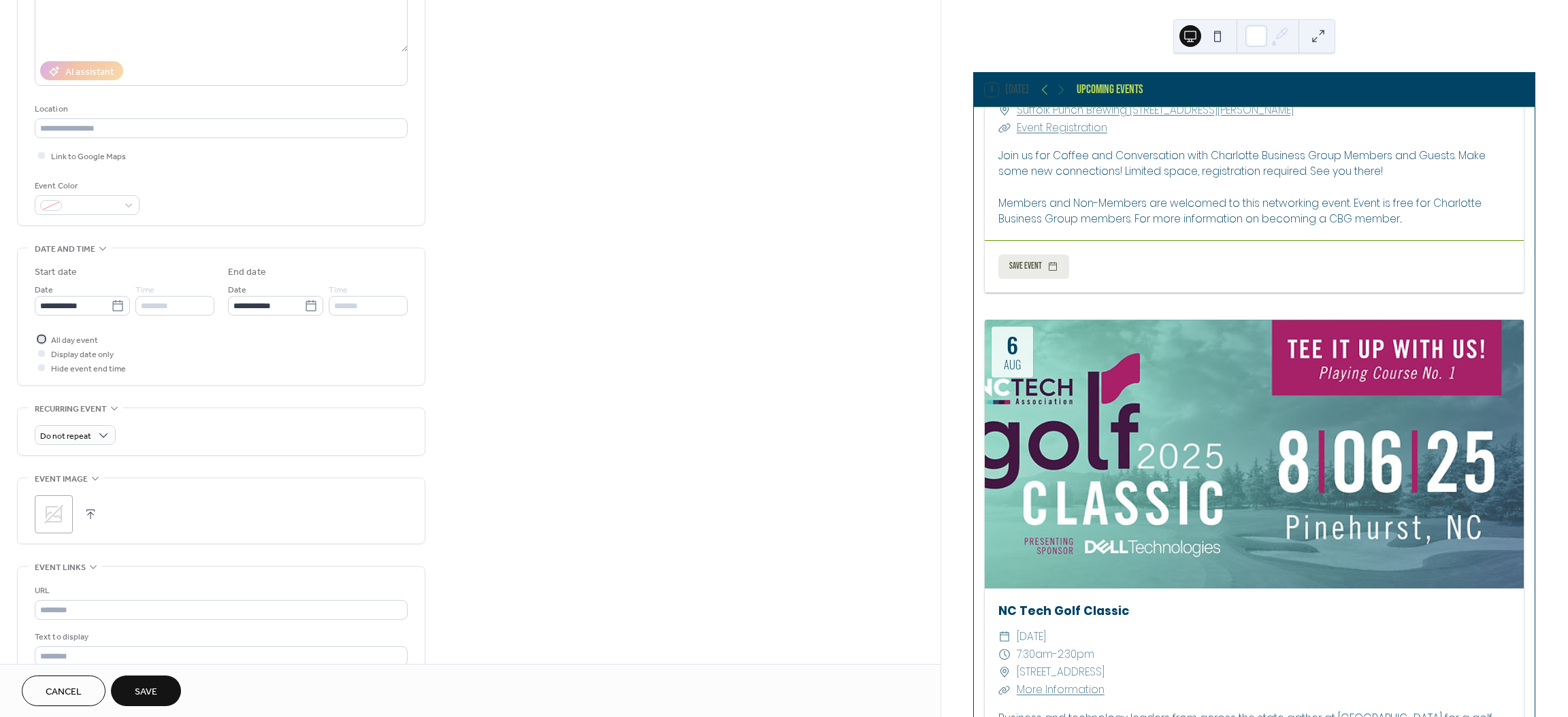 scroll, scrollTop: 196, scrollLeft: 0, axis: vertical 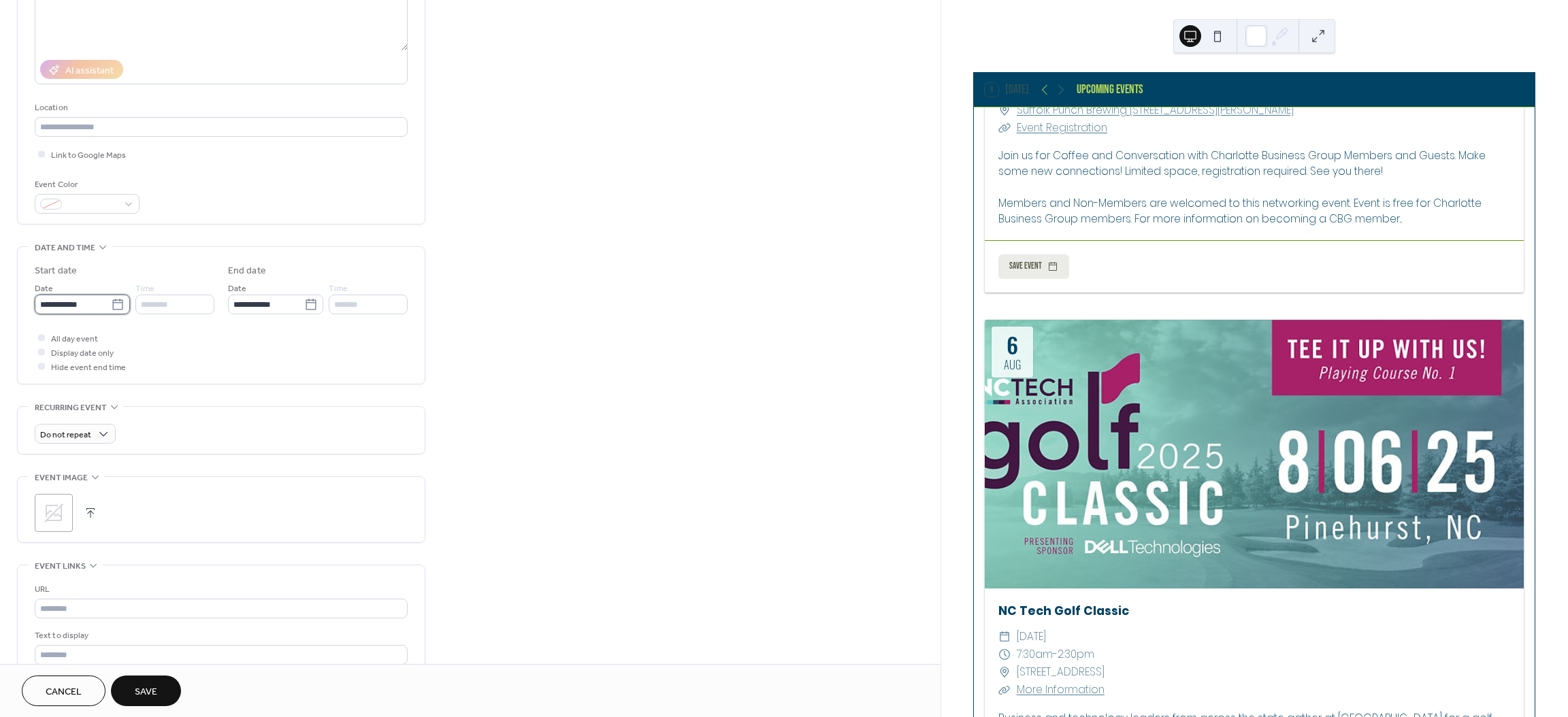 click on "**********" at bounding box center [73, 304] 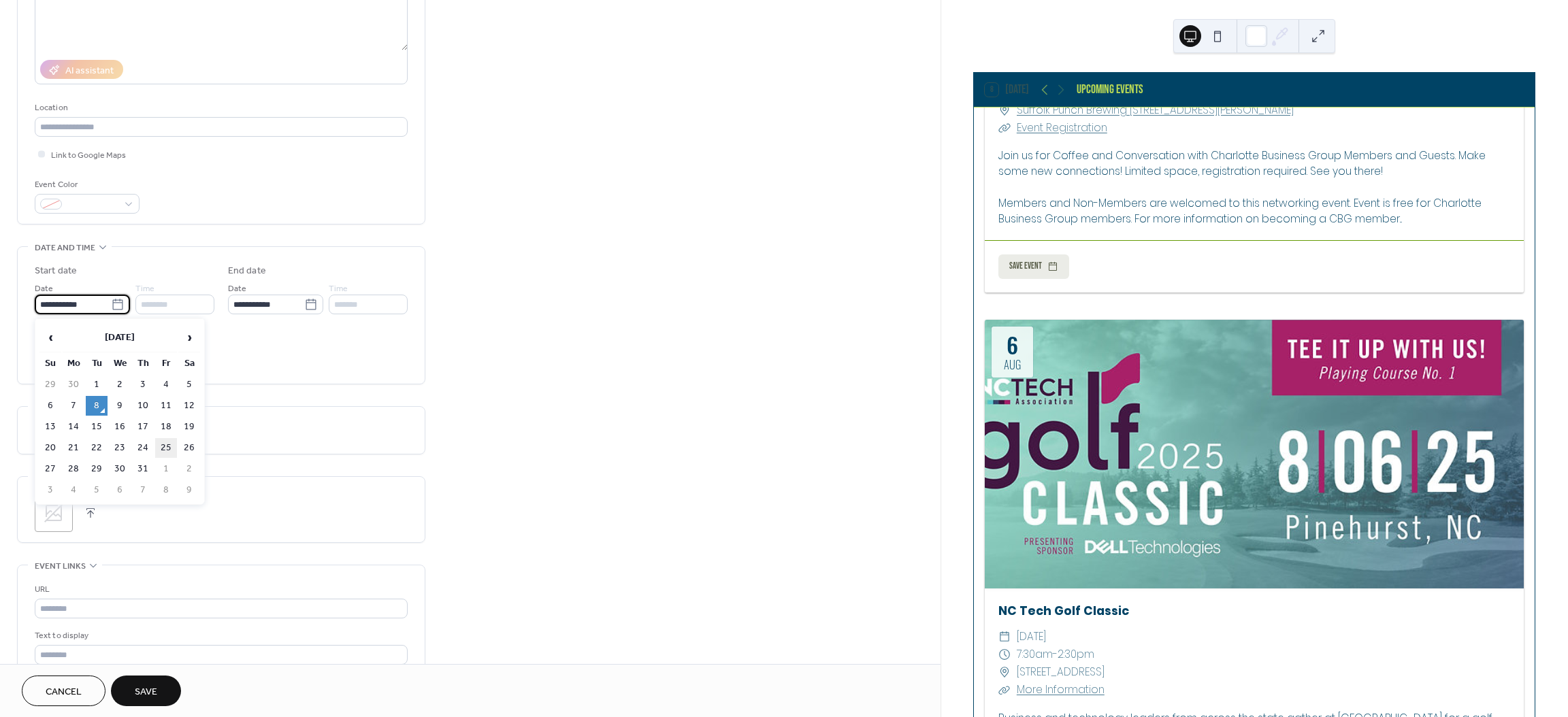 click on "25" at bounding box center (166, 448) 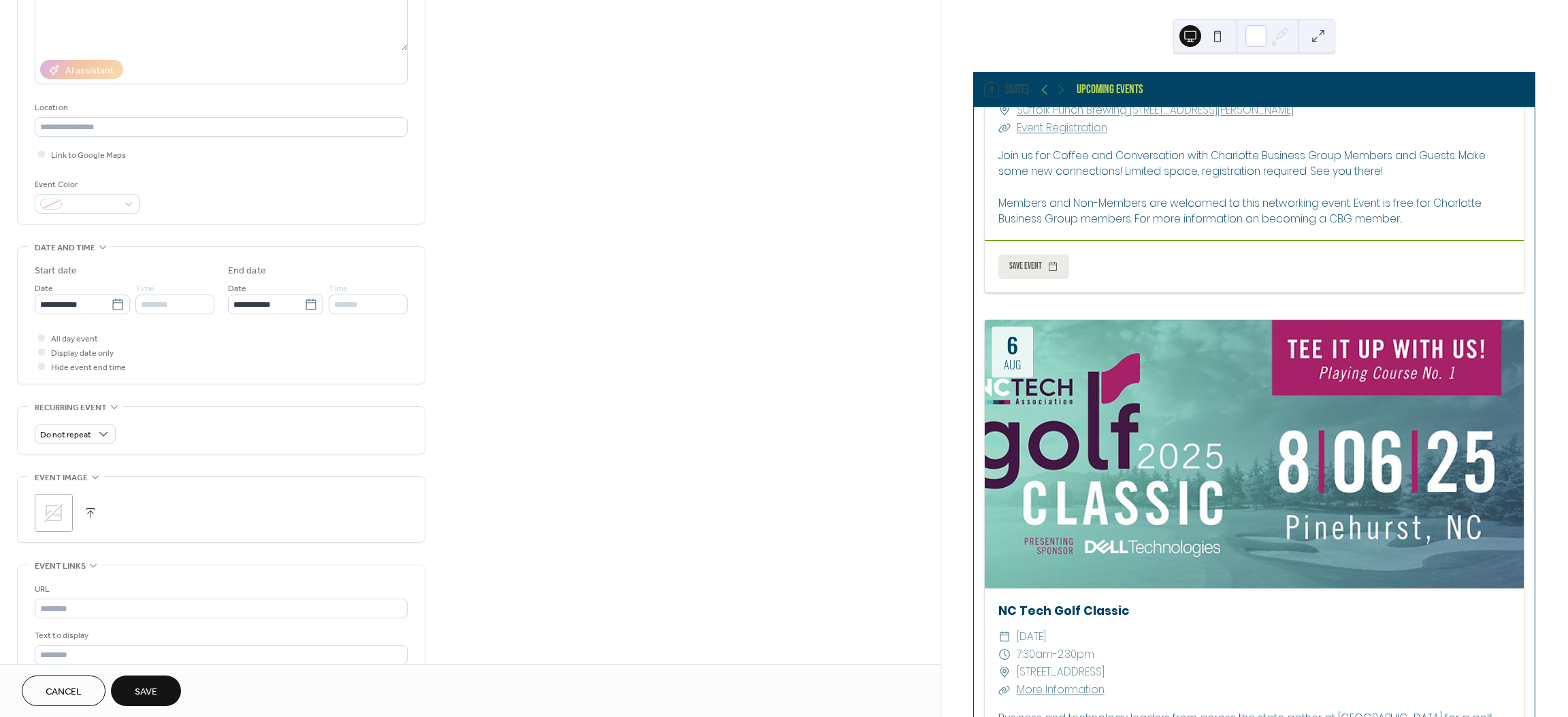 click on "Do not repeat" at bounding box center [221, 430] 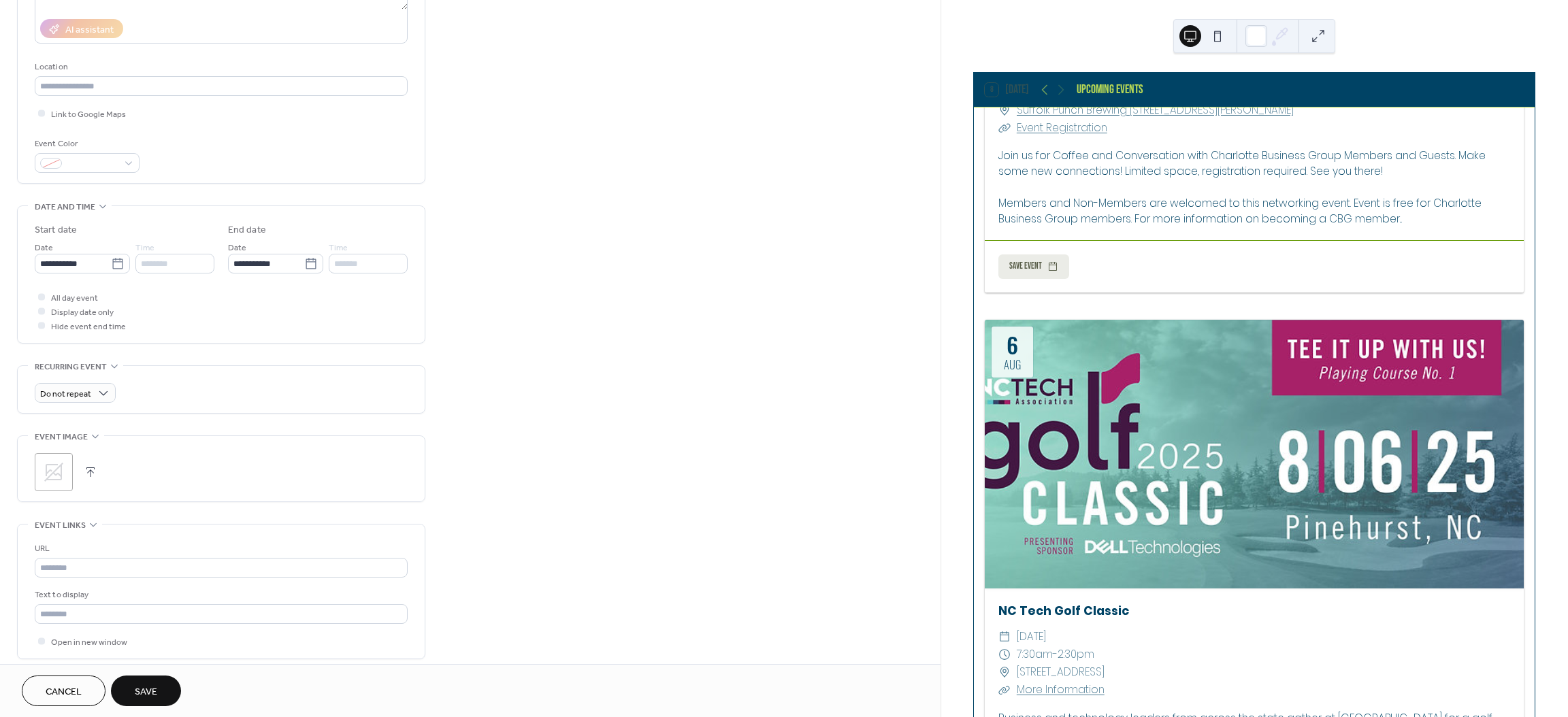 scroll, scrollTop: 242, scrollLeft: 0, axis: vertical 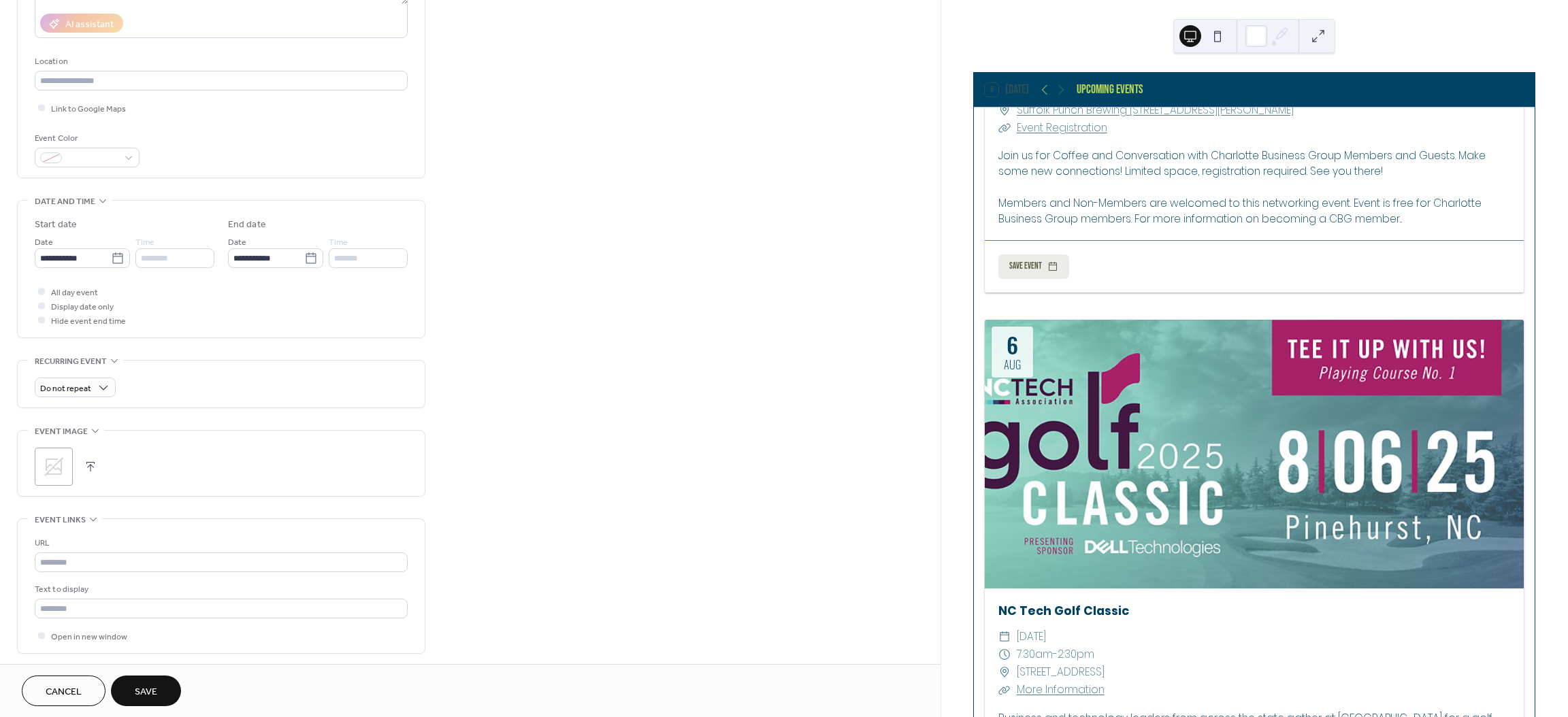 click 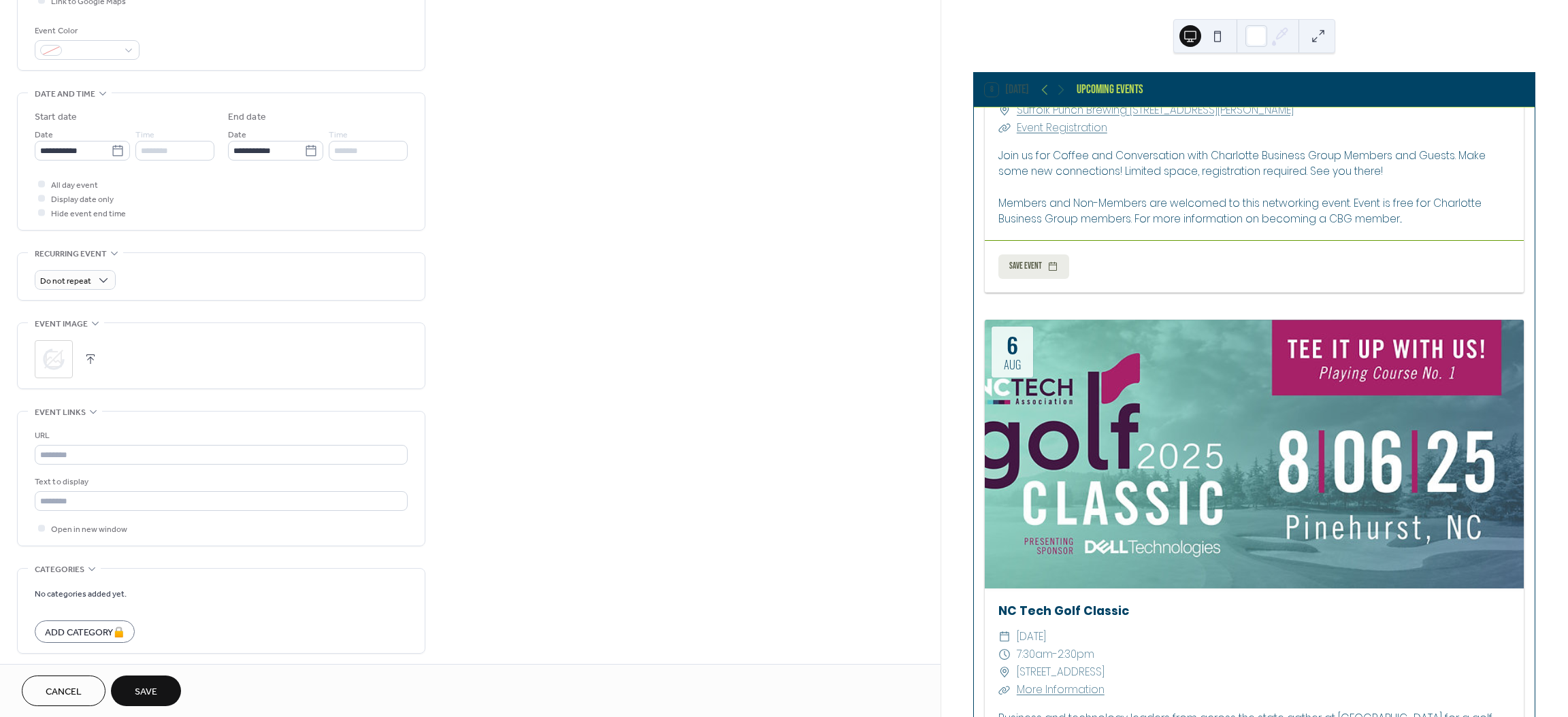 scroll, scrollTop: 351, scrollLeft: 0, axis: vertical 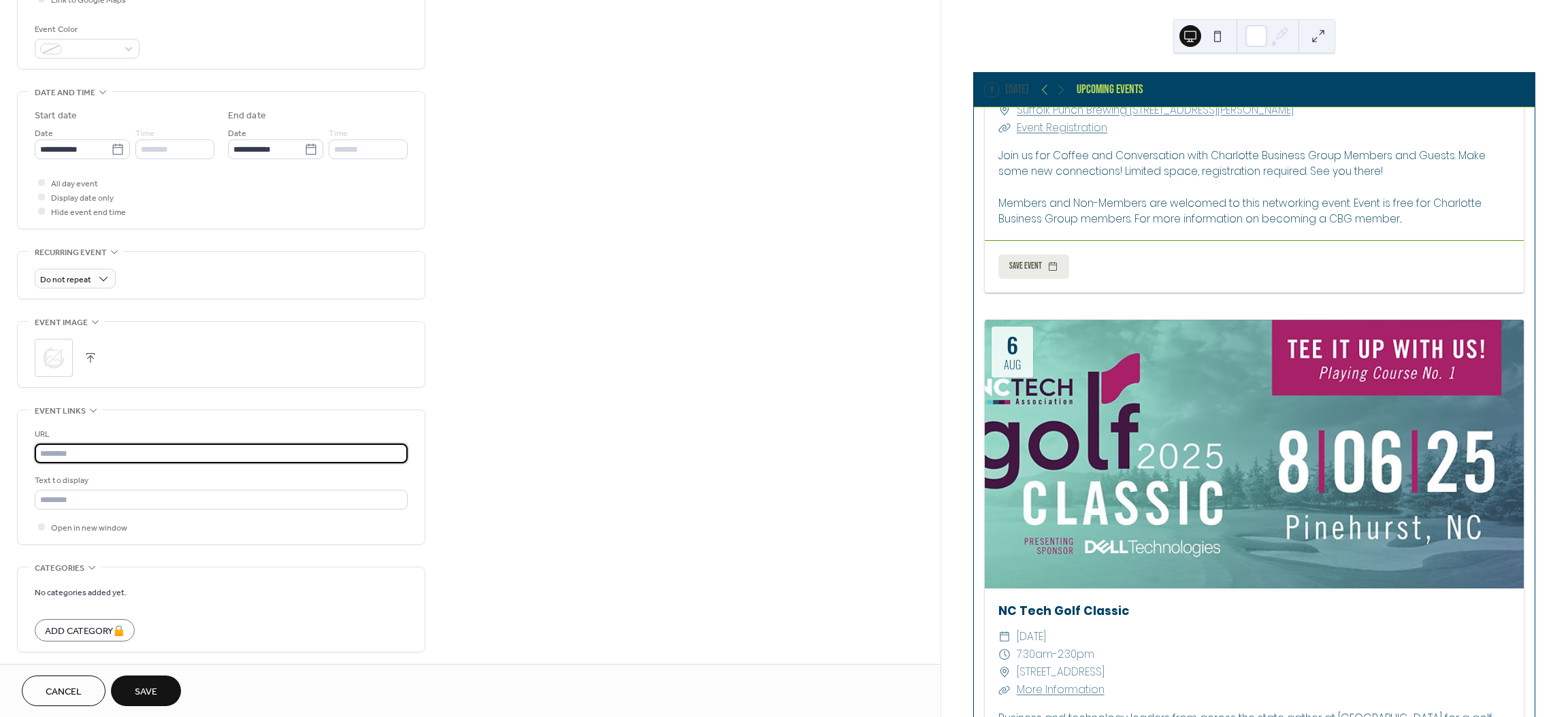 click at bounding box center (221, 453) 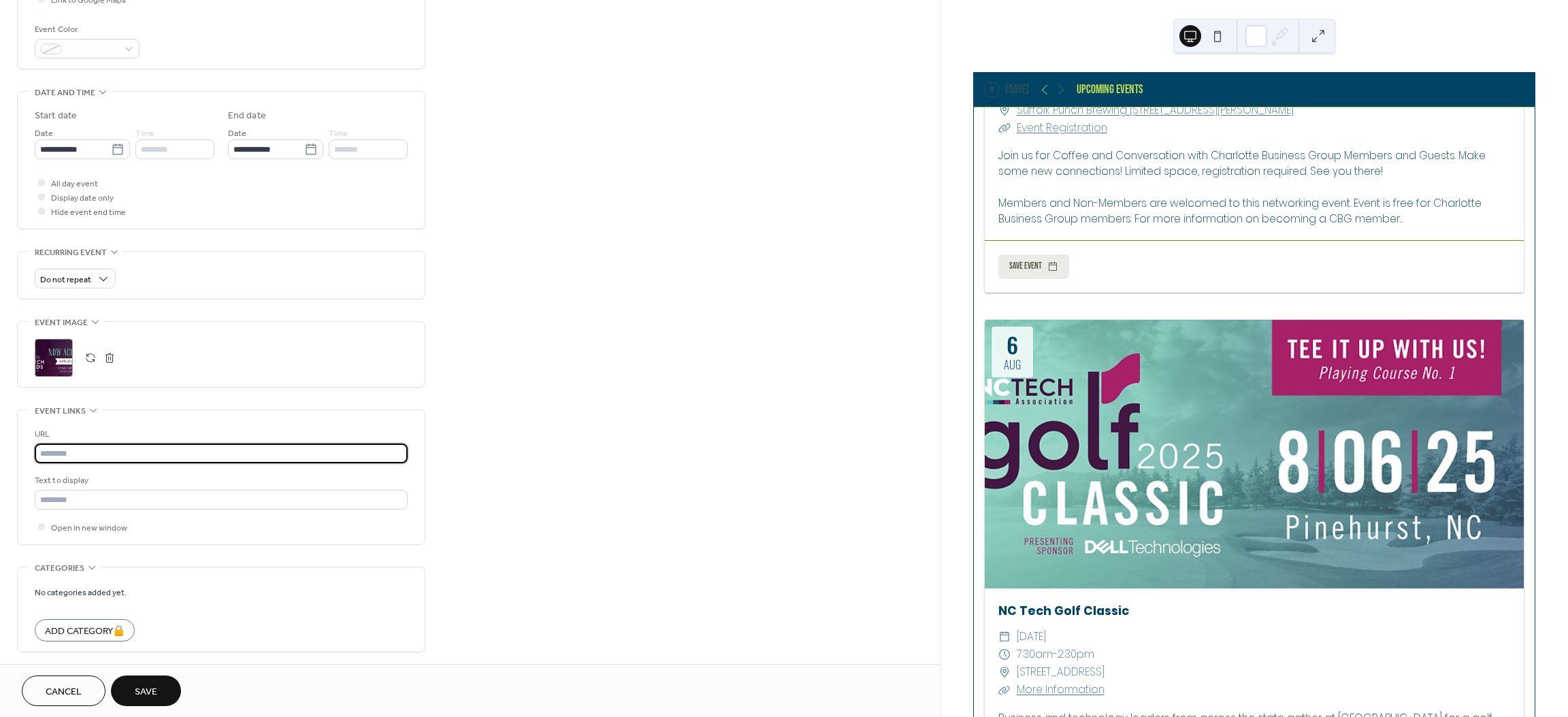 paste on "**********" 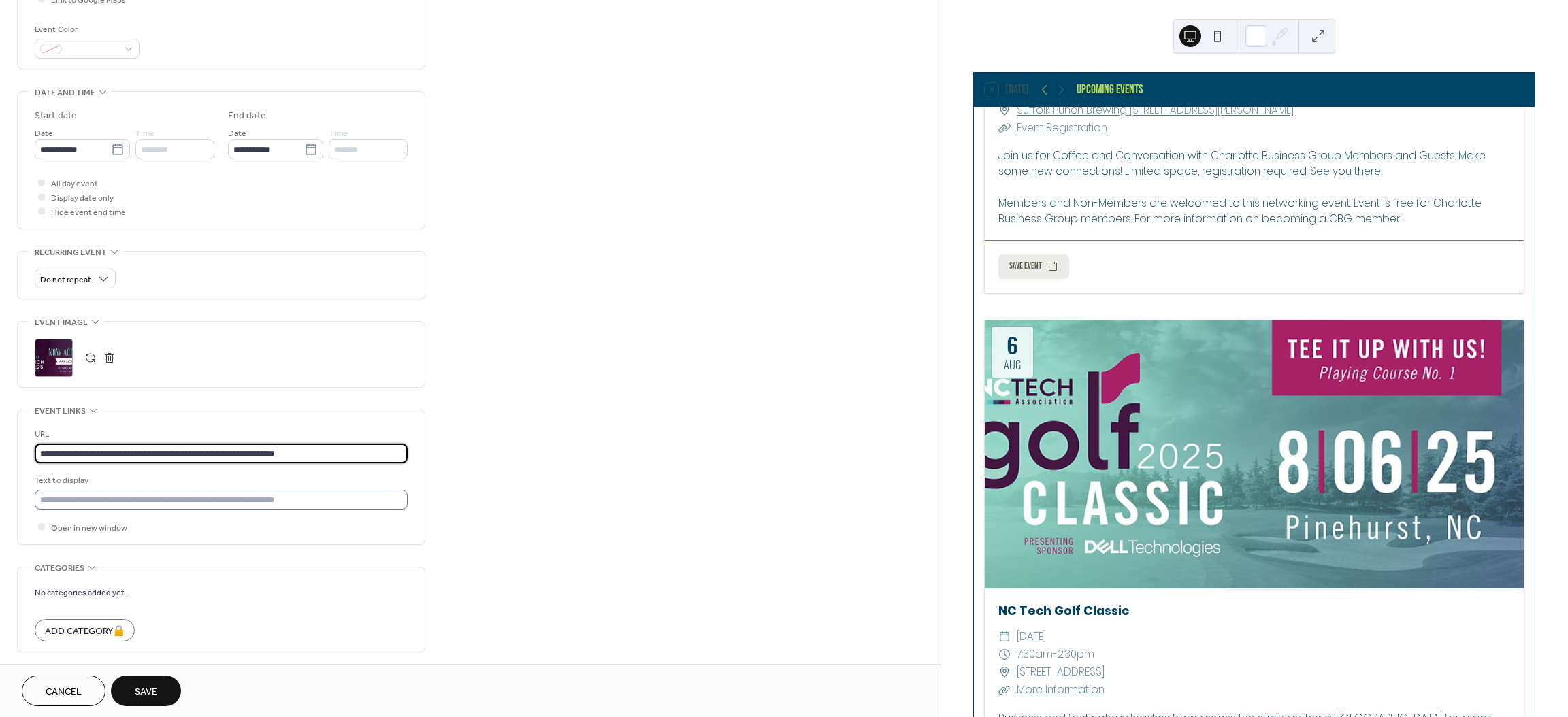 type on "**********" 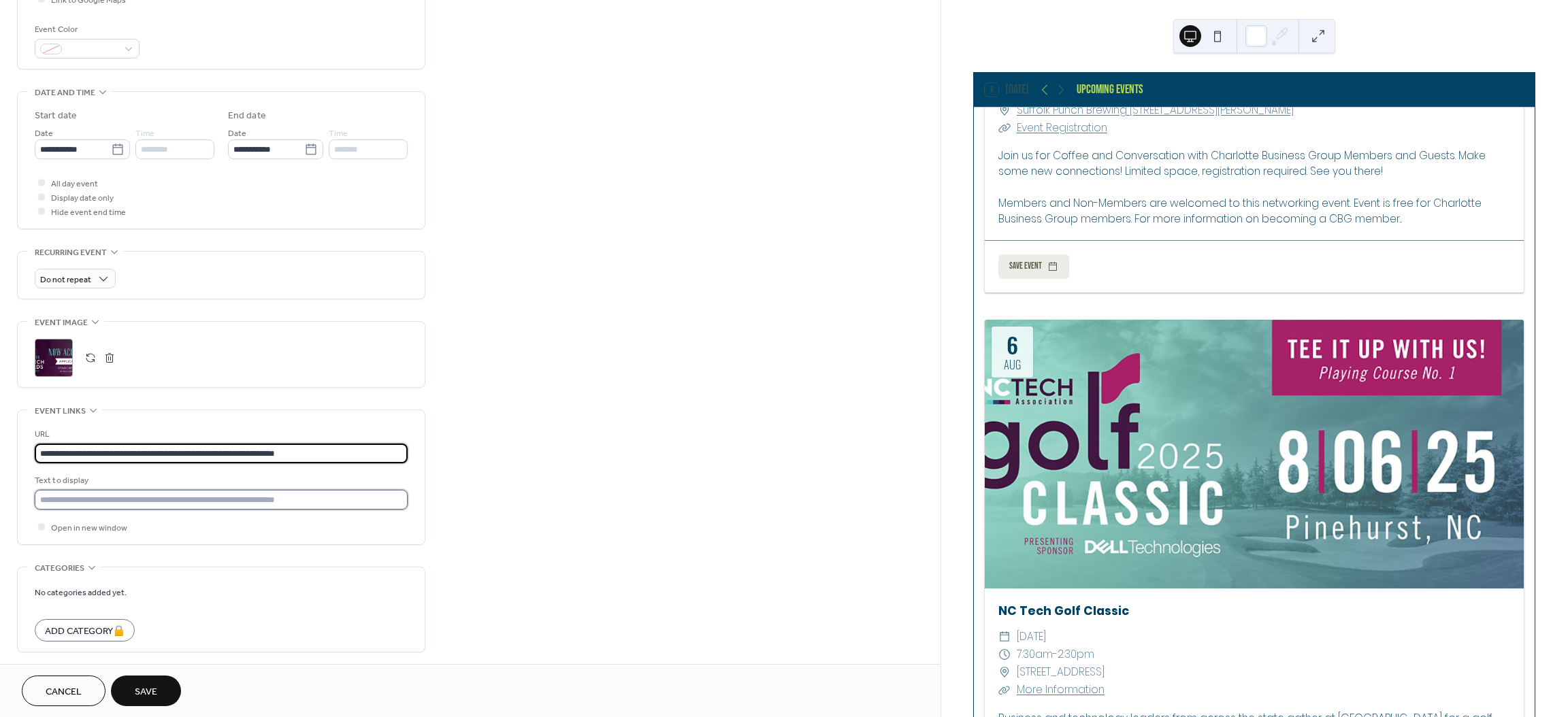 click at bounding box center [221, 499] 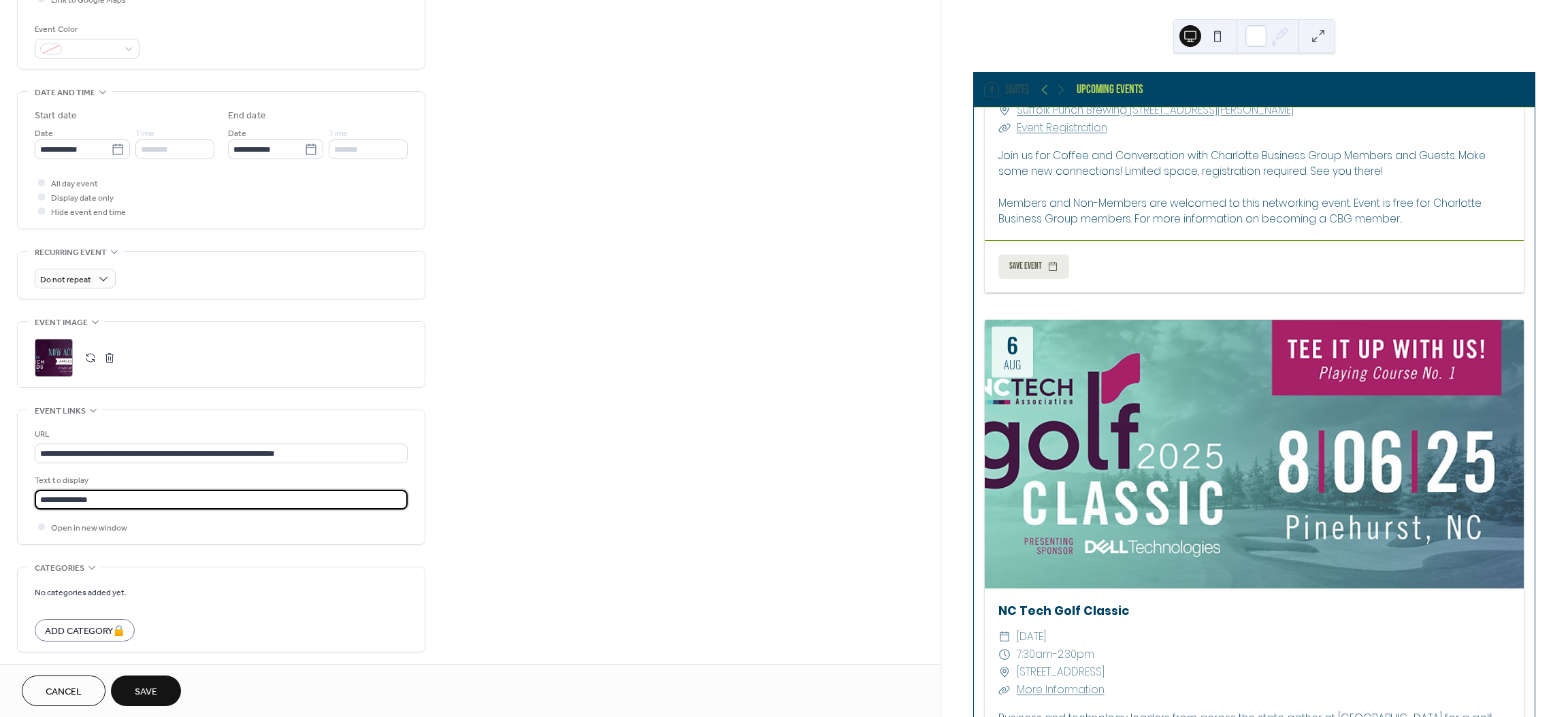 type on "**********" 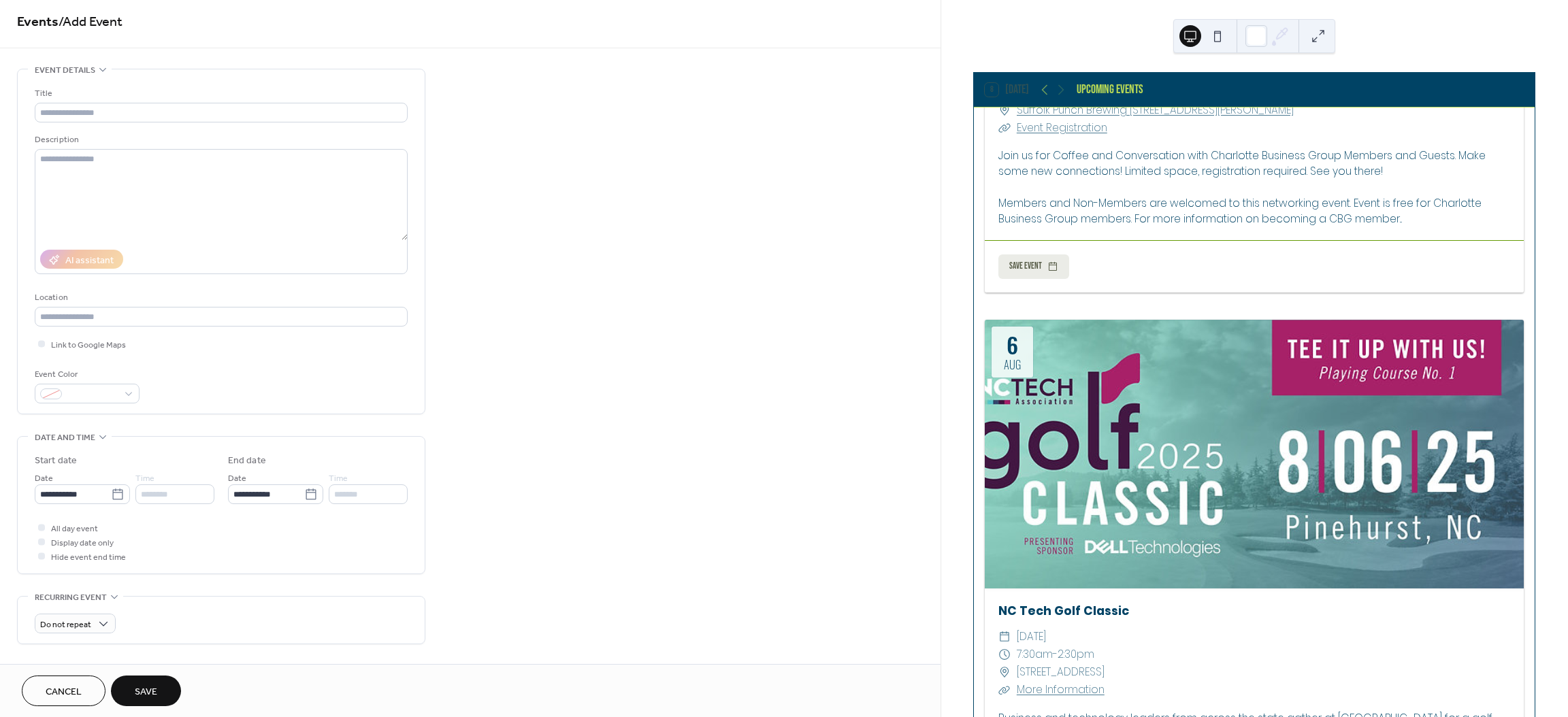 scroll, scrollTop: 0, scrollLeft: 0, axis: both 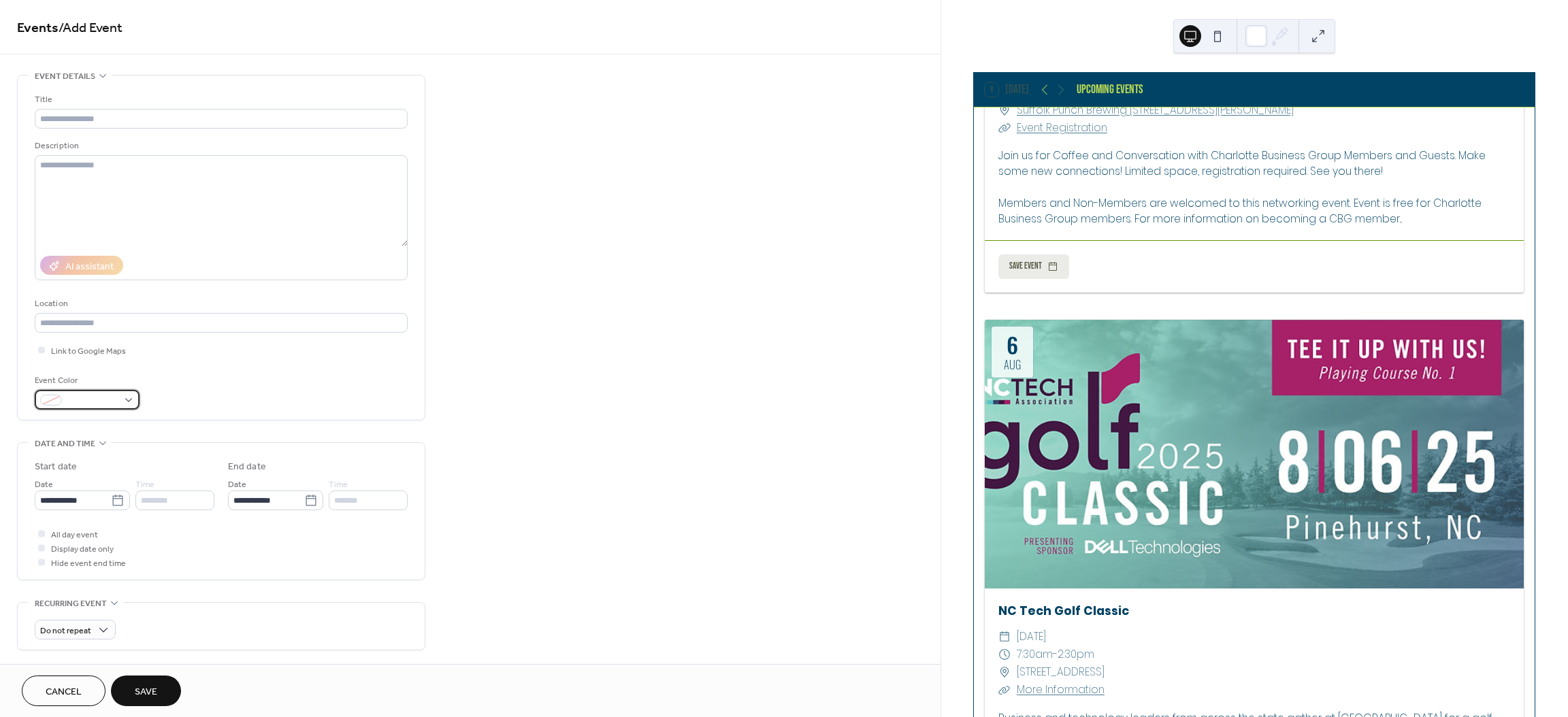 click at bounding box center (87, 399) 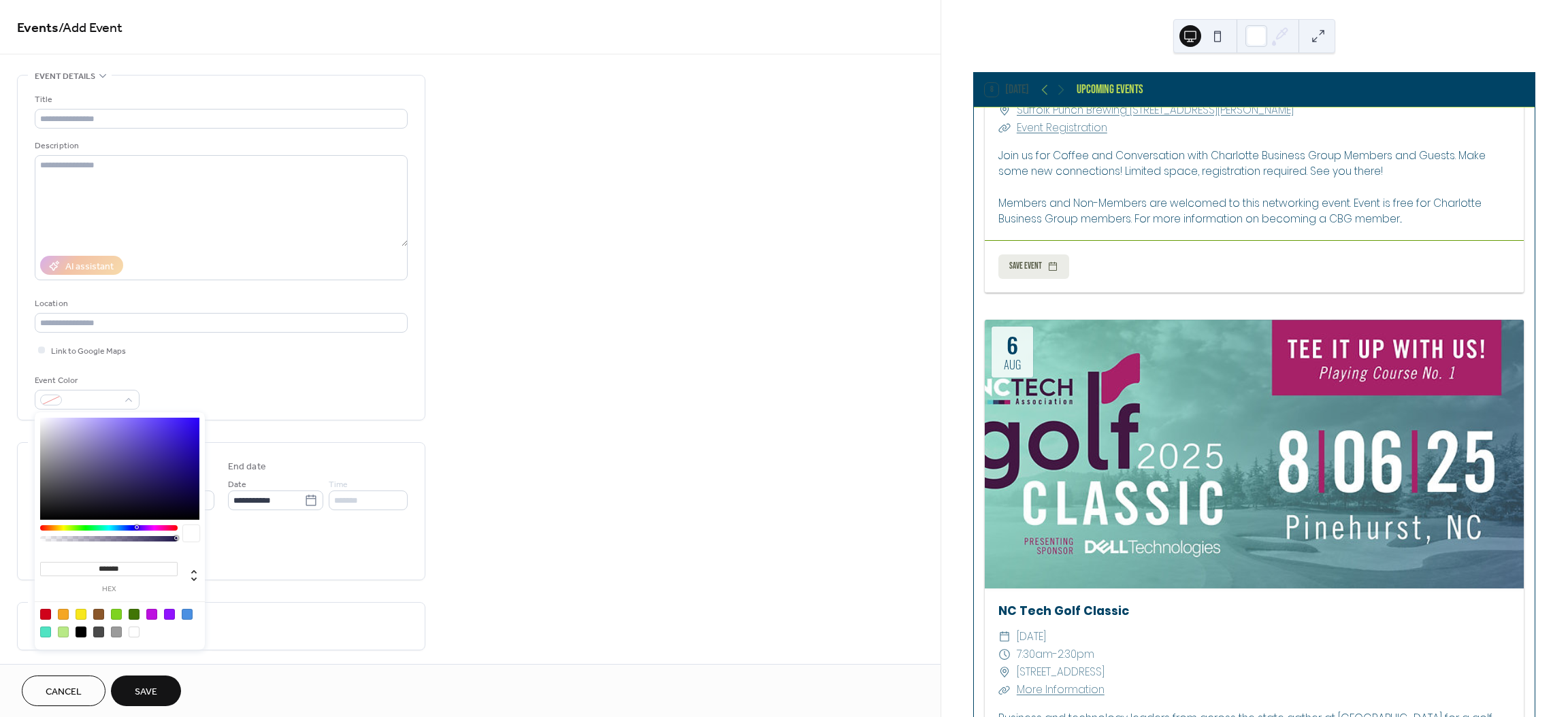 click at bounding box center [120, 622] 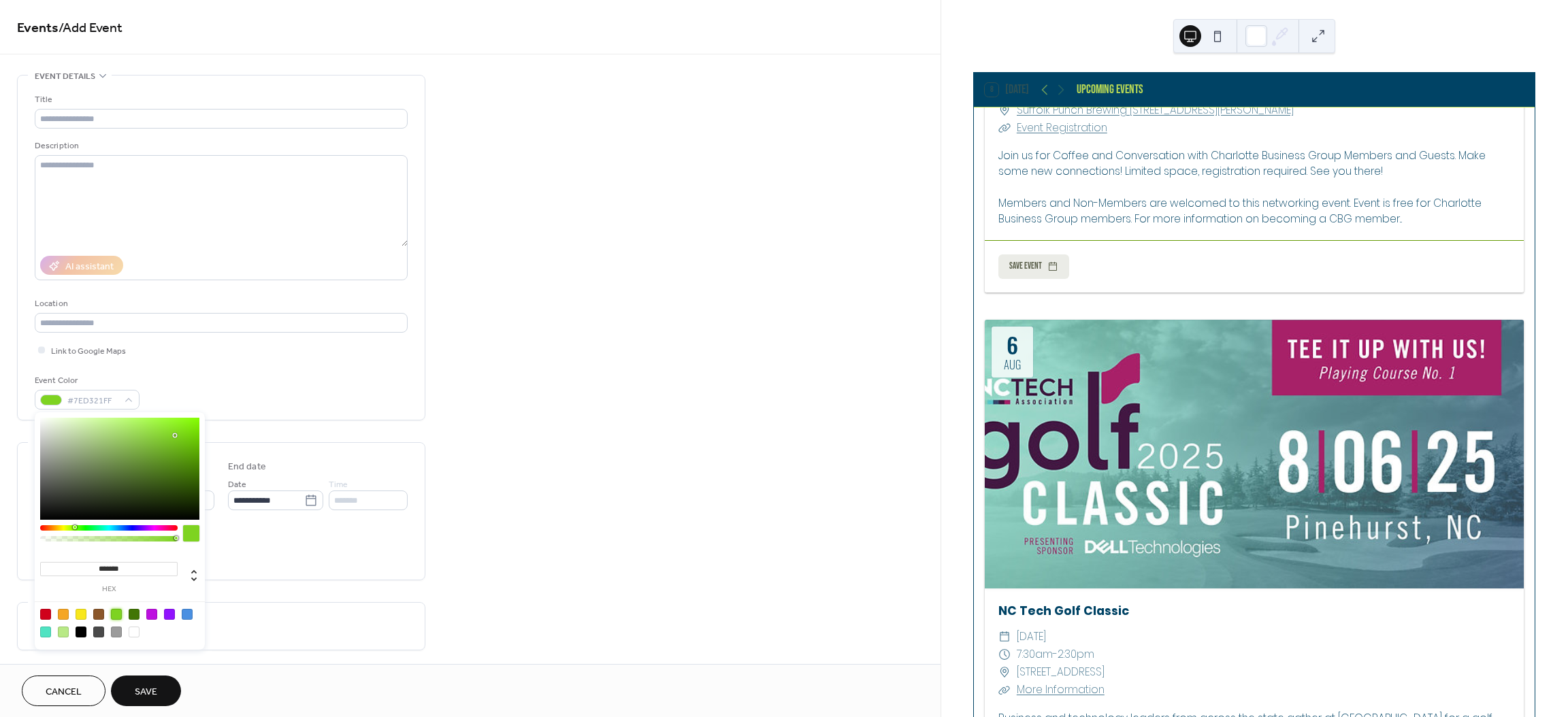 click on "**********" at bounding box center (470, 571) 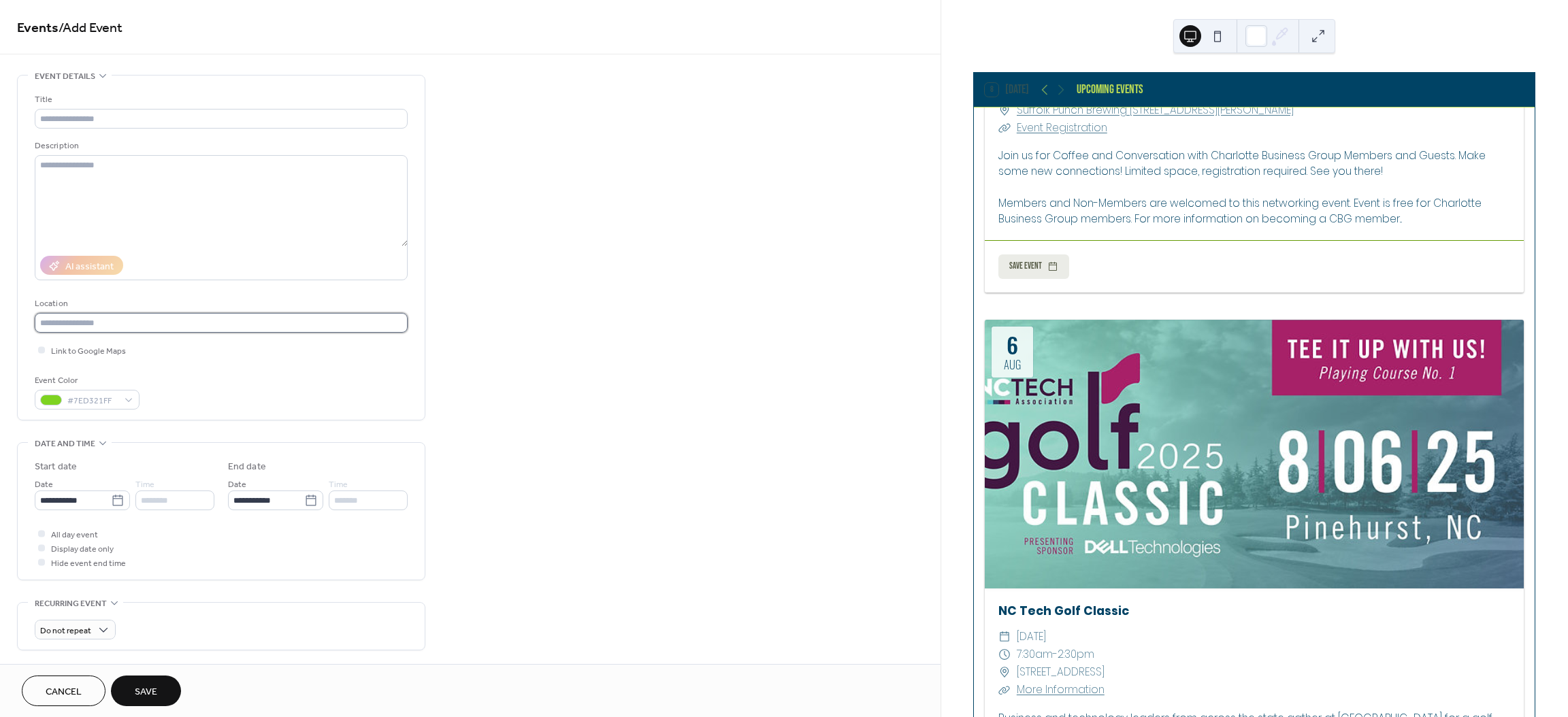 click at bounding box center (221, 322) 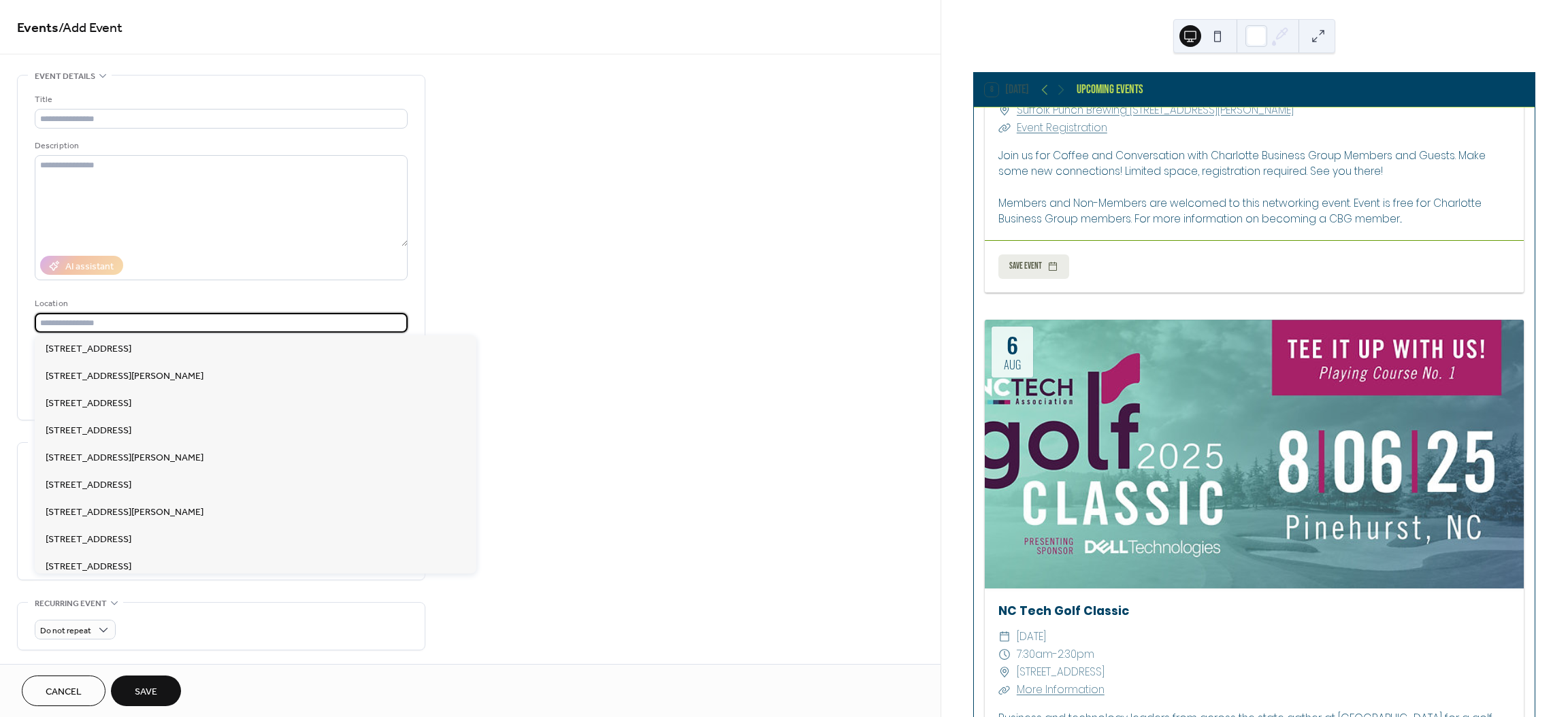 paste on "**********" 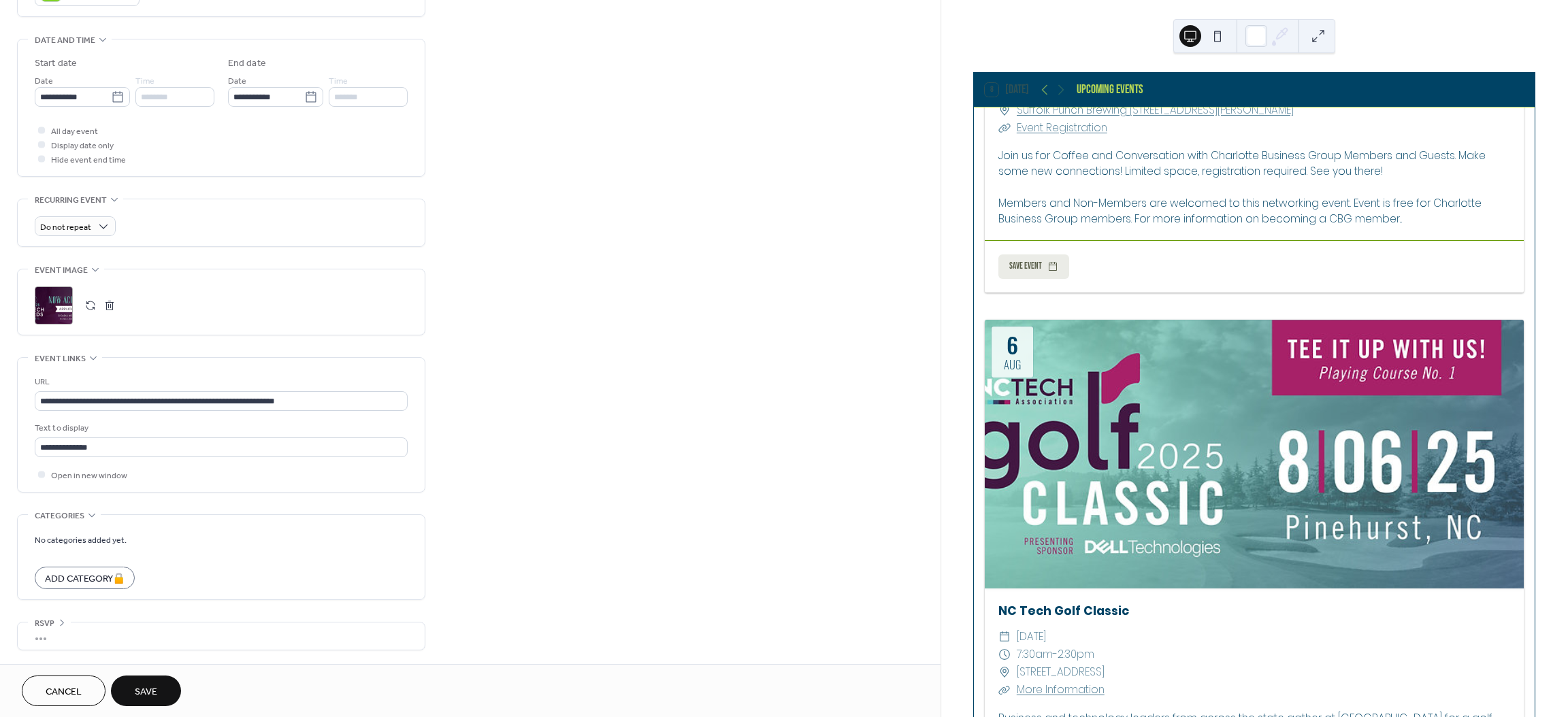 scroll, scrollTop: 0, scrollLeft: 0, axis: both 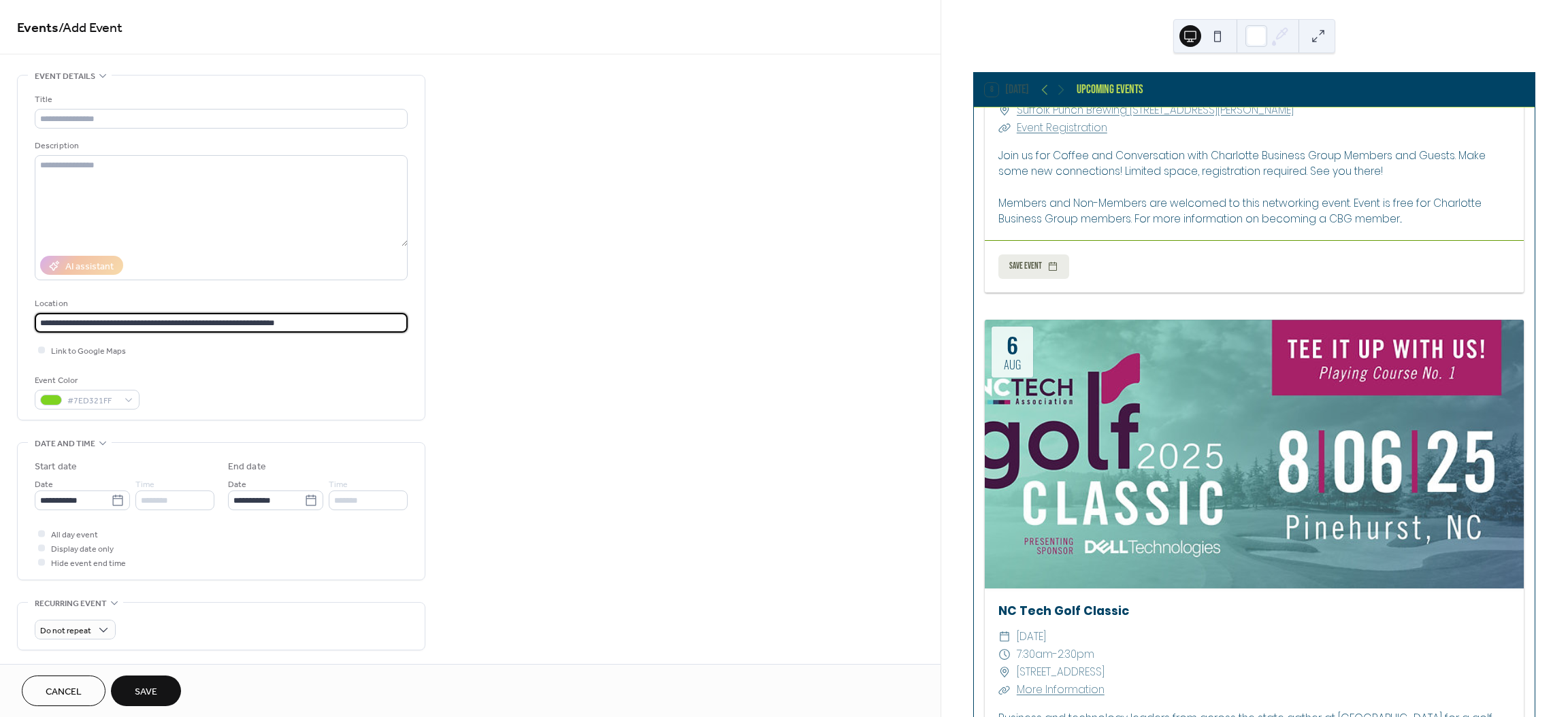 type on "**********" 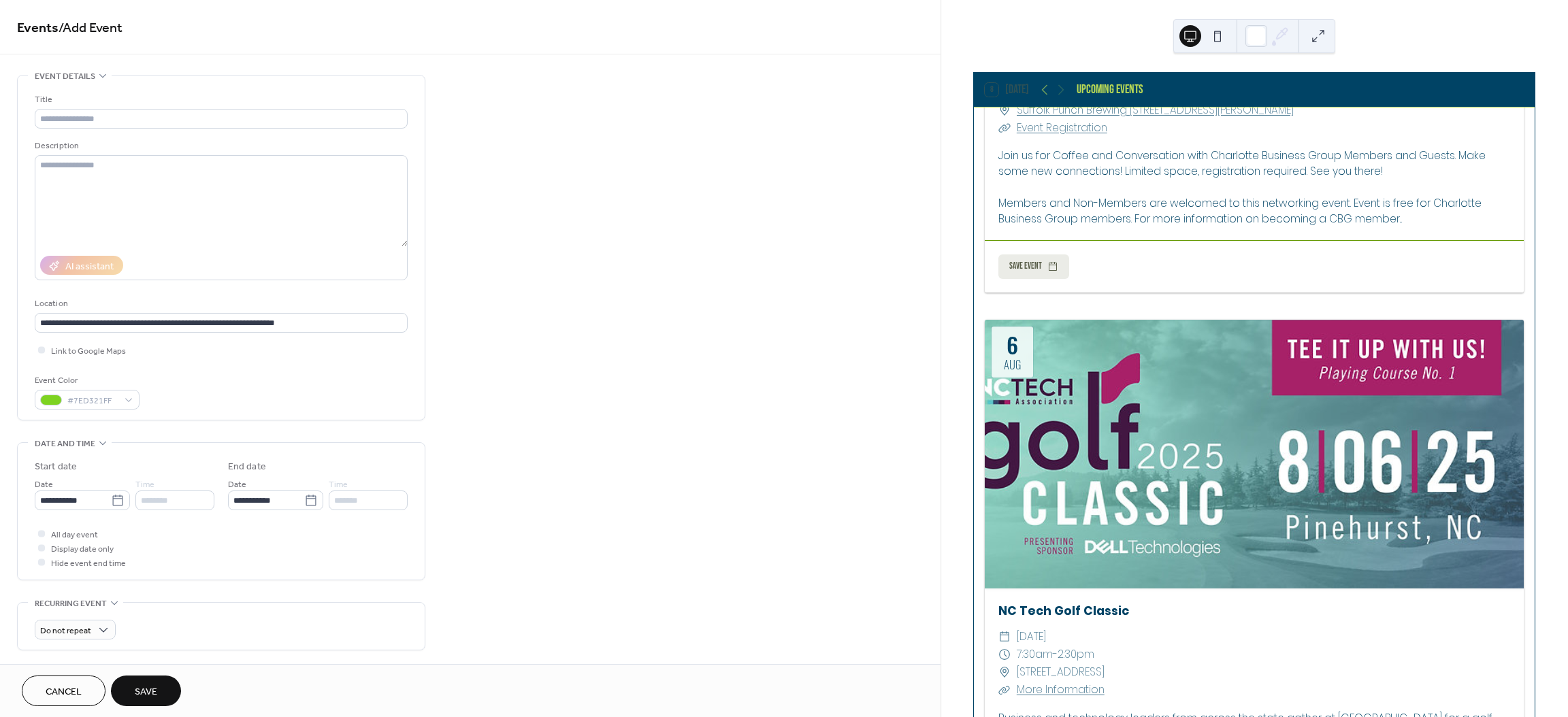 type 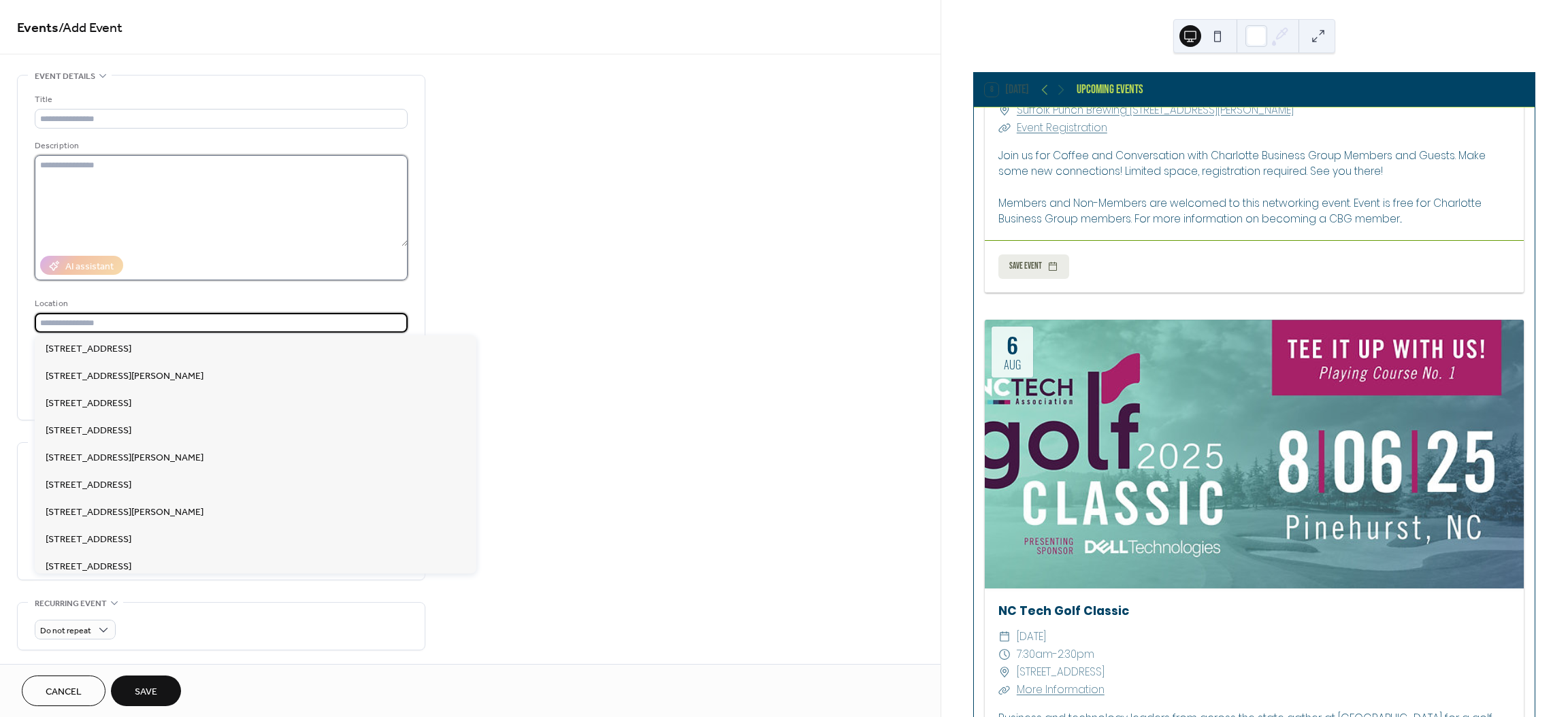 click at bounding box center (221, 201) 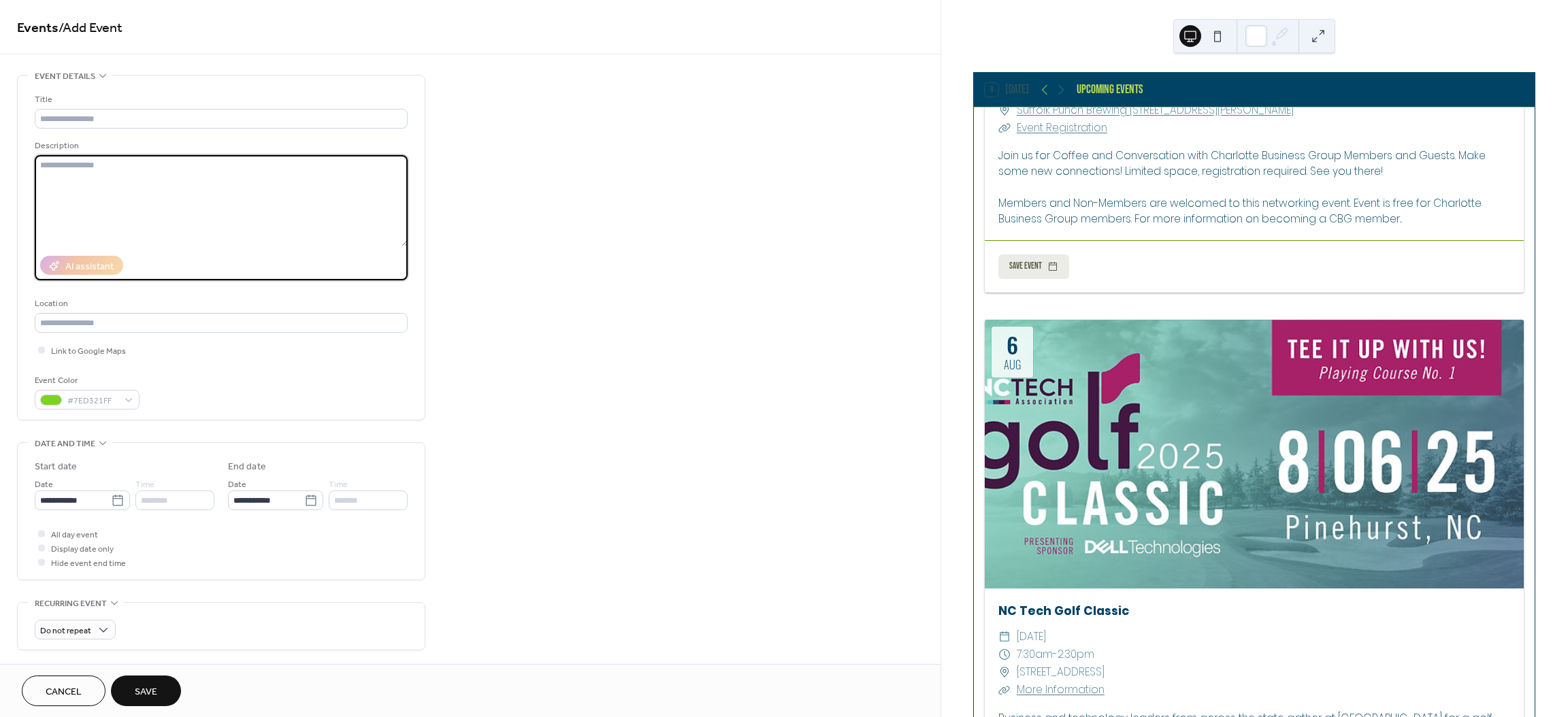 paste on "**********" 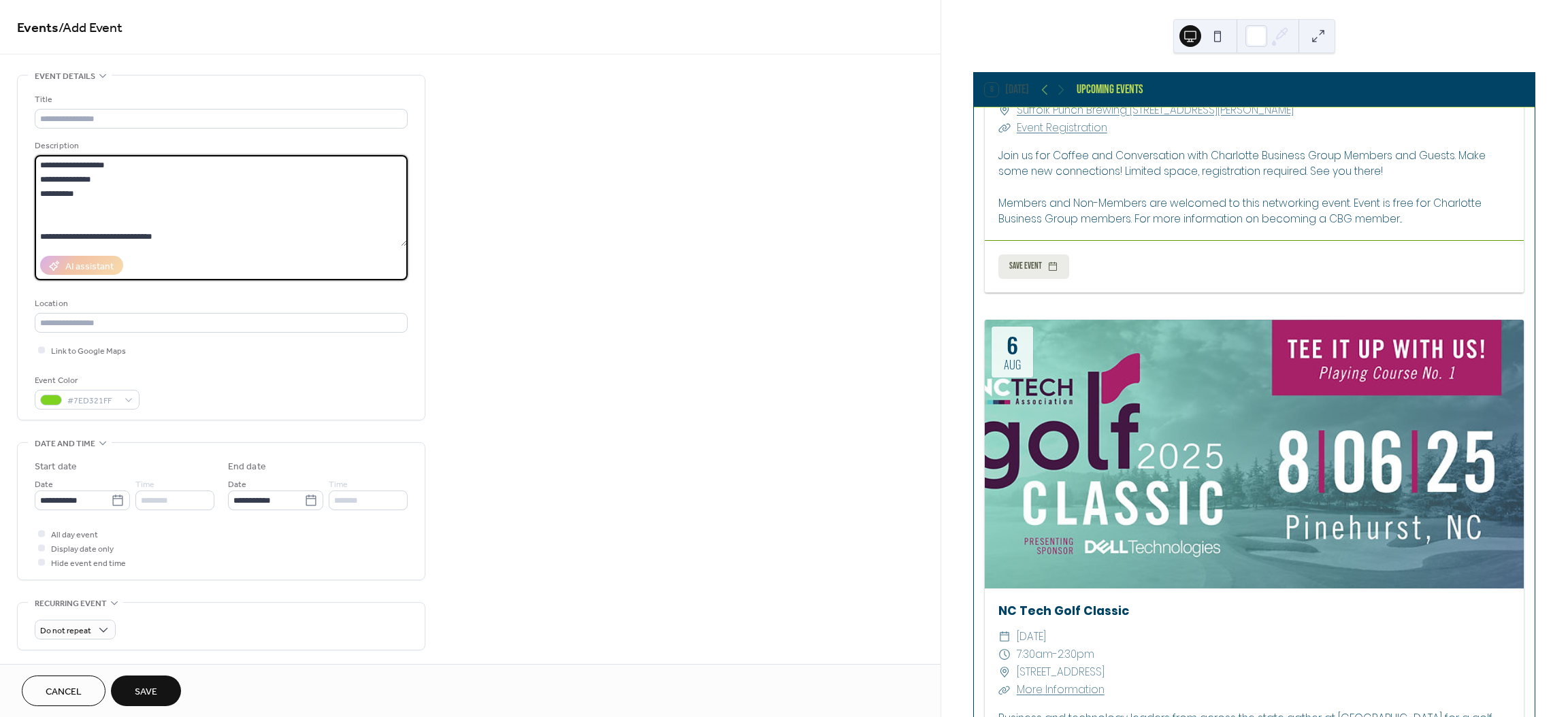 click on "**********" at bounding box center [220, 201] 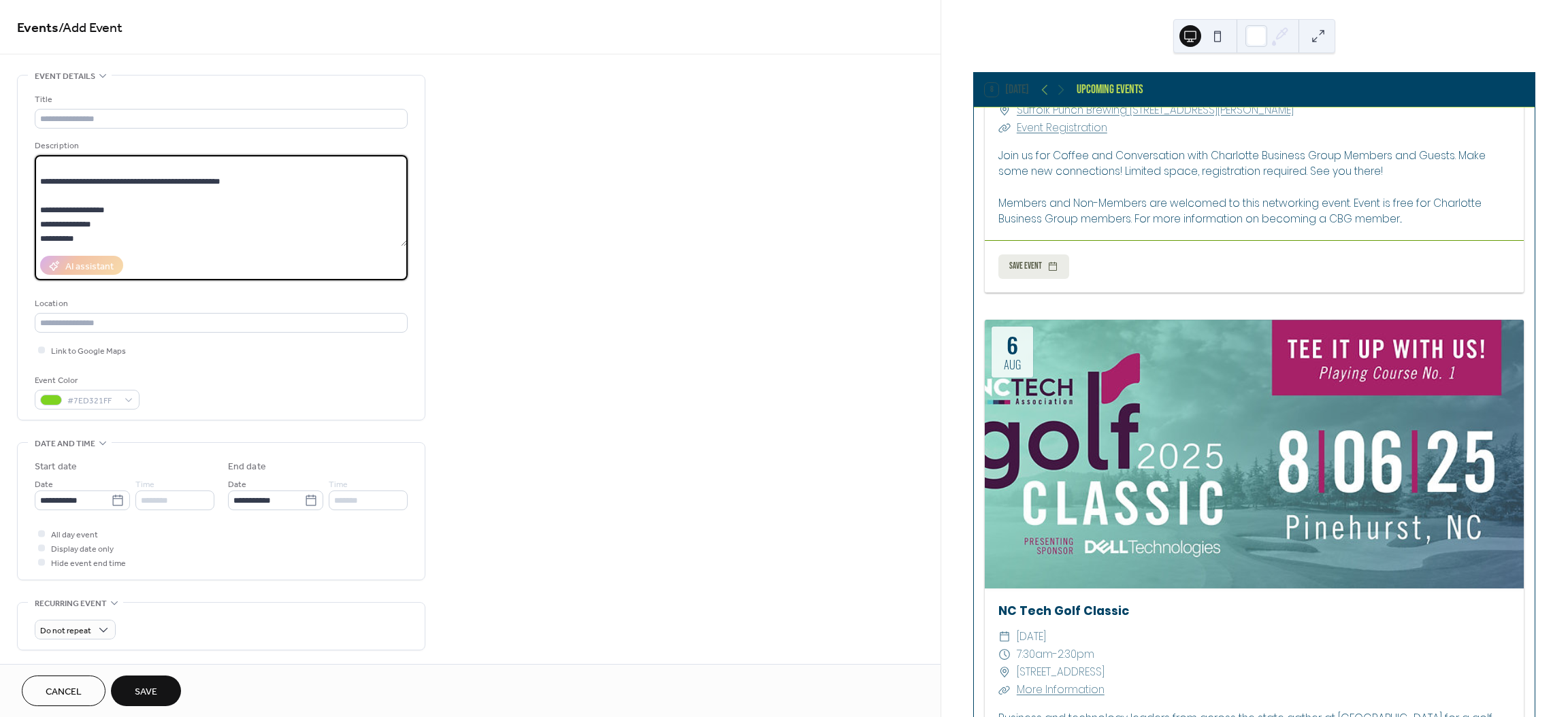 scroll, scrollTop: 85, scrollLeft: 0, axis: vertical 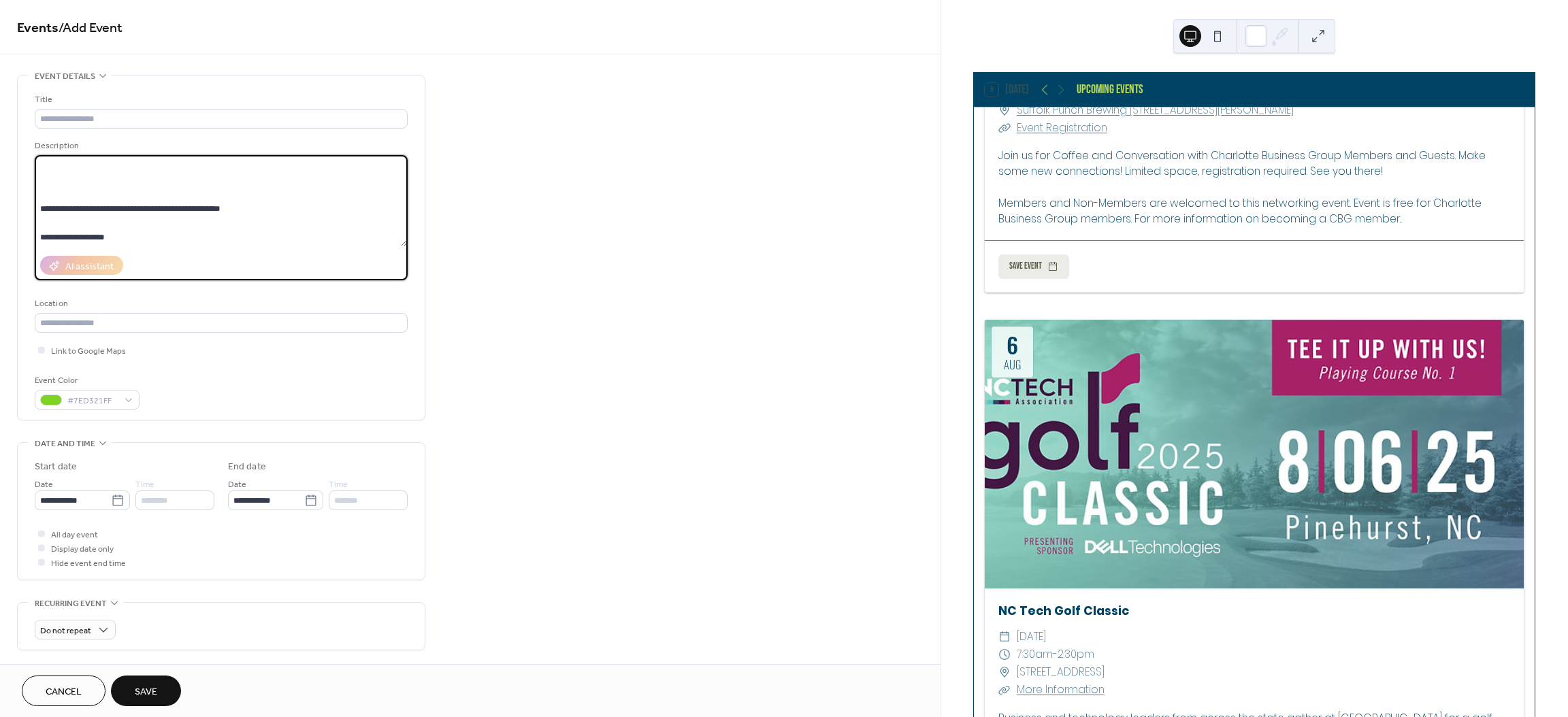 click on "**********" at bounding box center [220, 201] 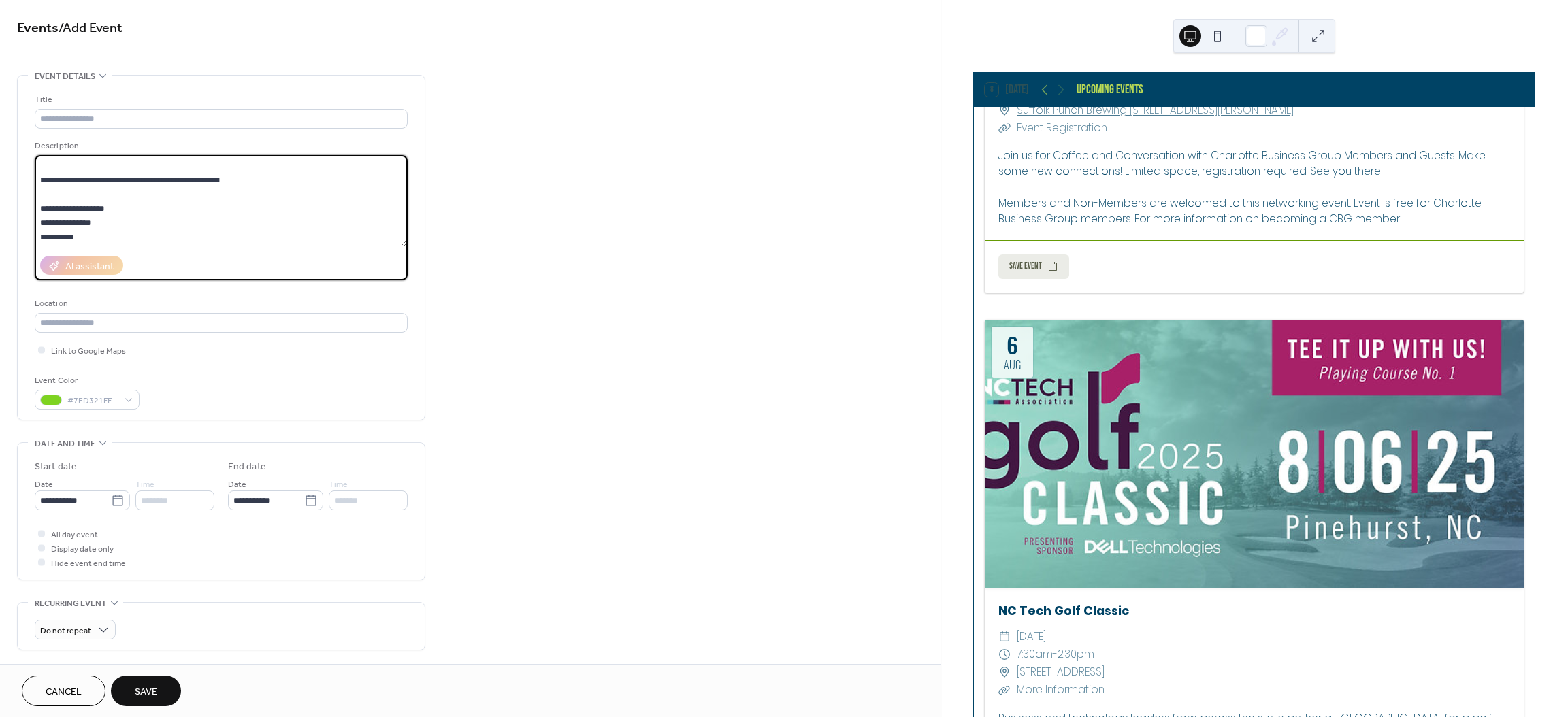 scroll, scrollTop: 0, scrollLeft: 0, axis: both 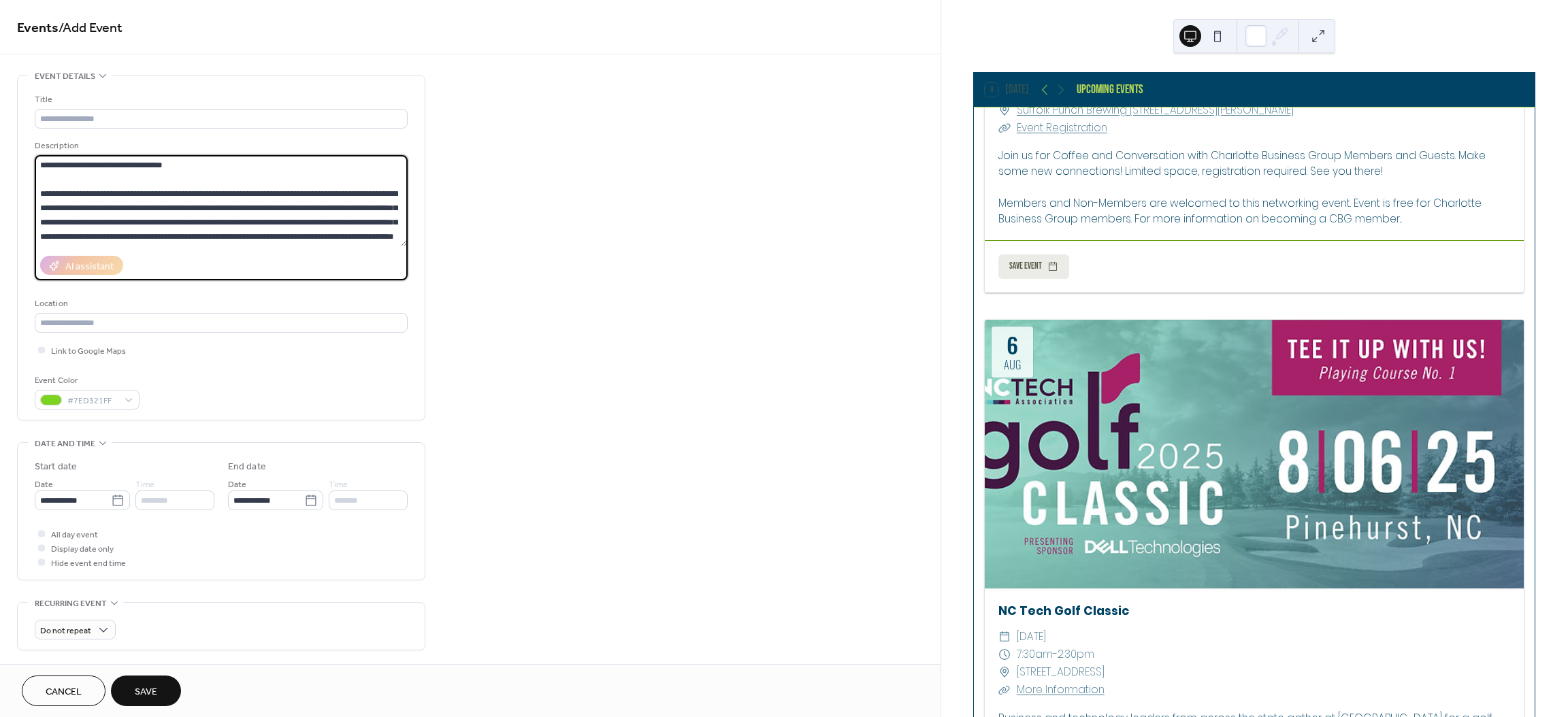 drag, startPoint x: 193, startPoint y: 166, endPoint x: -5, endPoint y: 161, distance: 198.06312 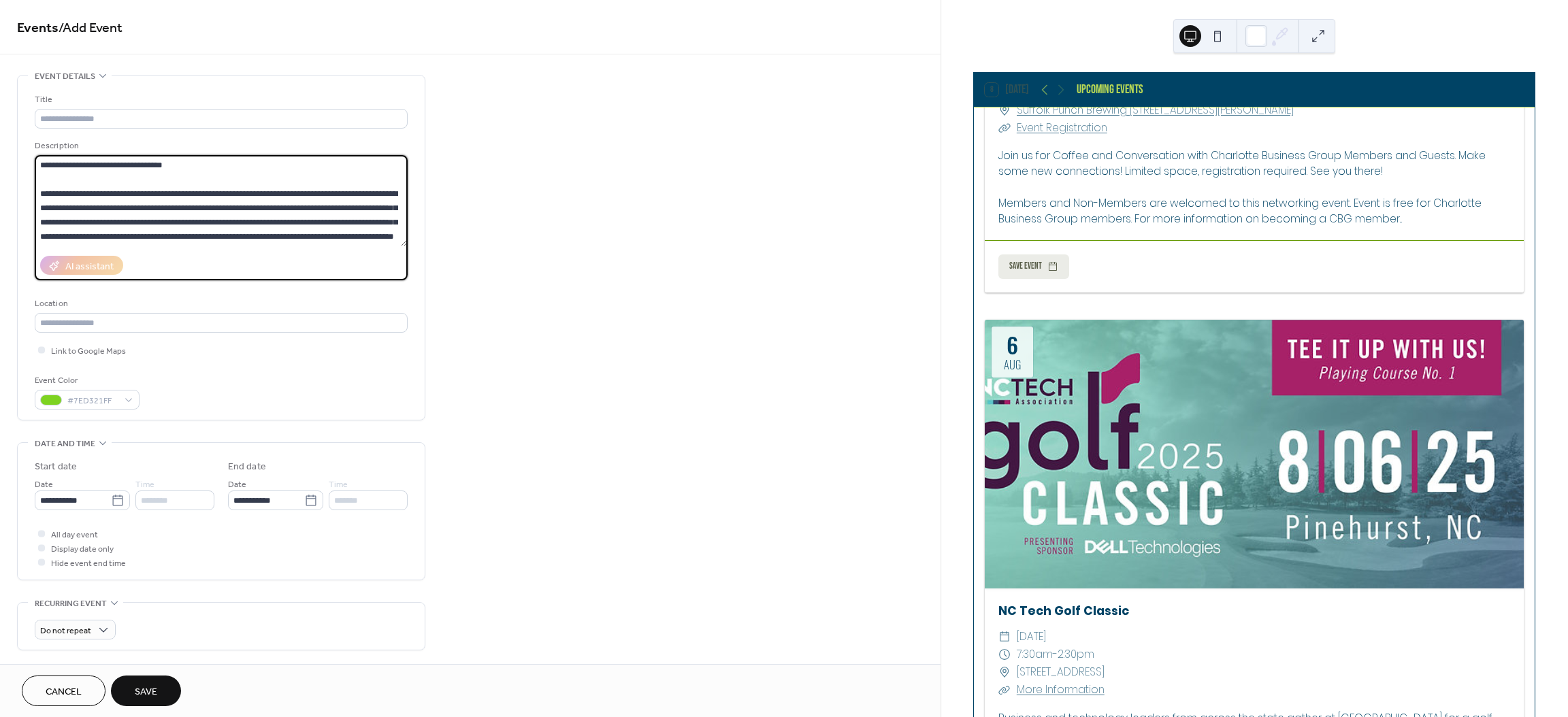 click on "**********" at bounding box center [784, 358] 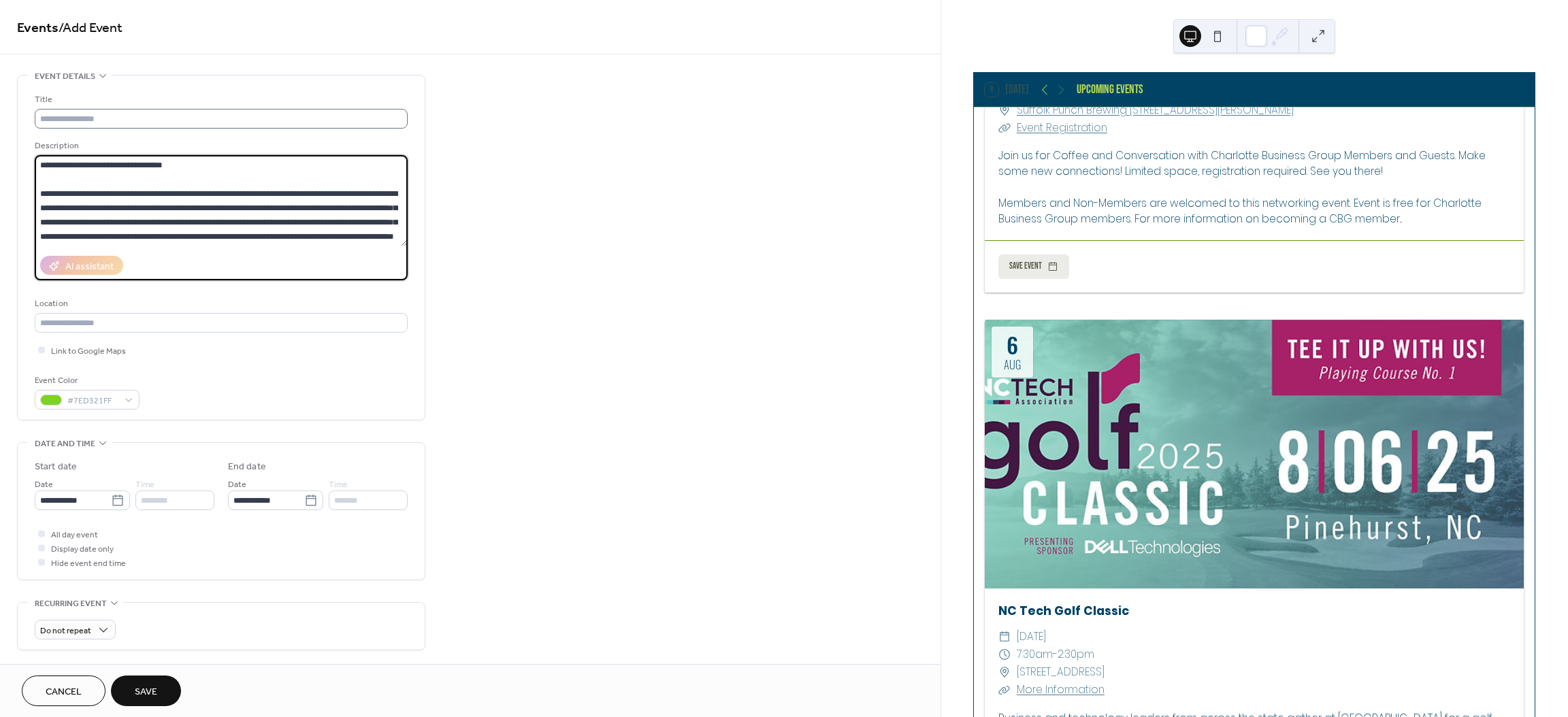 type on "**********" 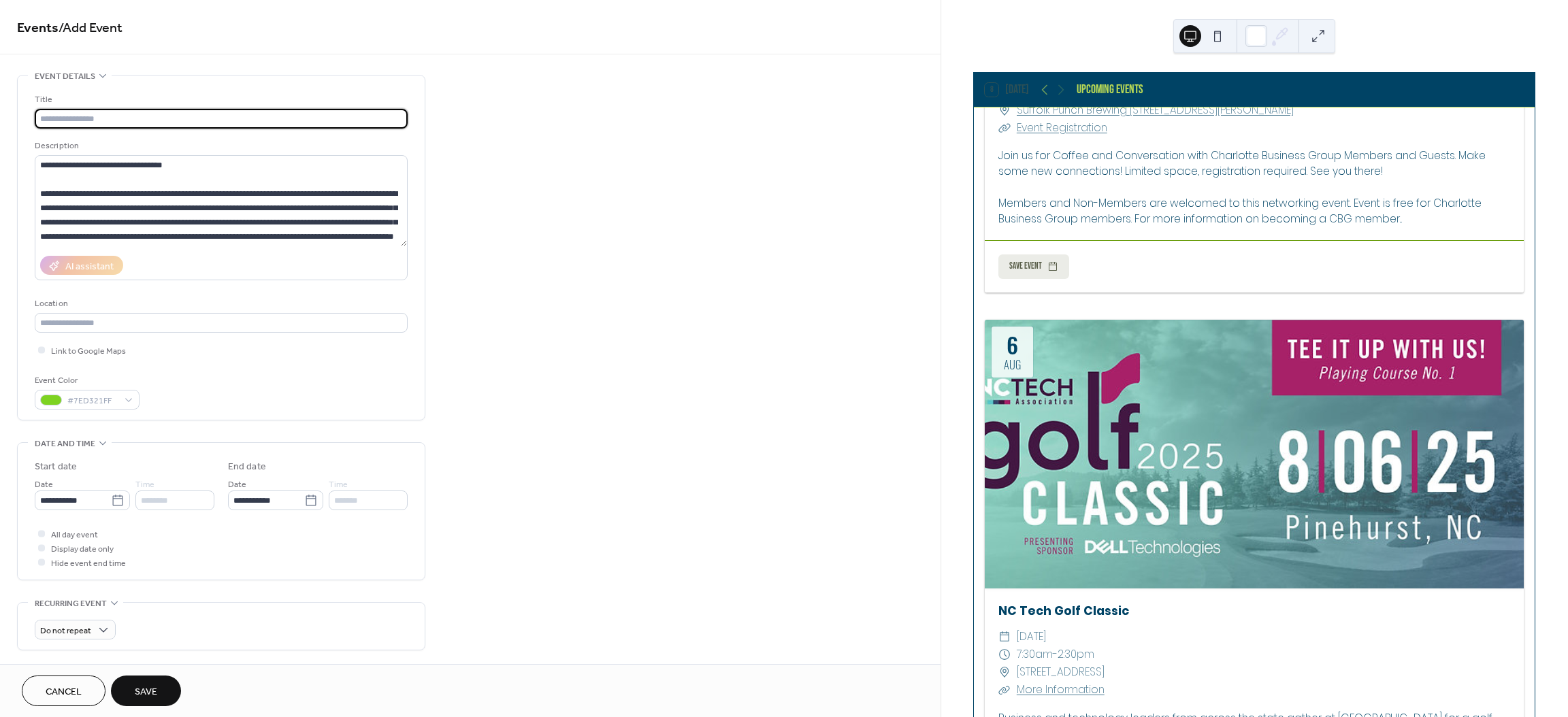 click at bounding box center (221, 118) 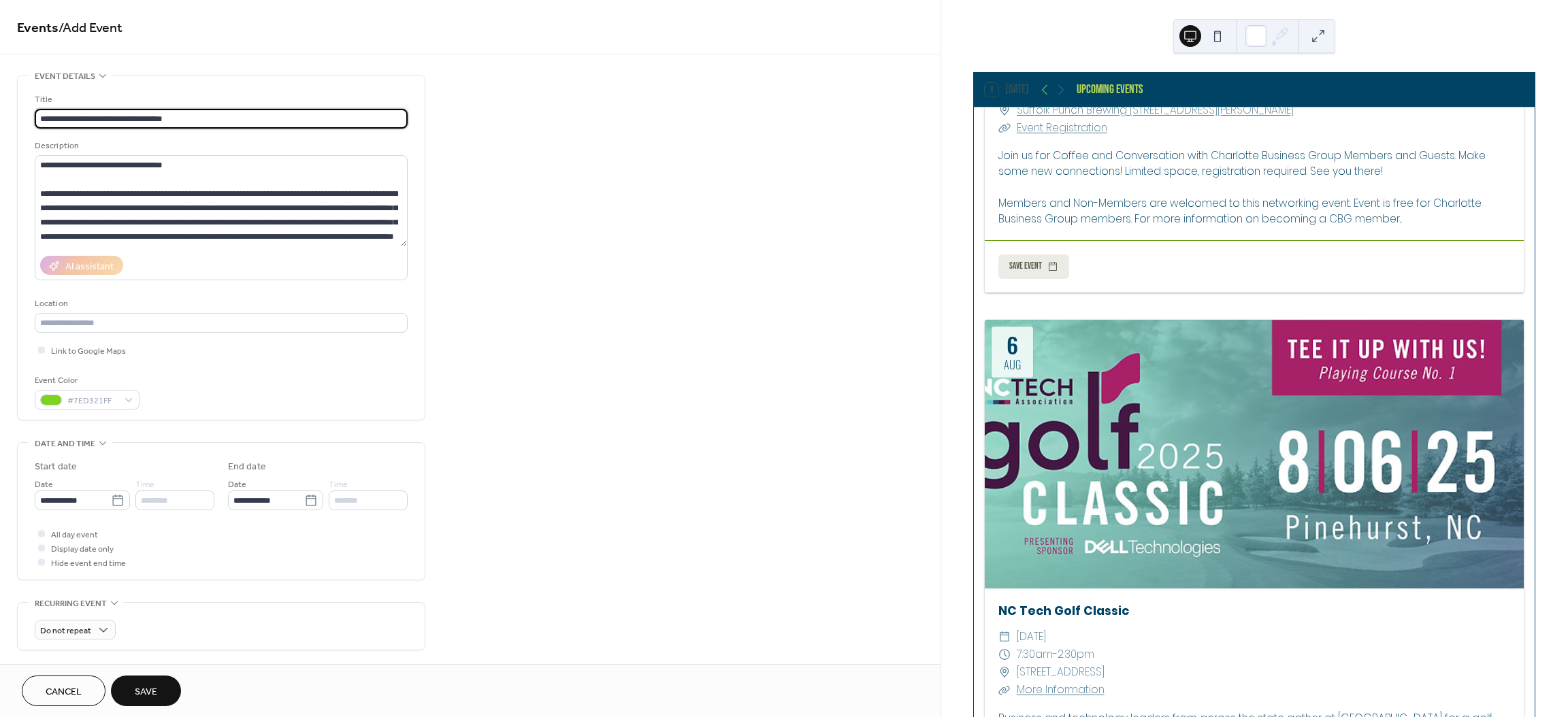 type on "**********" 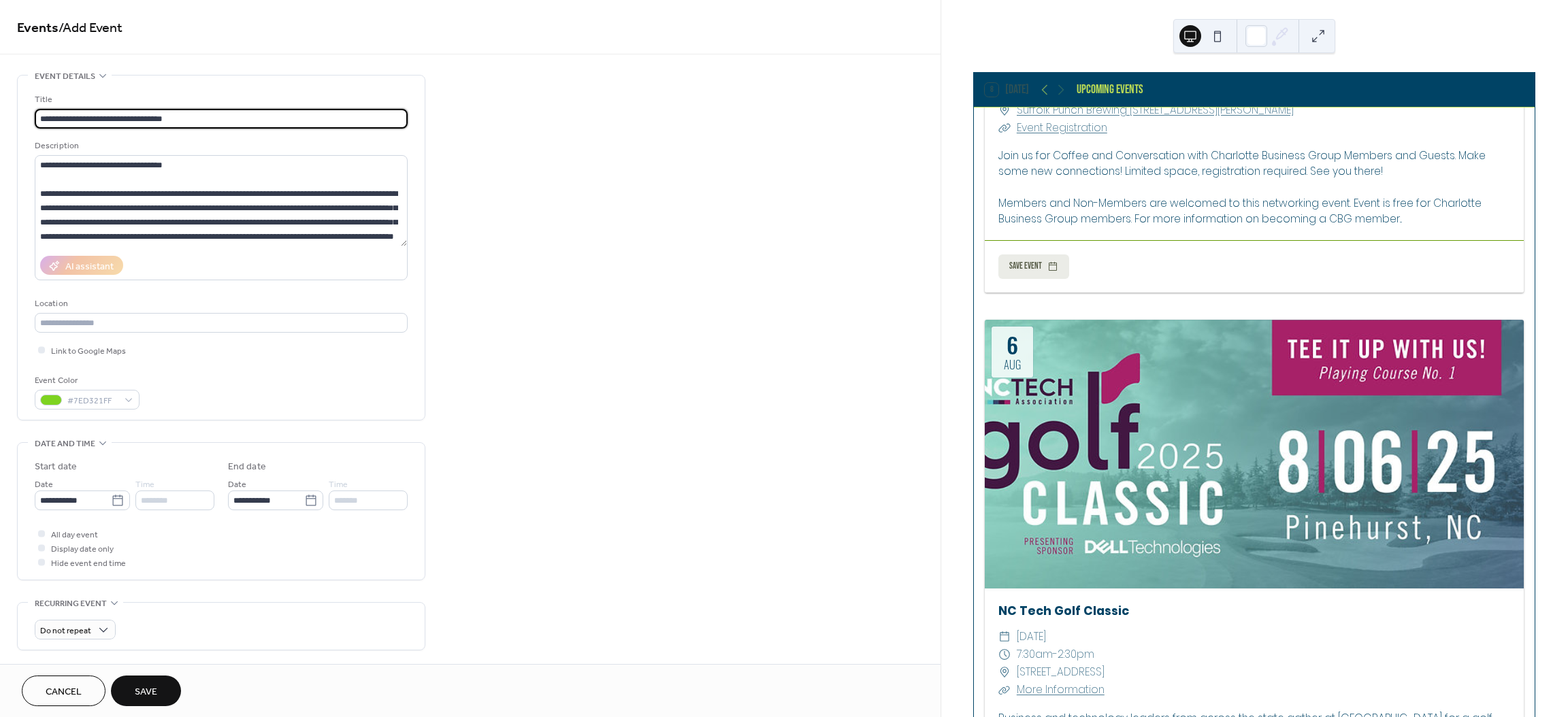 click on "**********" at bounding box center (470, 571) 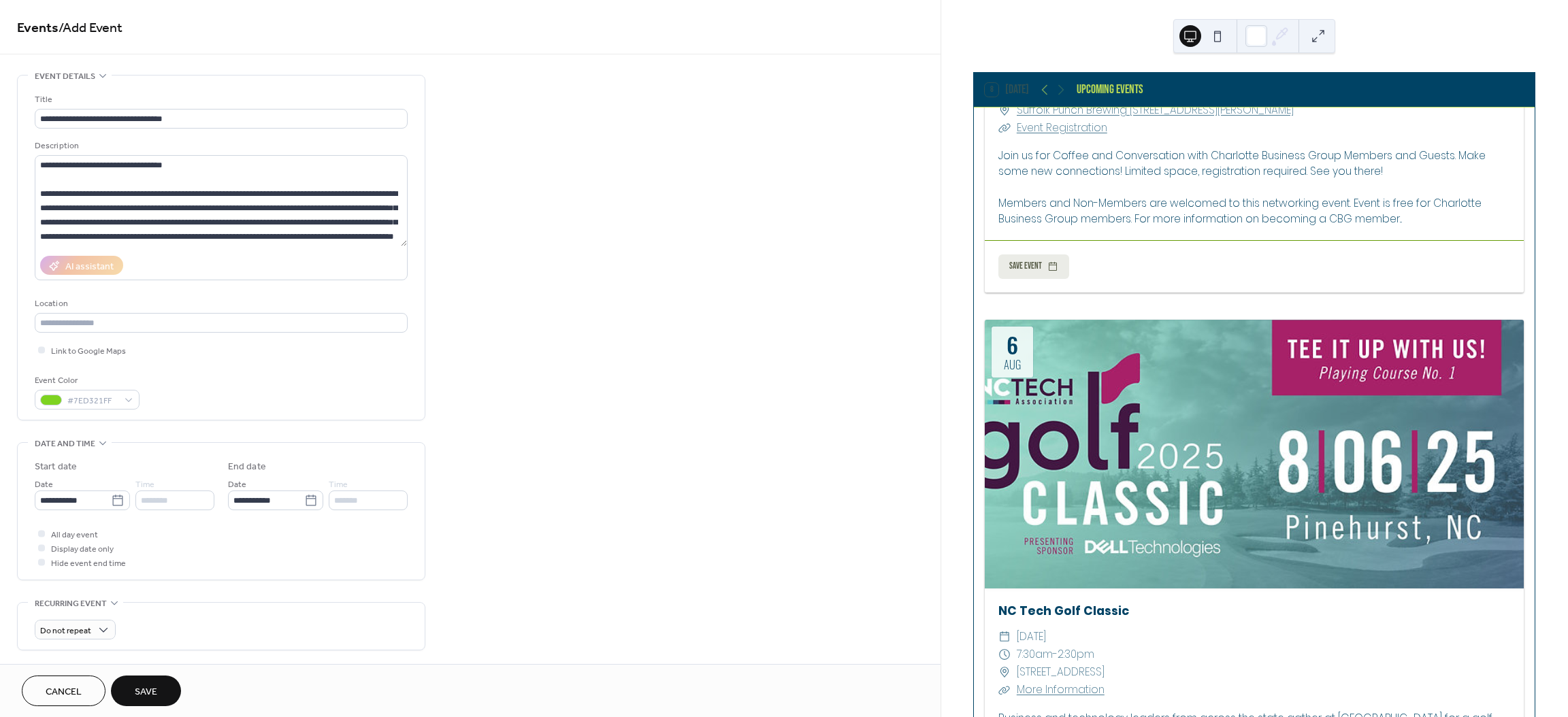 click on "Save" at bounding box center (146, 692) 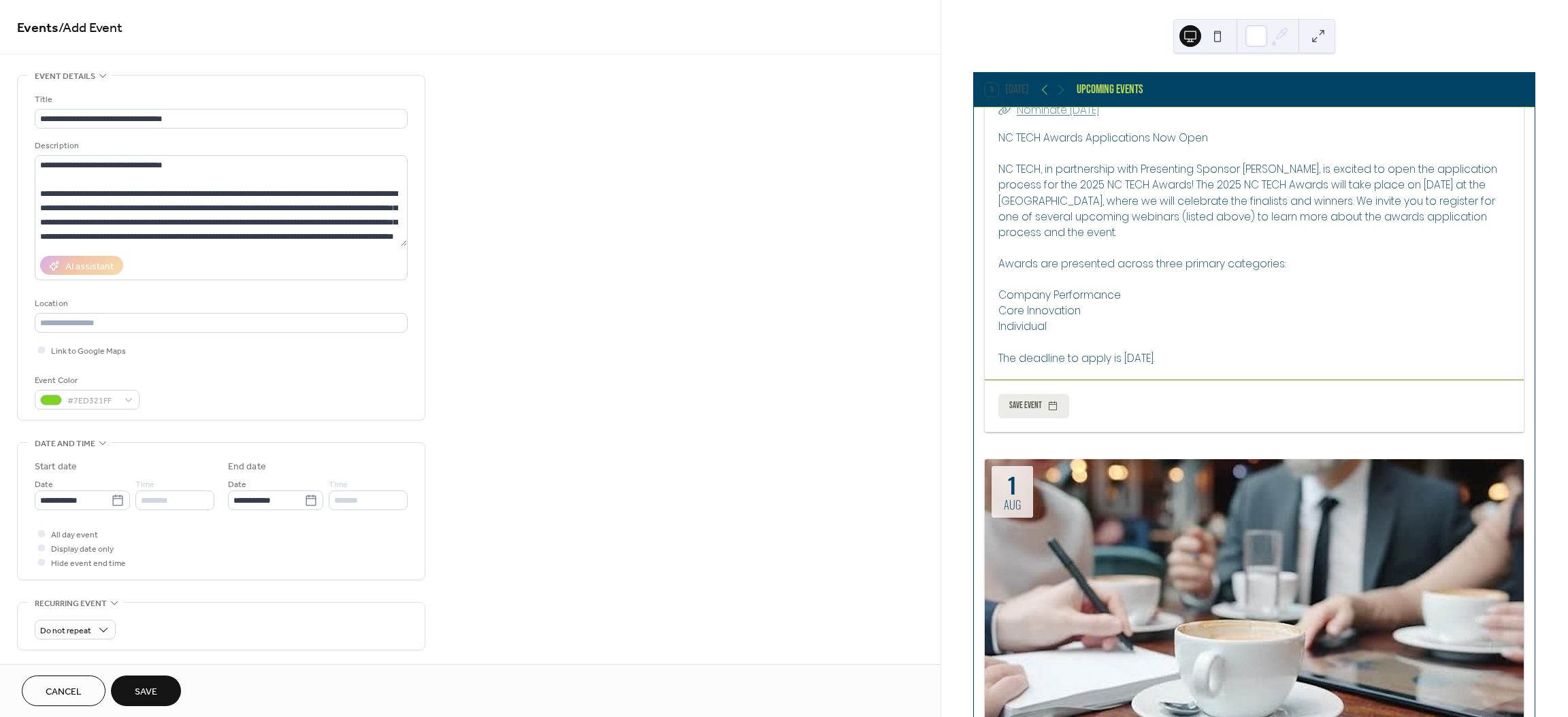 scroll, scrollTop: 1571, scrollLeft: 0, axis: vertical 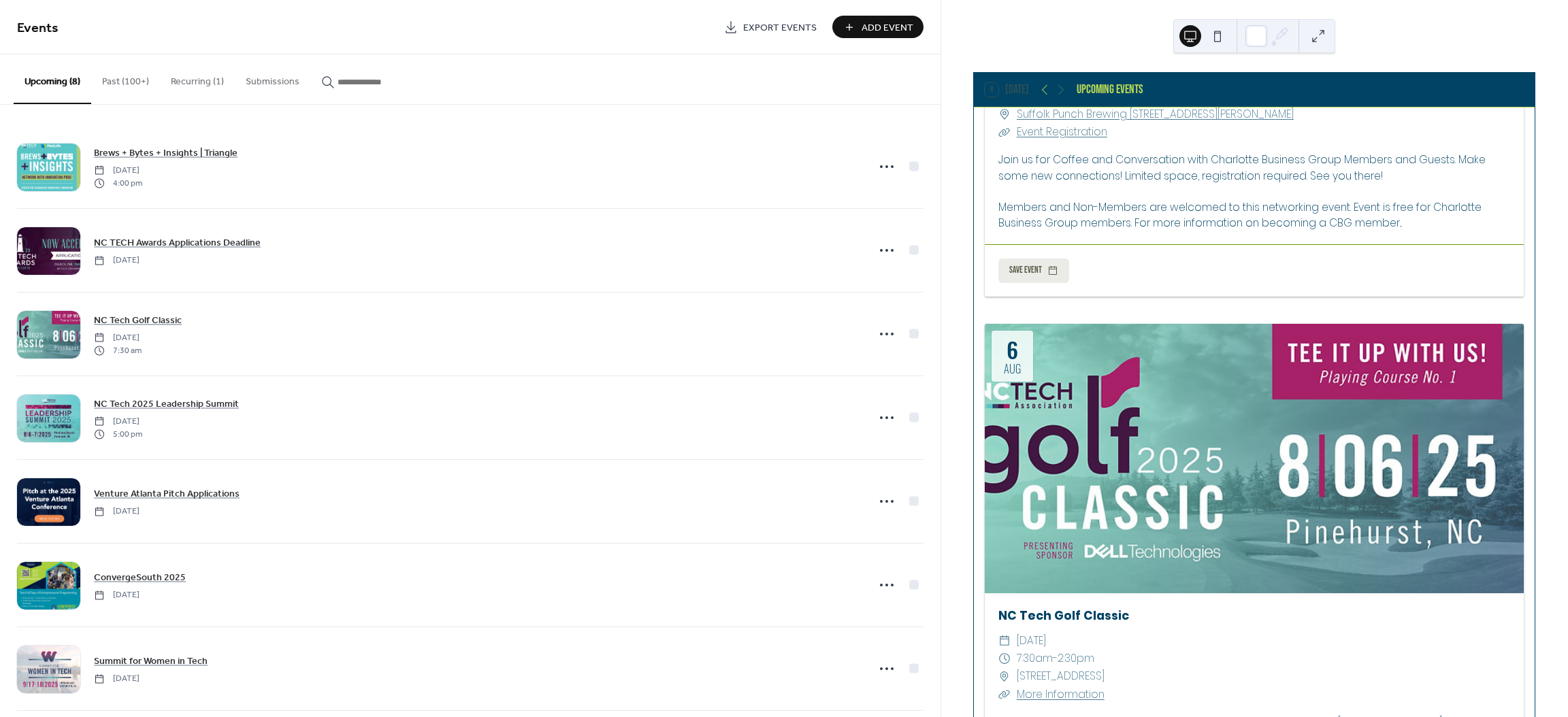 click on "Add Event" at bounding box center (878, 27) 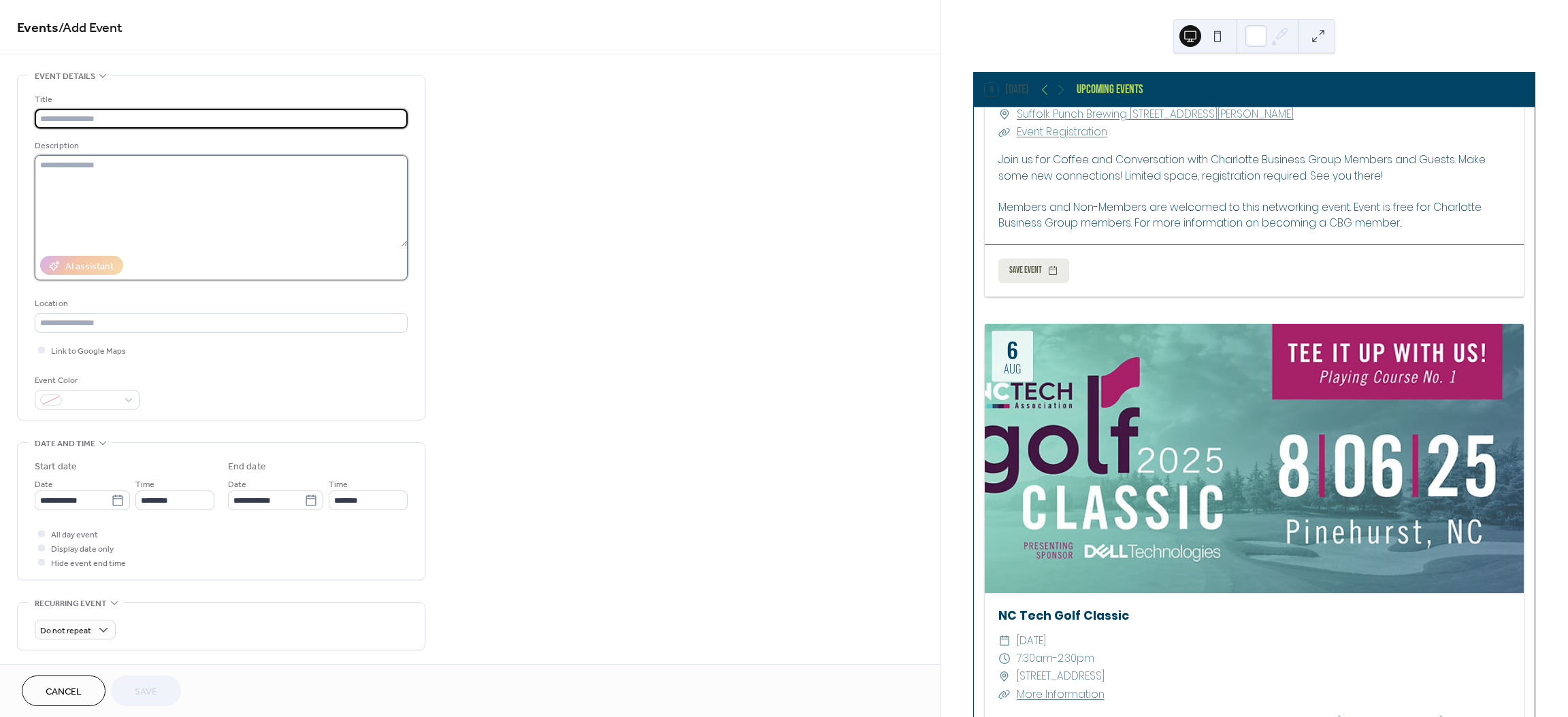 click at bounding box center [221, 201] 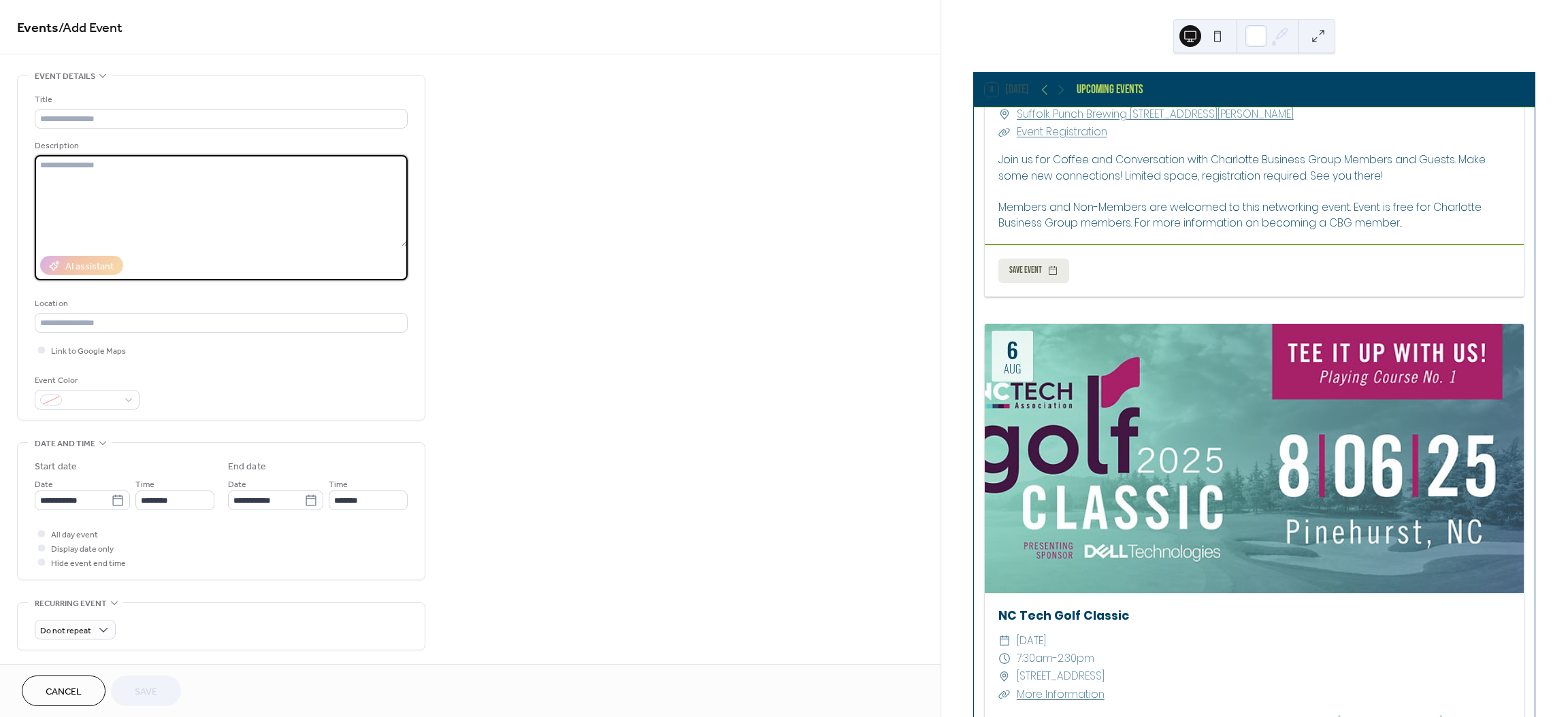 paste on "**********" 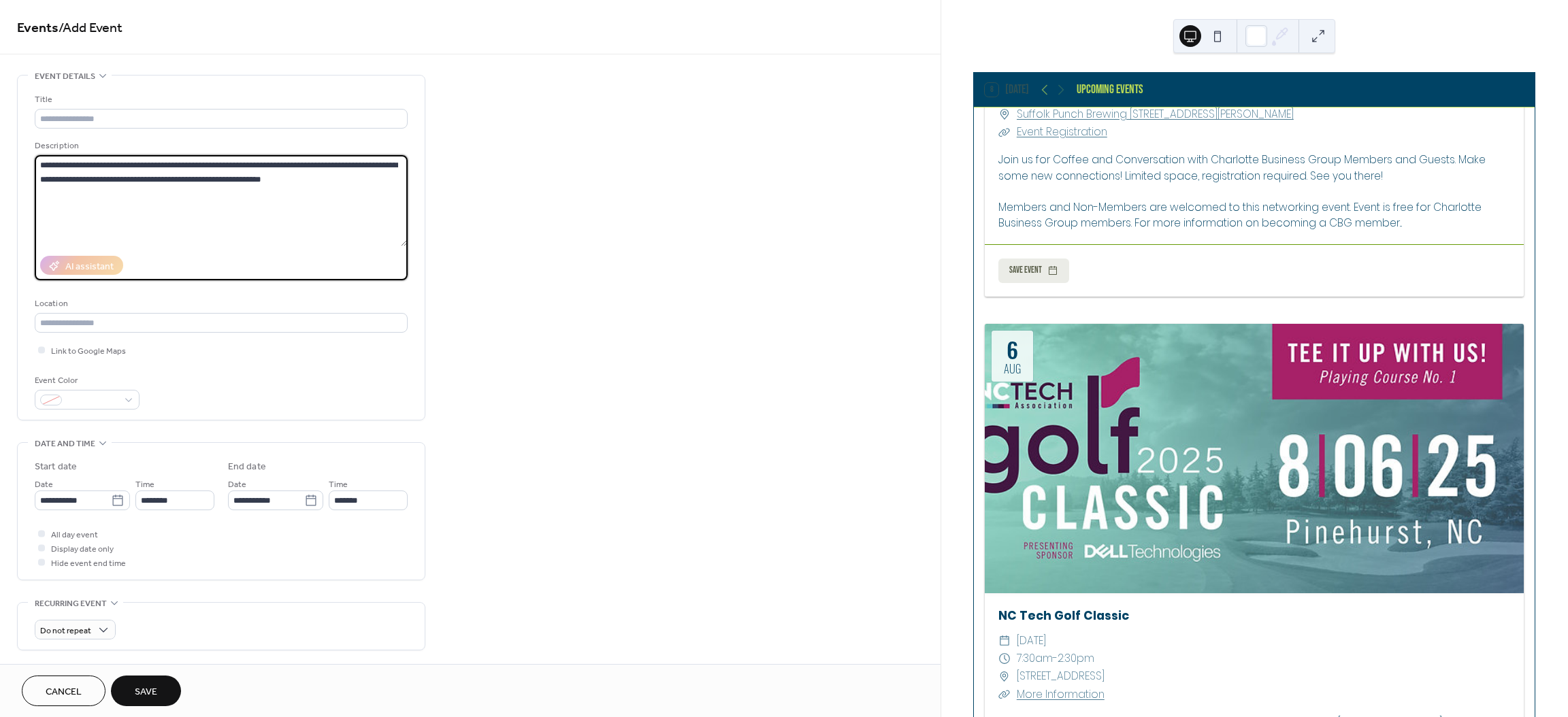 drag, startPoint x: 164, startPoint y: 163, endPoint x: -21, endPoint y: 162, distance: 185.0027 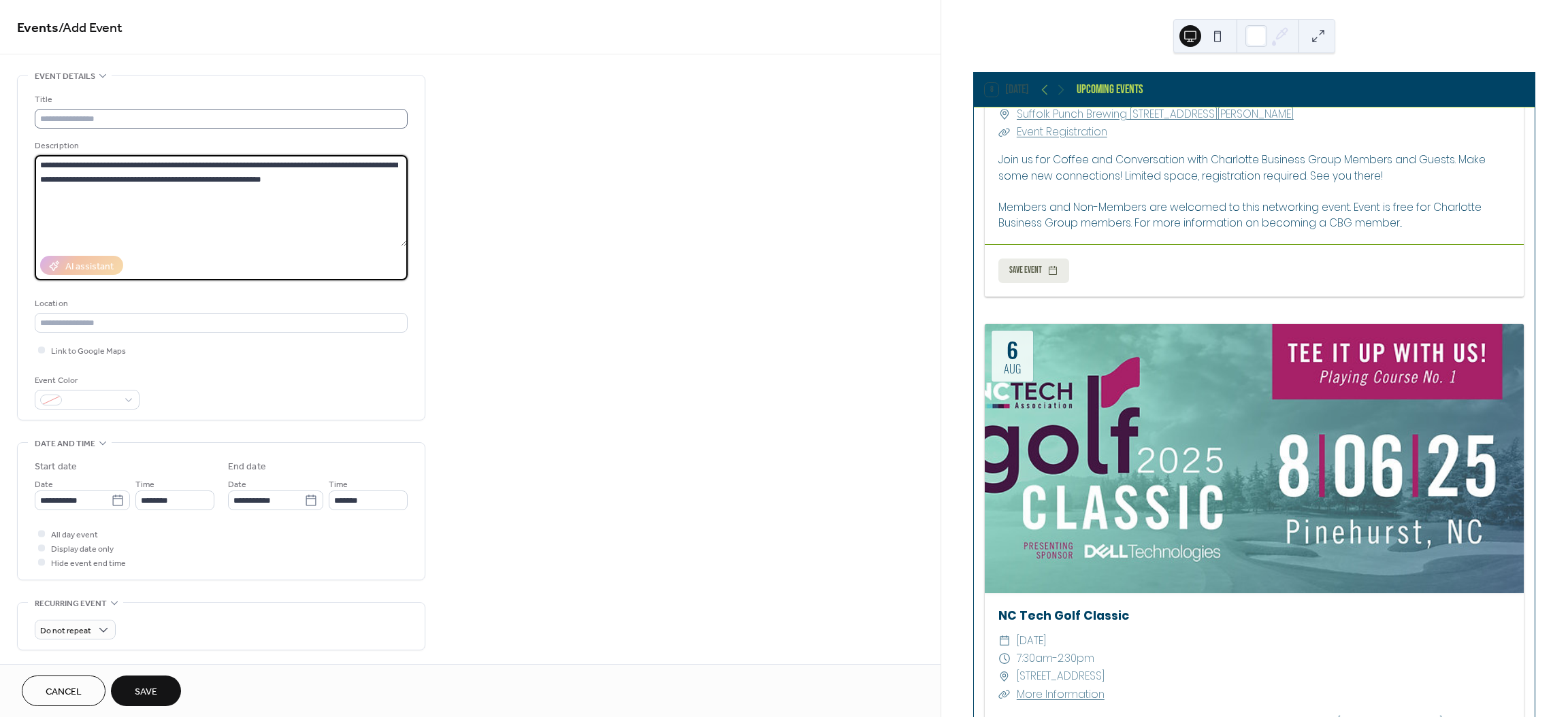 type on "**********" 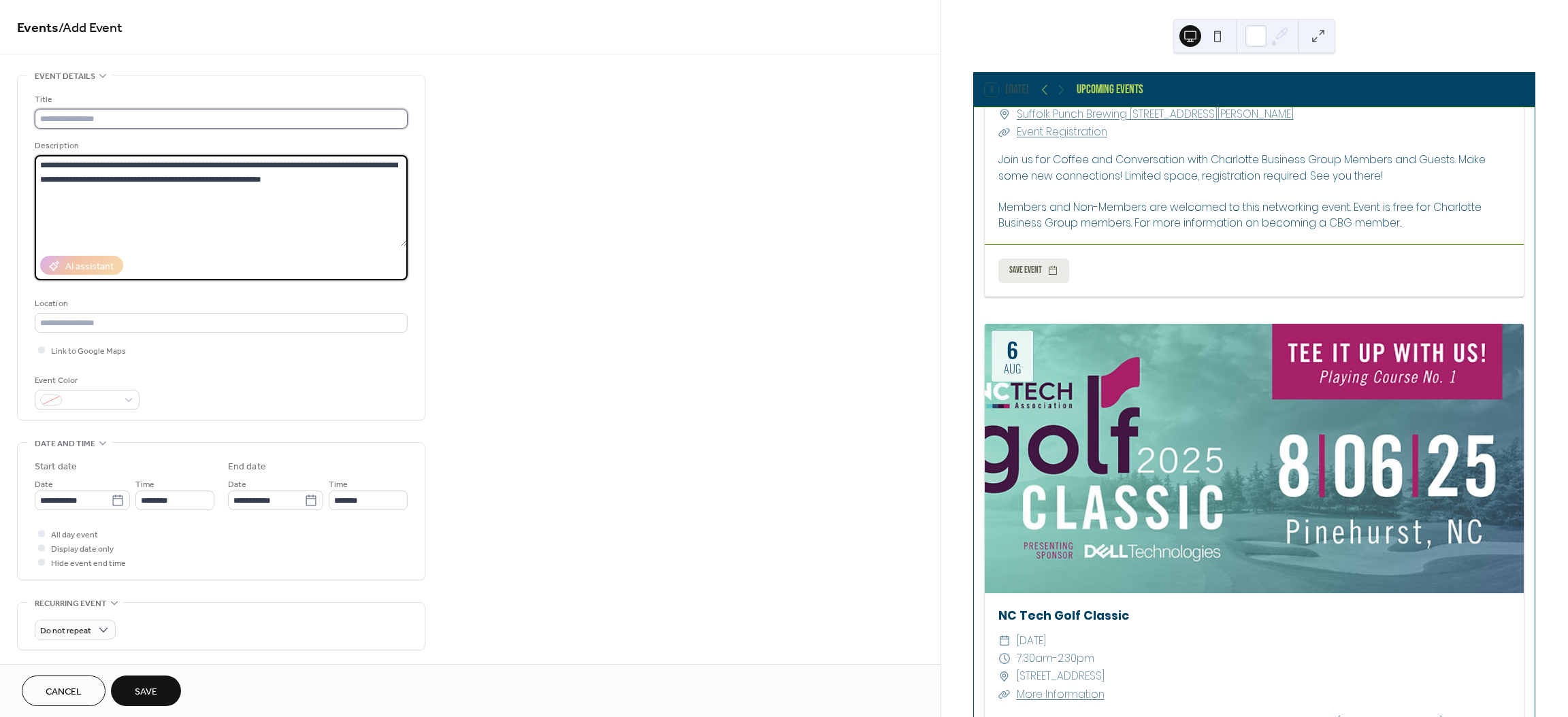 click at bounding box center (221, 118) 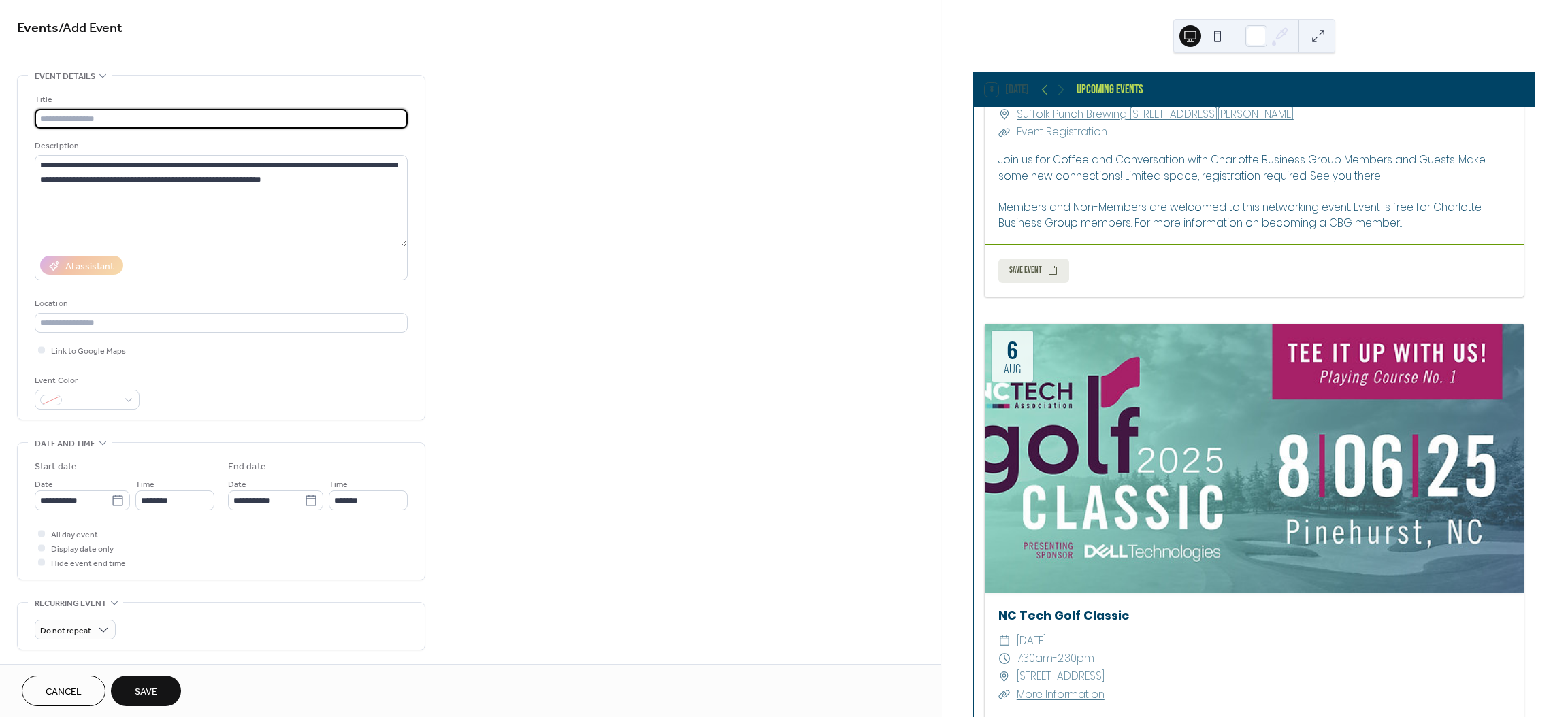 paste on "**********" 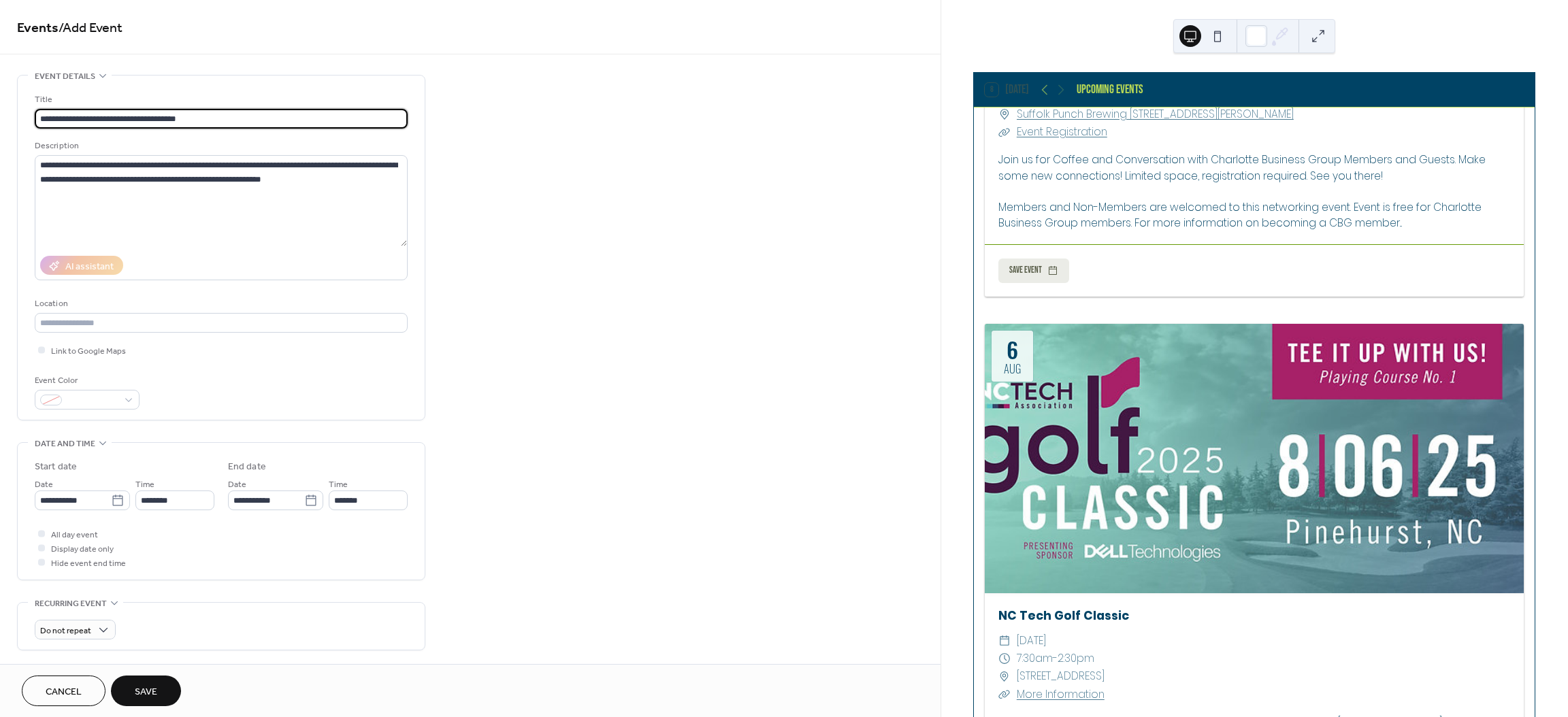 type on "**********" 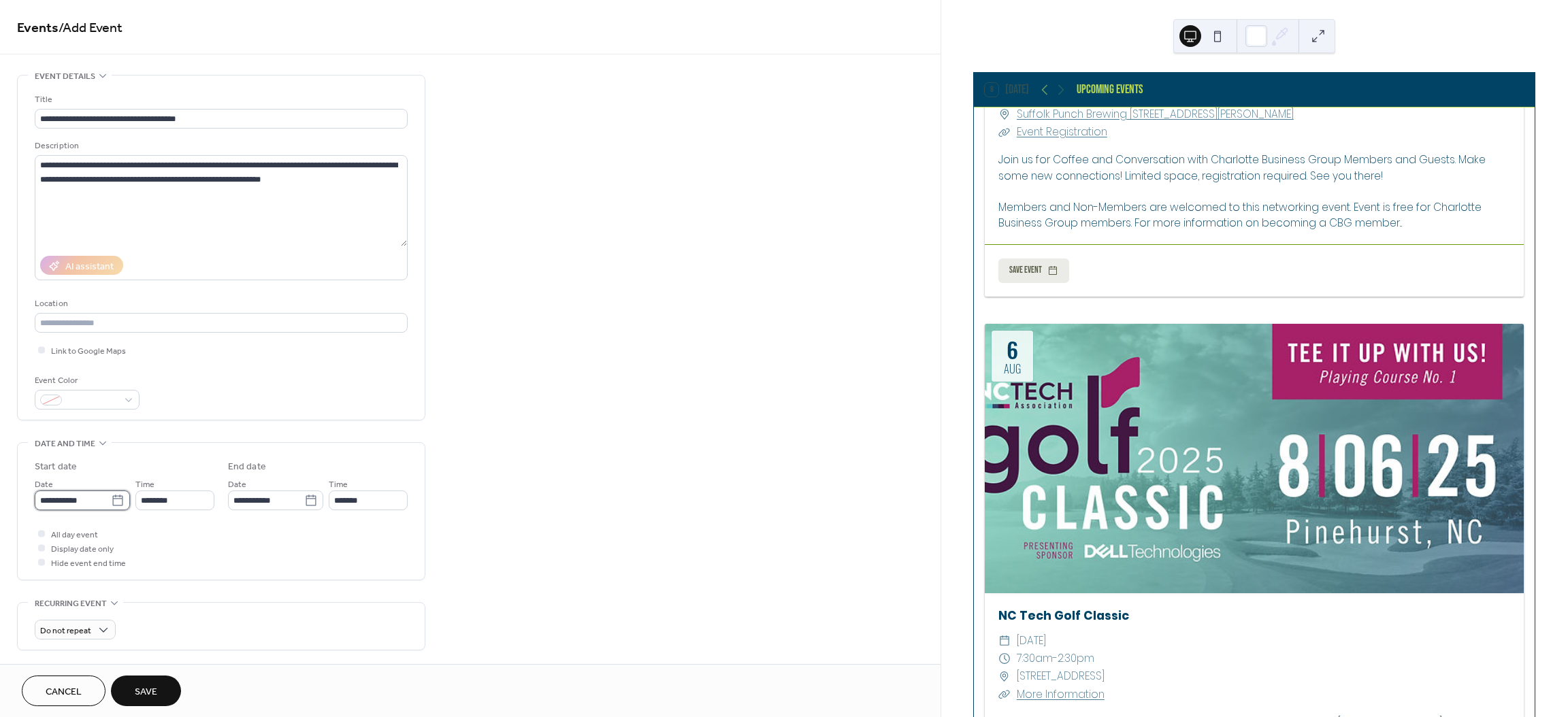 click on "**********" at bounding box center [73, 500] 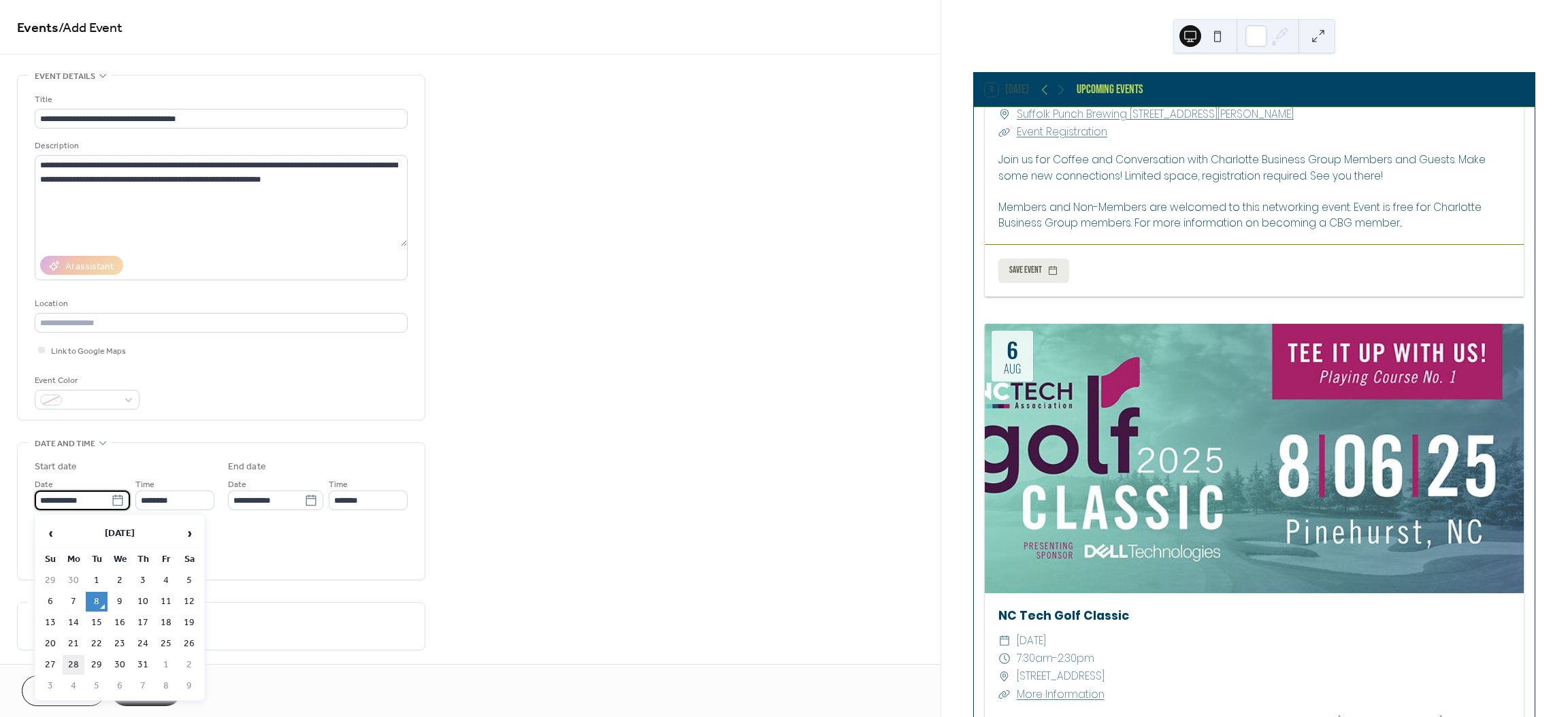 click on "28" at bounding box center (74, 665) 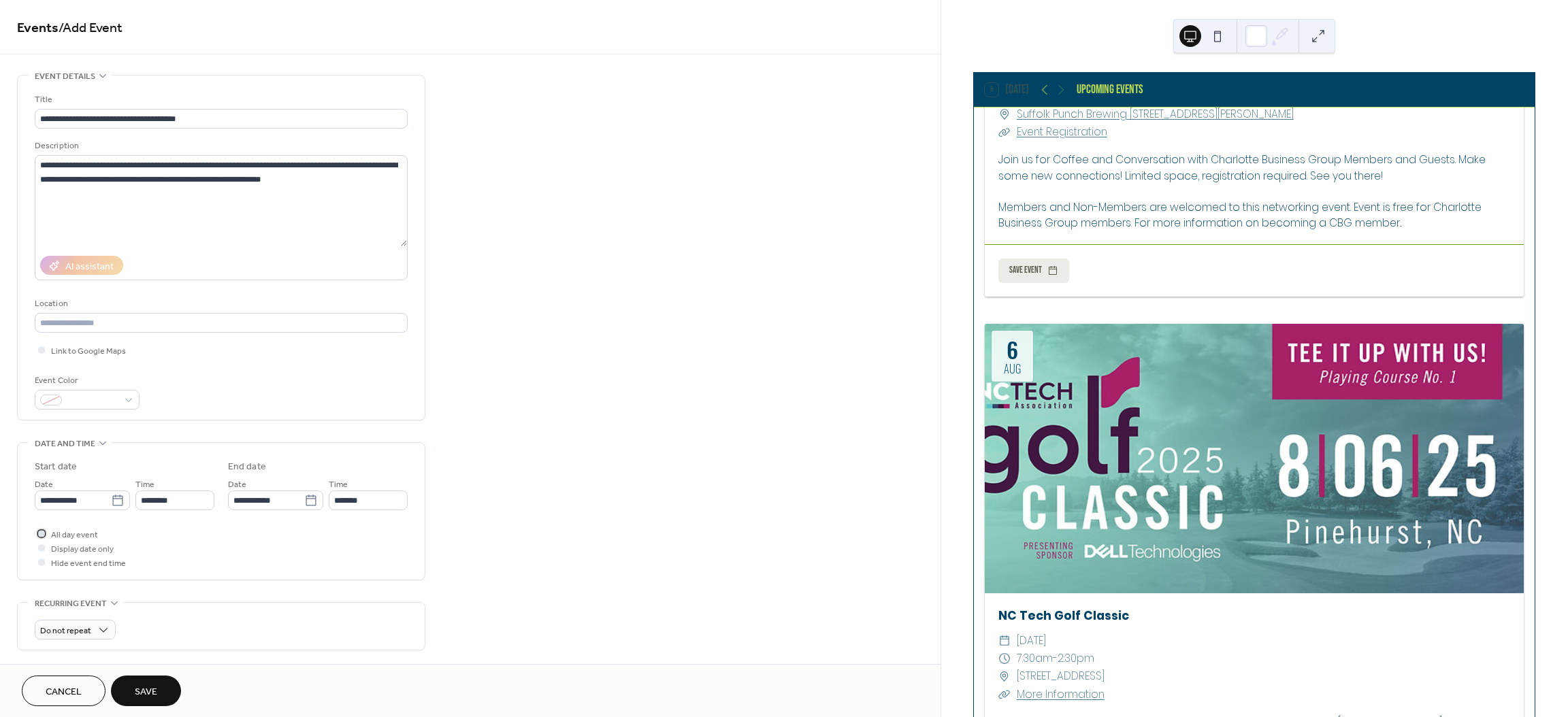 click at bounding box center [42, 533] 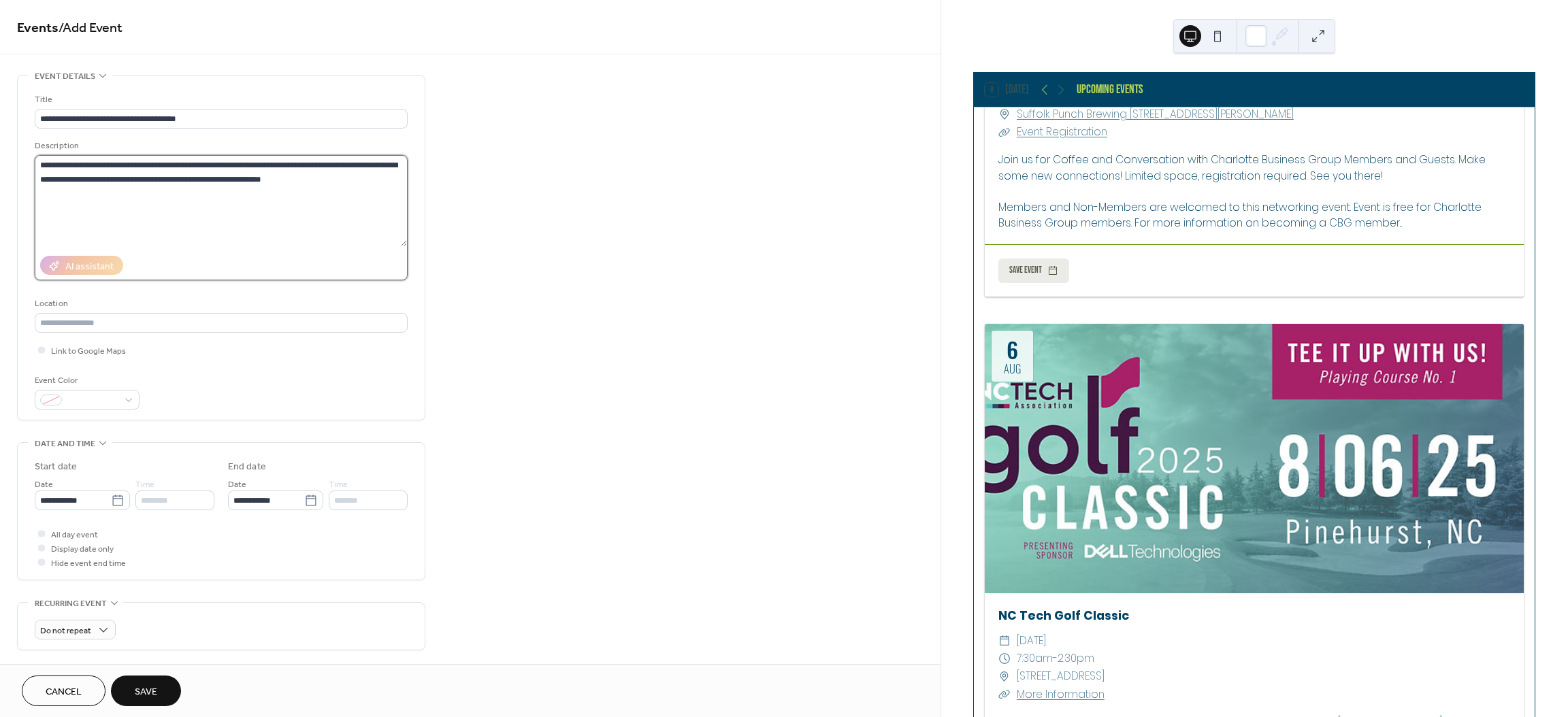 click on "**********" at bounding box center (220, 201) 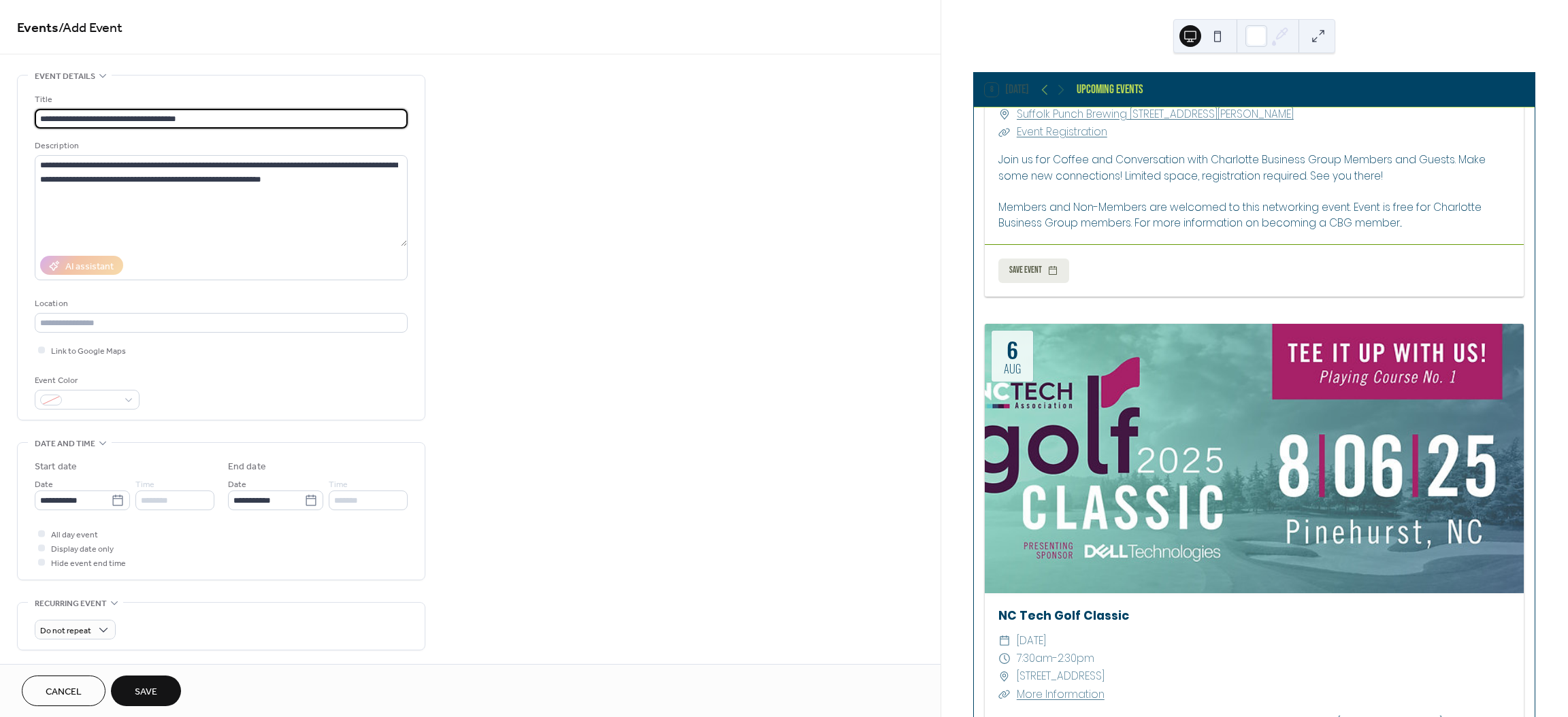 click on "**********" at bounding box center [221, 118] 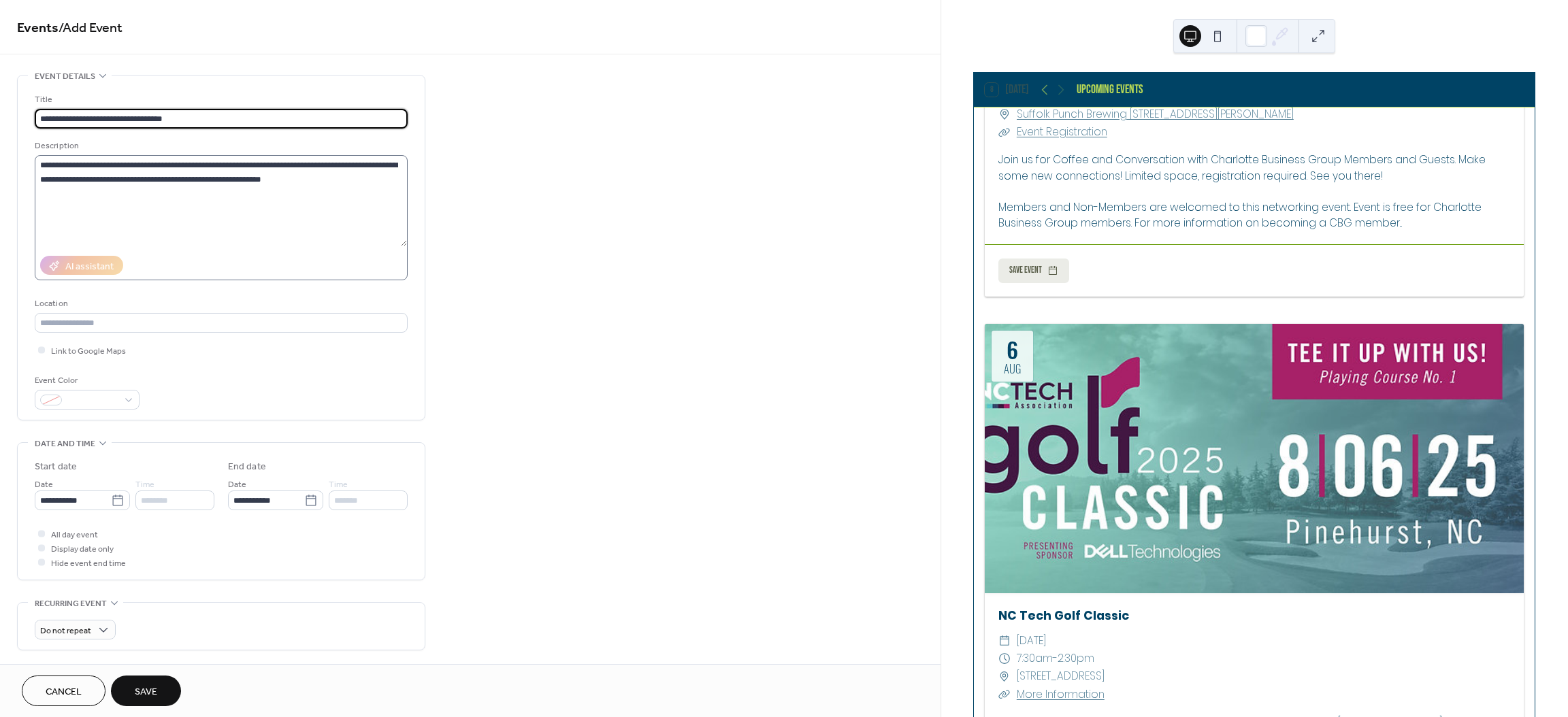 type on "**********" 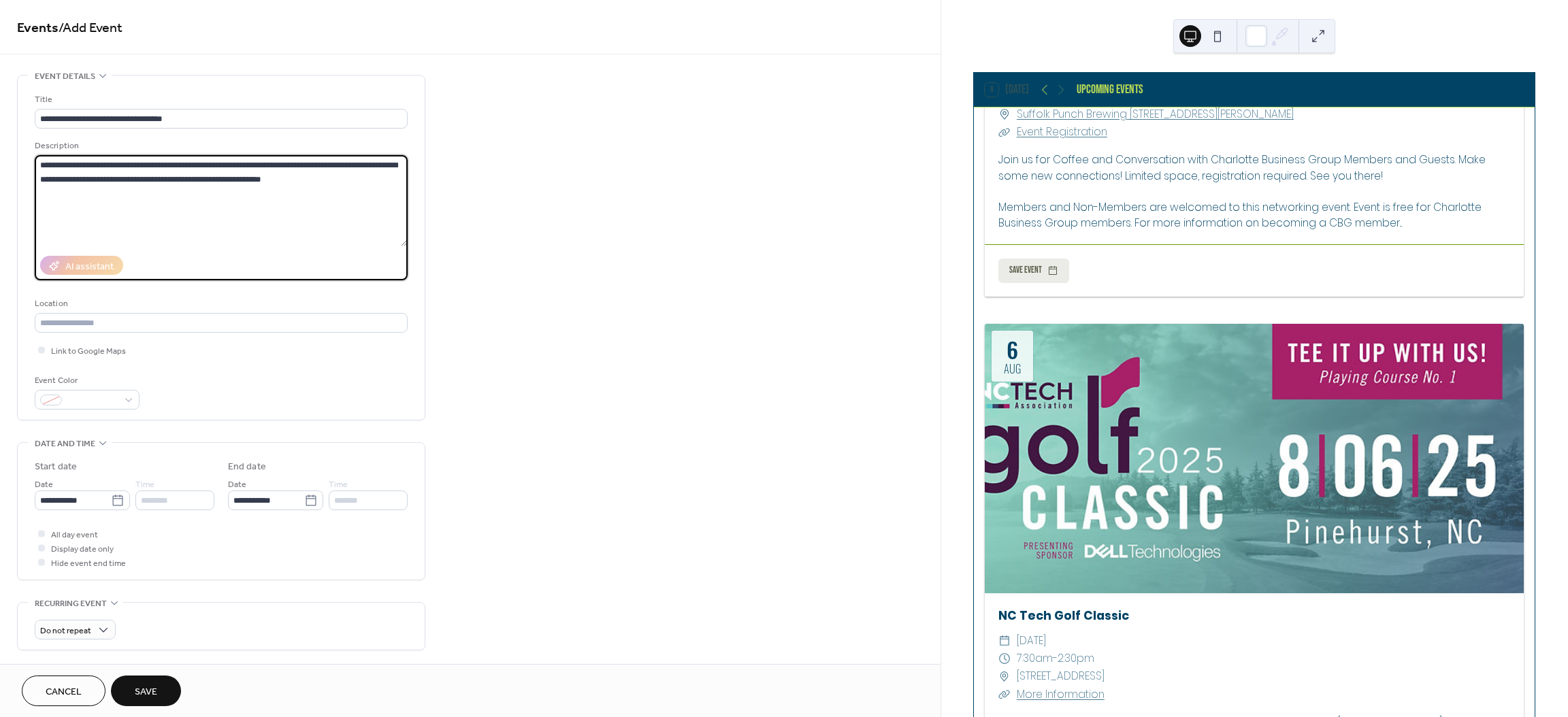 click on "**********" at bounding box center [220, 201] 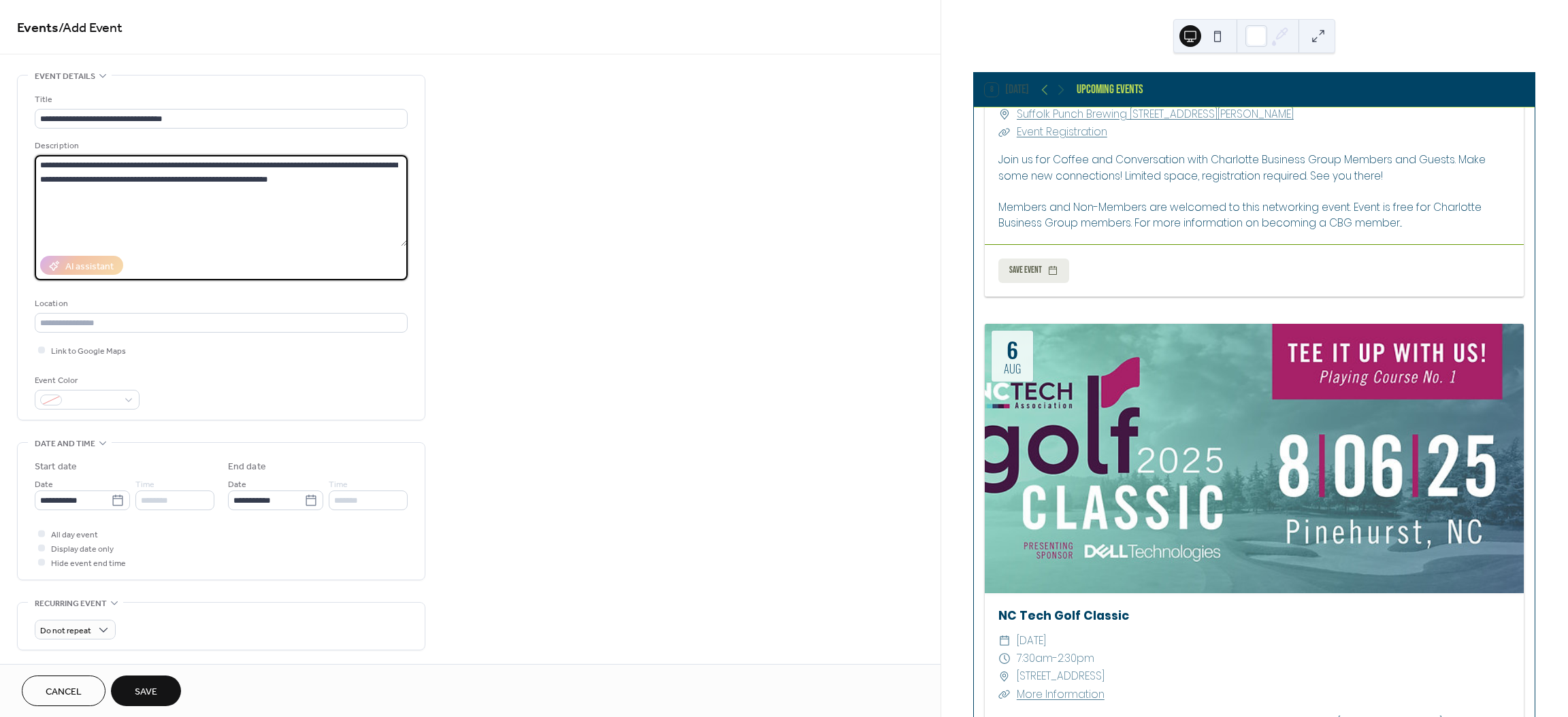 paste on "**********" 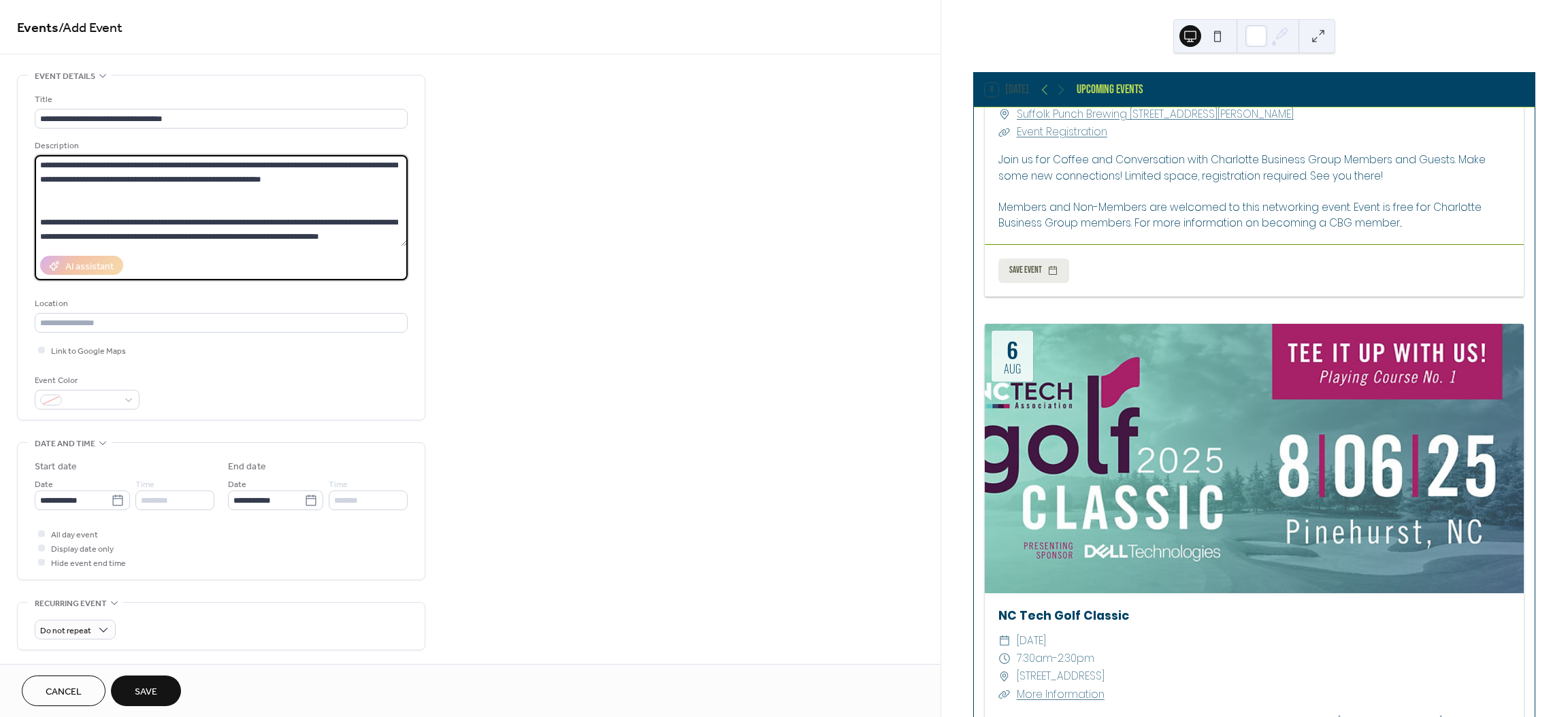 scroll, scrollTop: 98, scrollLeft: 0, axis: vertical 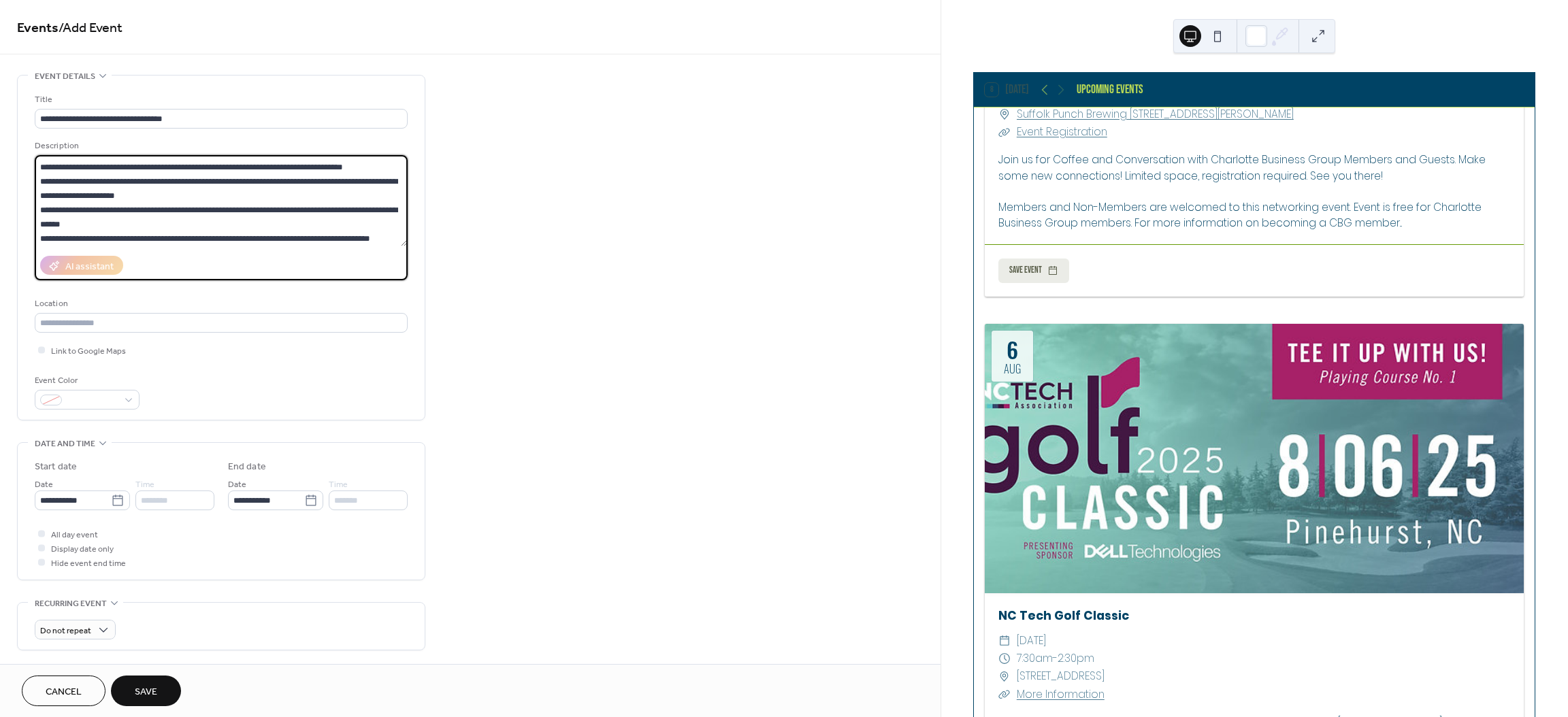 click on "**********" at bounding box center (470, 571) 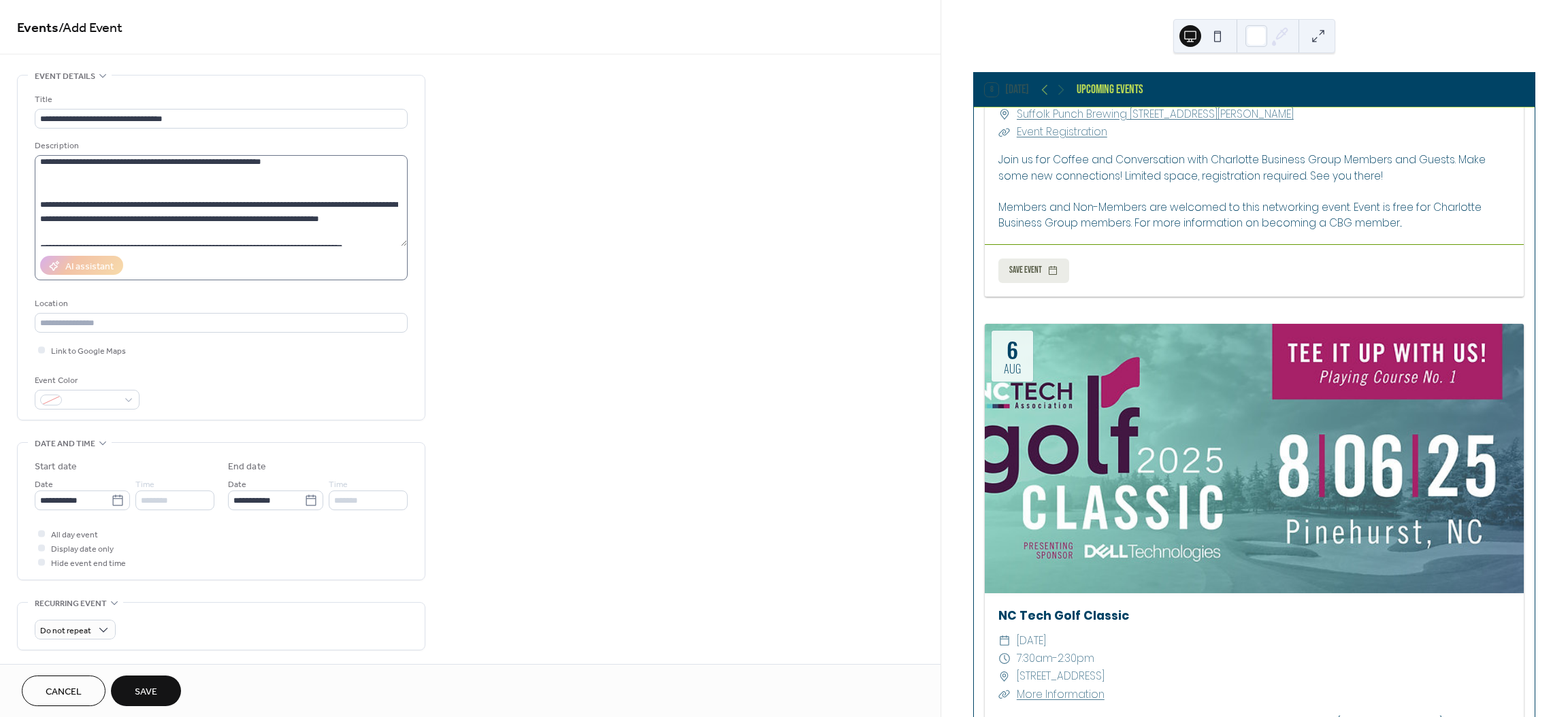 scroll, scrollTop: 0, scrollLeft: 0, axis: both 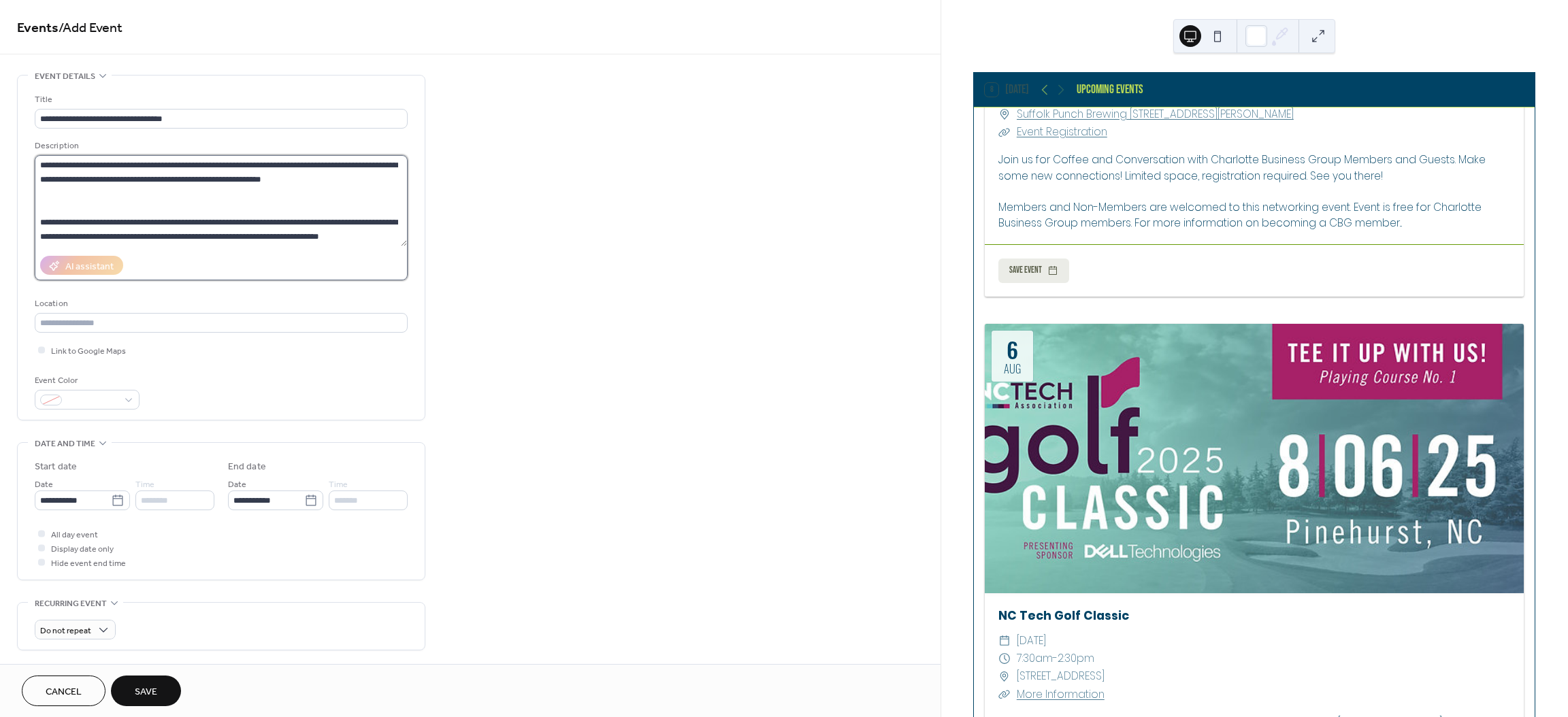 click on "**********" at bounding box center [220, 201] 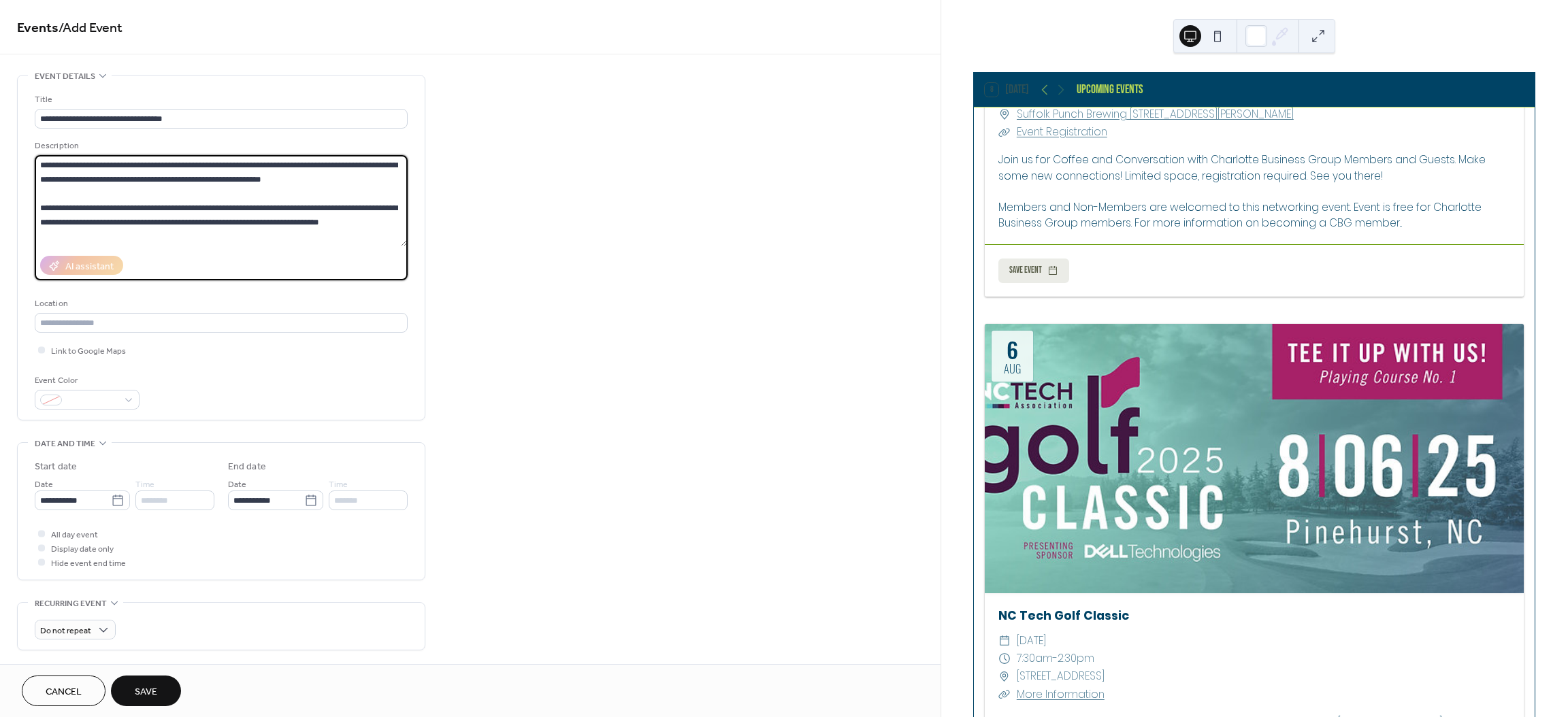 type on "**********" 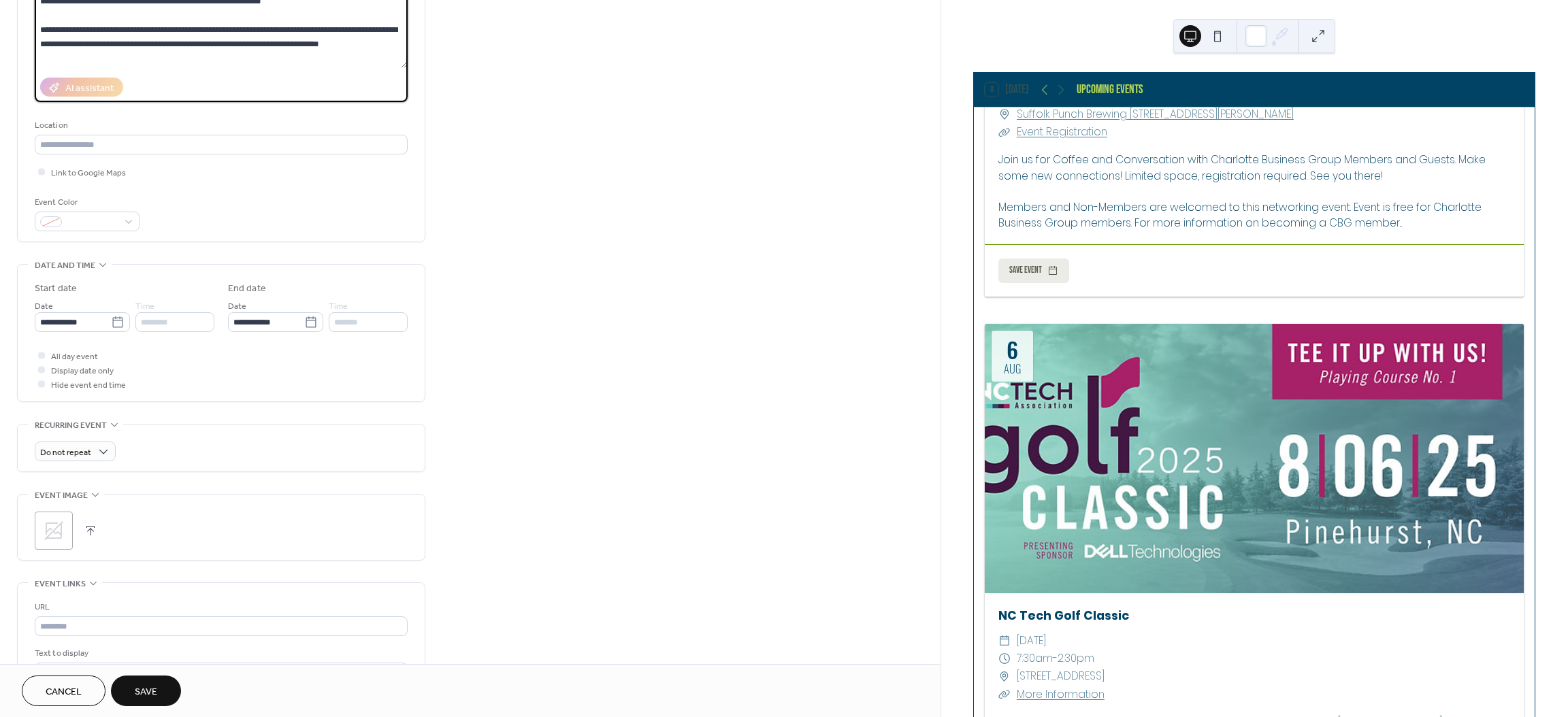 scroll, scrollTop: 234, scrollLeft: 0, axis: vertical 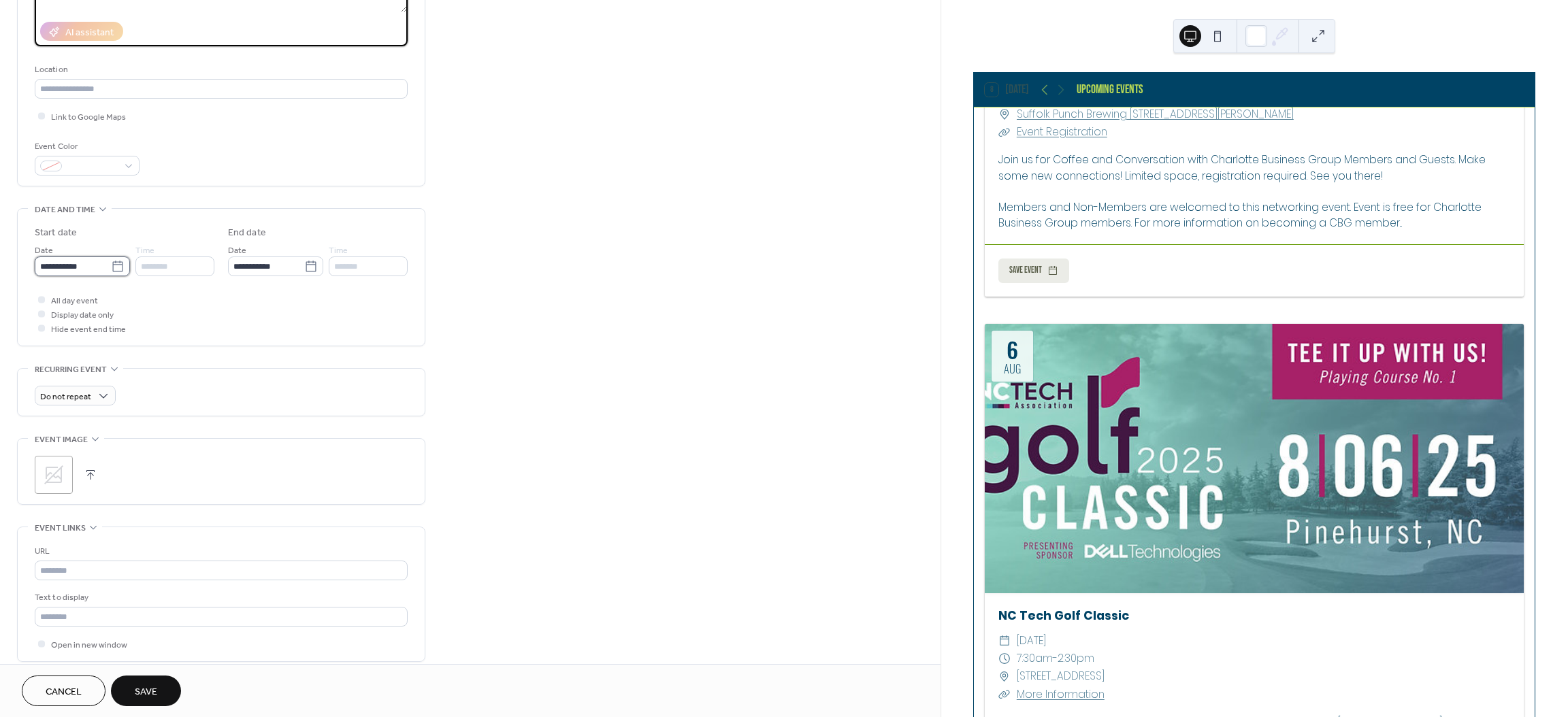 click on "**********" at bounding box center (73, 266) 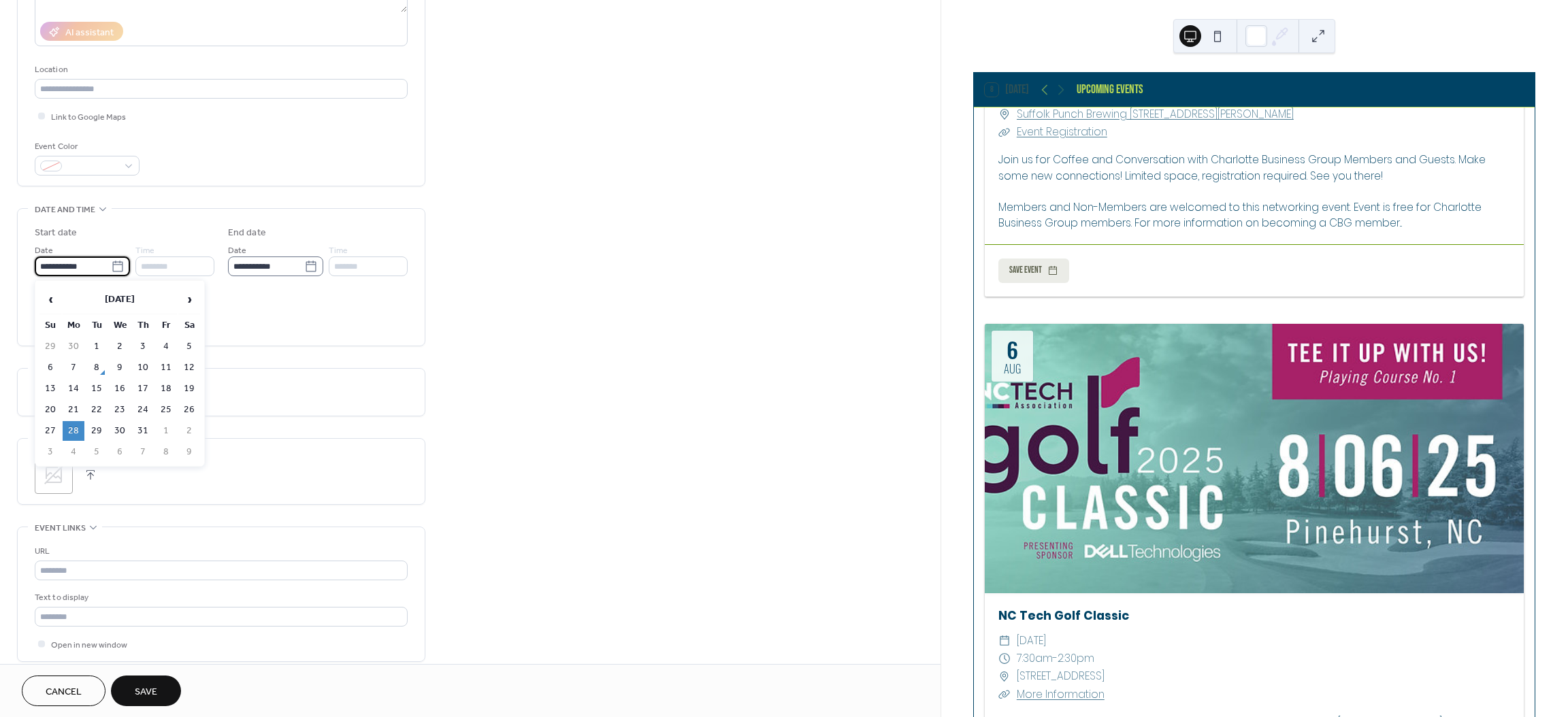 click 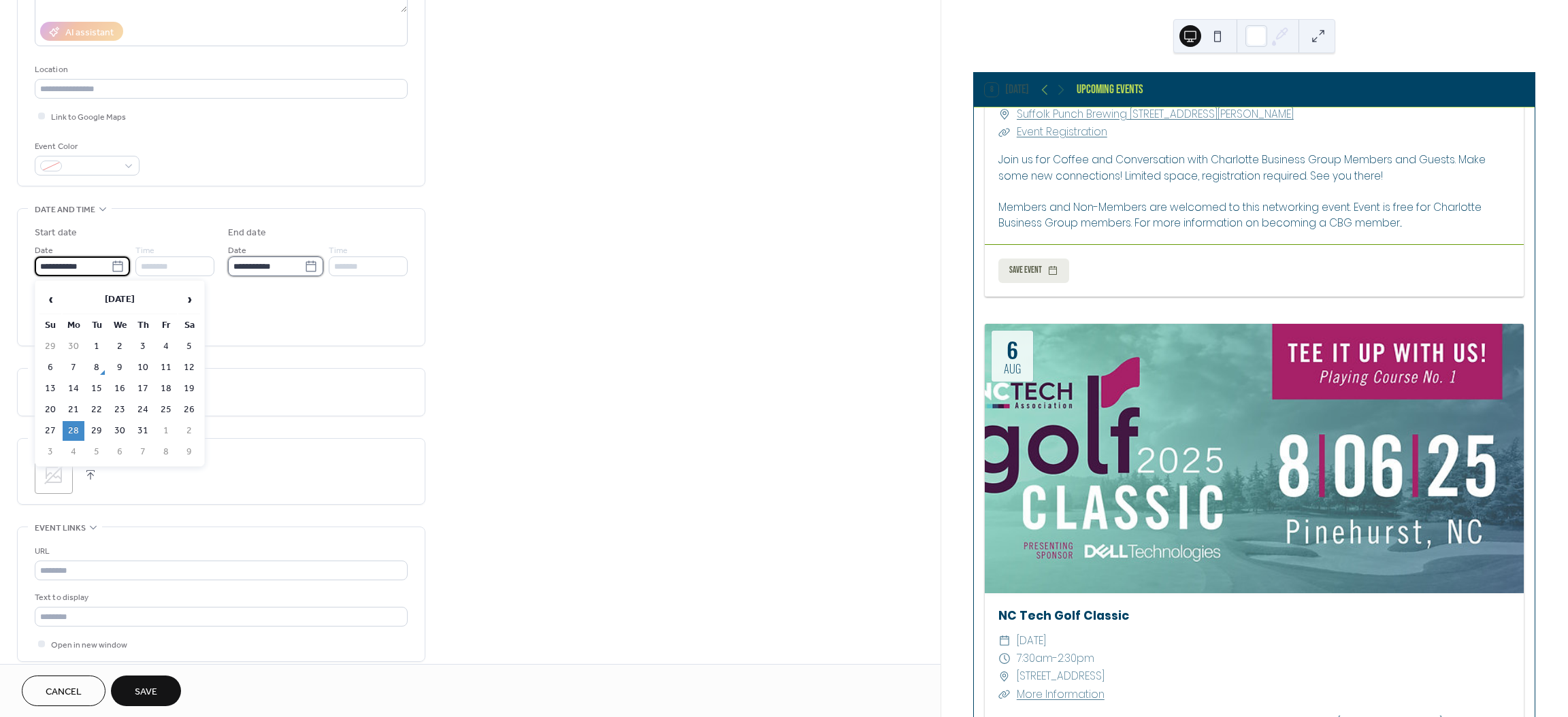 click on "**********" at bounding box center [266, 266] 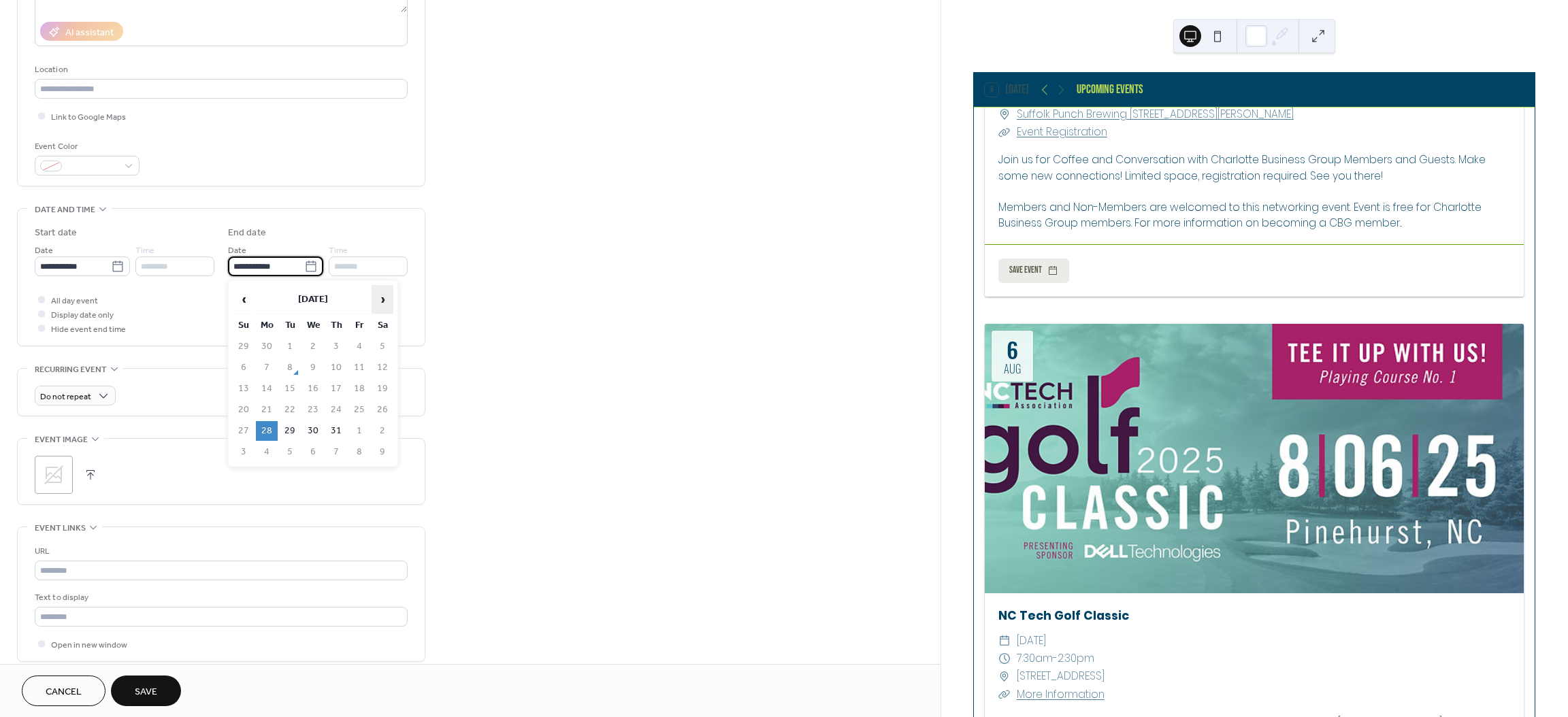 click on "›" at bounding box center (382, 299) 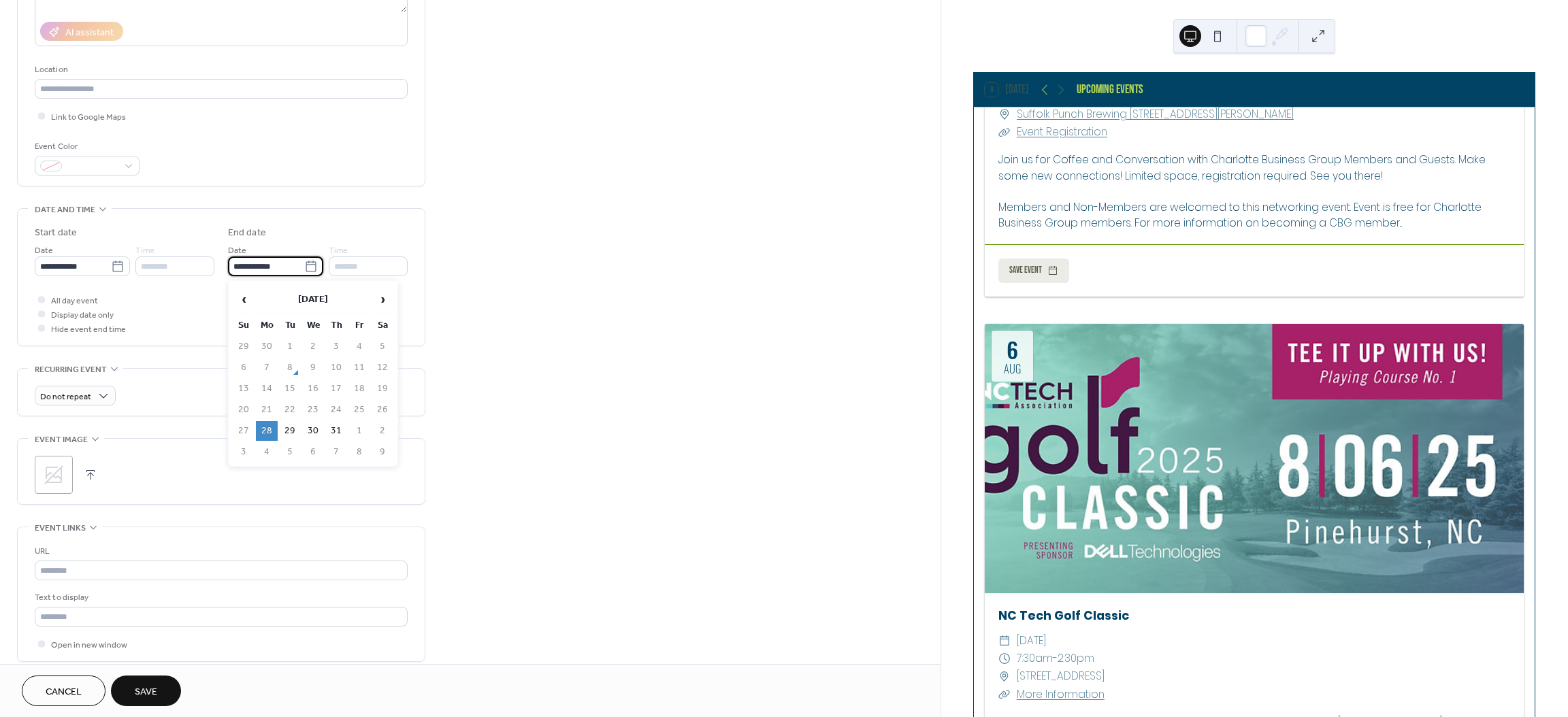 click on "**********" at bounding box center [266, 266] 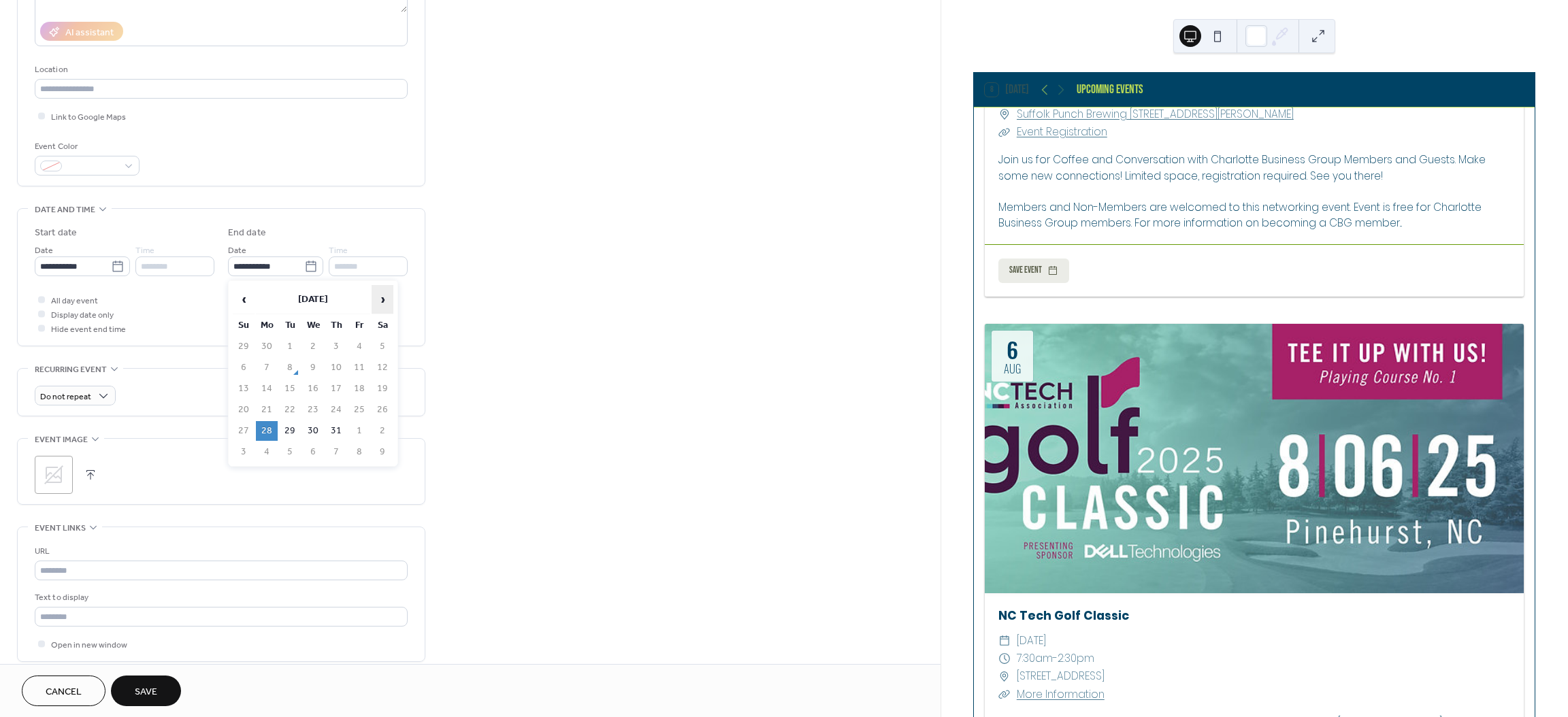 click on "›" at bounding box center (382, 299) 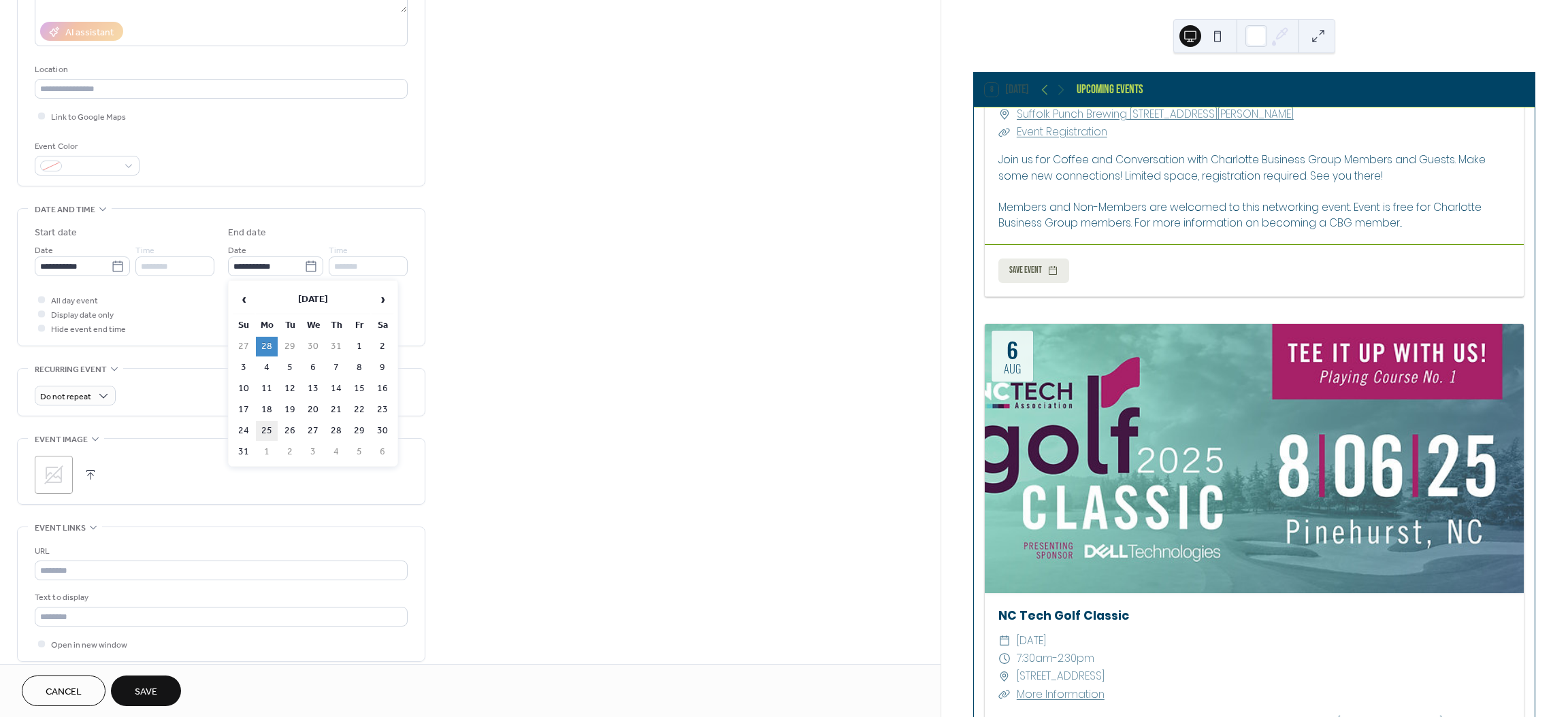 click on "25" at bounding box center (267, 431) 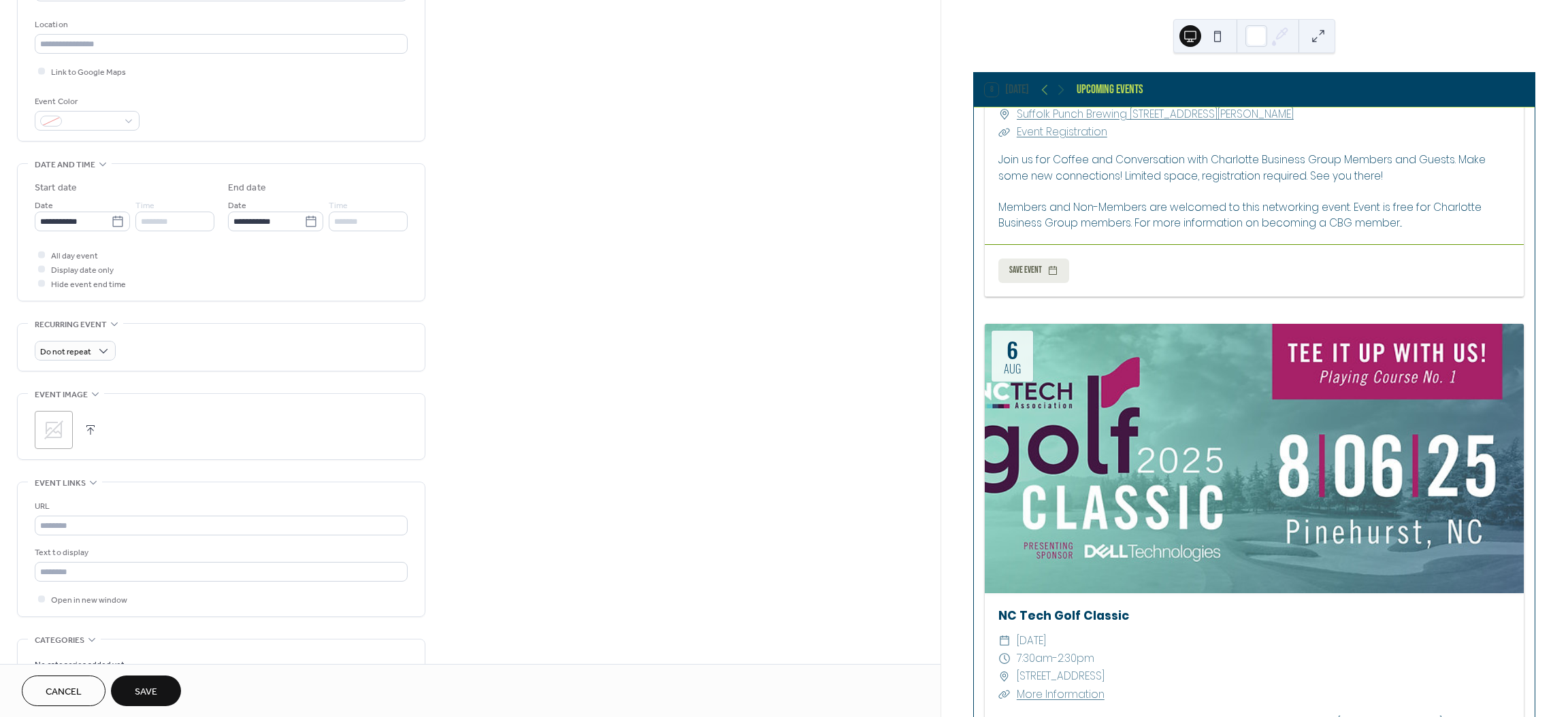 scroll, scrollTop: 290, scrollLeft: 0, axis: vertical 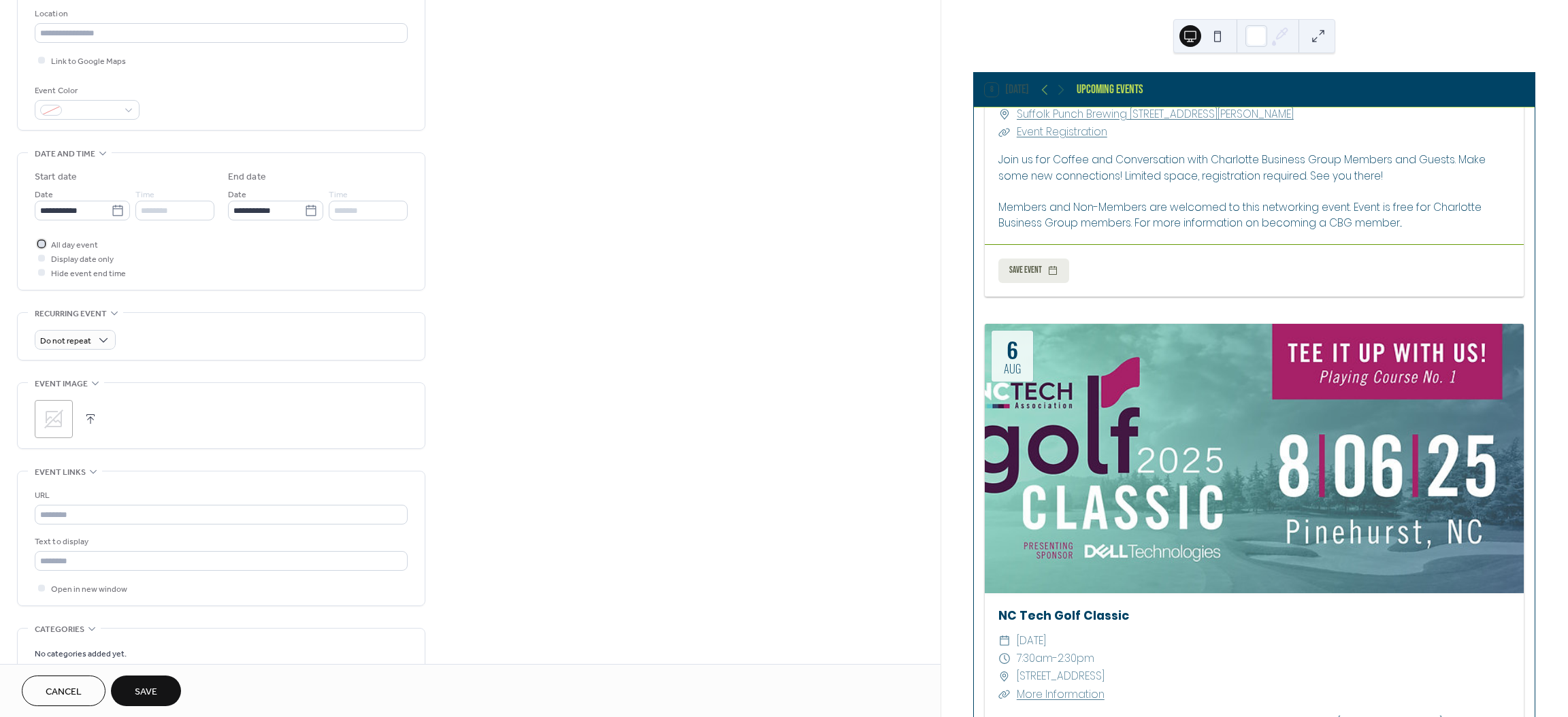click 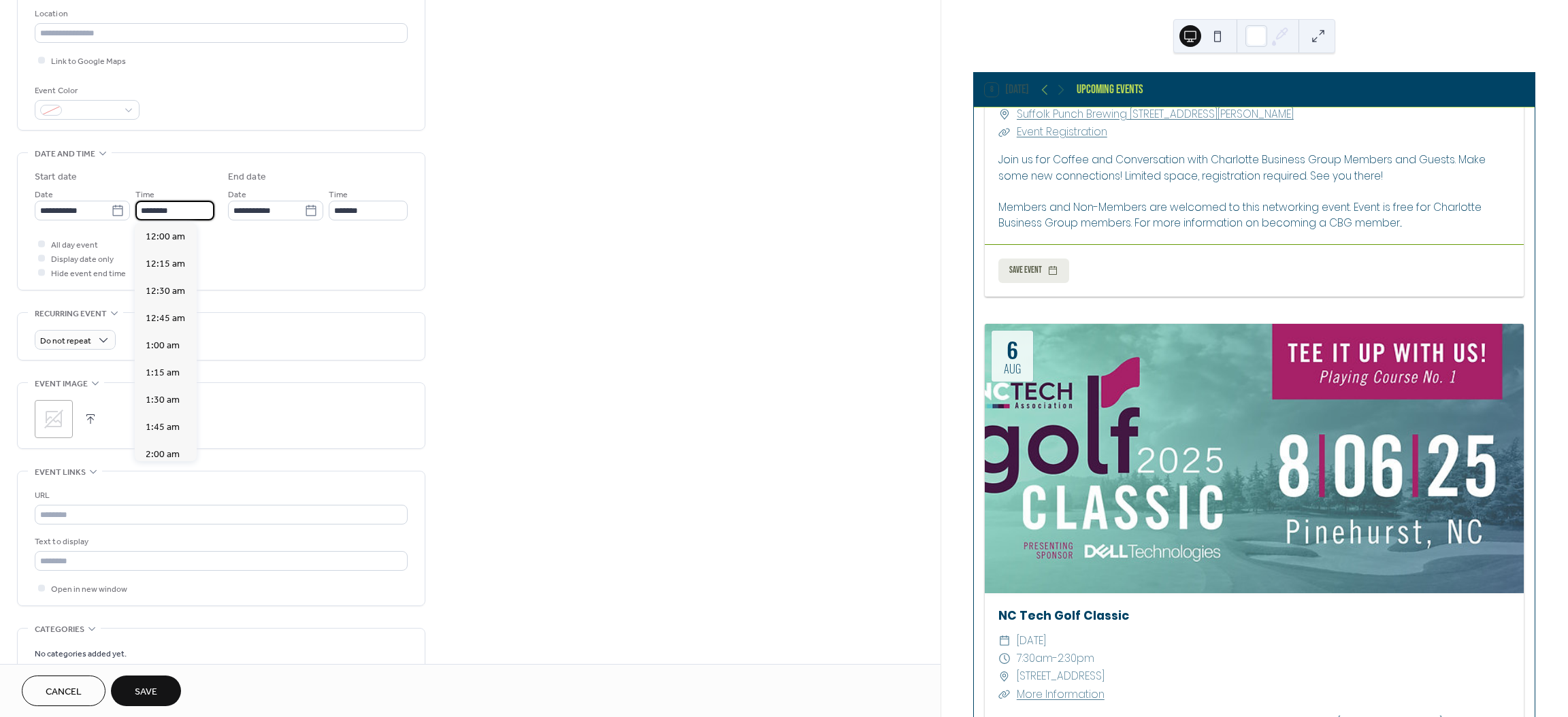 click on "********" at bounding box center [175, 210] 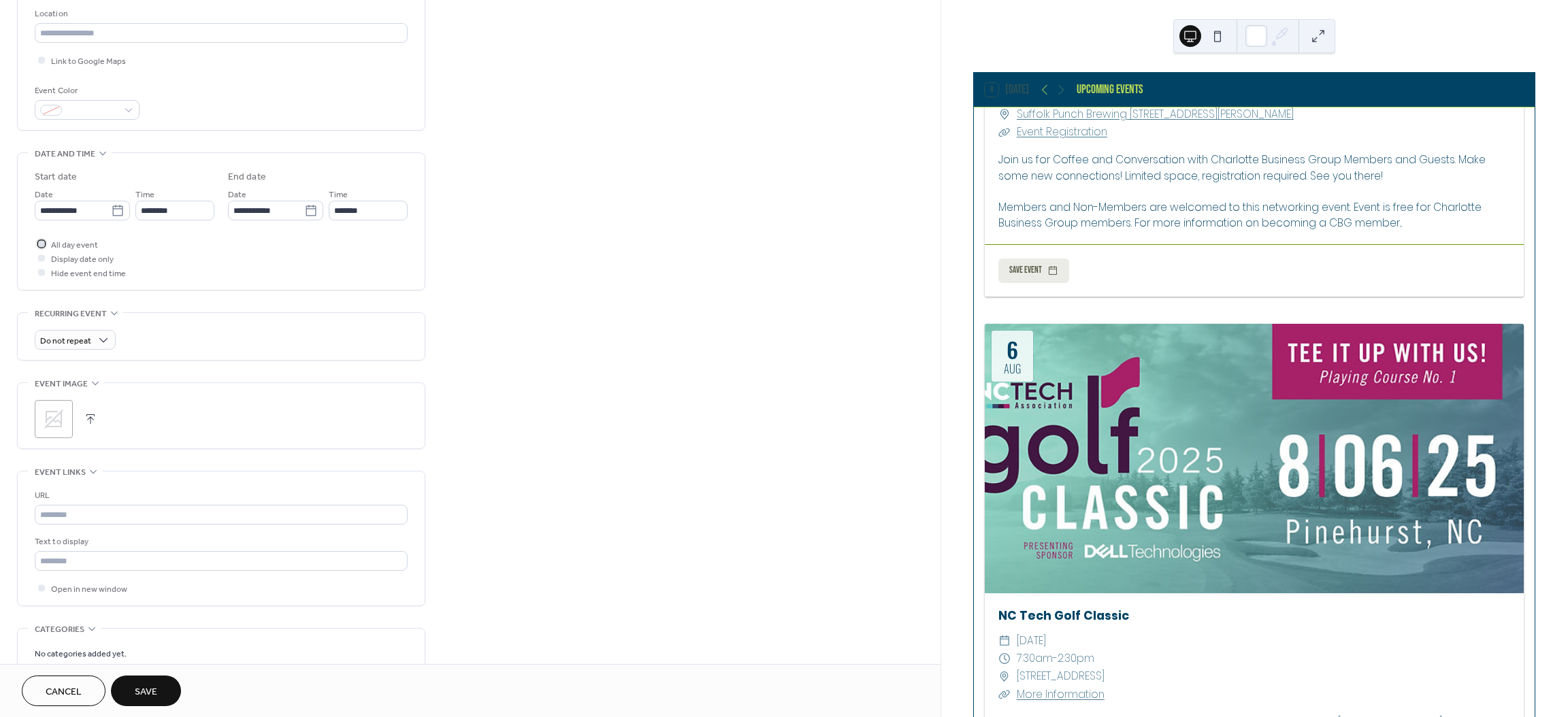 click at bounding box center [42, 244] 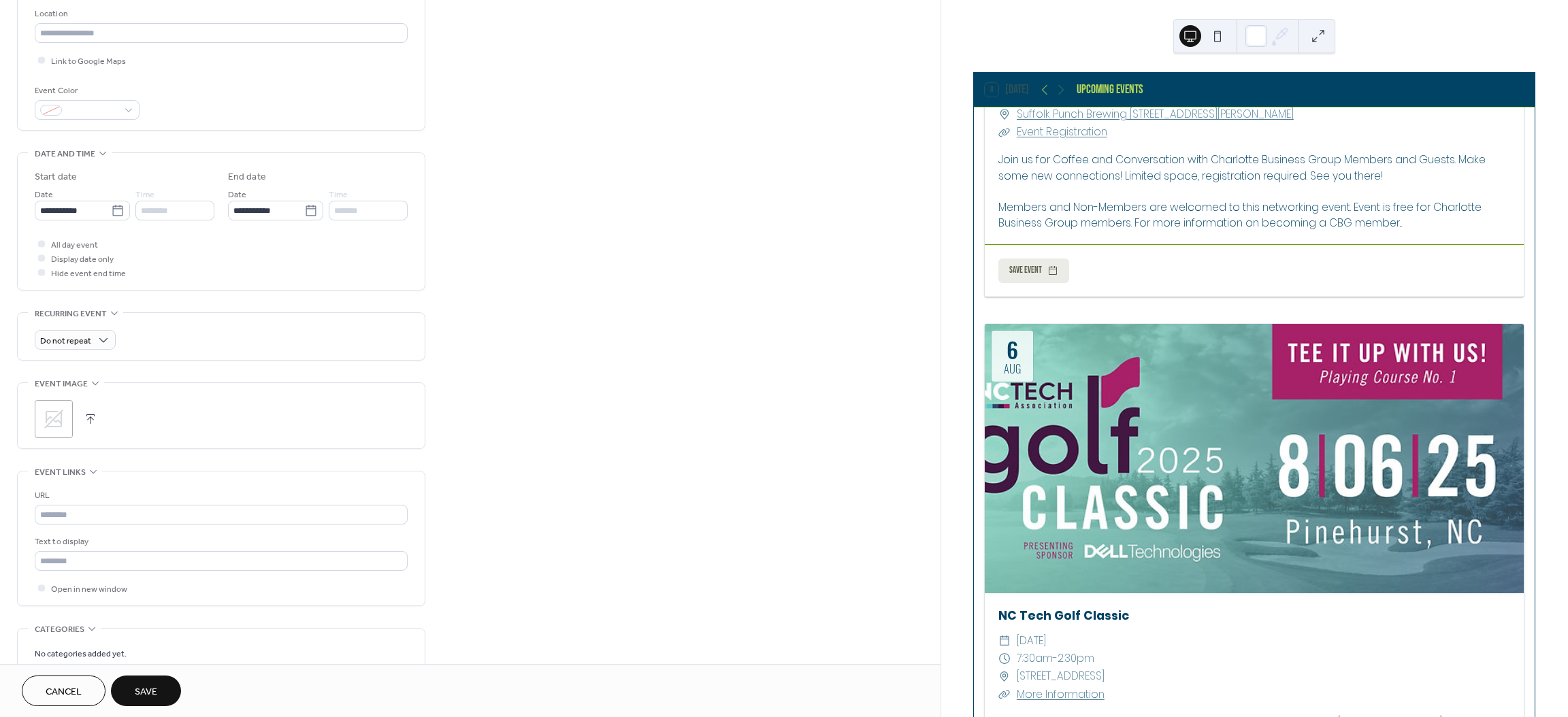 click on "**********" at bounding box center (221, 221) 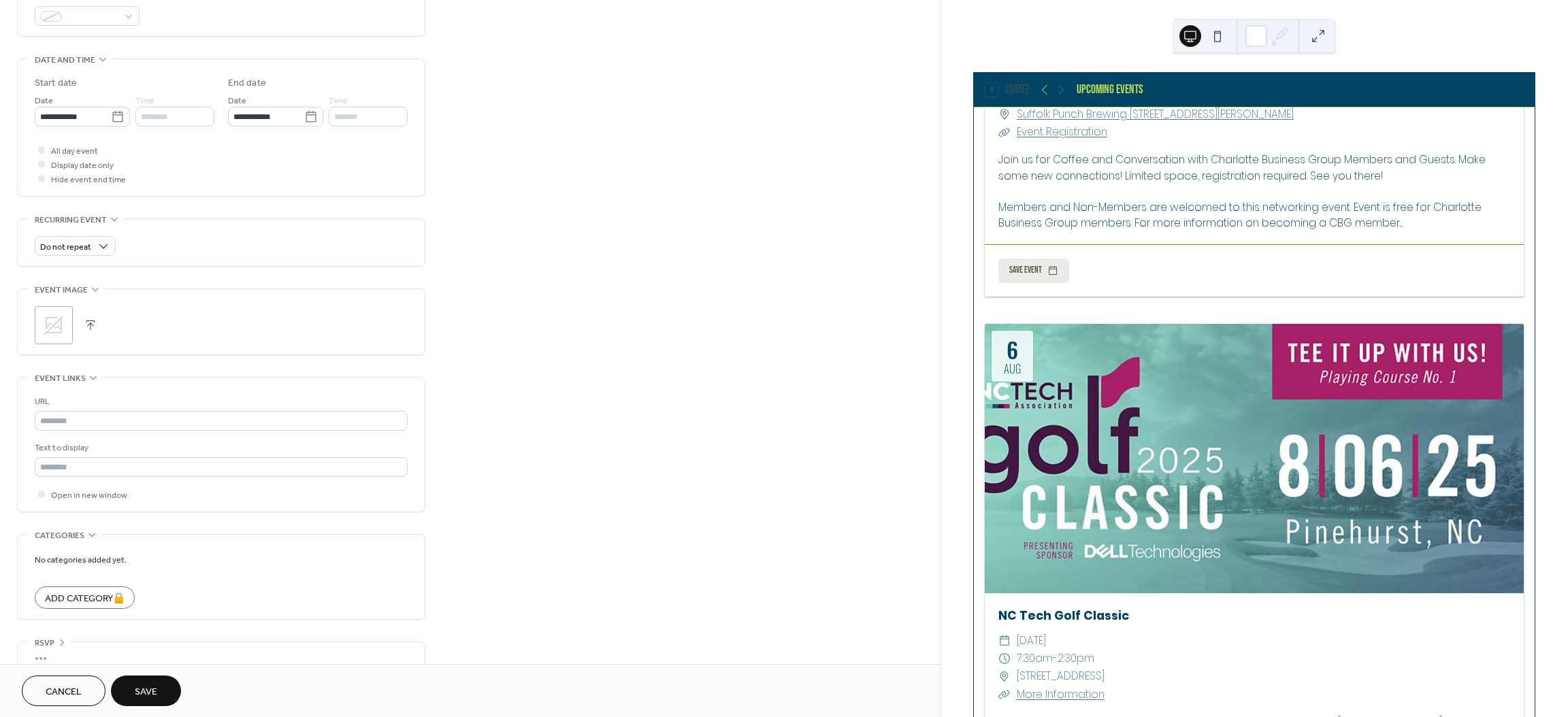 scroll, scrollTop: 399, scrollLeft: 0, axis: vertical 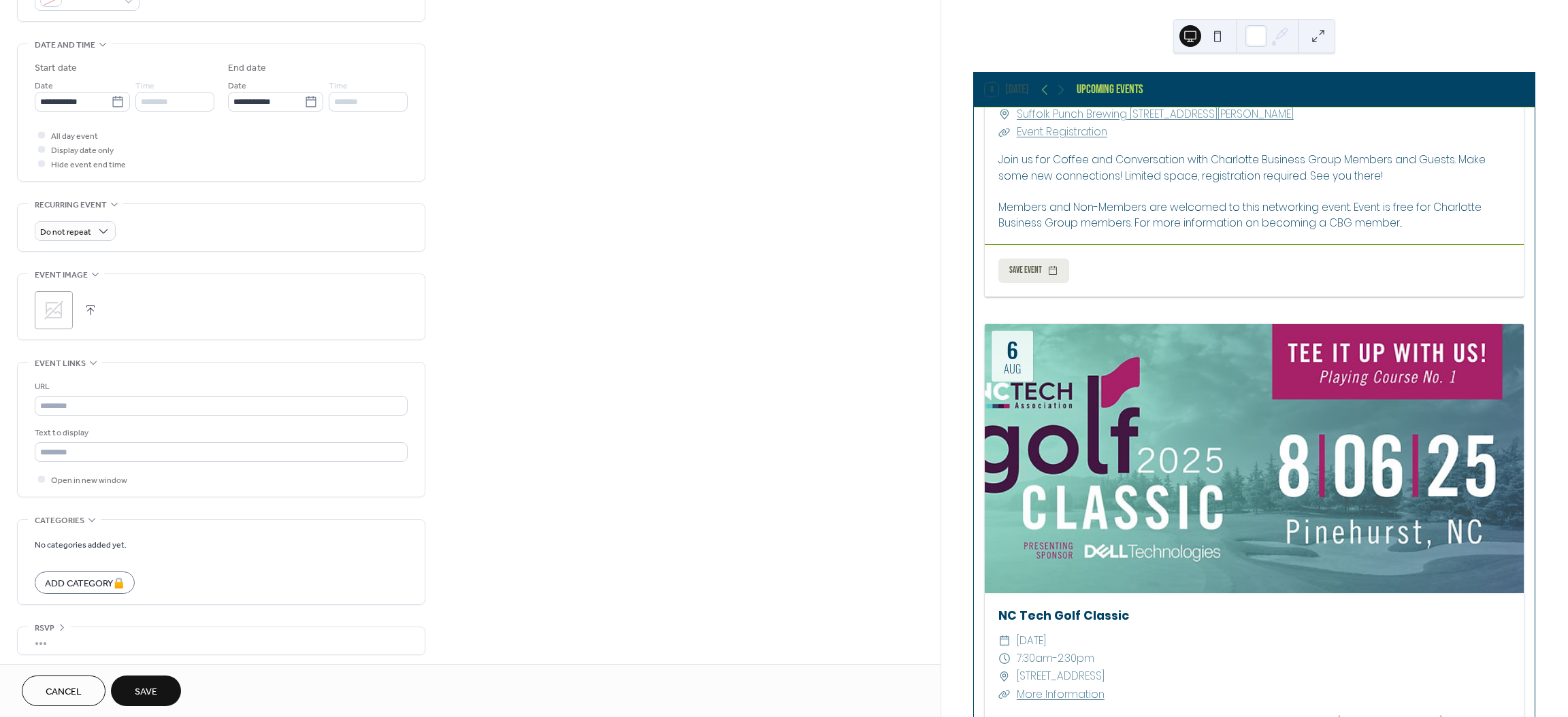 click 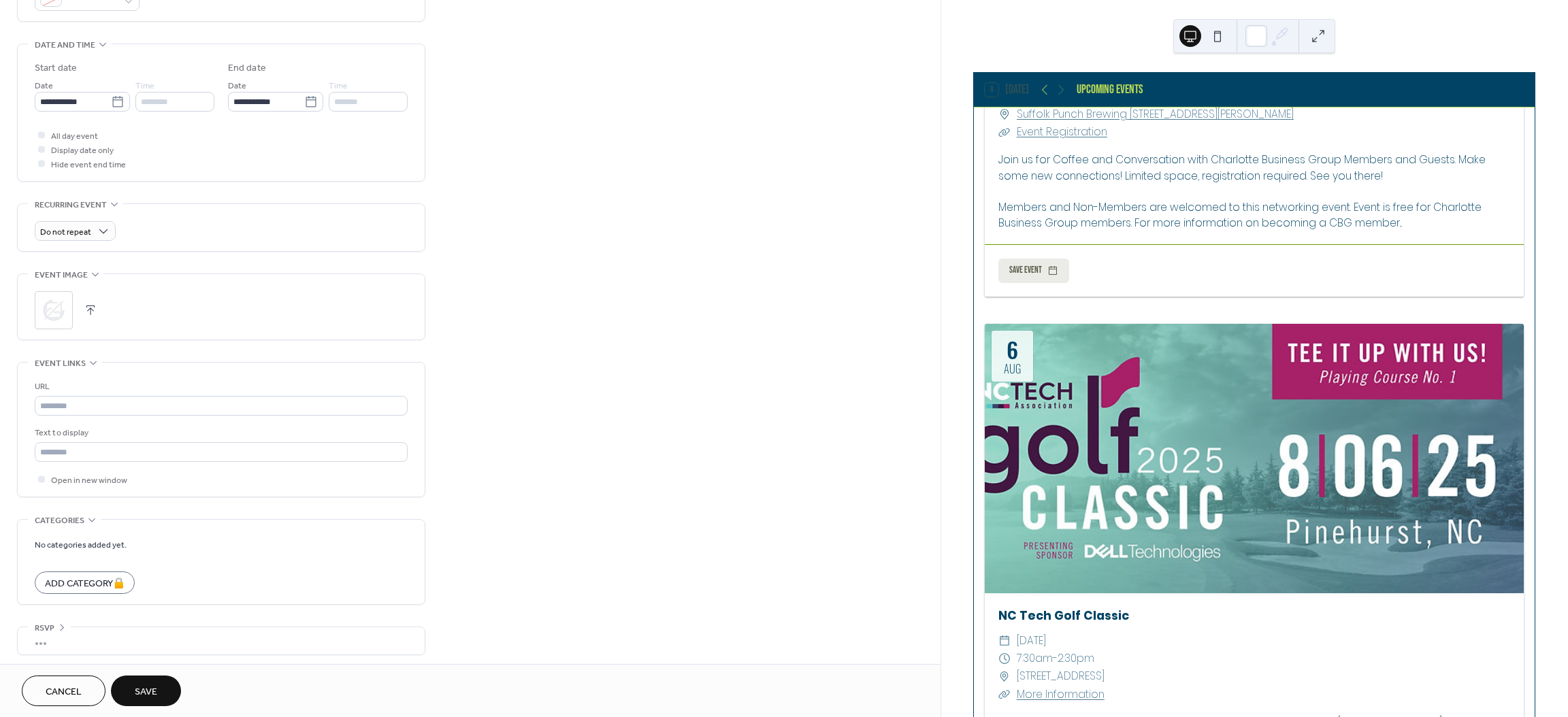 scroll, scrollTop: 407, scrollLeft: 0, axis: vertical 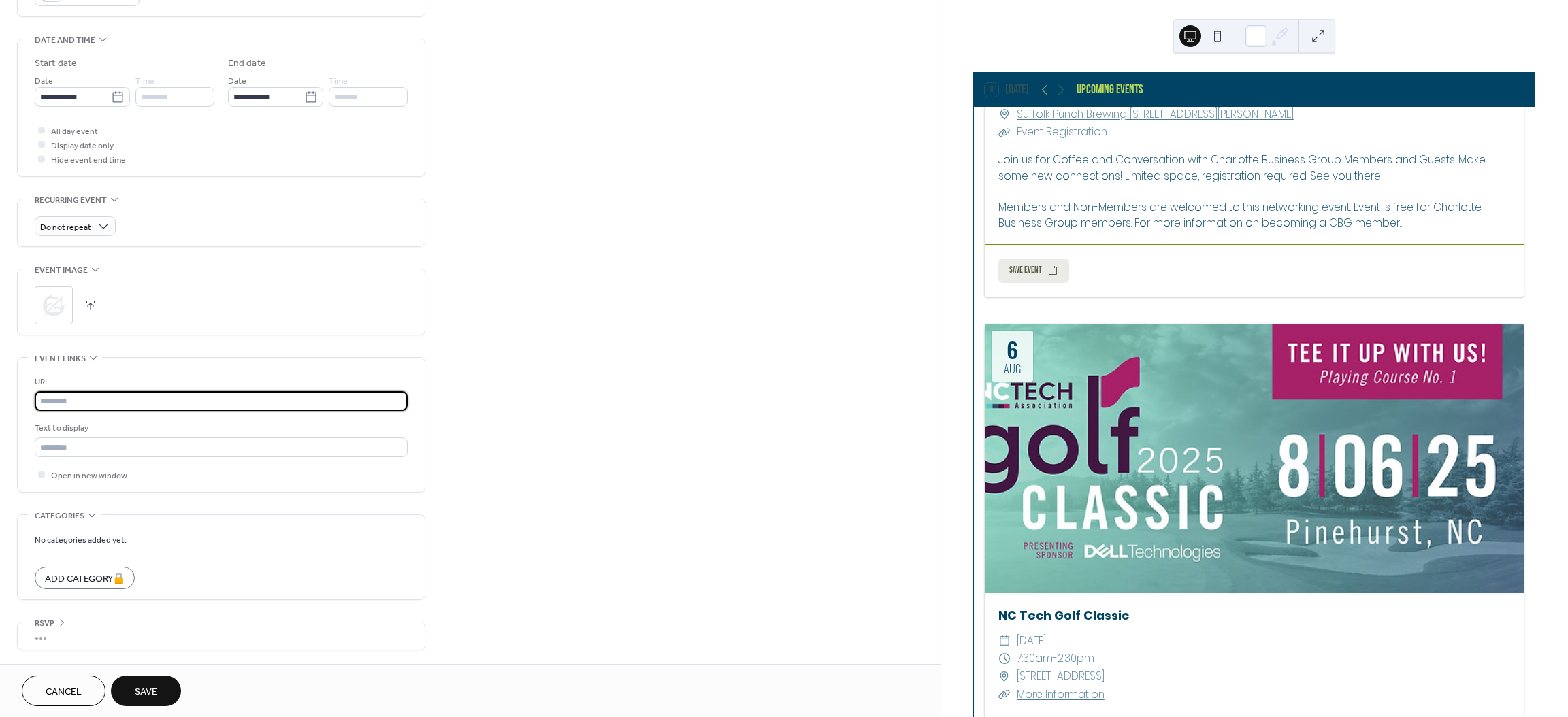 click at bounding box center [221, 401] 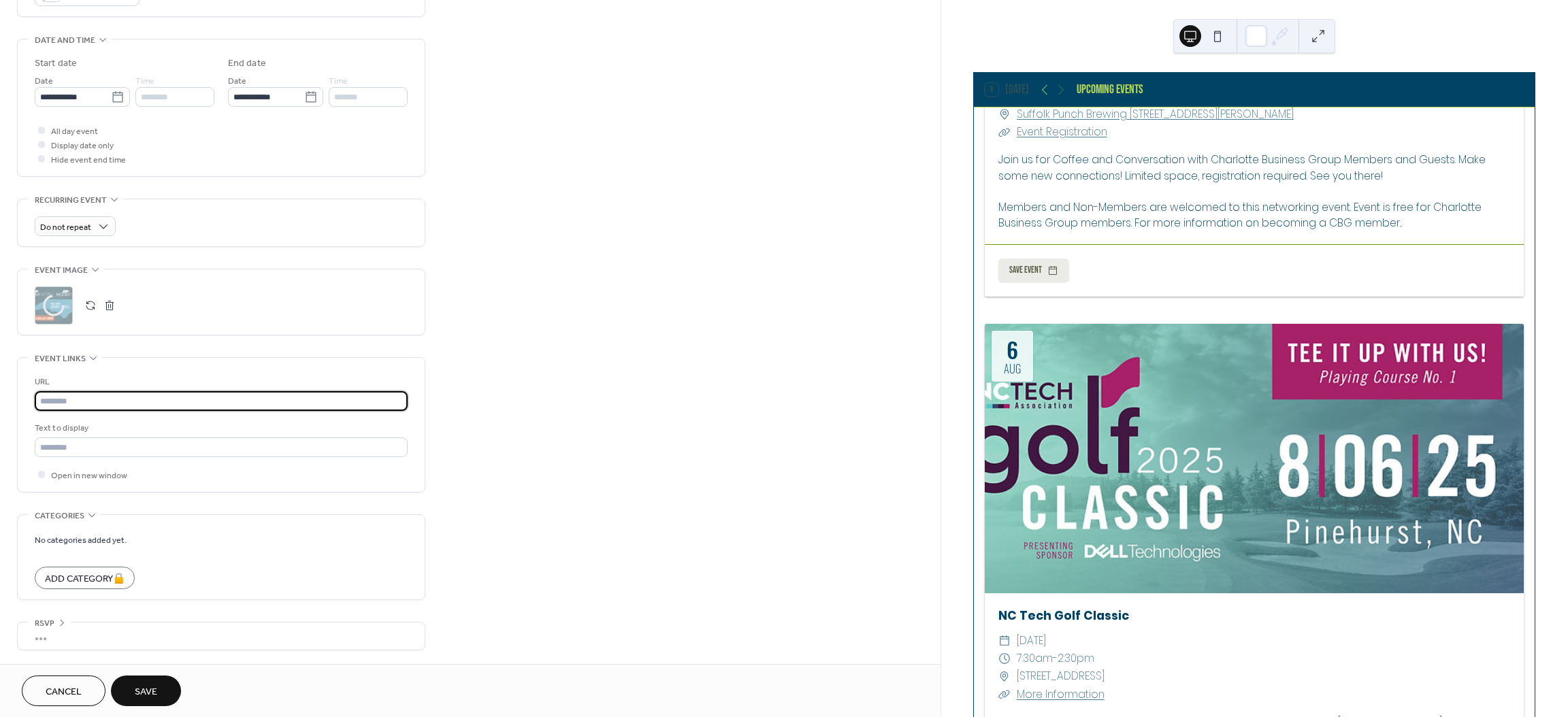 paste on "**********" 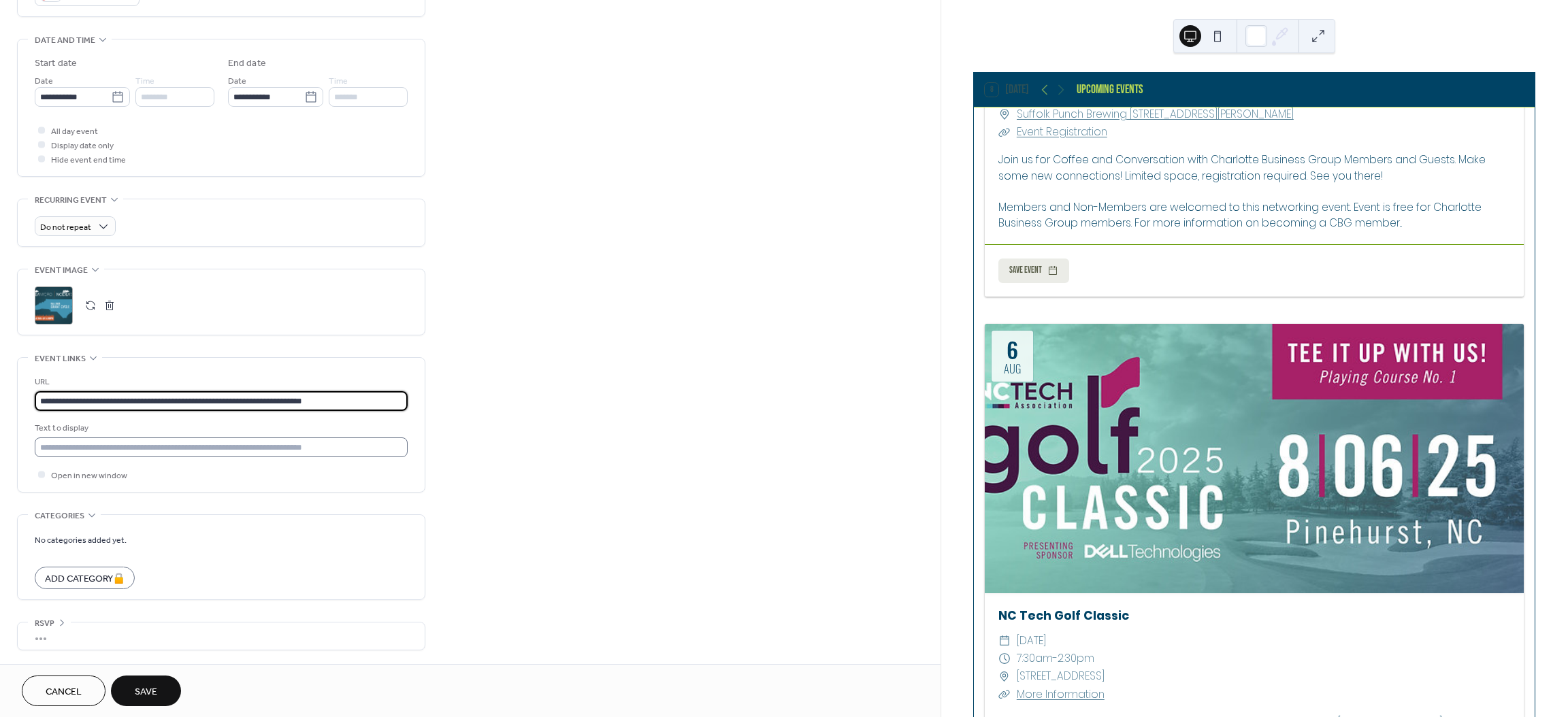 type on "**********" 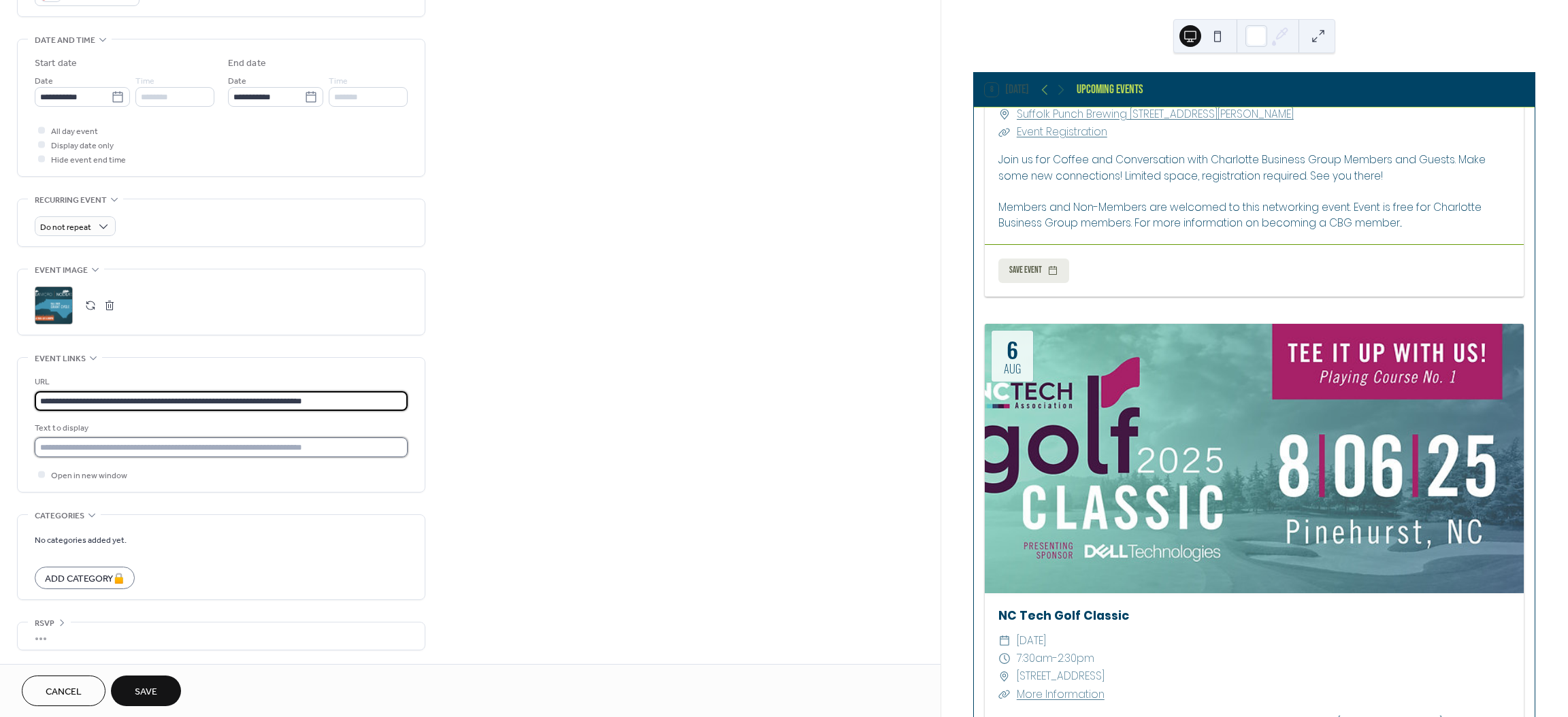click at bounding box center (221, 447) 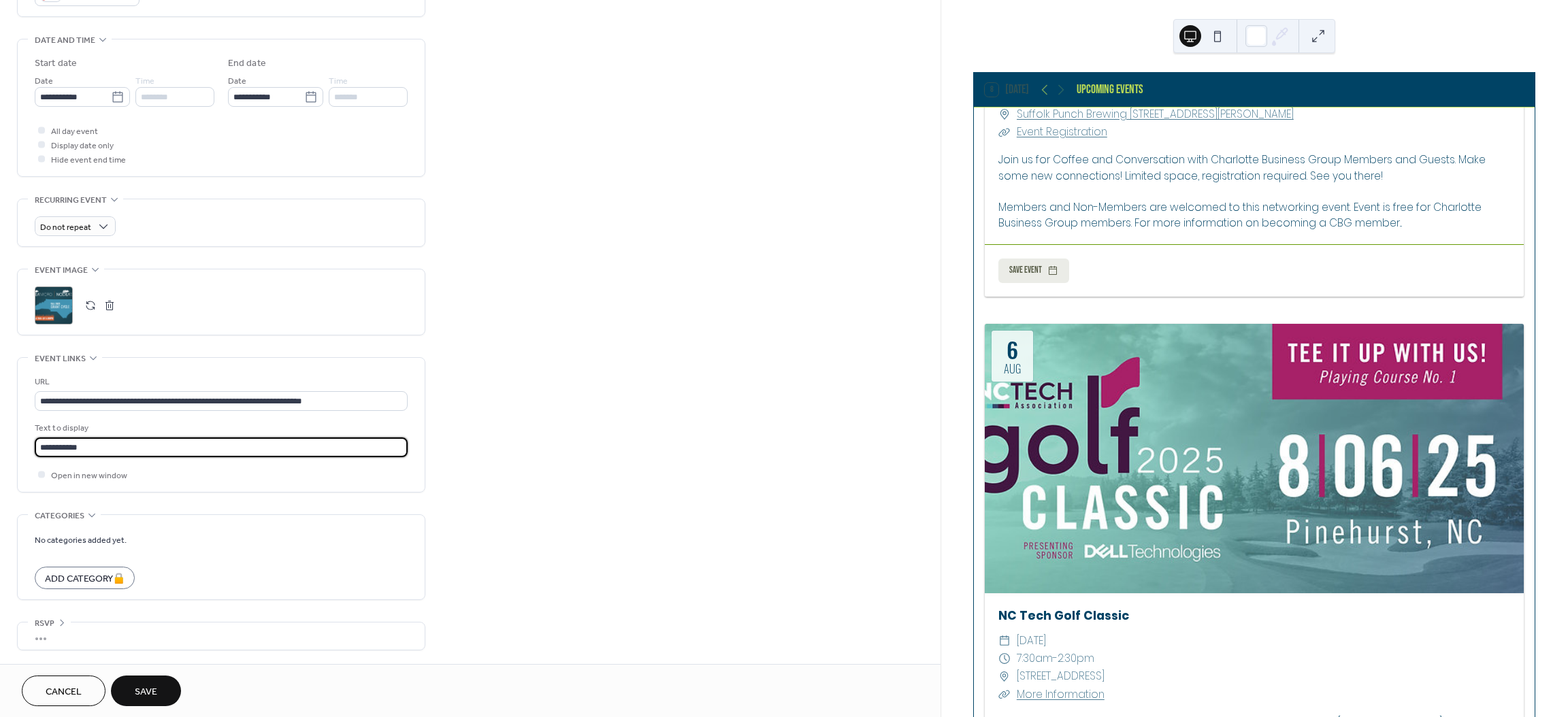 type on "**********" 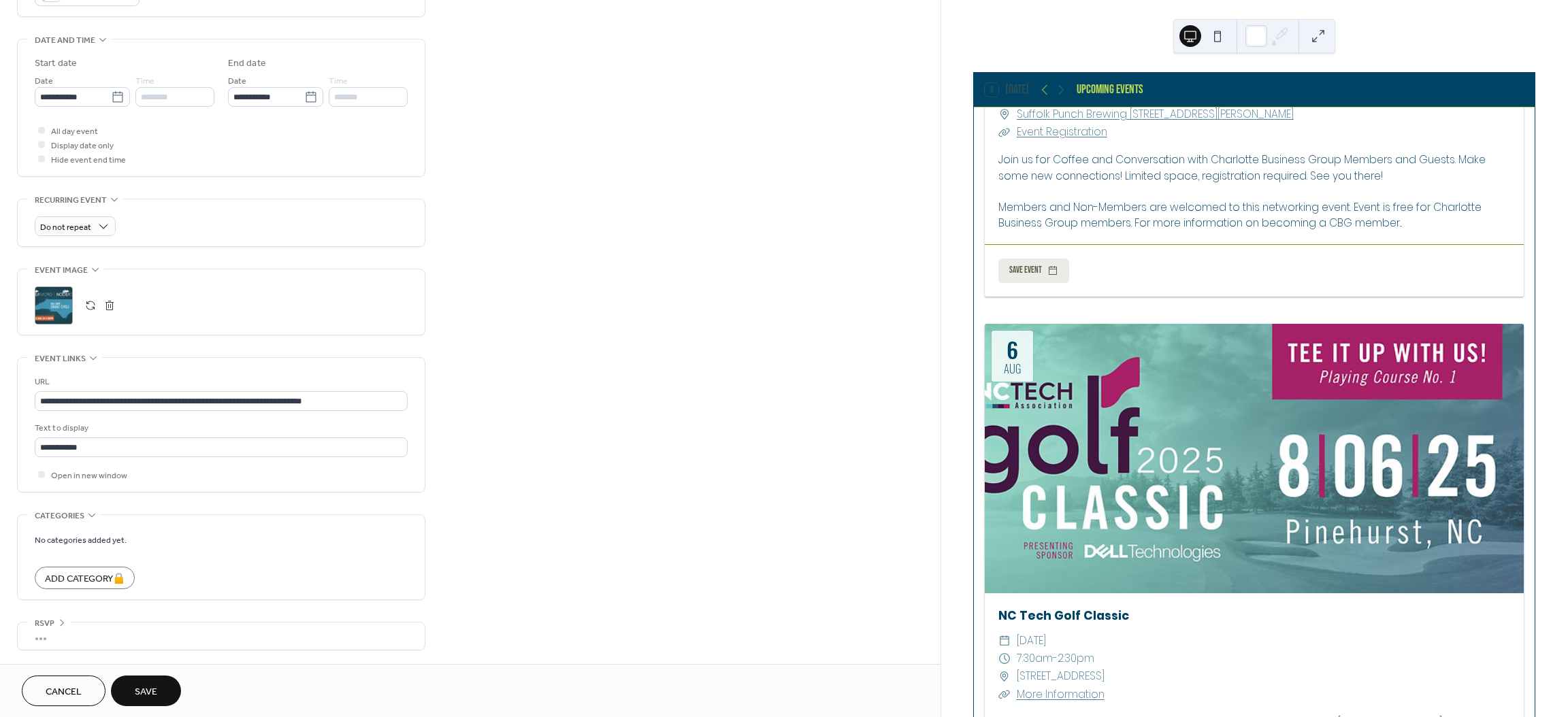 click on "**********" at bounding box center [470, 167] 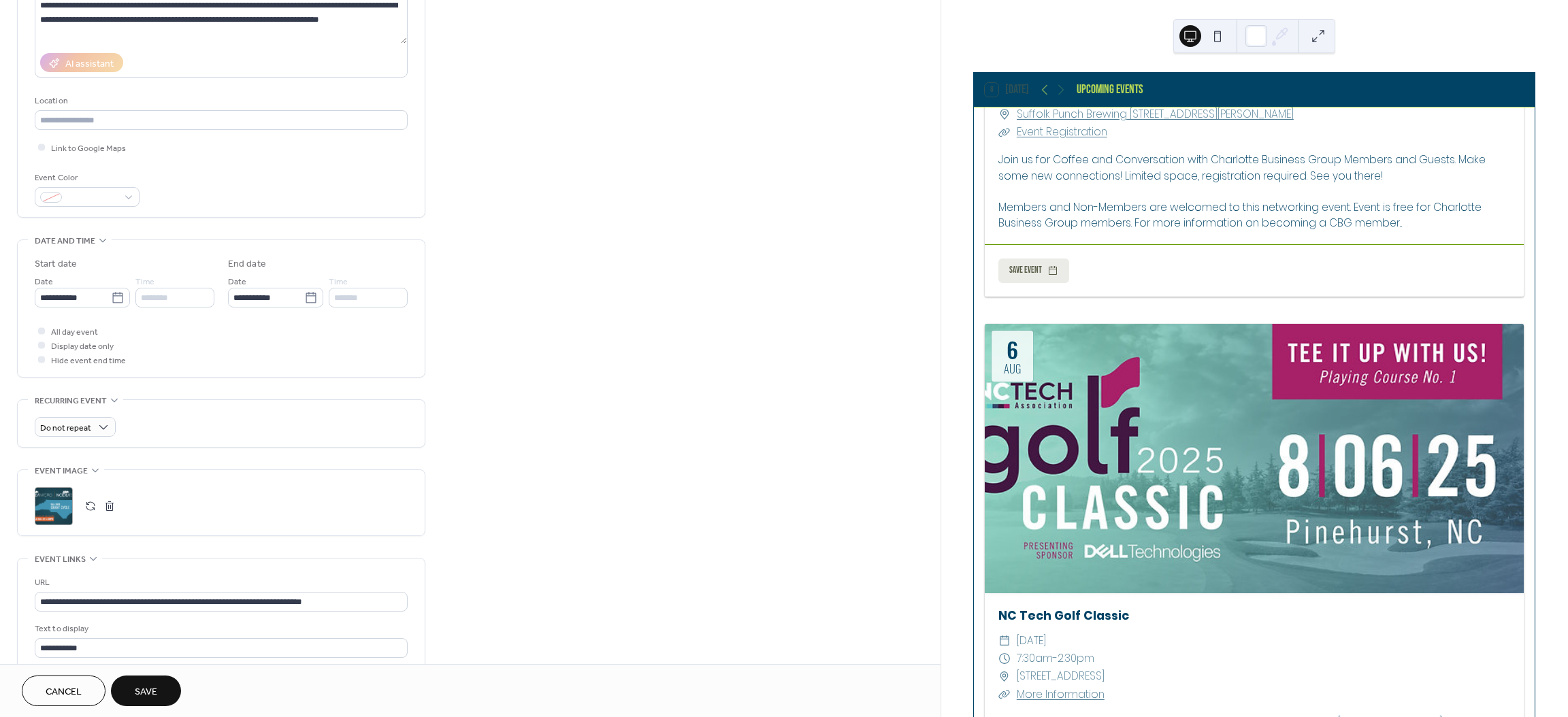 scroll, scrollTop: 199, scrollLeft: 0, axis: vertical 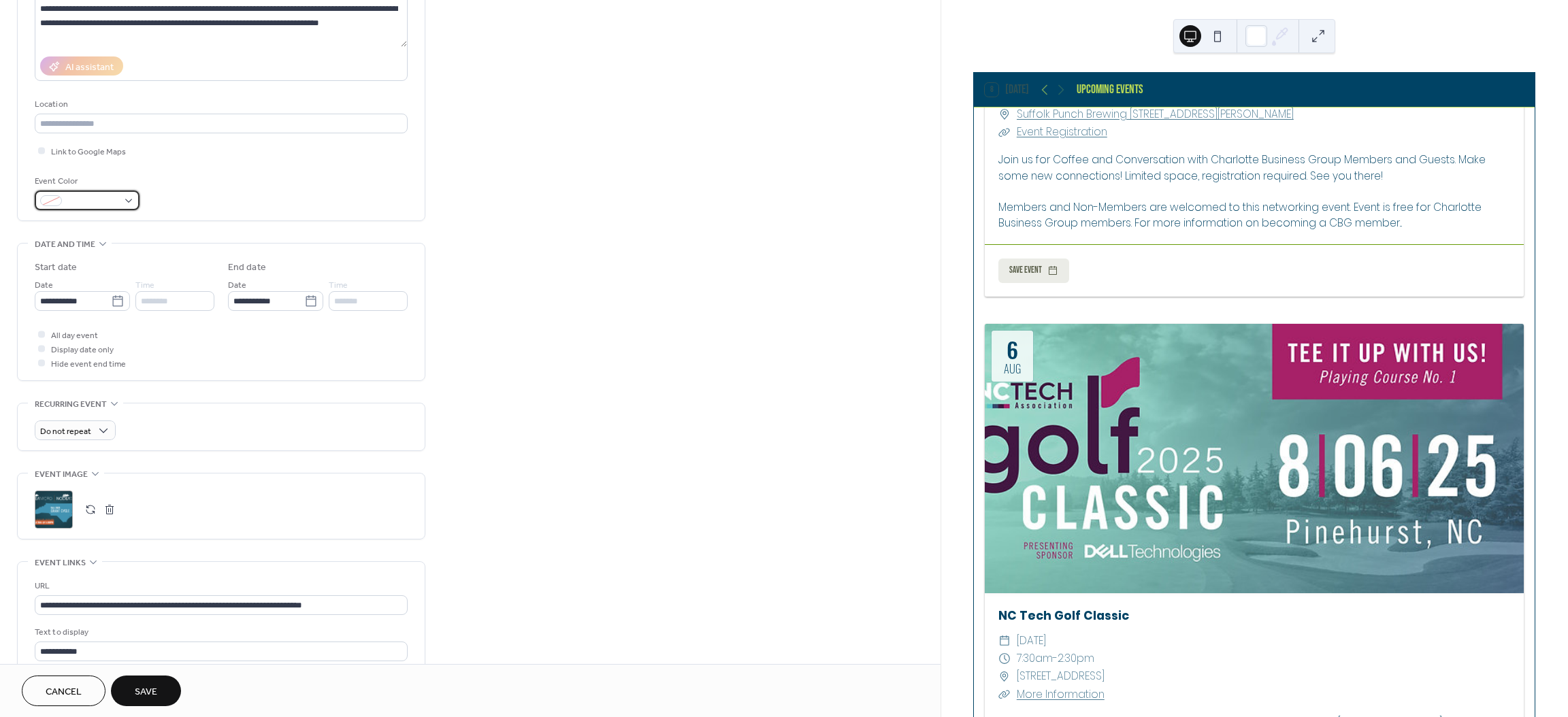 click at bounding box center (93, 201) 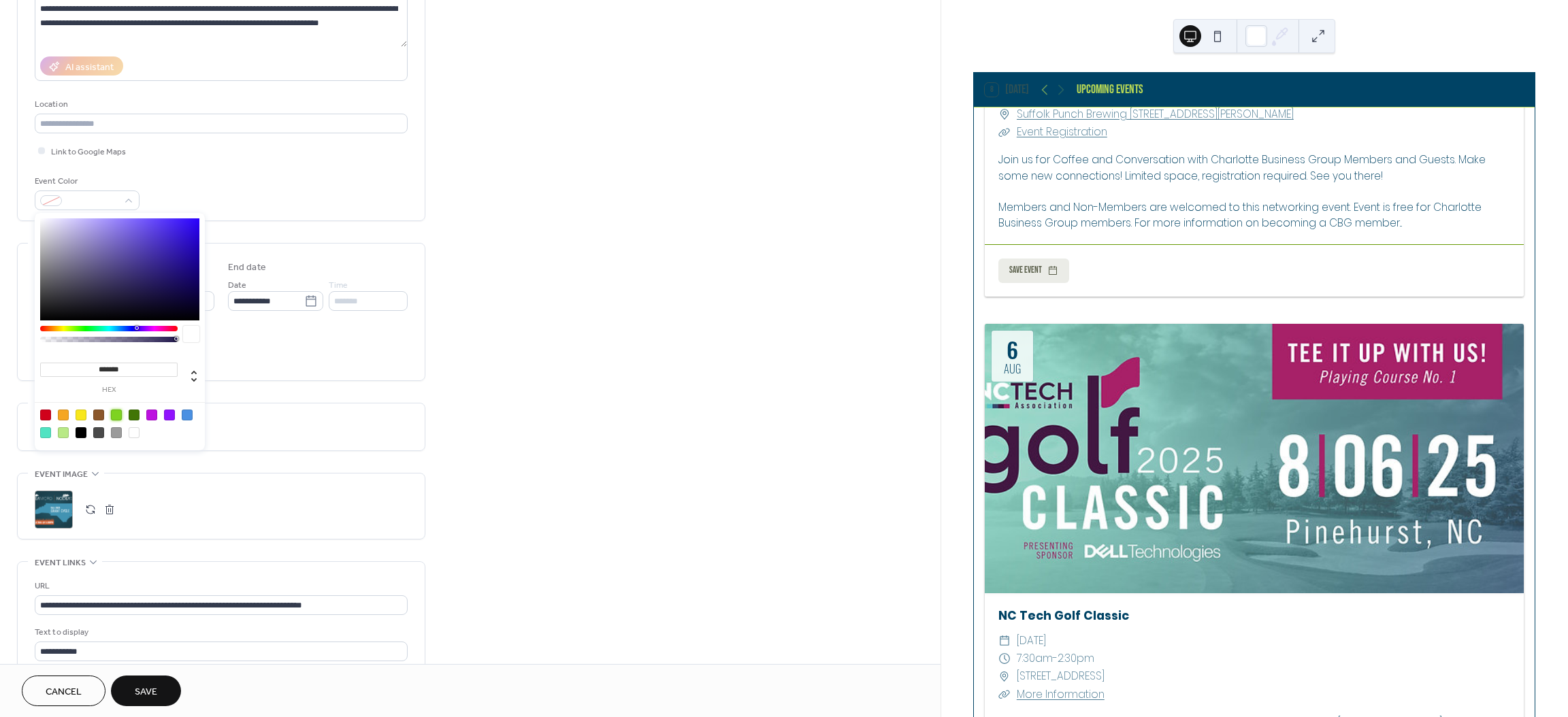 click at bounding box center (116, 415) 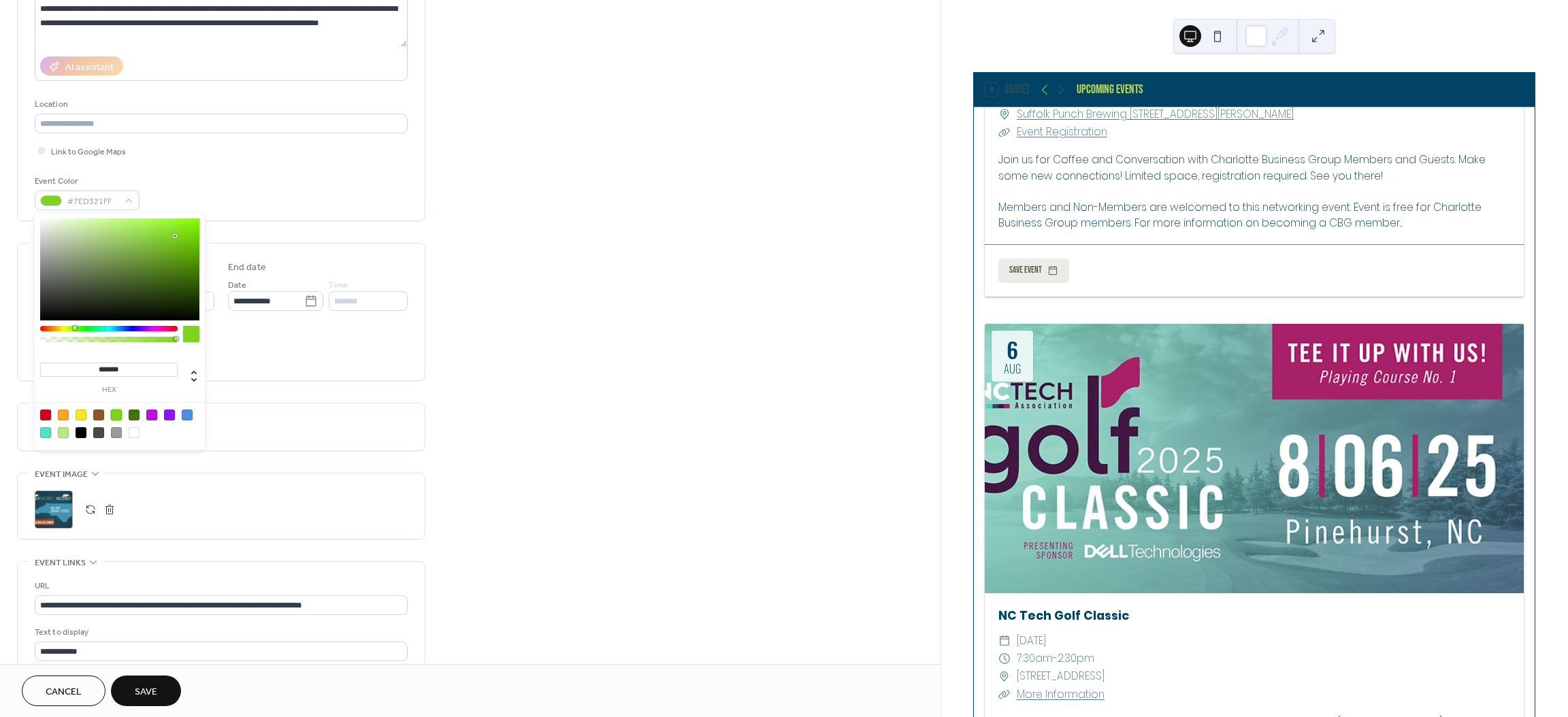 click on "**********" at bounding box center (470, 371) 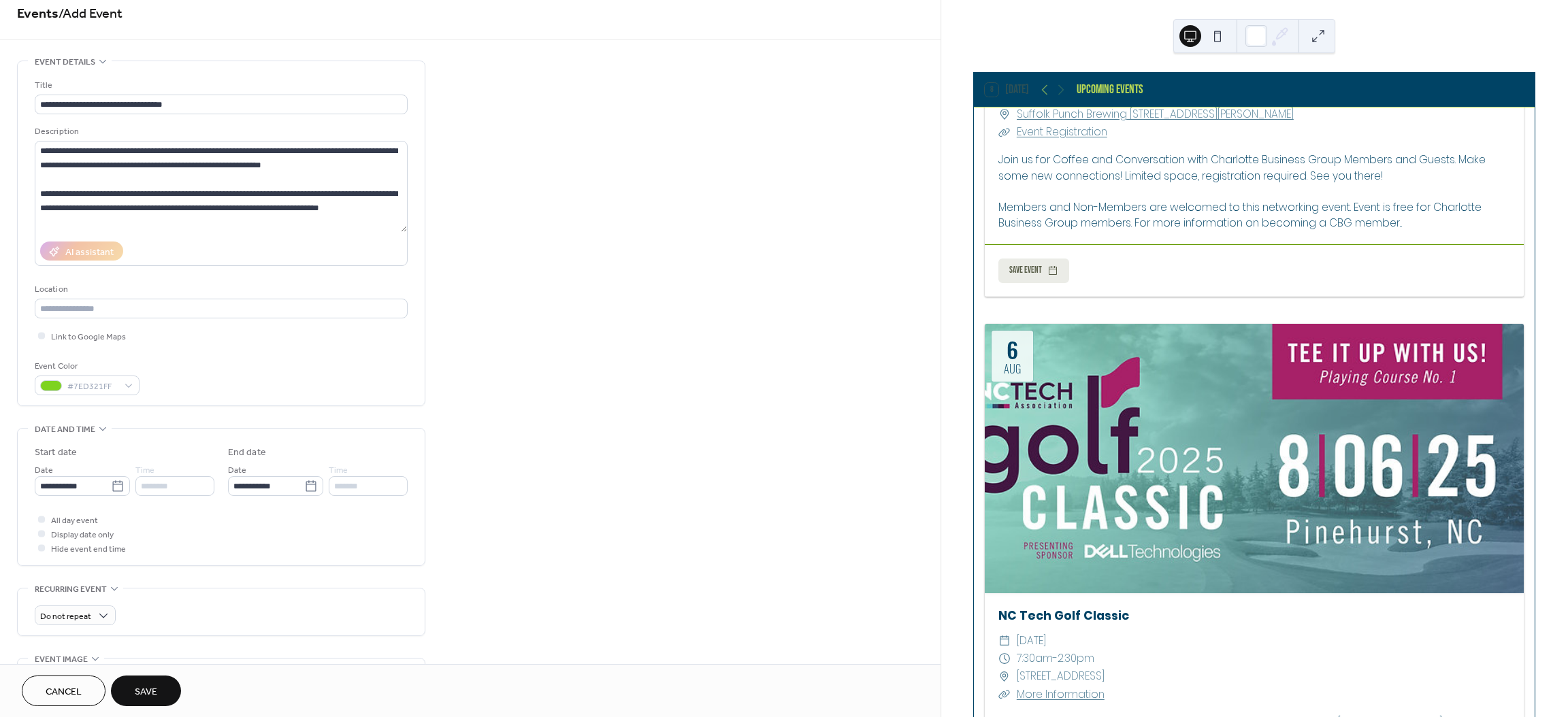scroll, scrollTop: 0, scrollLeft: 0, axis: both 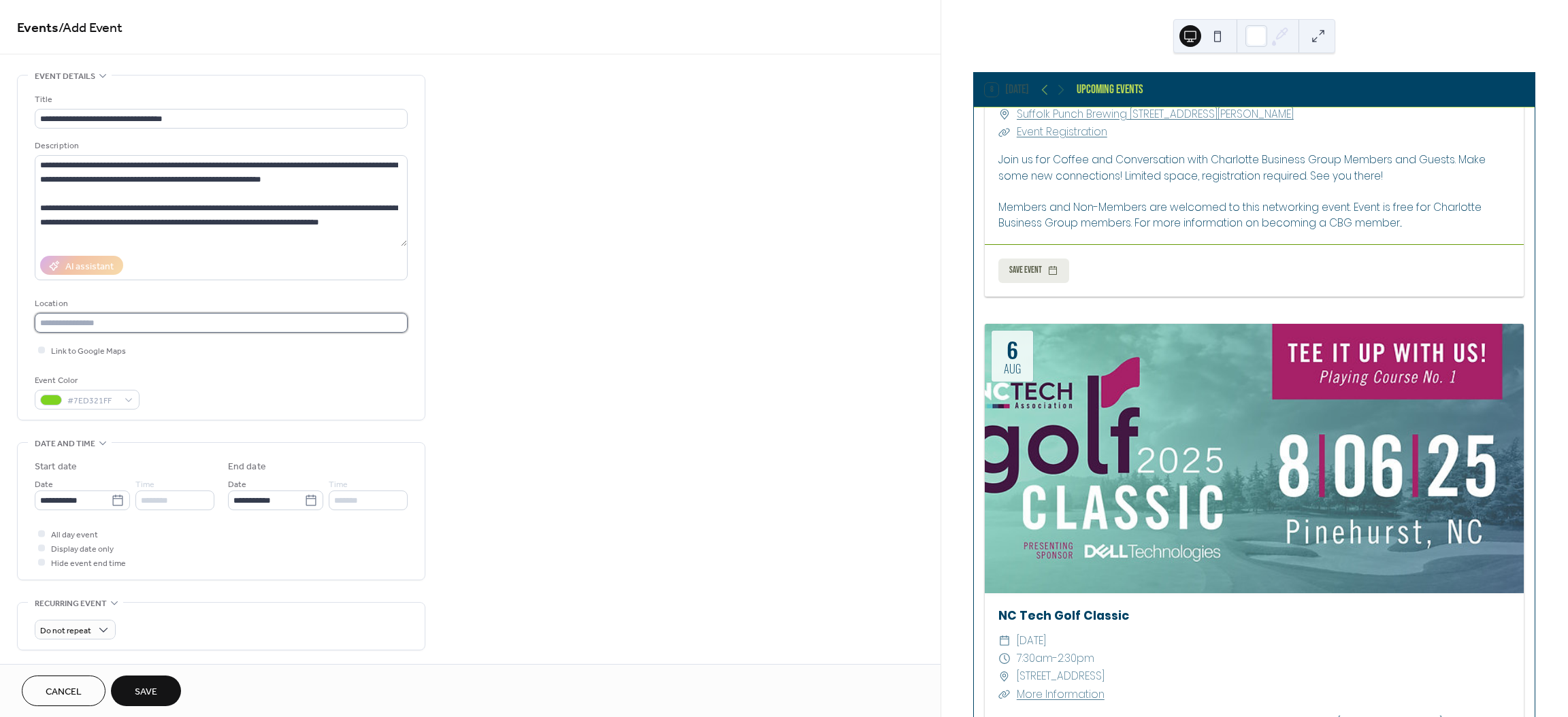 click at bounding box center (221, 322) 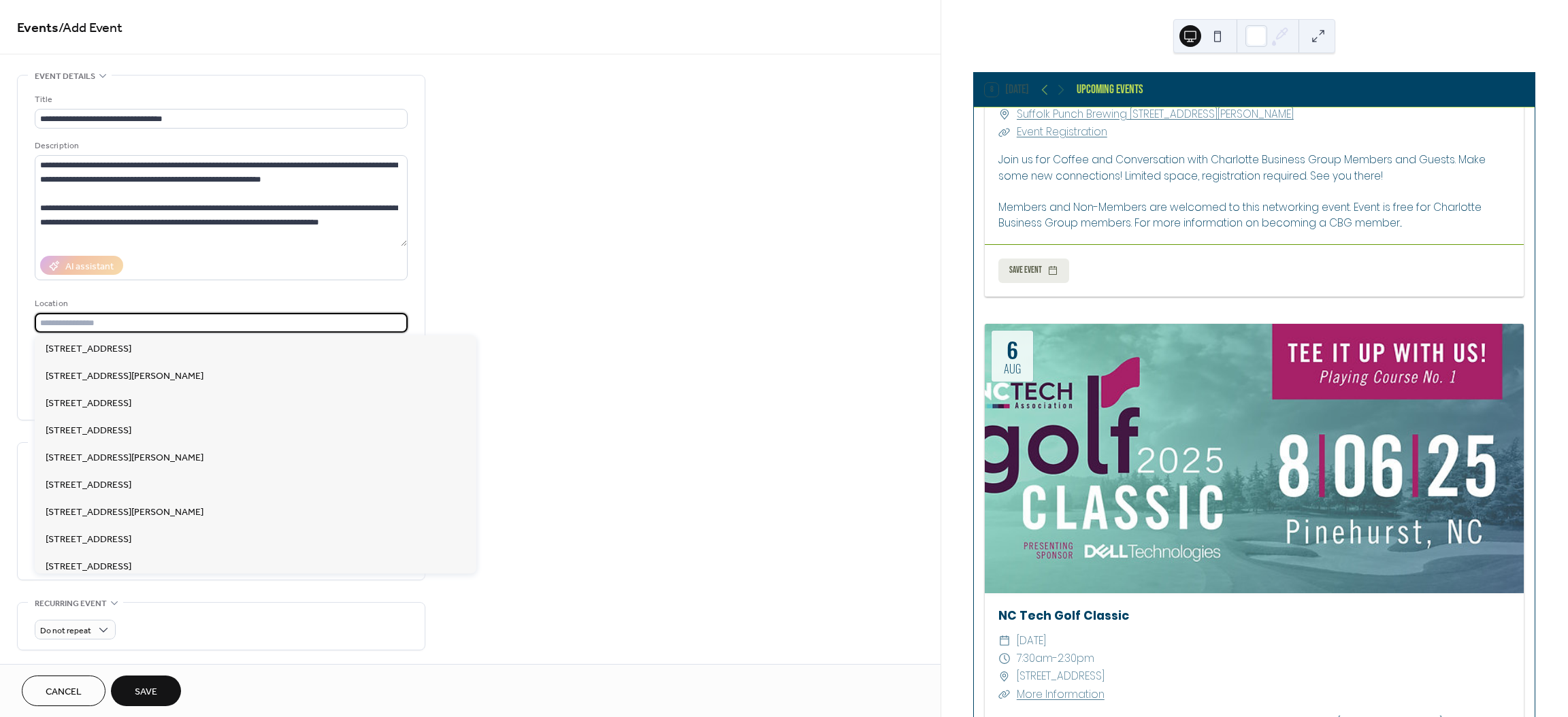 paste on "**********" 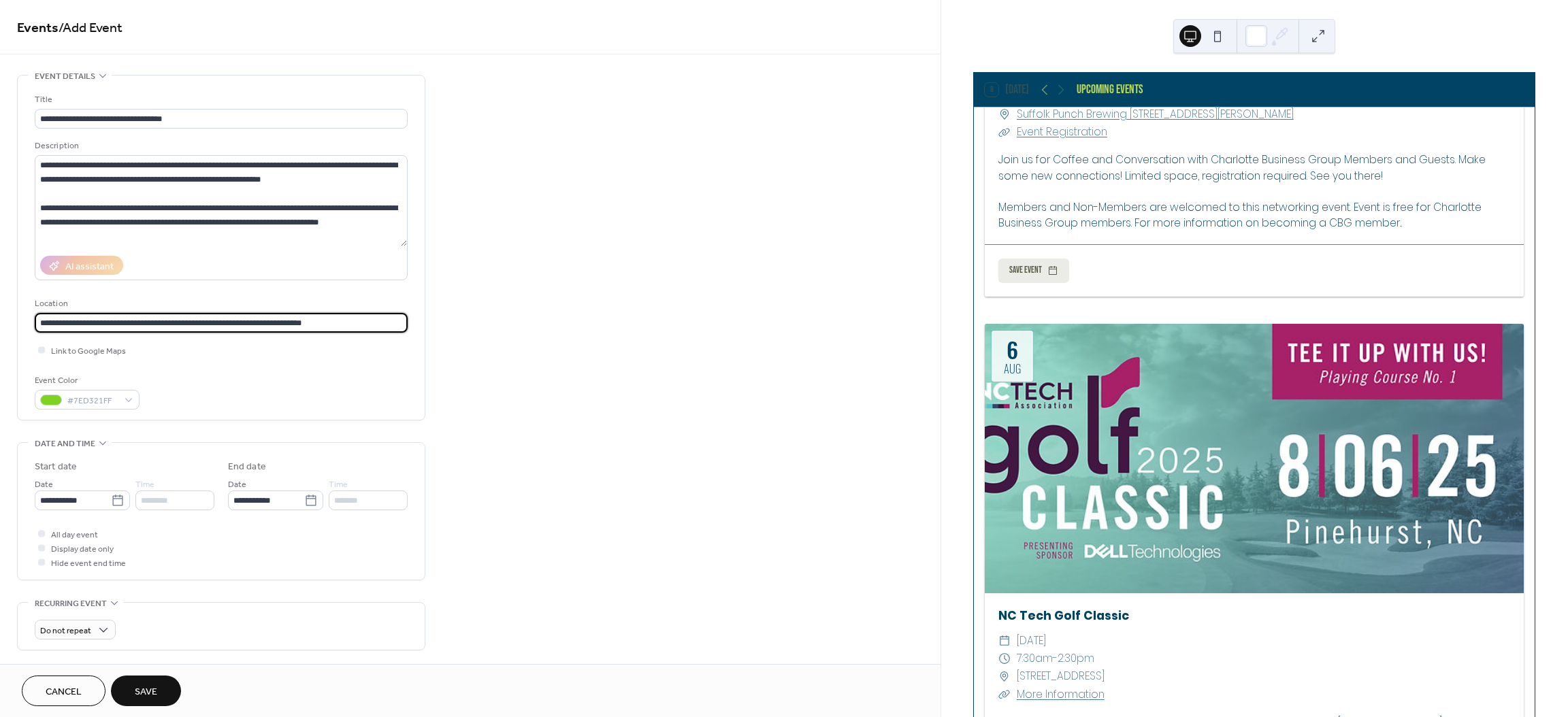 type on "**********" 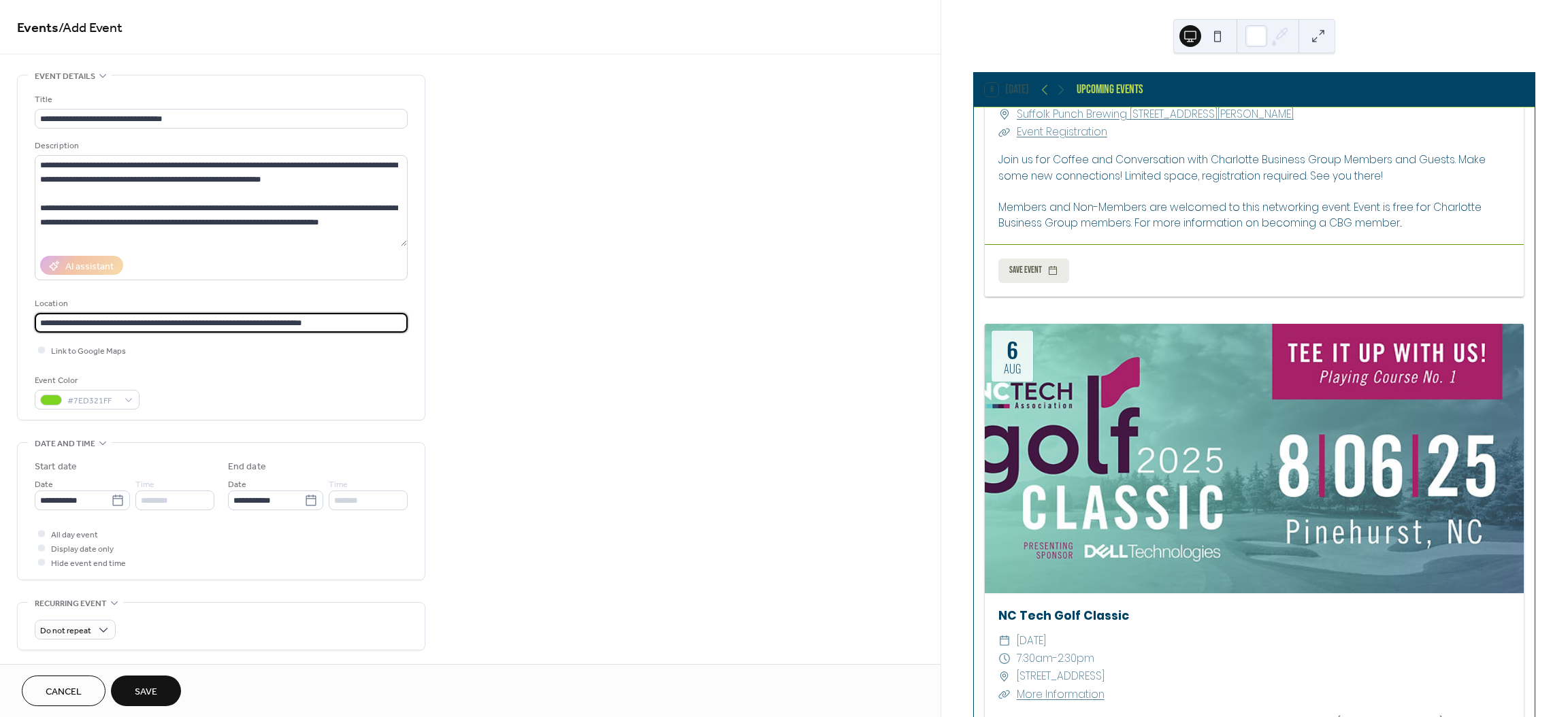 click on "**********" at bounding box center [470, 571] 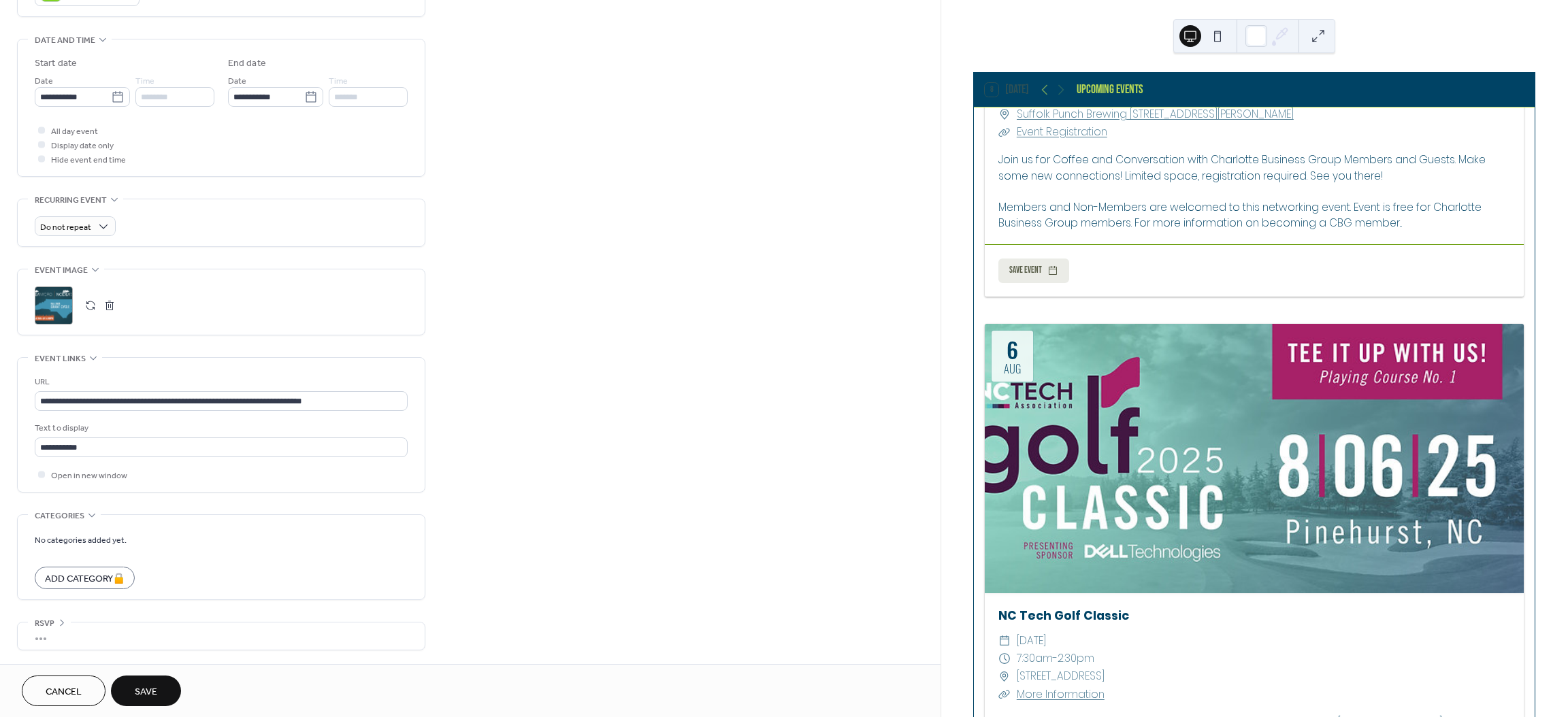 scroll, scrollTop: 407, scrollLeft: 0, axis: vertical 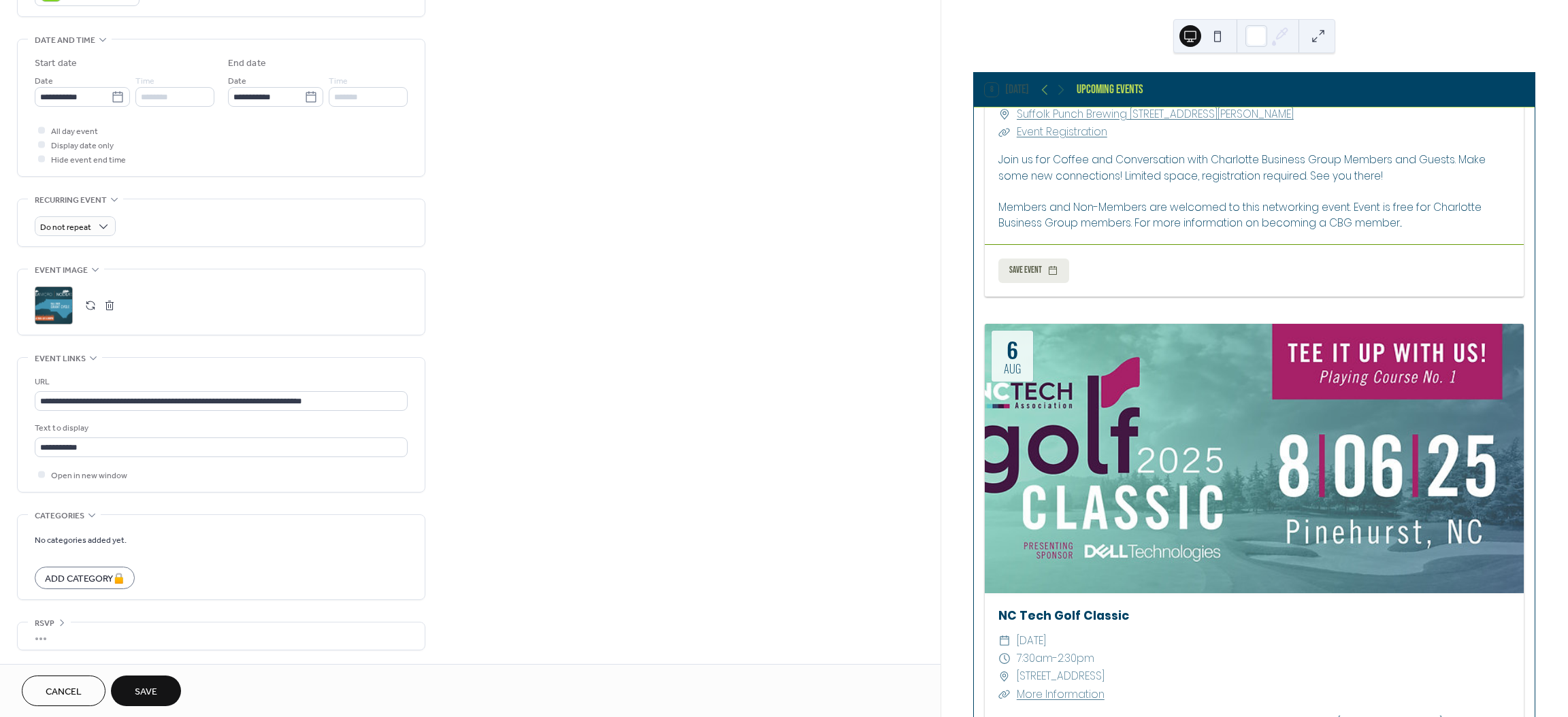 click on "Save" at bounding box center (146, 690) 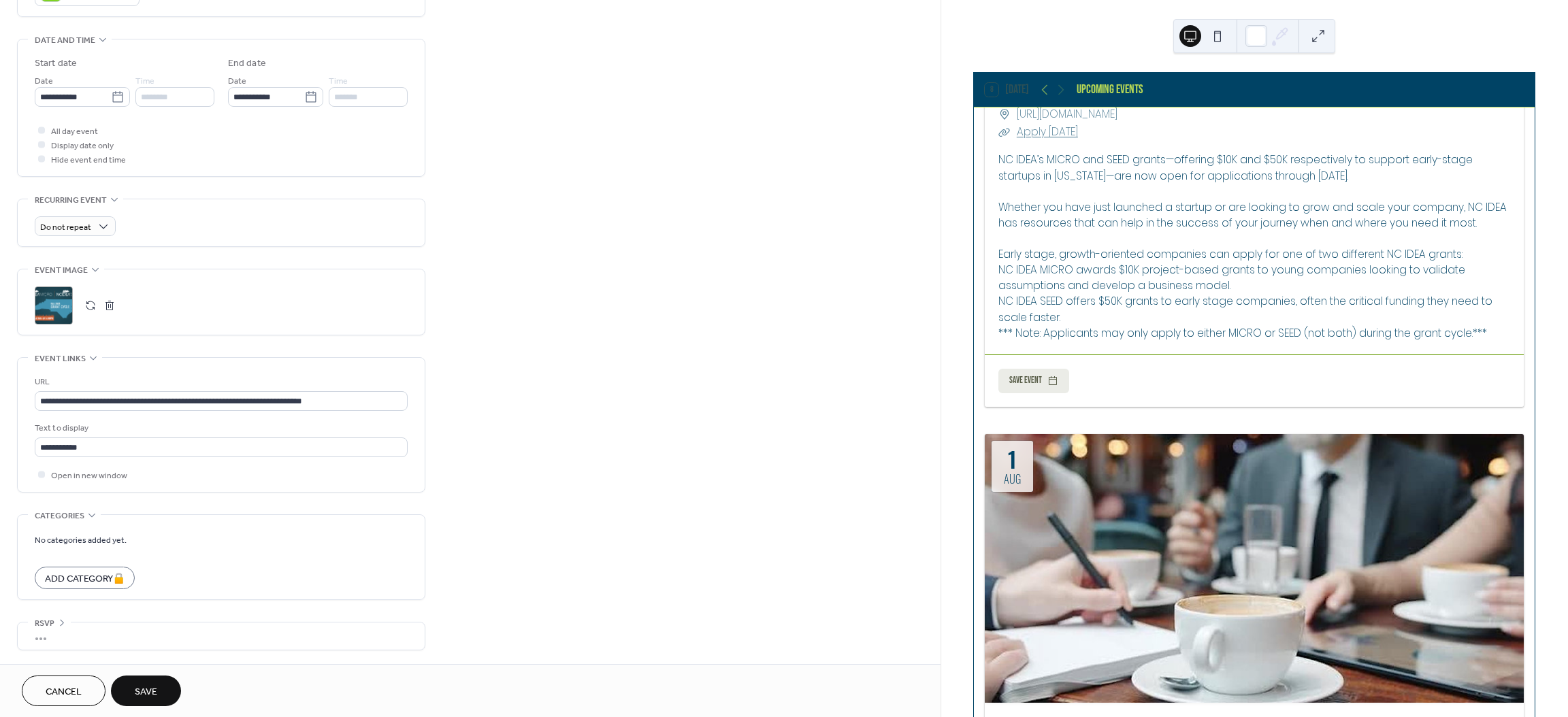 scroll, scrollTop: 2239, scrollLeft: 0, axis: vertical 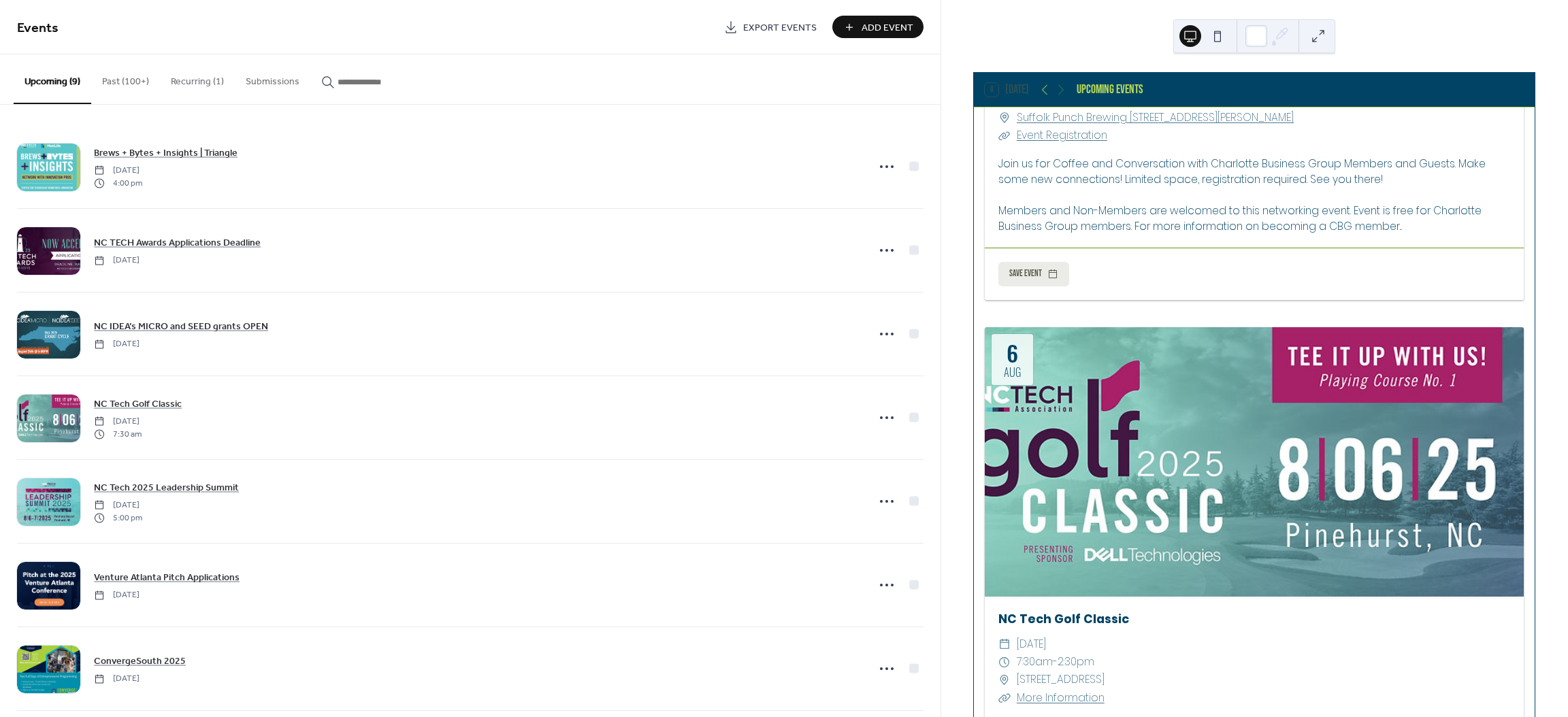 click on "Add Event" at bounding box center (878, 27) 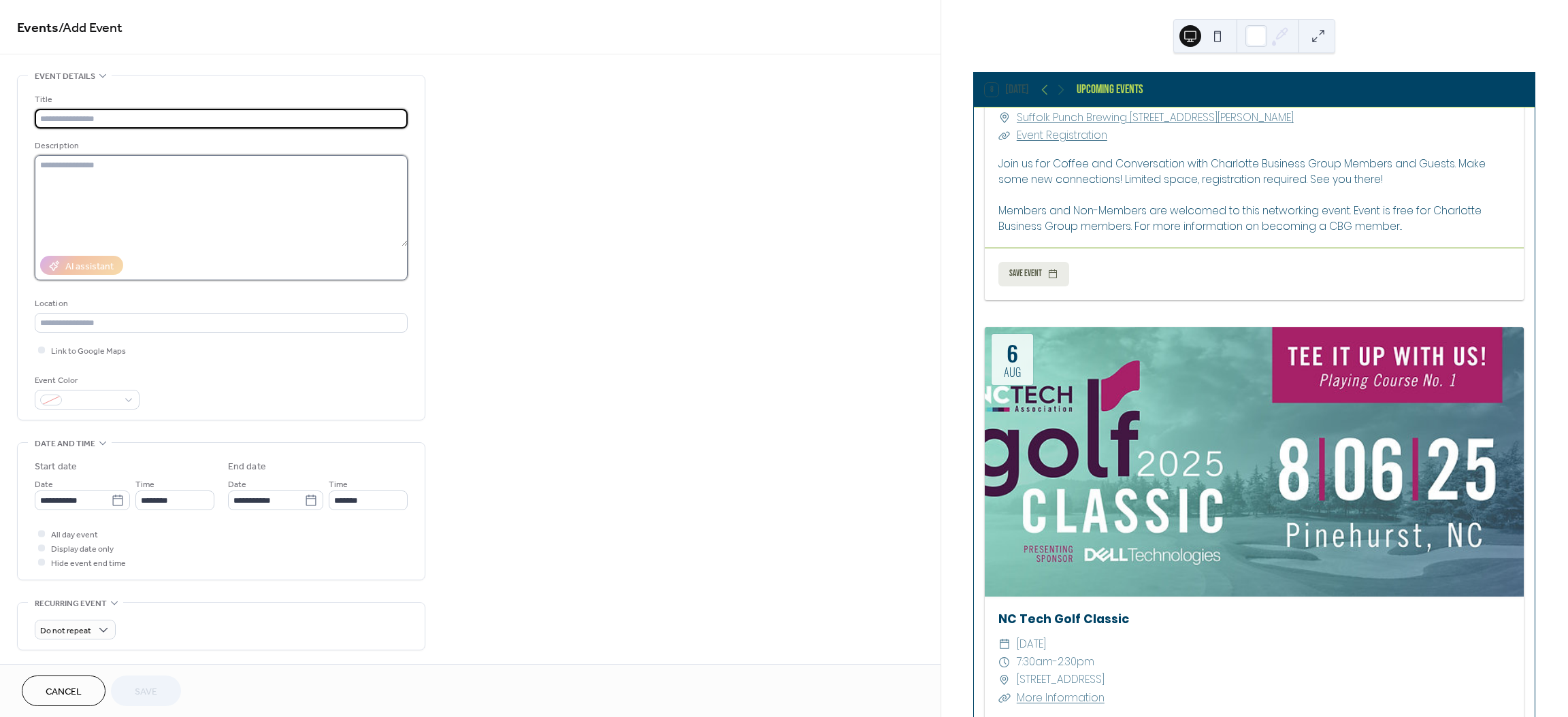 click at bounding box center [221, 201] 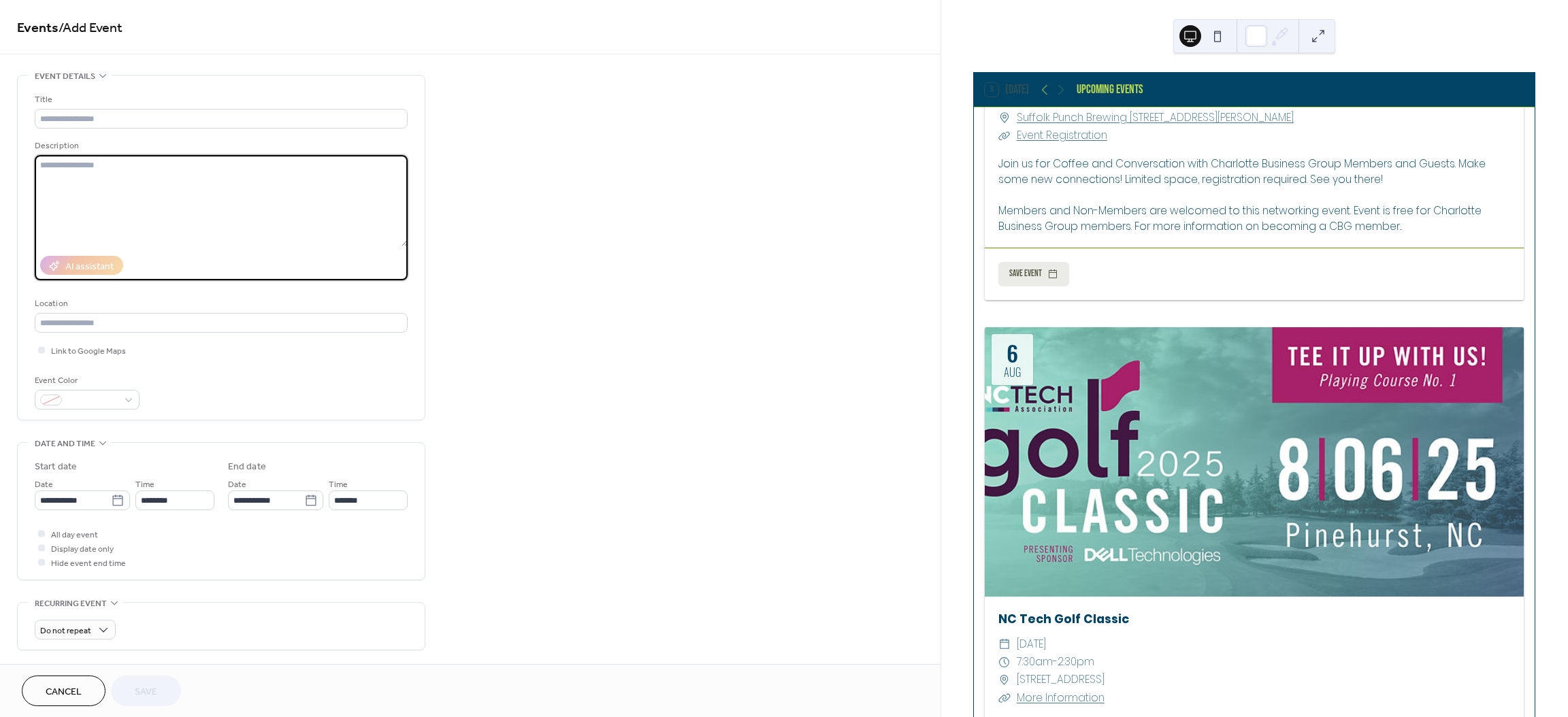 paste on "**********" 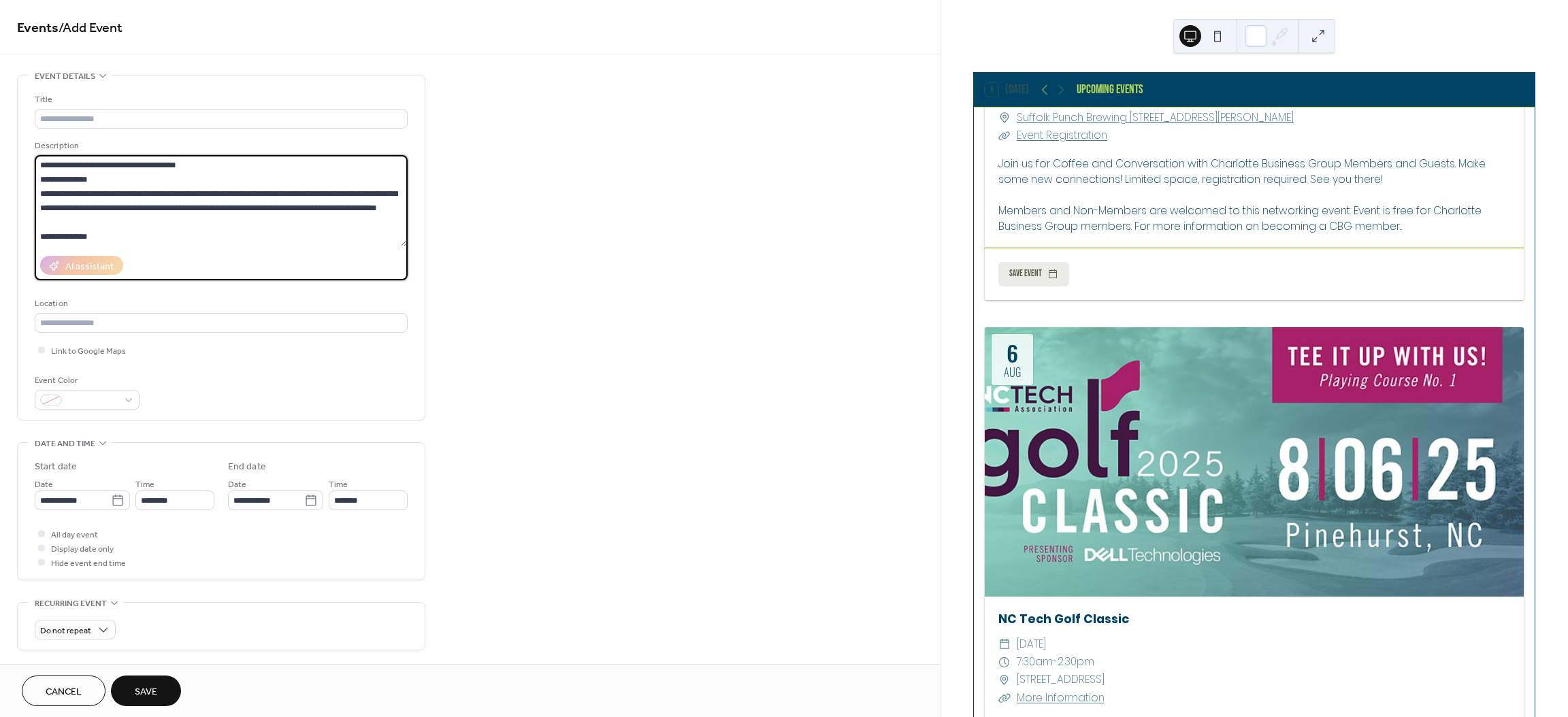 scroll, scrollTop: 0, scrollLeft: 0, axis: both 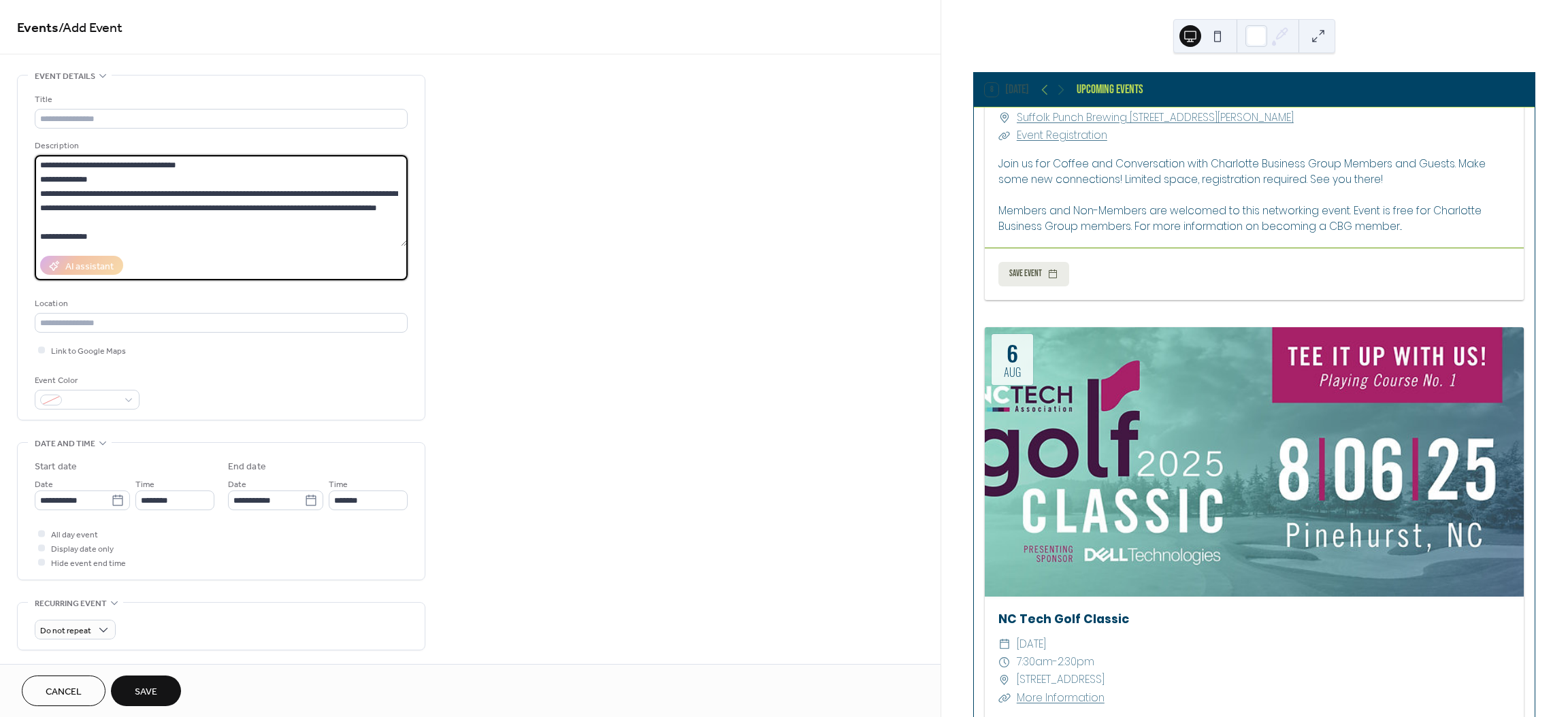 click on "Description" at bounding box center [220, 146] 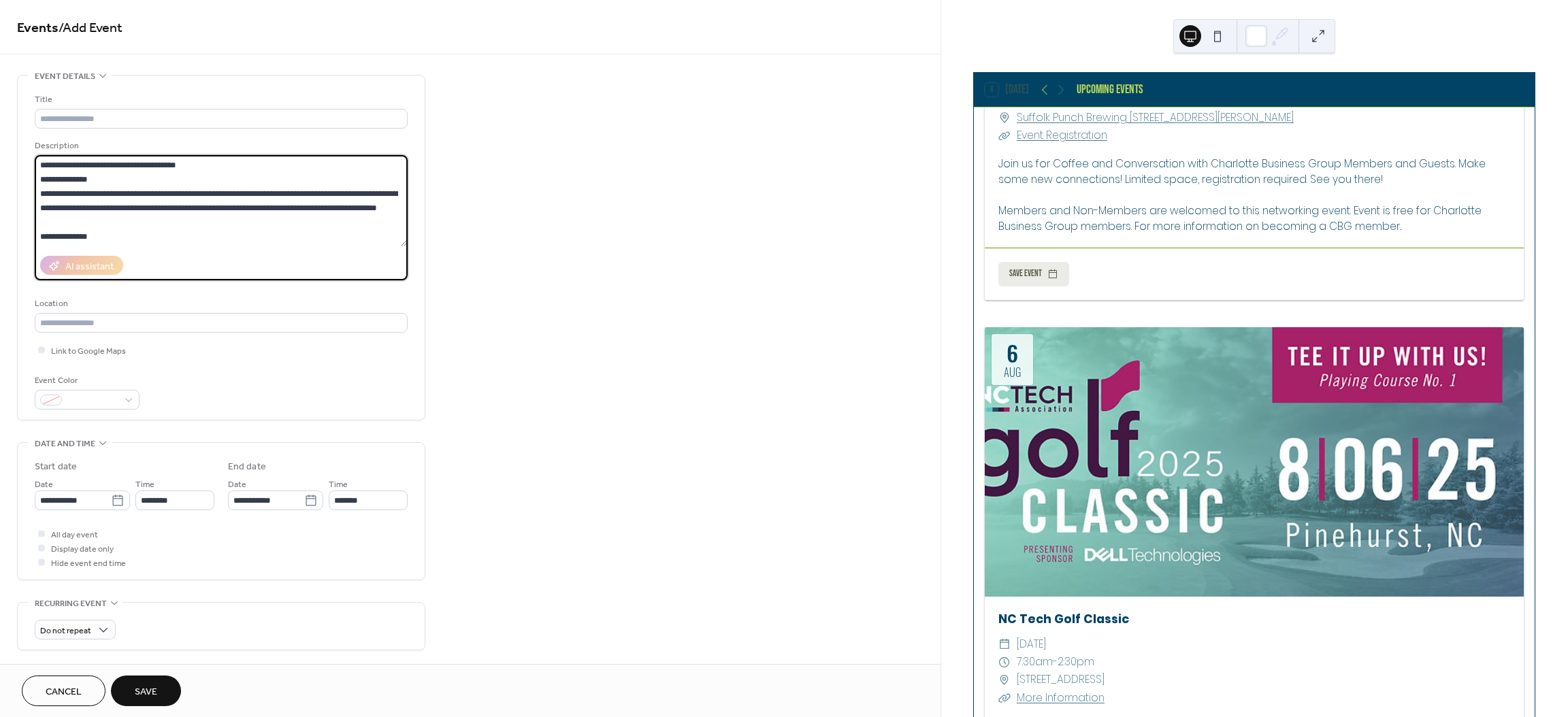 drag, startPoint x: 208, startPoint y: 163, endPoint x: -45, endPoint y: 166, distance: 253.0178 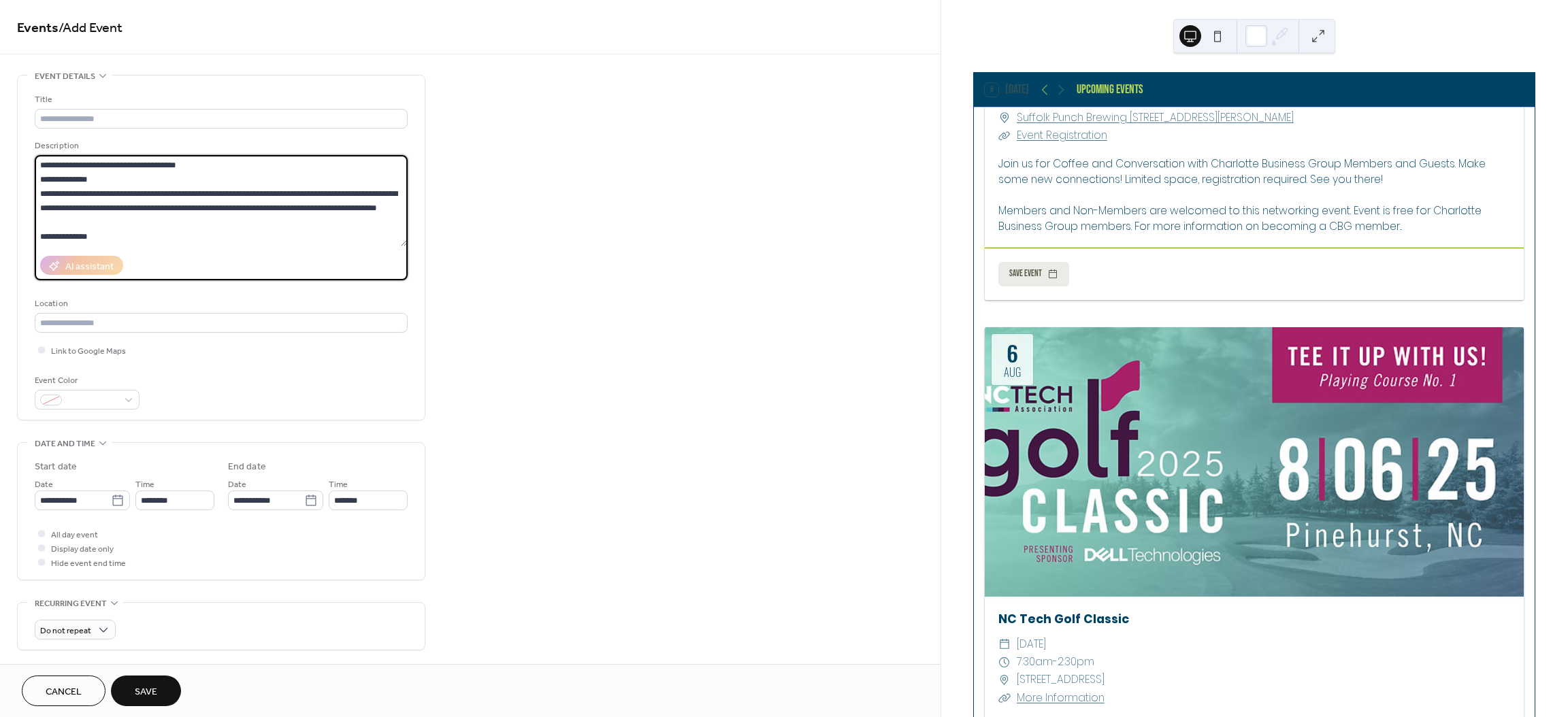 click on "**********" at bounding box center [784, 358] 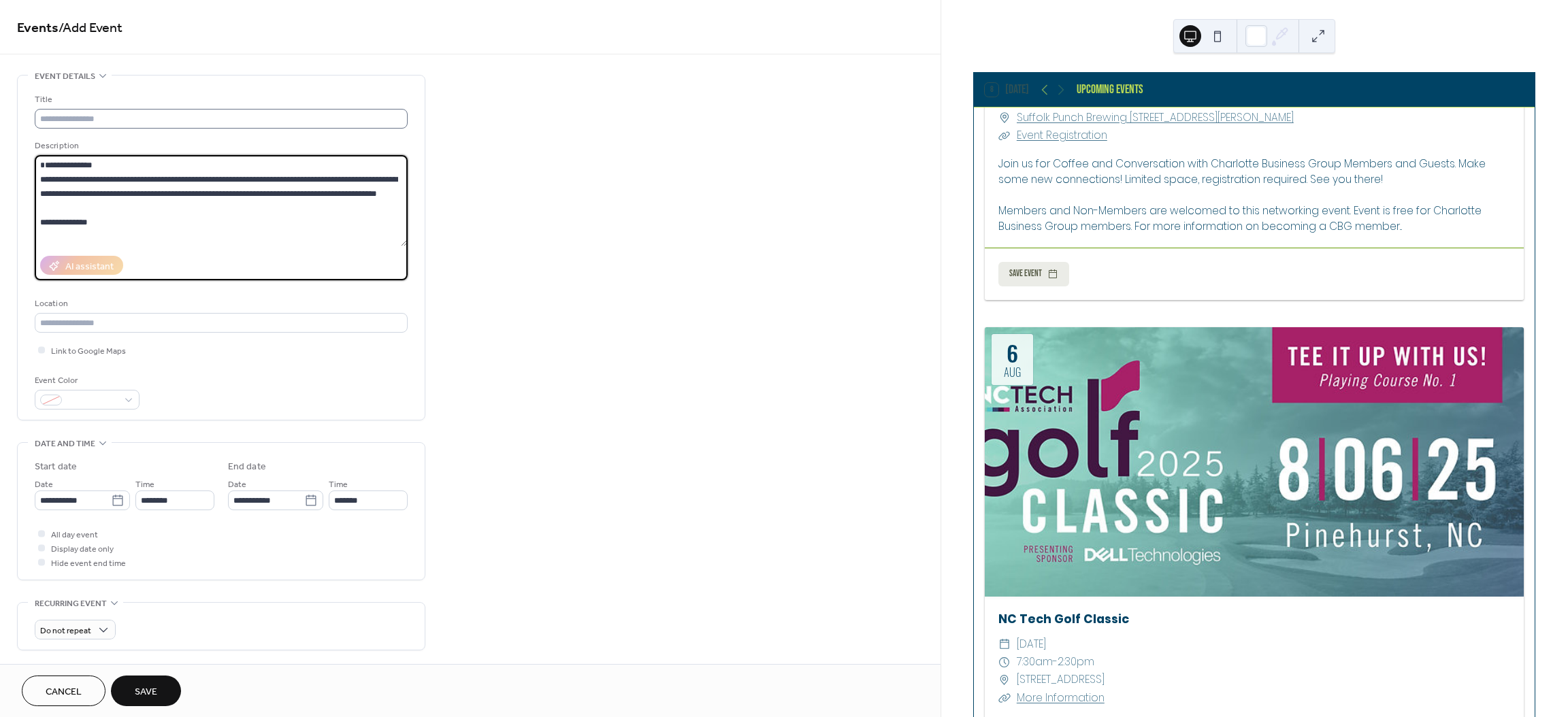 type on "**********" 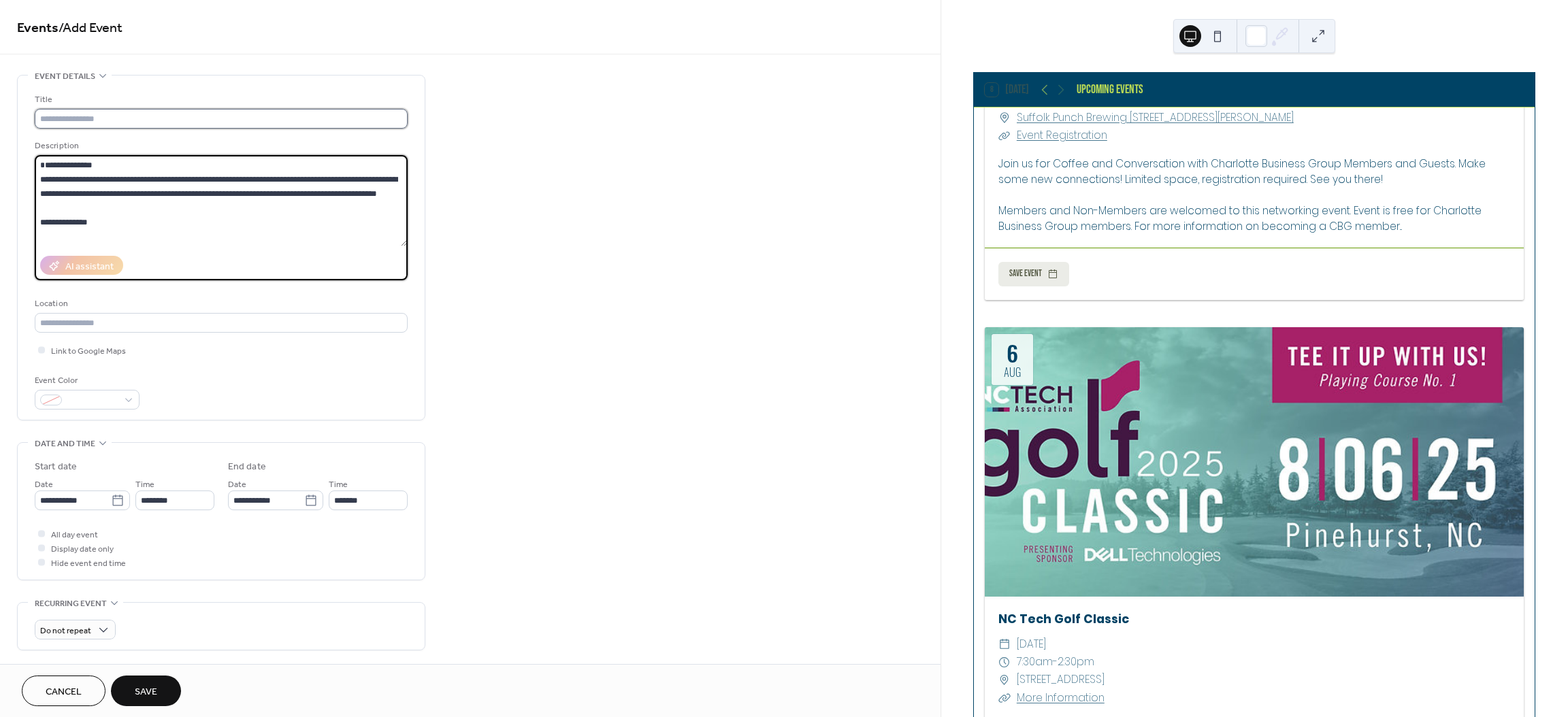 click at bounding box center (221, 118) 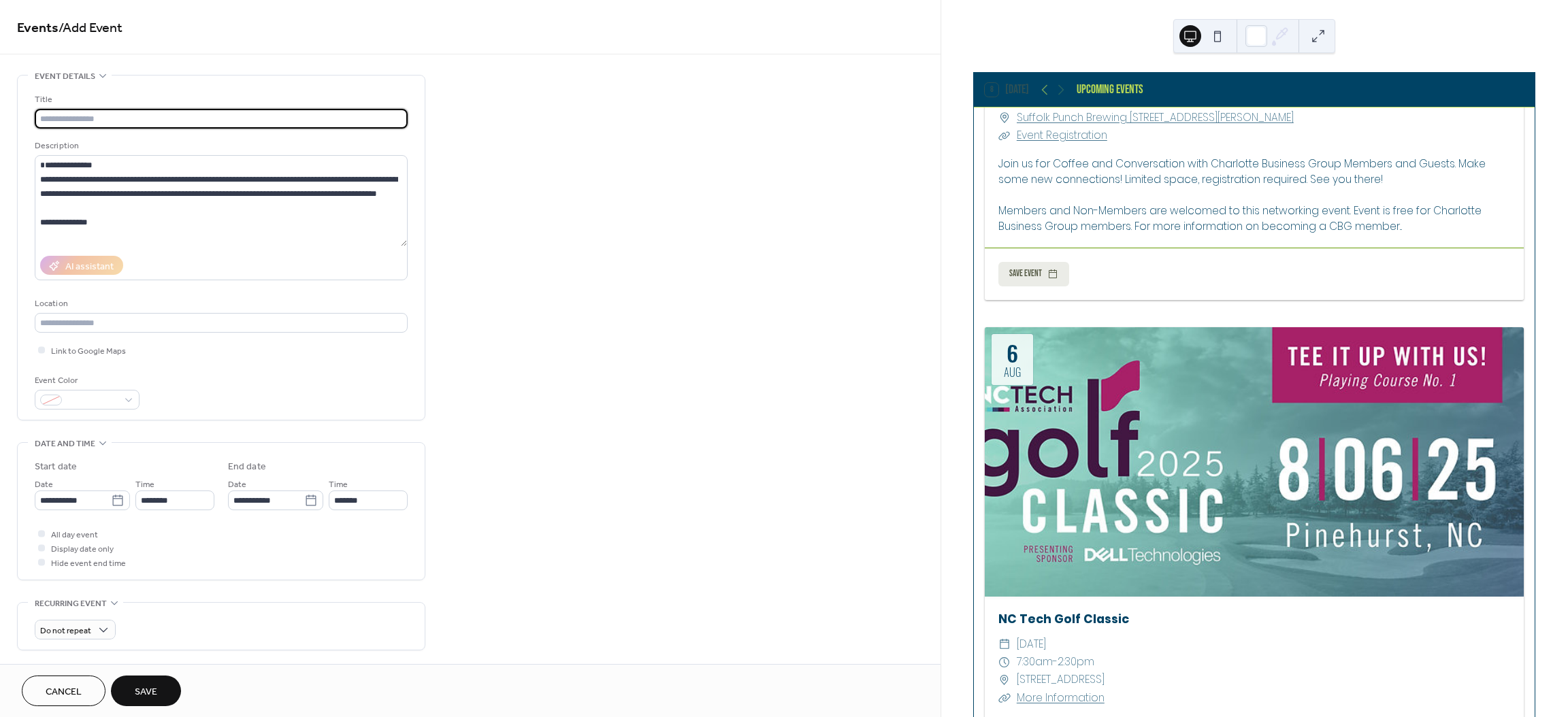 paste on "**********" 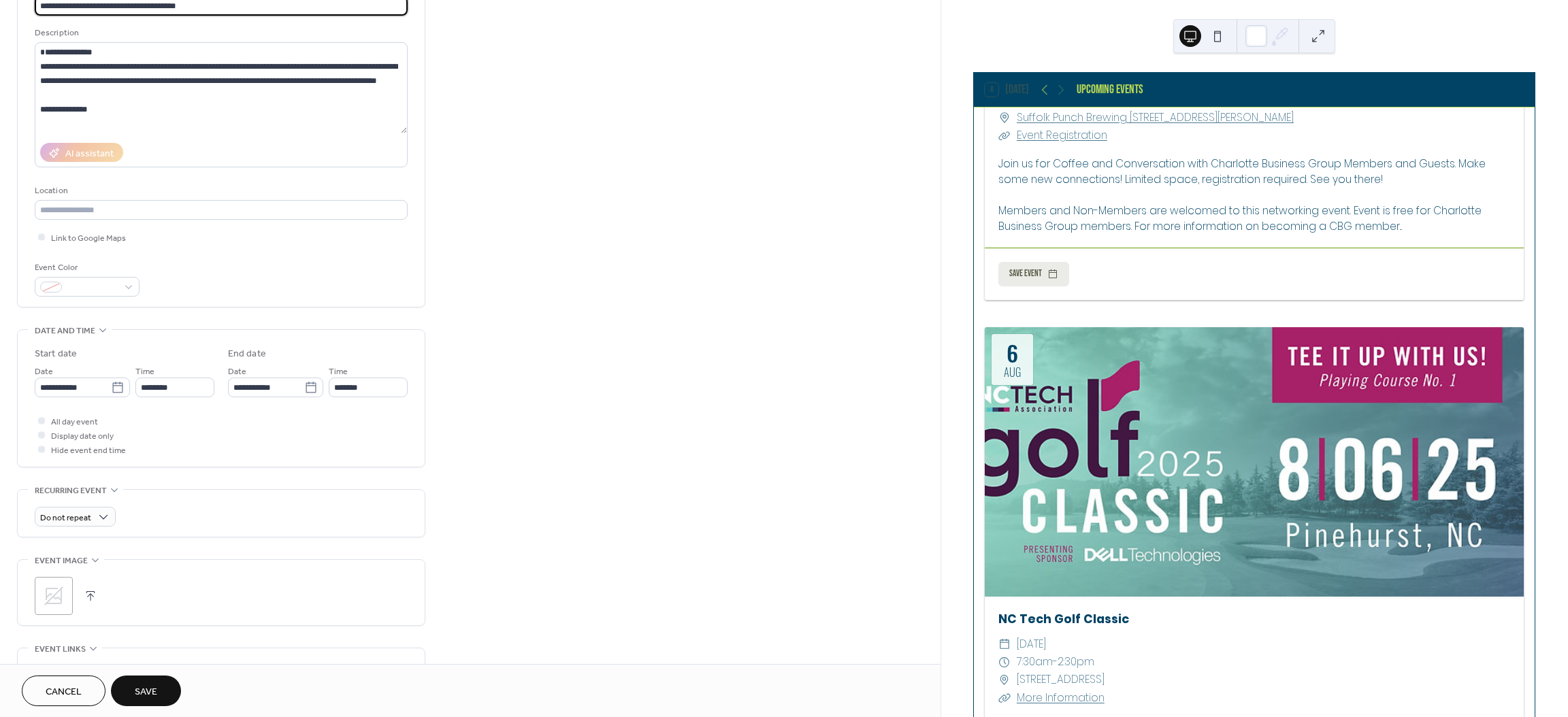 scroll, scrollTop: 114, scrollLeft: 0, axis: vertical 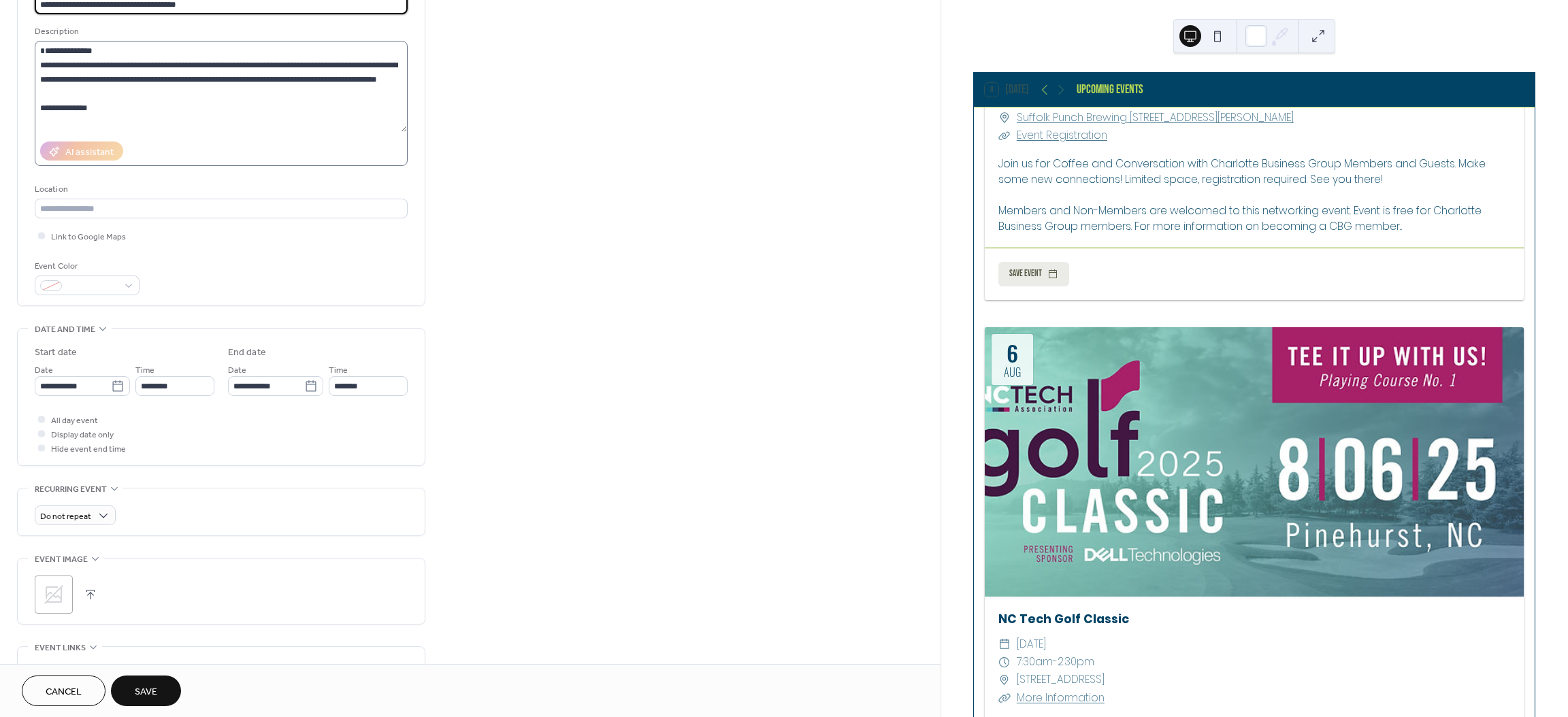 type on "**********" 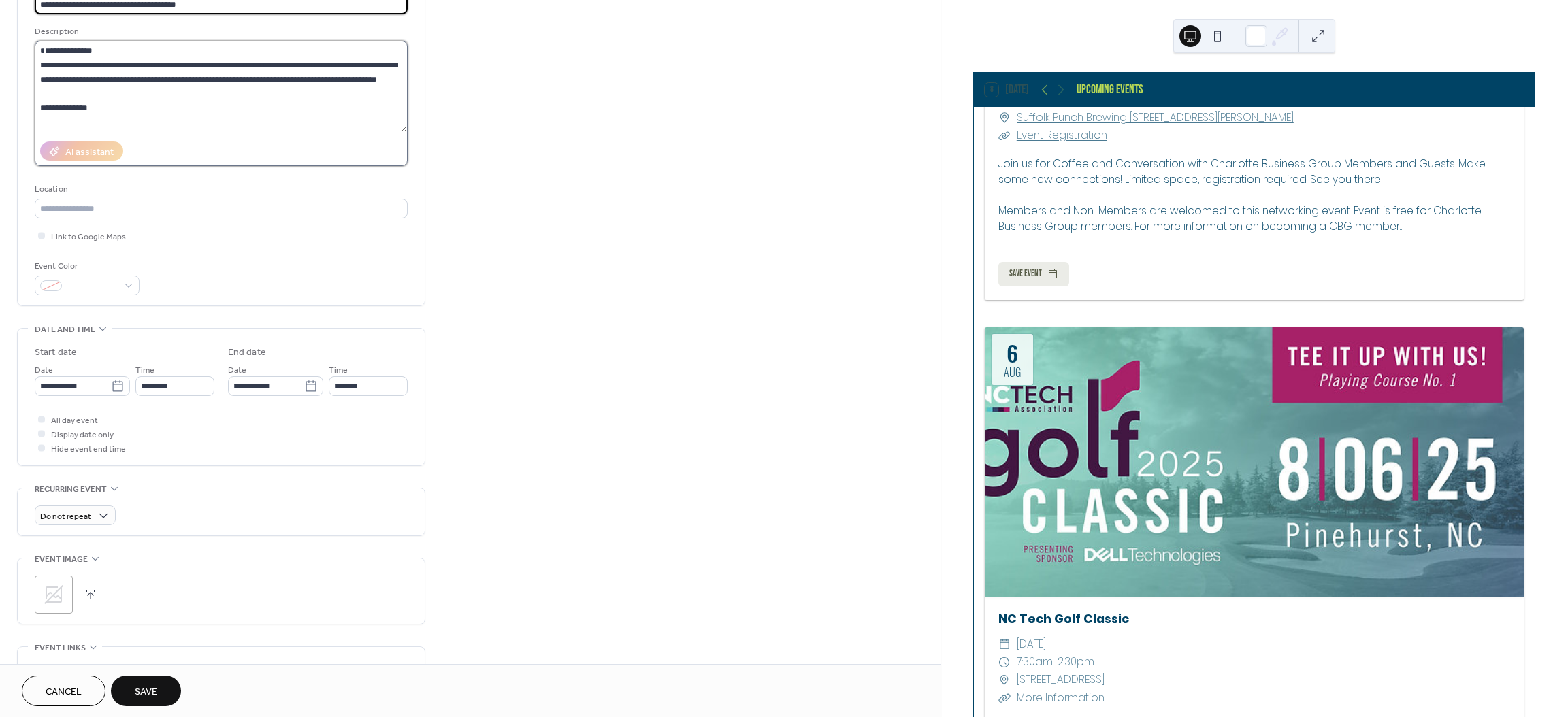click on "**********" at bounding box center (220, 86) 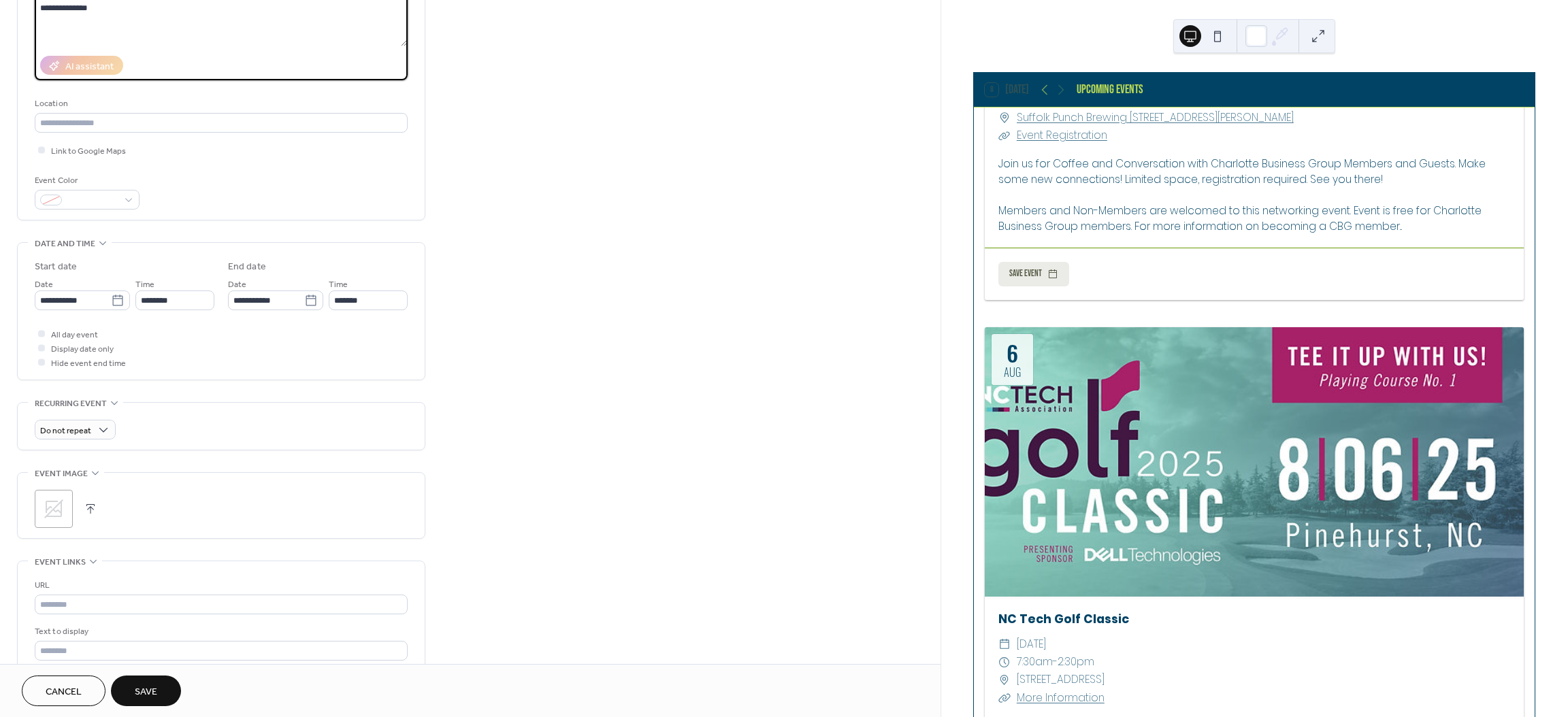 scroll, scrollTop: 31, scrollLeft: 0, axis: vertical 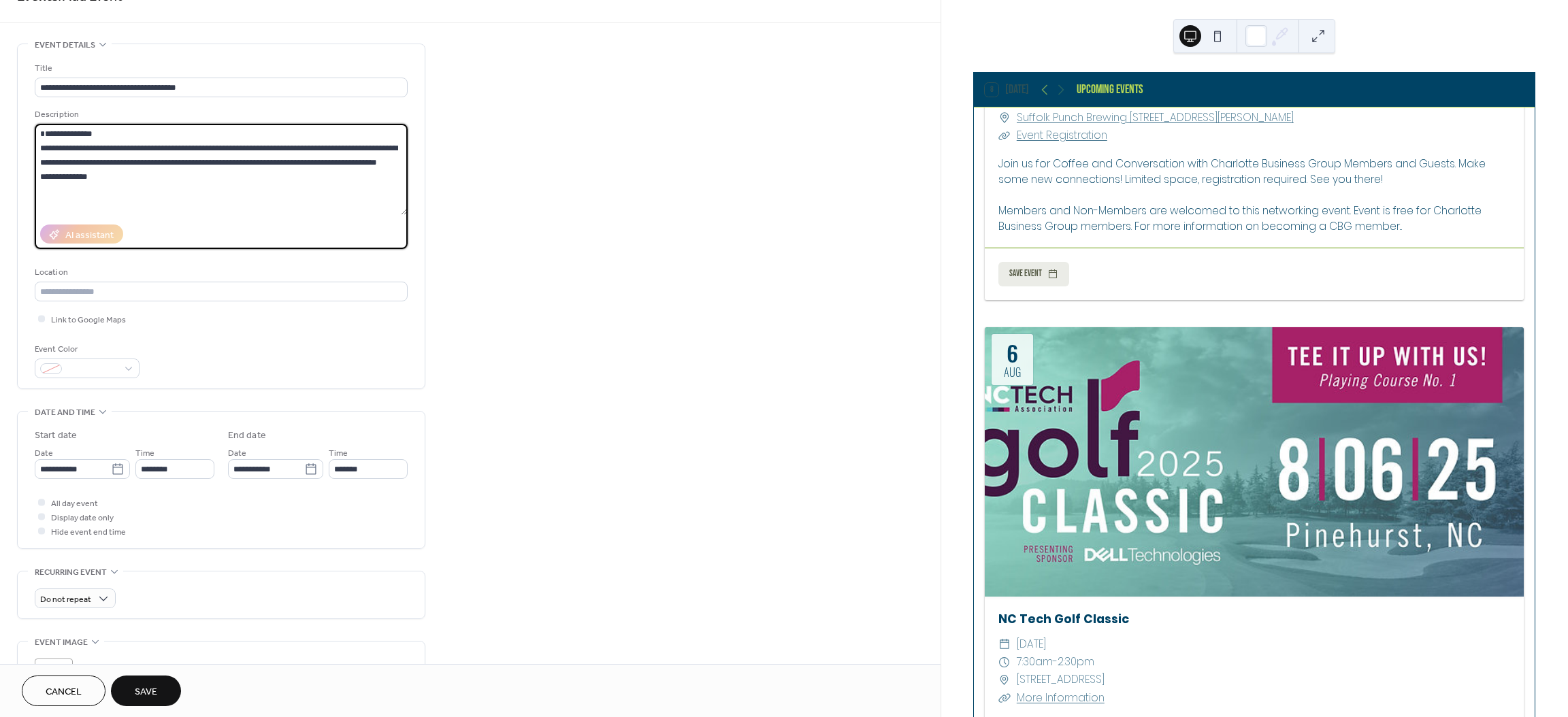 drag, startPoint x: 117, startPoint y: 197, endPoint x: 29, endPoint y: 206, distance: 88.45903 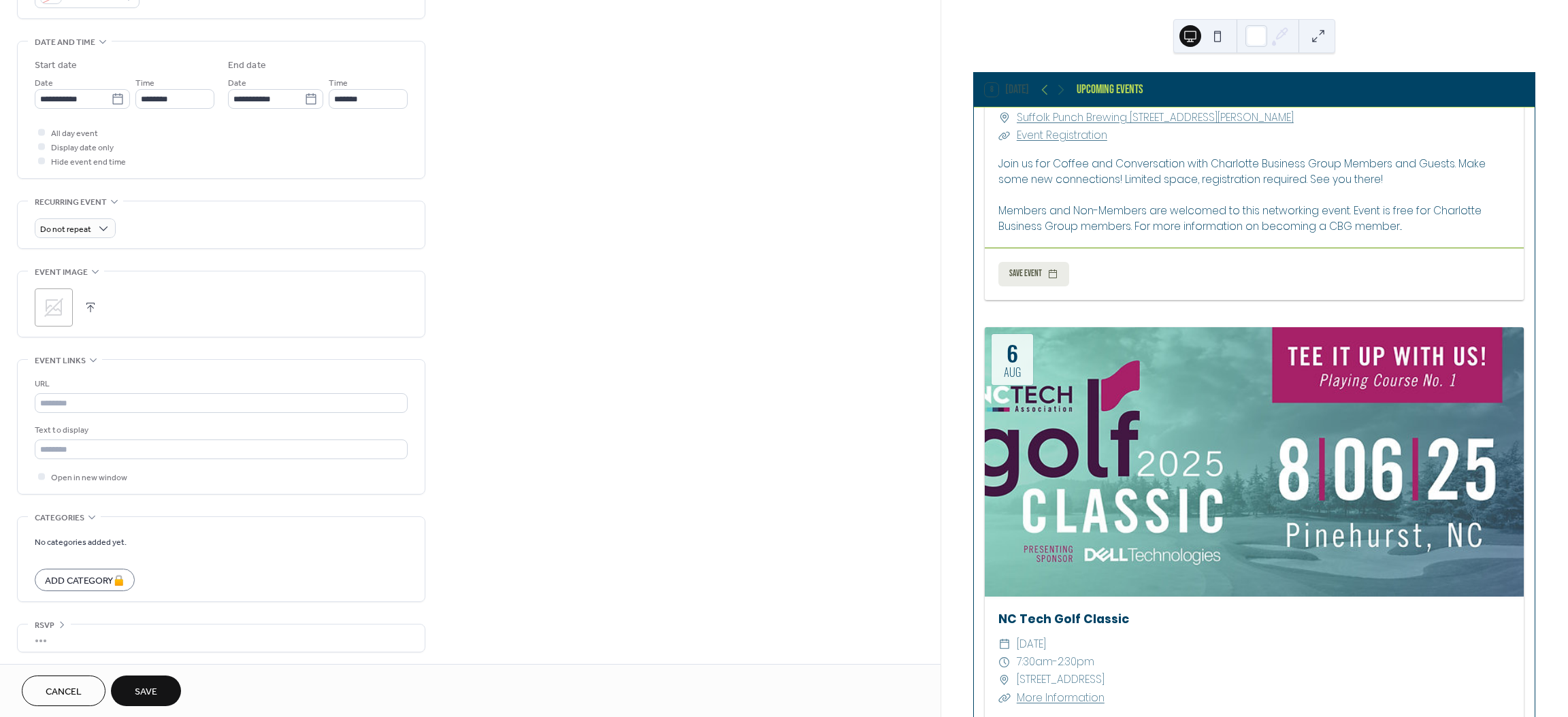 scroll, scrollTop: 404, scrollLeft: 0, axis: vertical 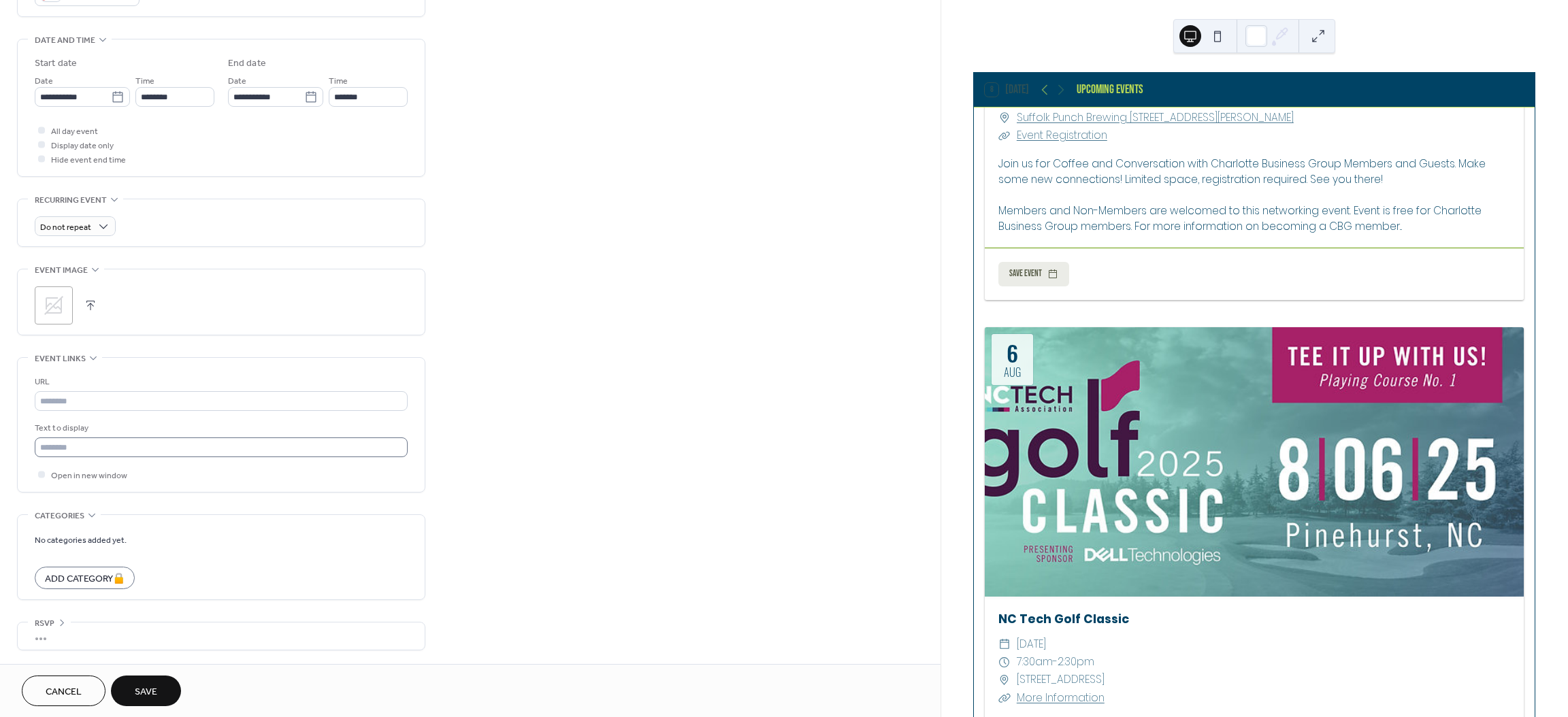 type on "**********" 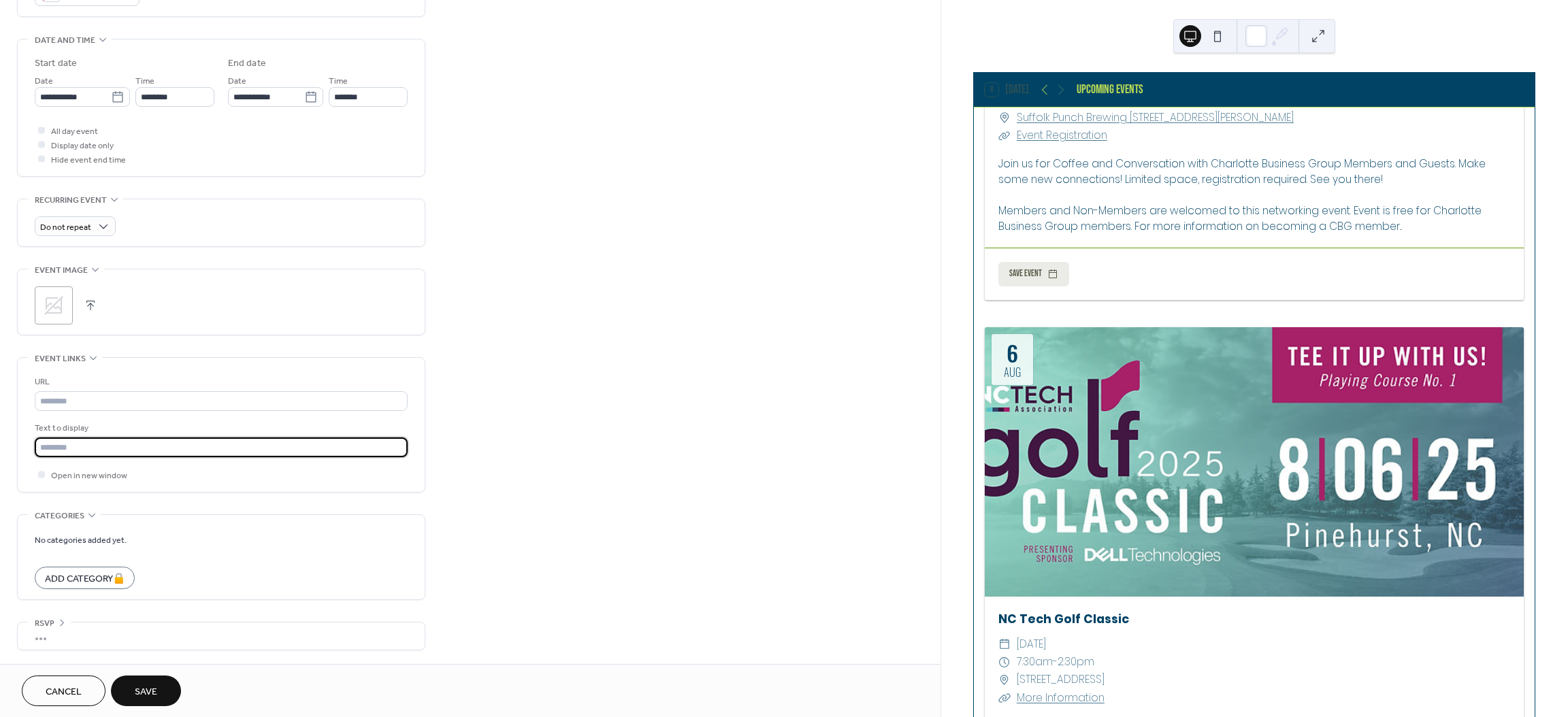 click at bounding box center [221, 447] 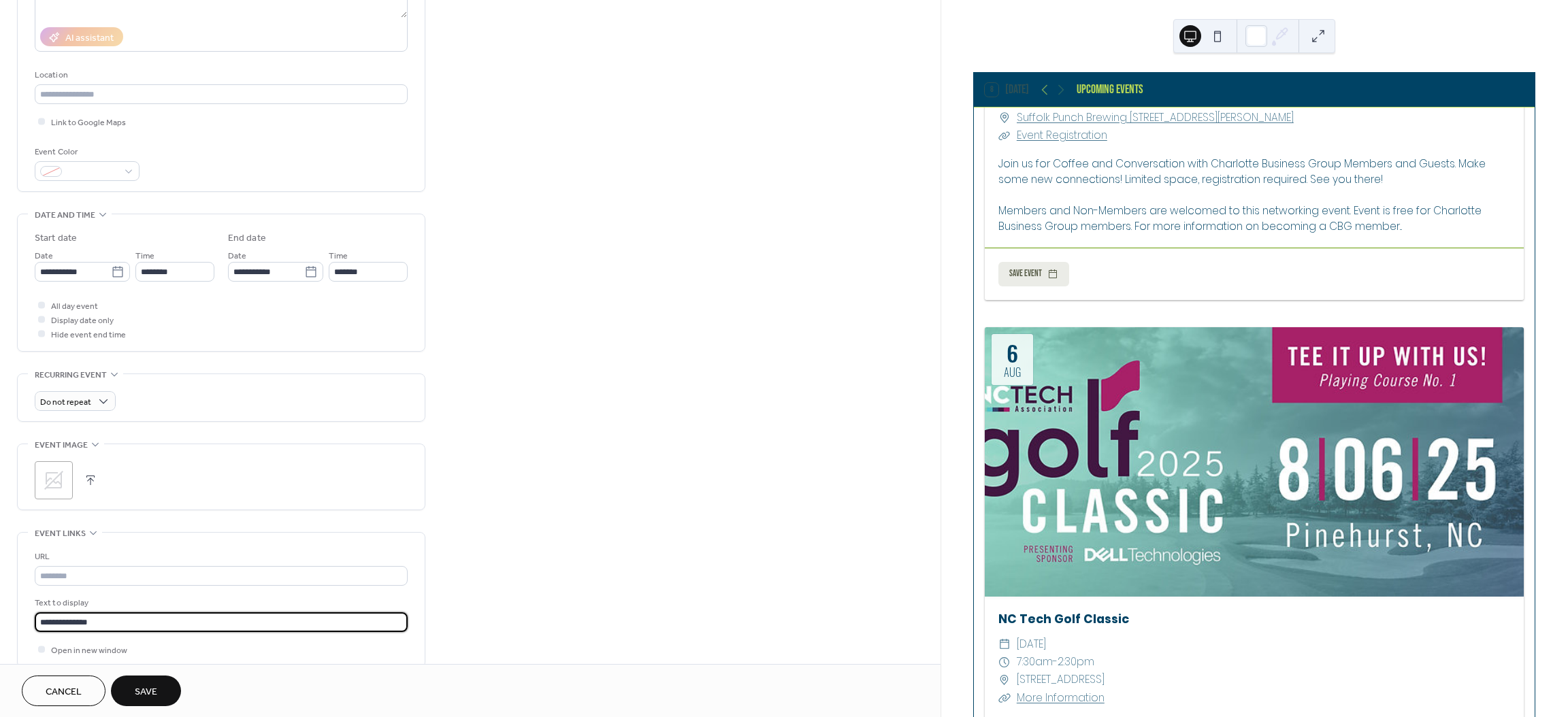 scroll, scrollTop: 224, scrollLeft: 0, axis: vertical 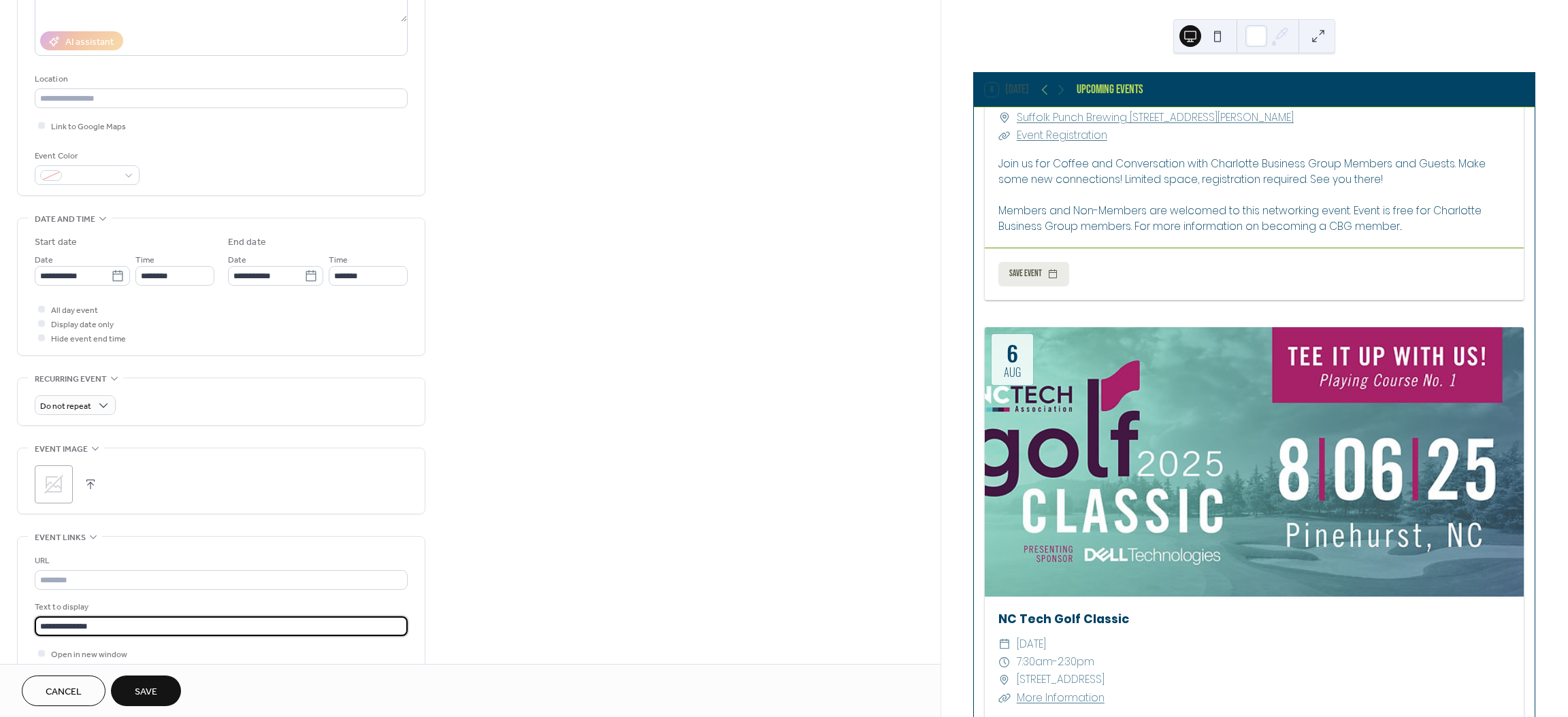 type on "**********" 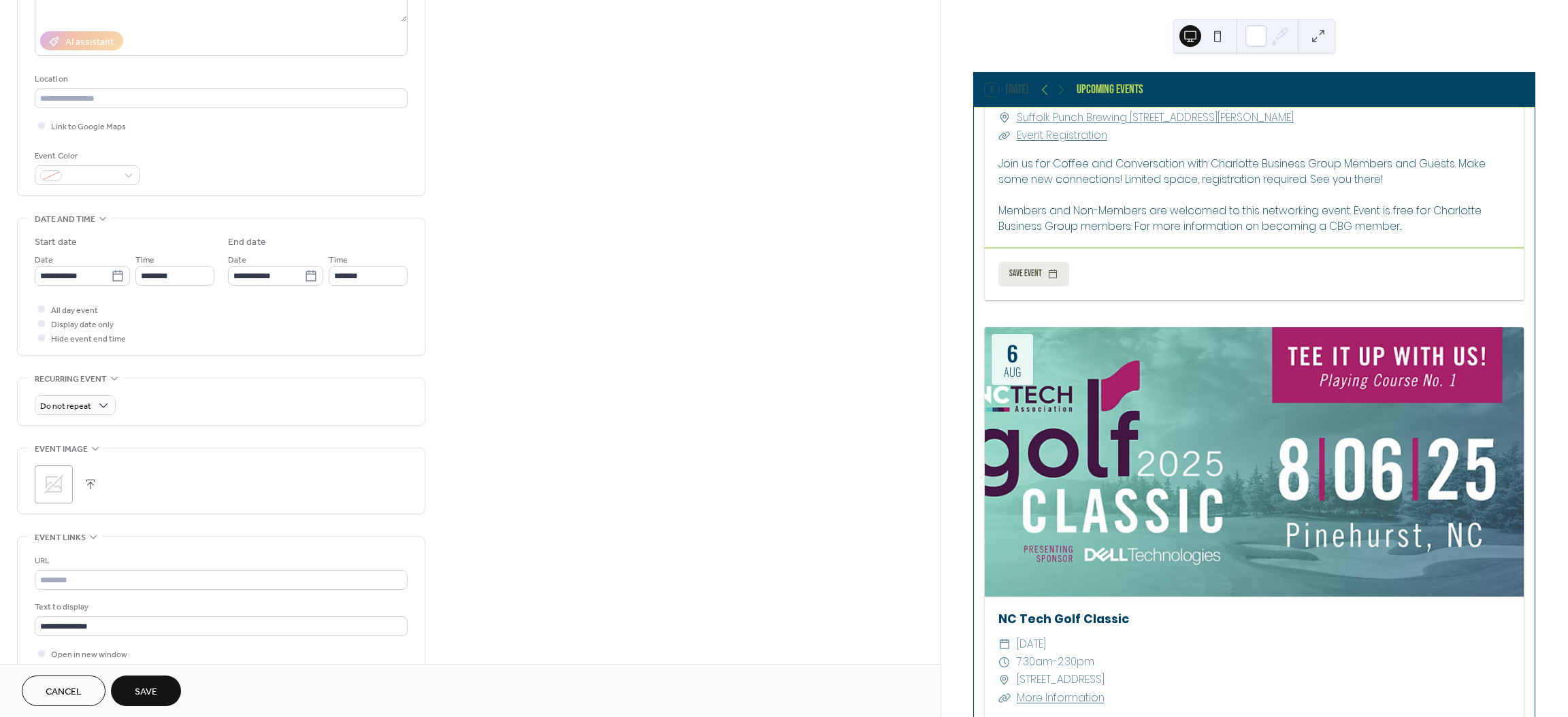 click on "All day event Display date only Hide event end time" at bounding box center [221, 323] 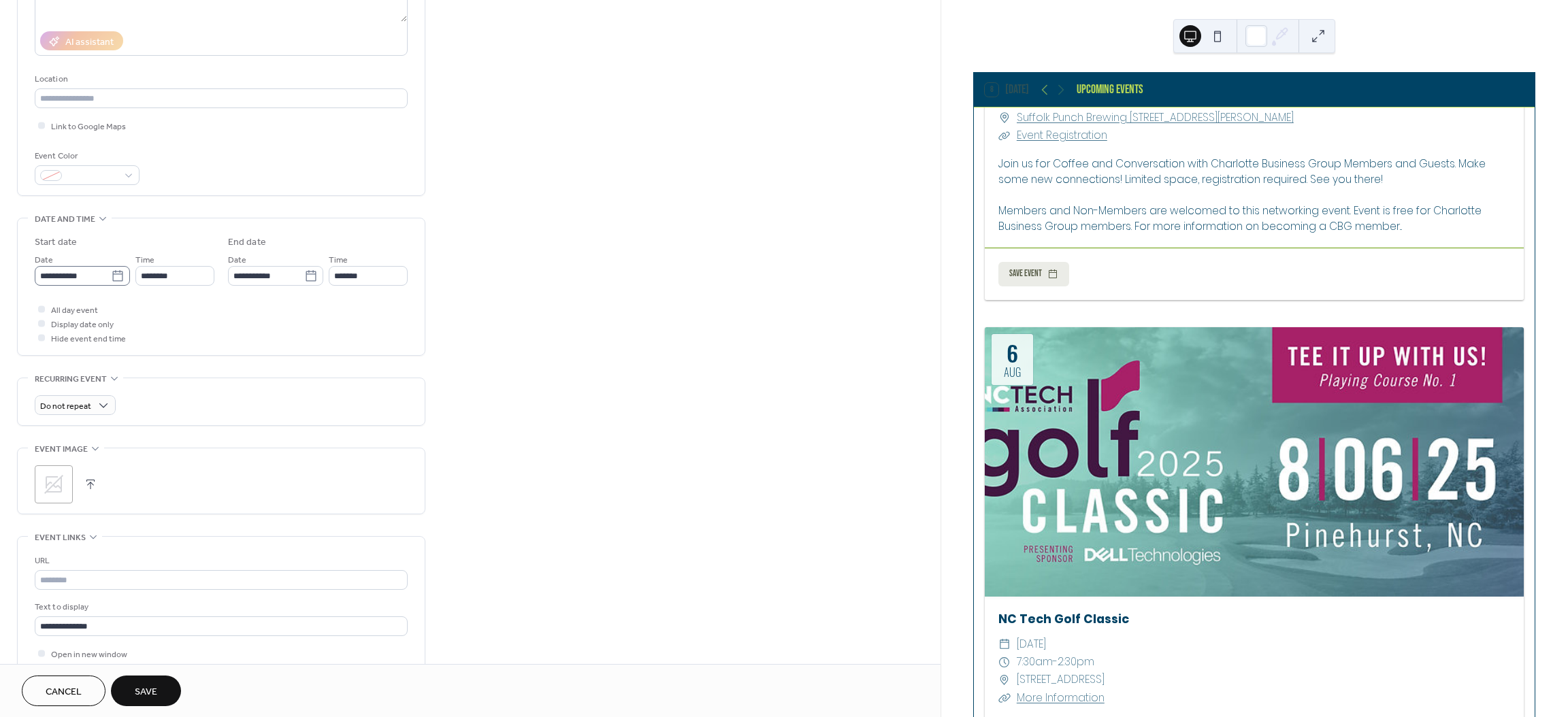 scroll, scrollTop: 0, scrollLeft: 0, axis: both 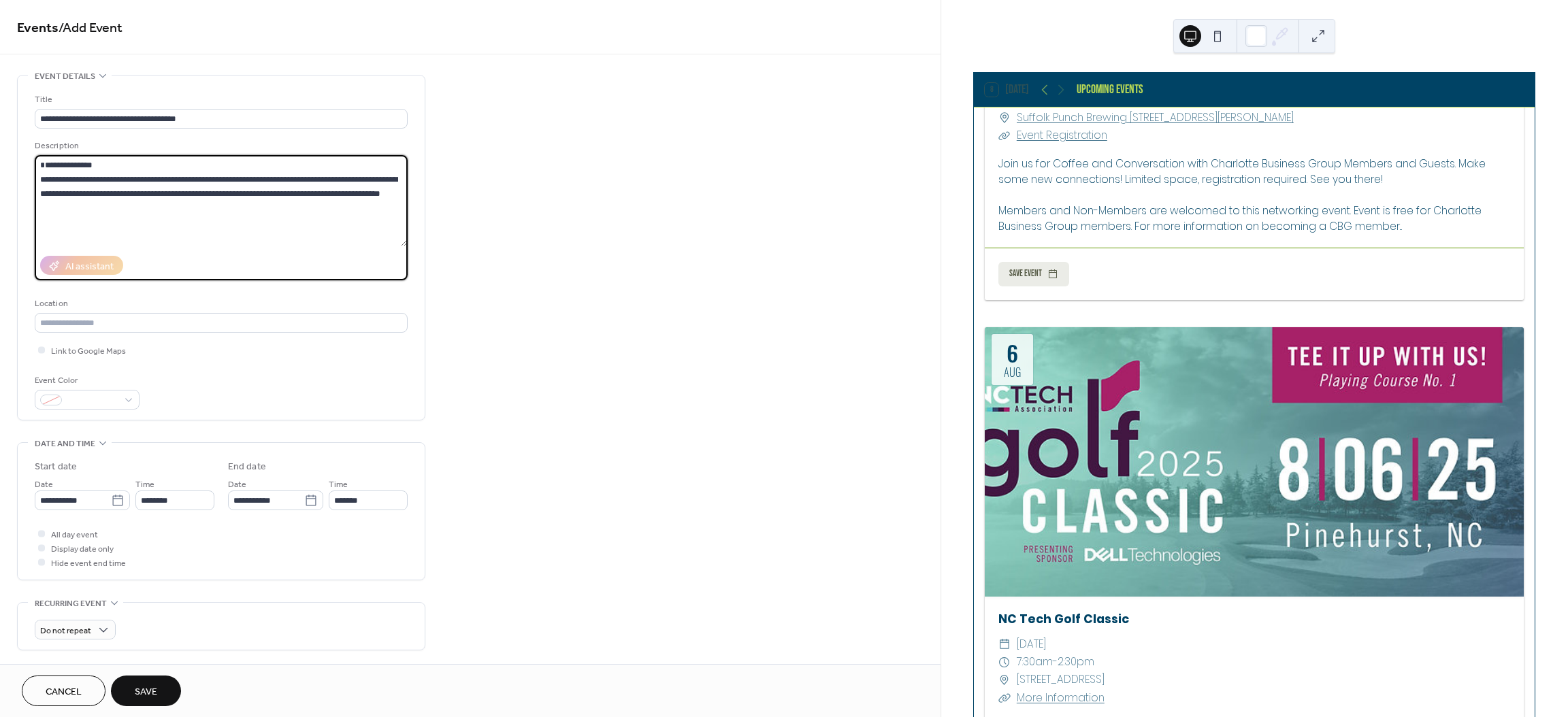 click on "**********" at bounding box center (220, 201) 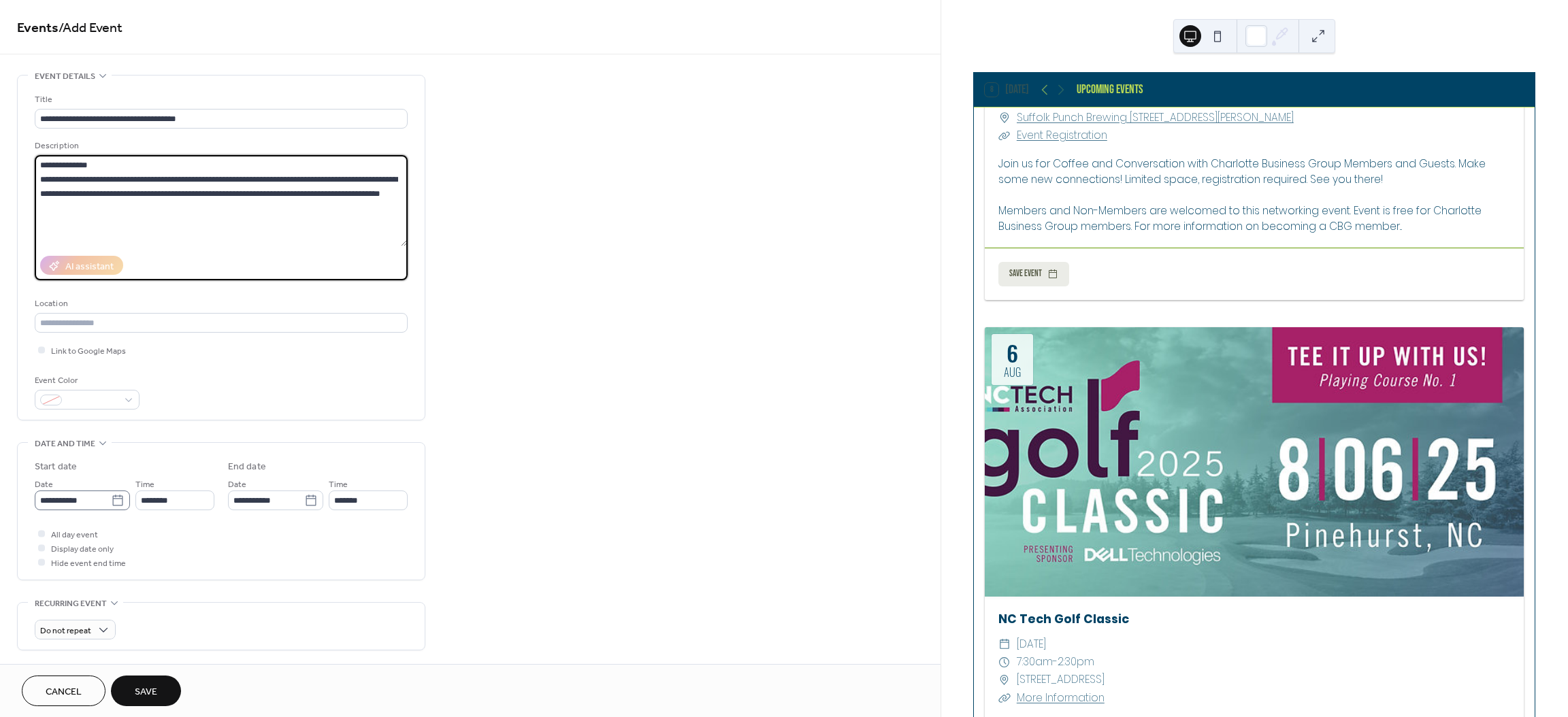 type on "**********" 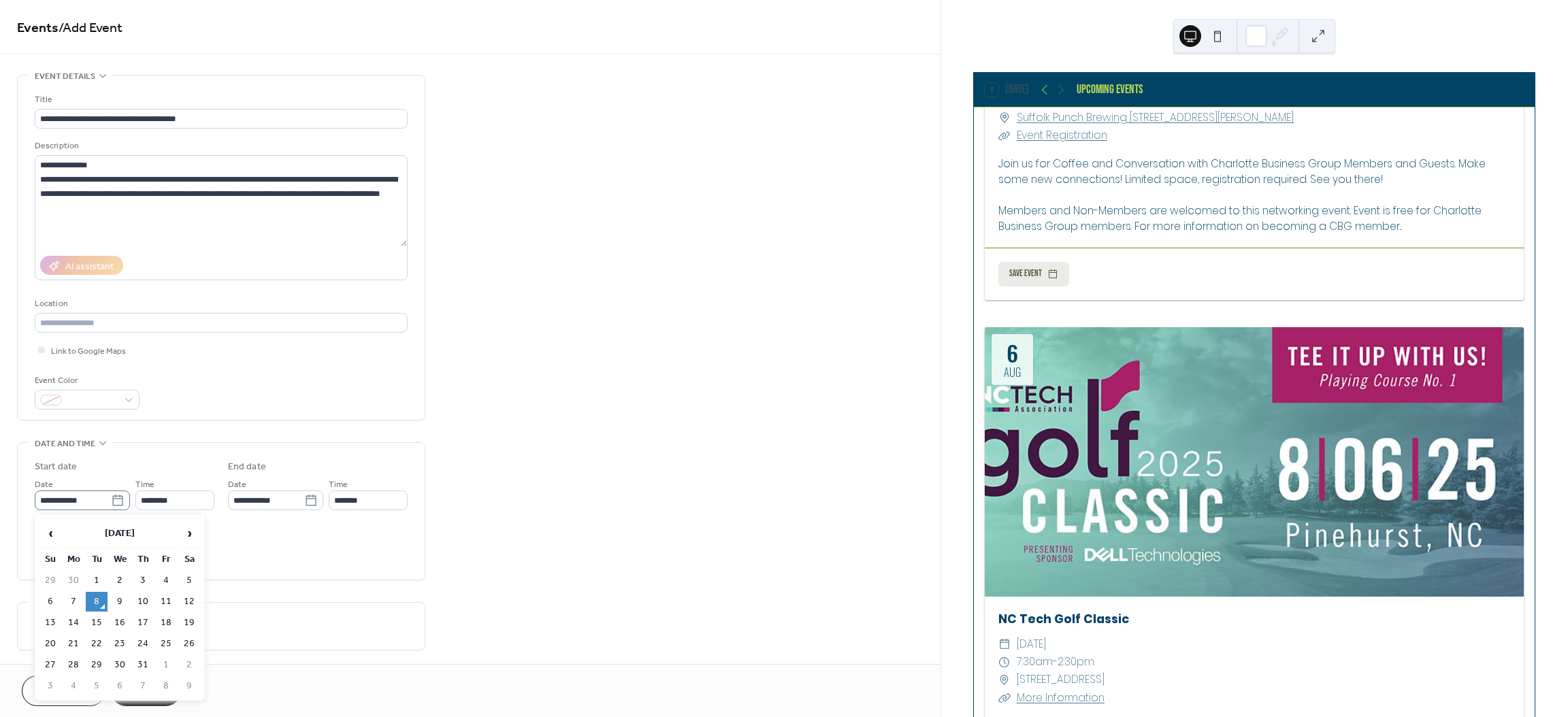 click 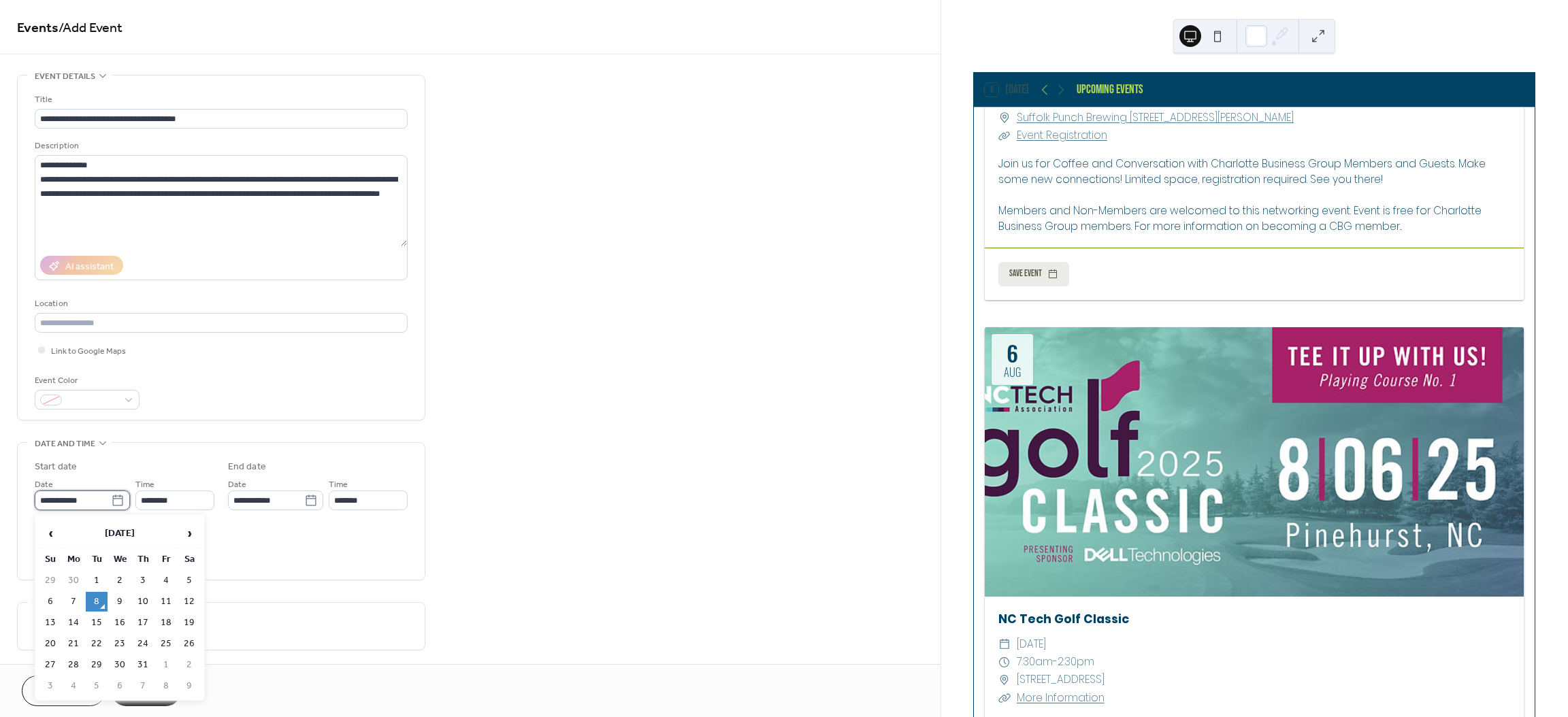 click on "**********" at bounding box center (73, 500) 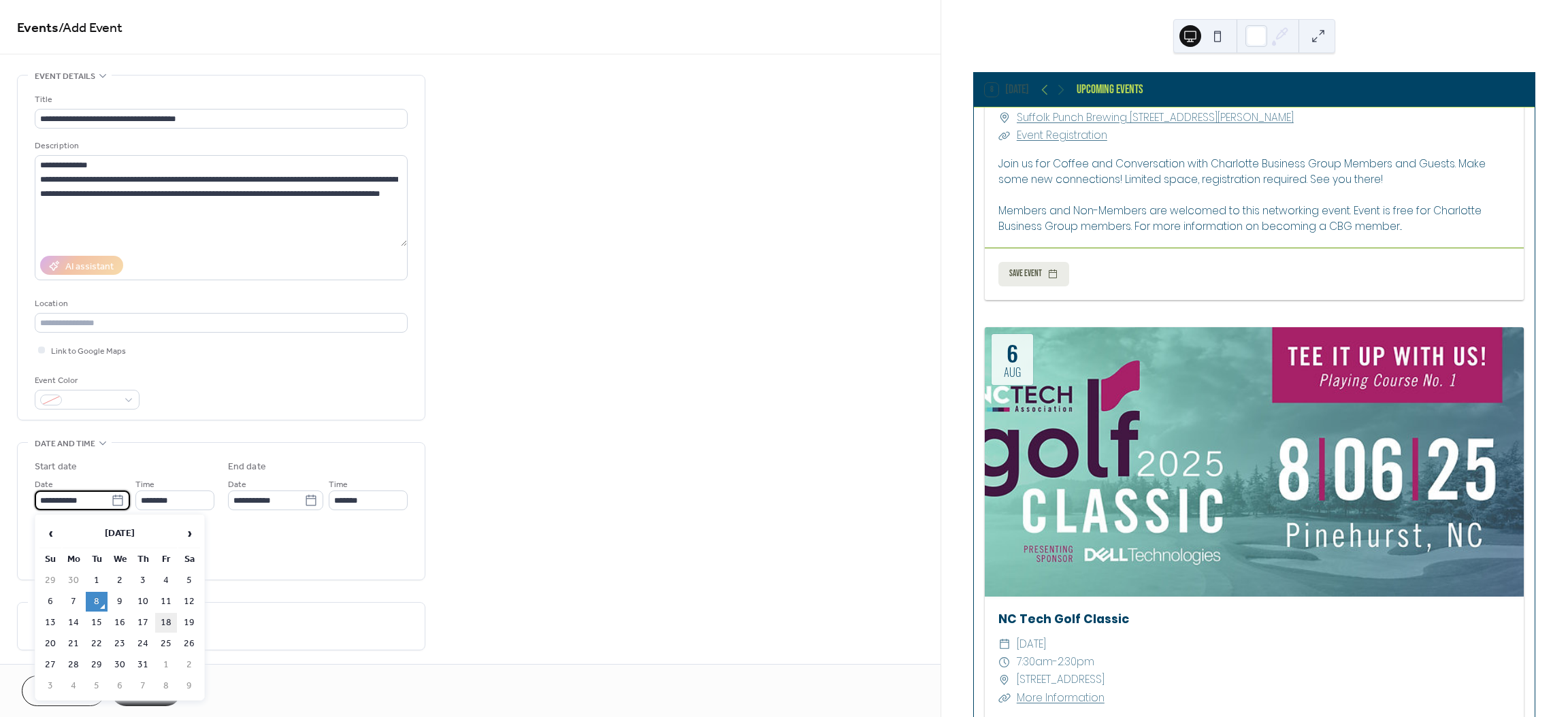 click on "18" at bounding box center (166, 622) 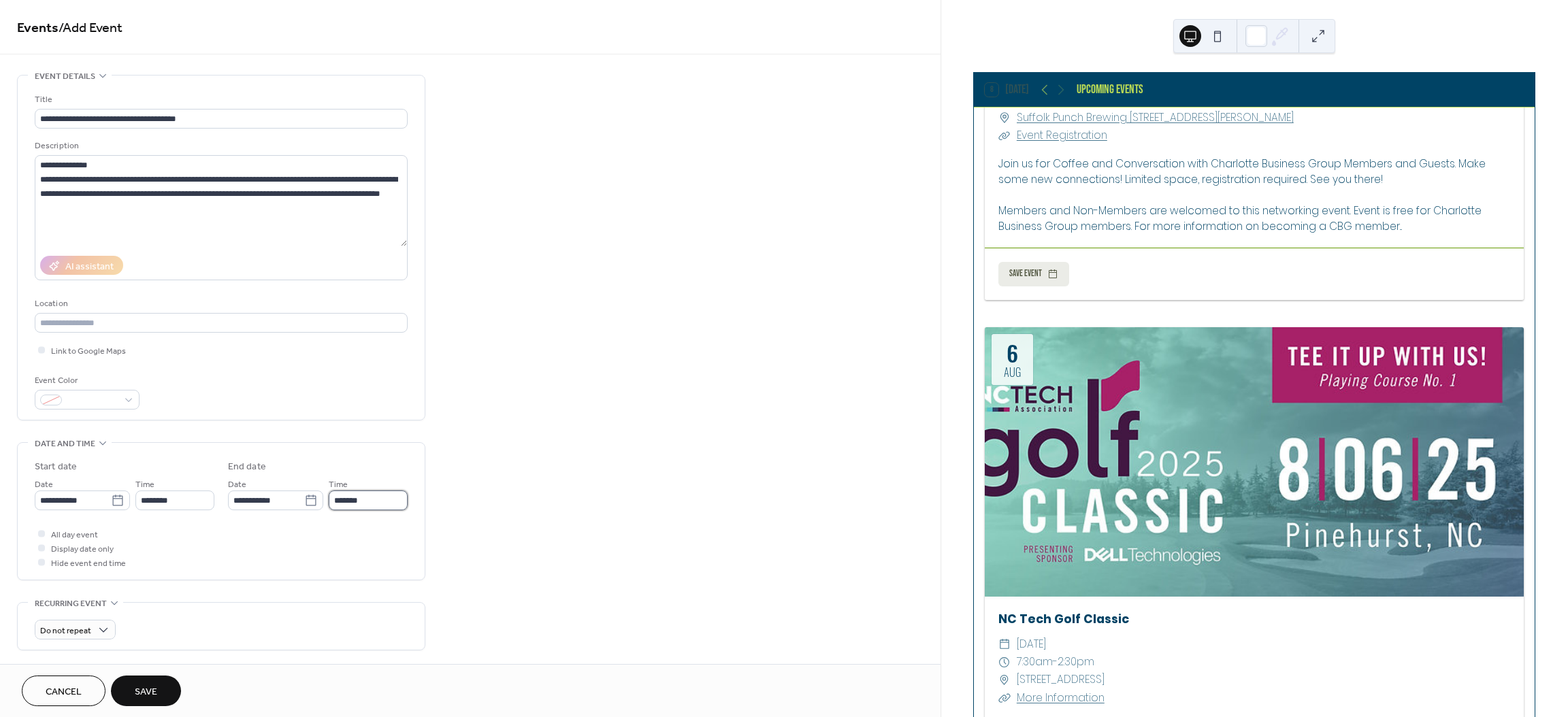 click on "*******" at bounding box center [368, 500] 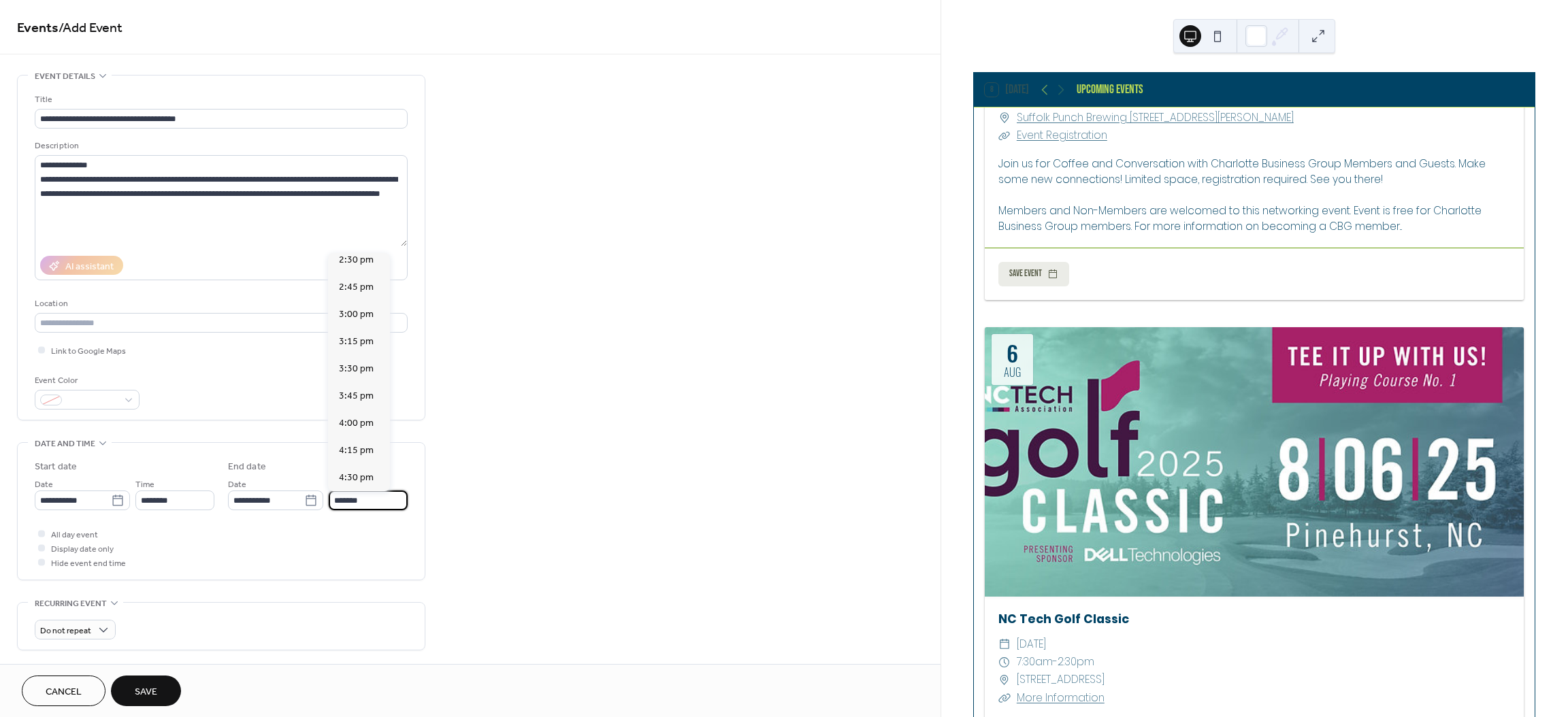scroll, scrollTop: 294, scrollLeft: 0, axis: vertical 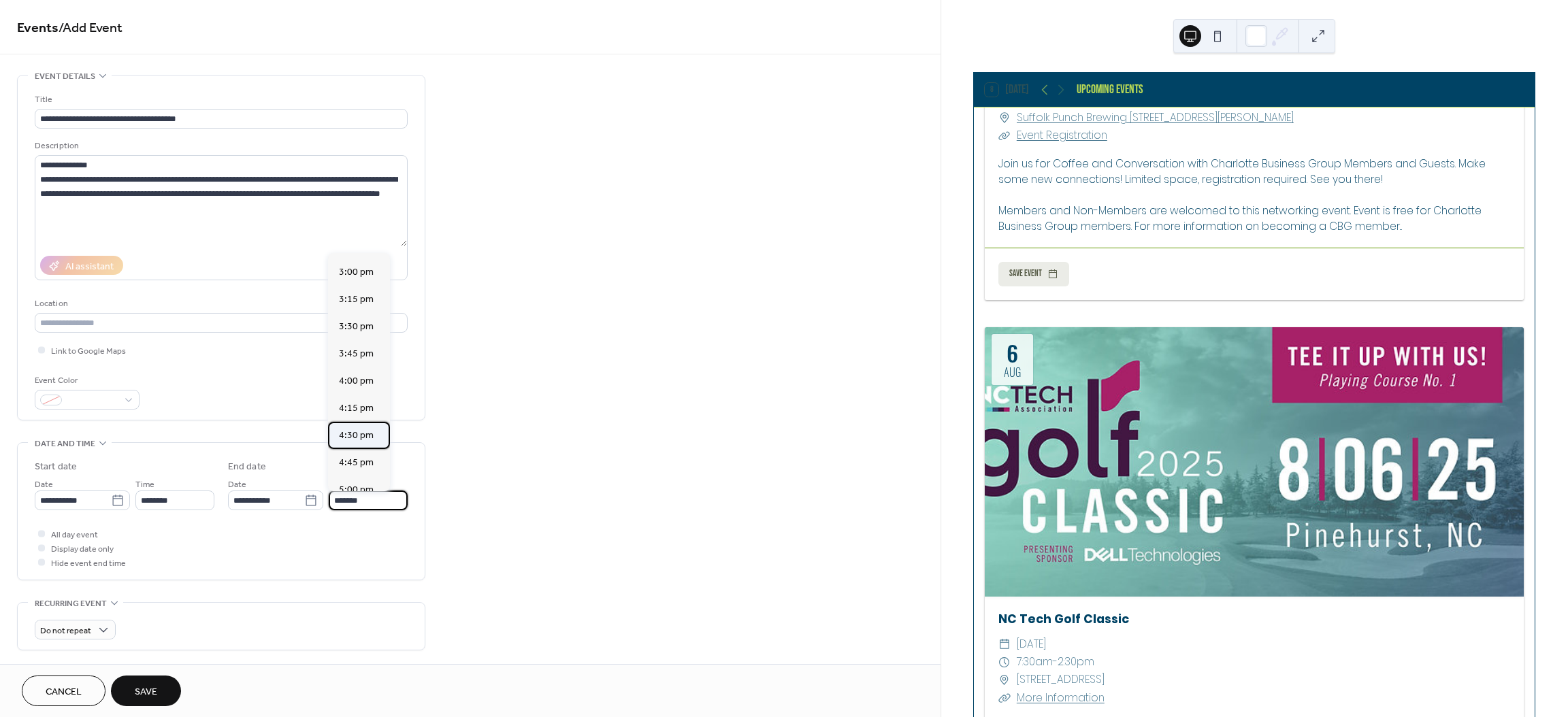 click on "4:30 pm" at bounding box center (356, 435) 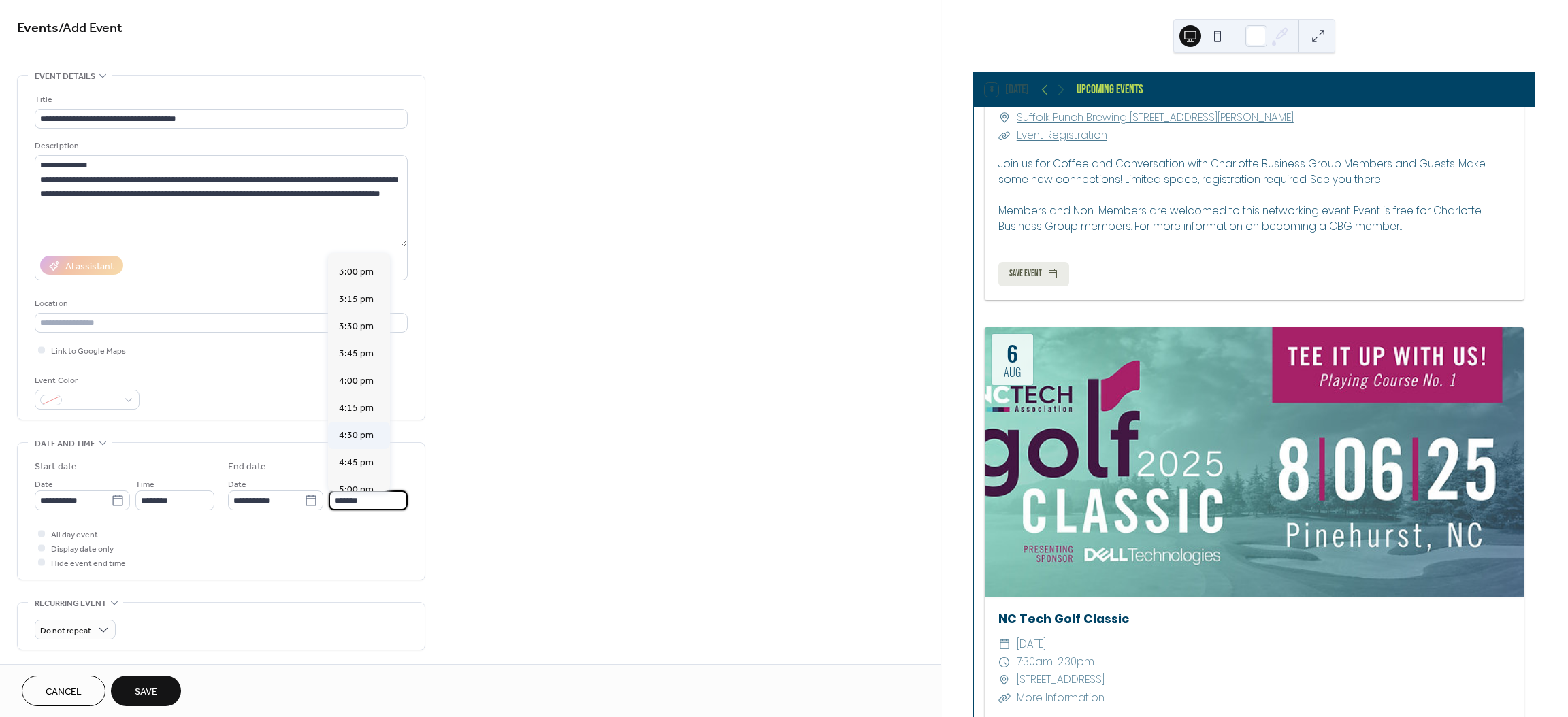 type on "*******" 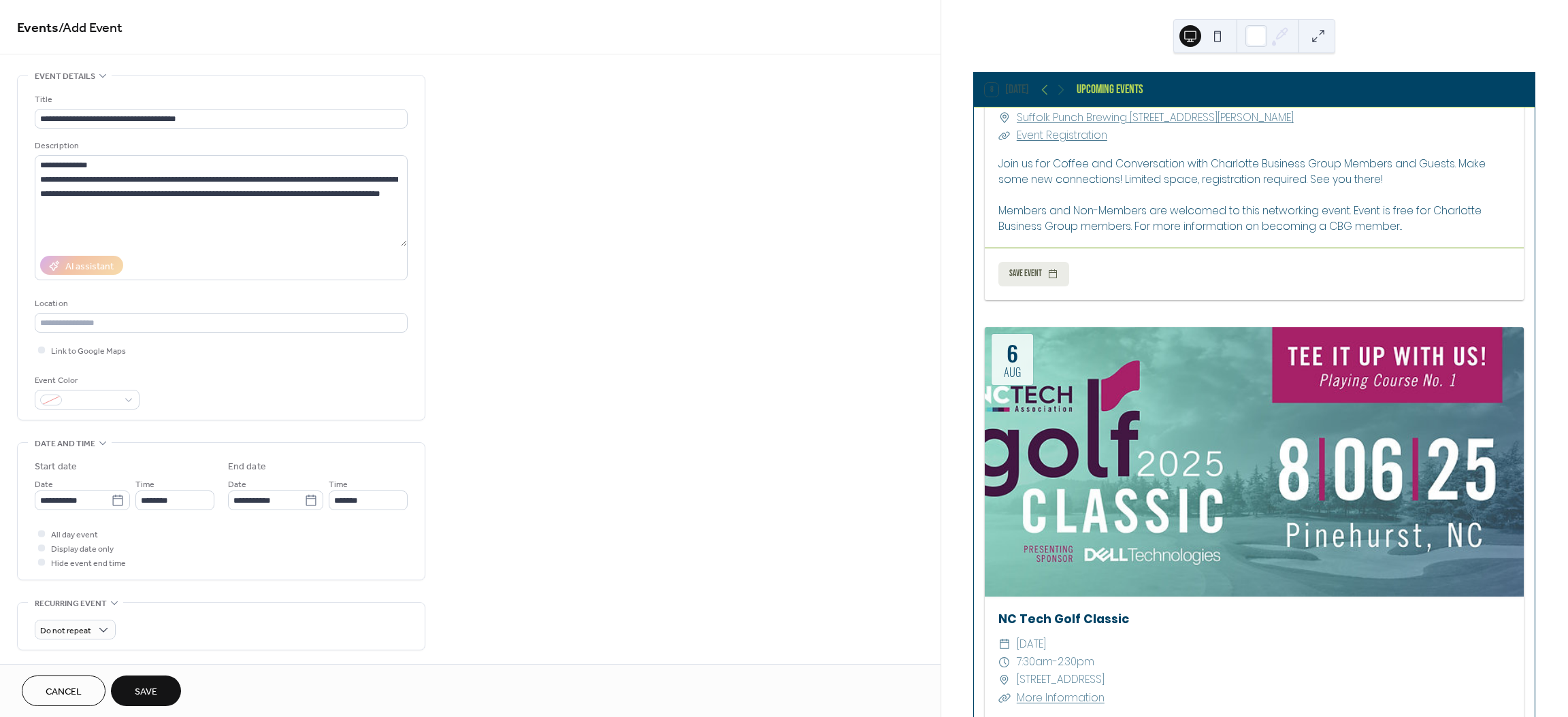 scroll, scrollTop: 76, scrollLeft: 0, axis: vertical 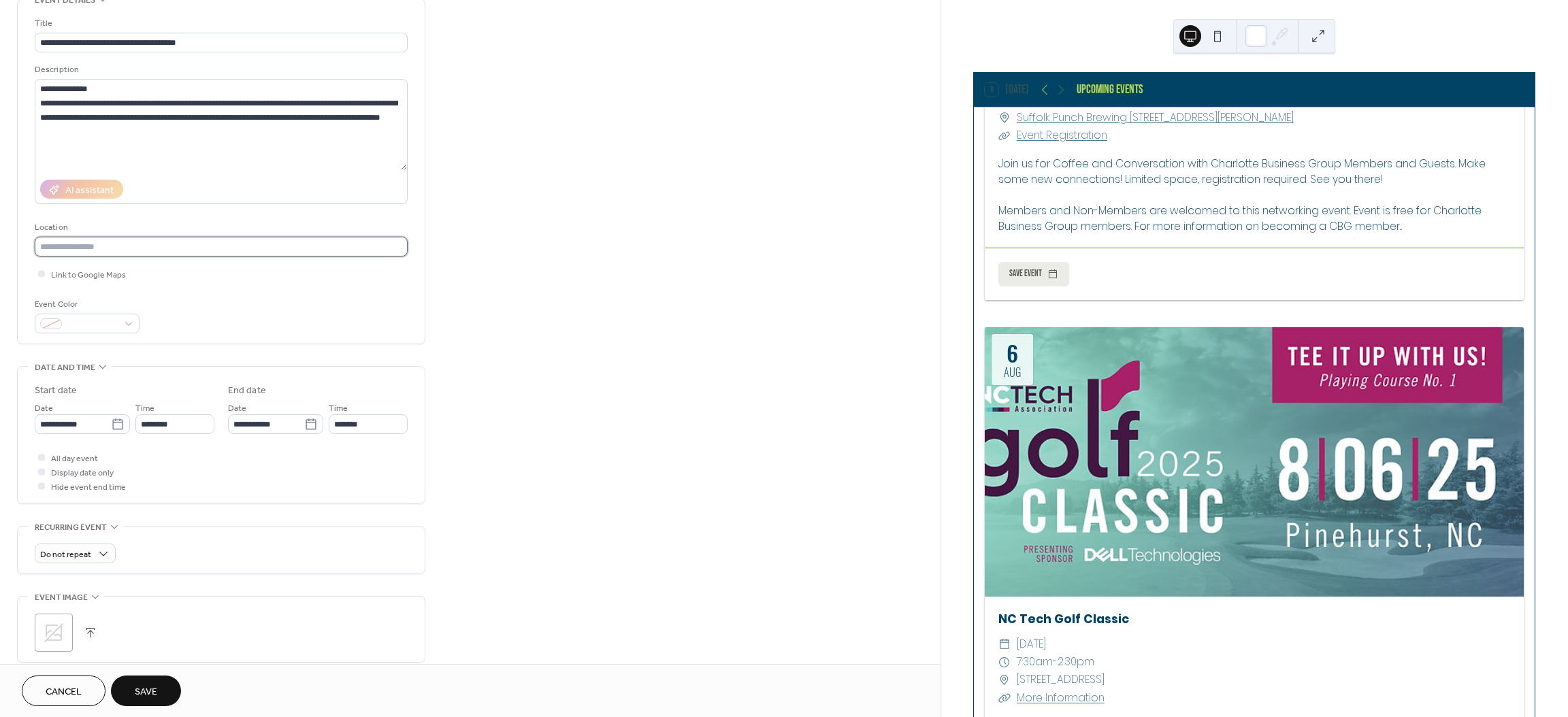click at bounding box center [221, 246] 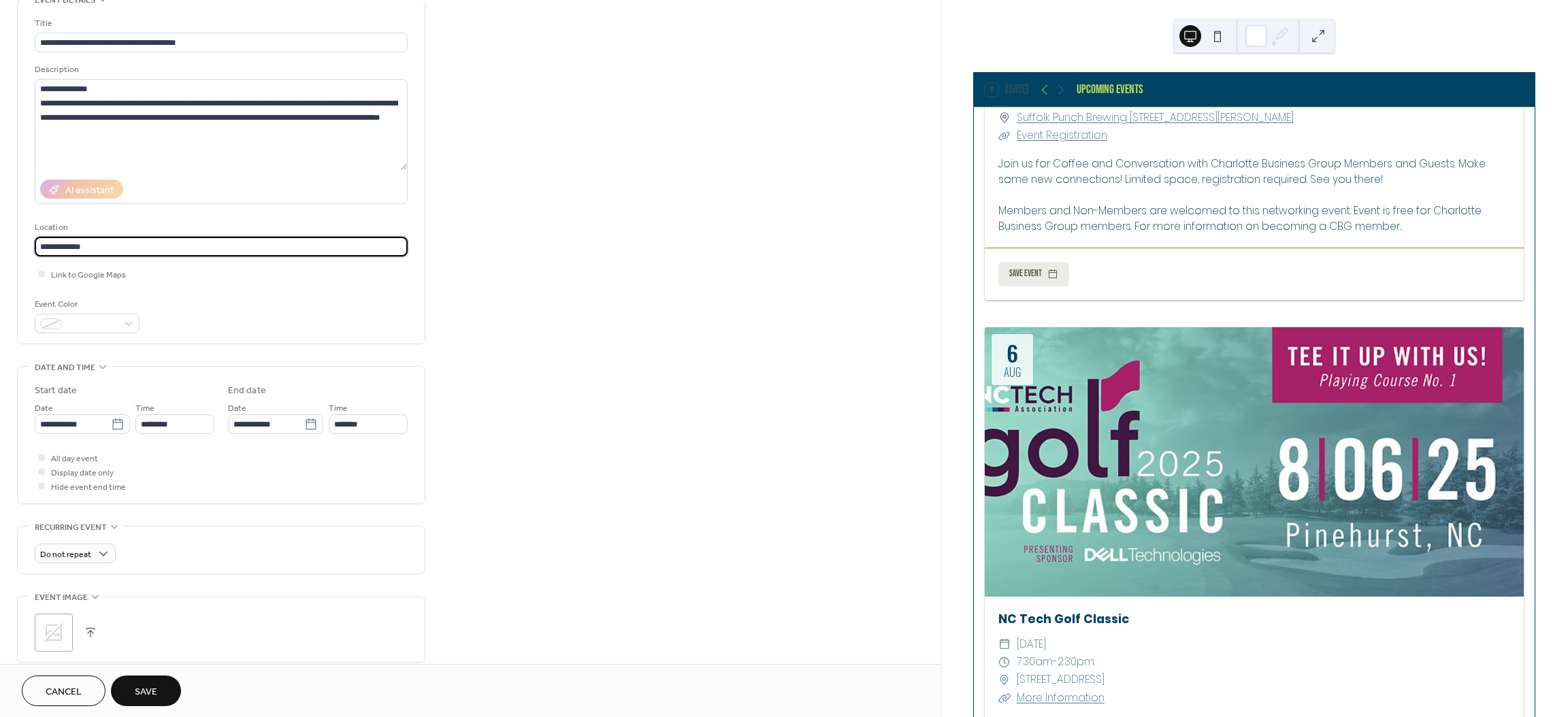 type on "**********" 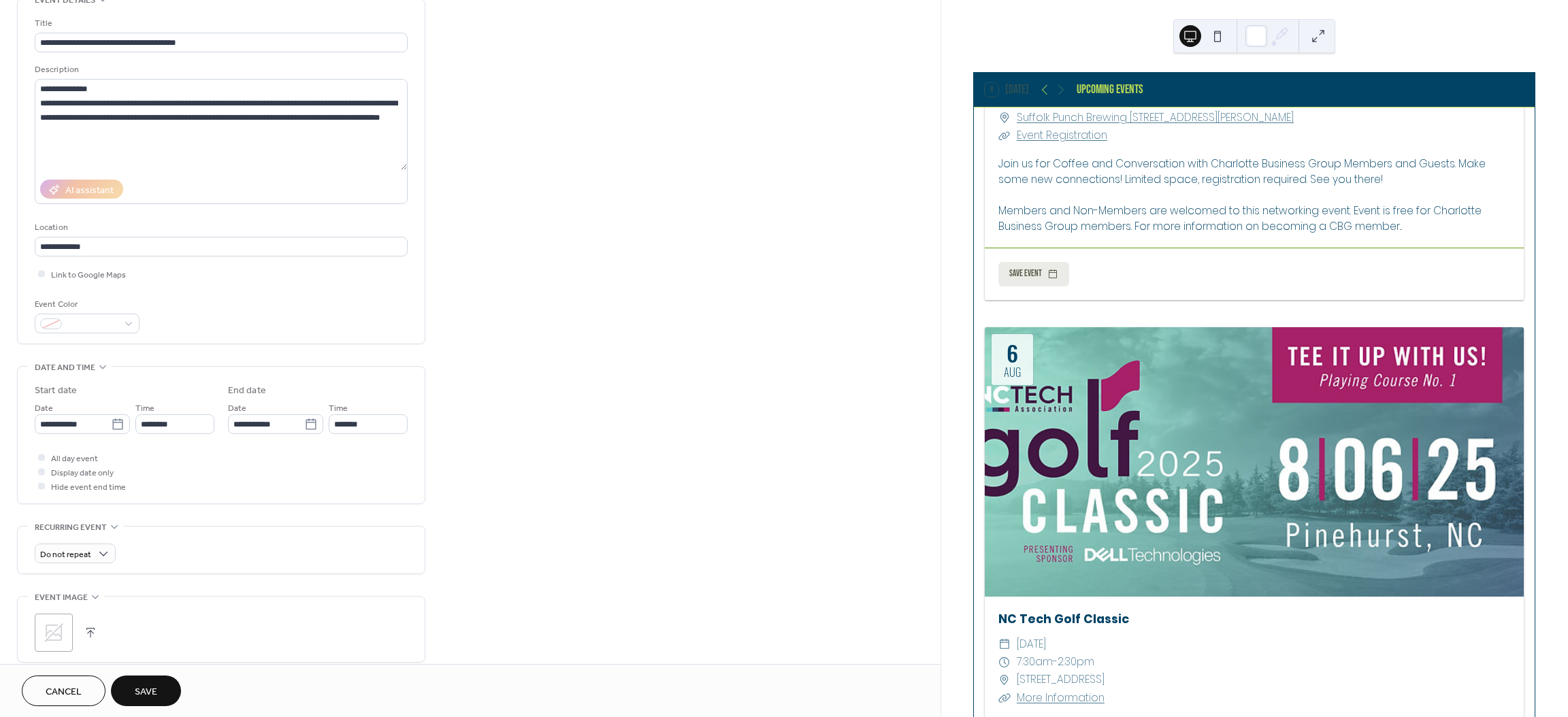 click on "**********" at bounding box center (221, 171) 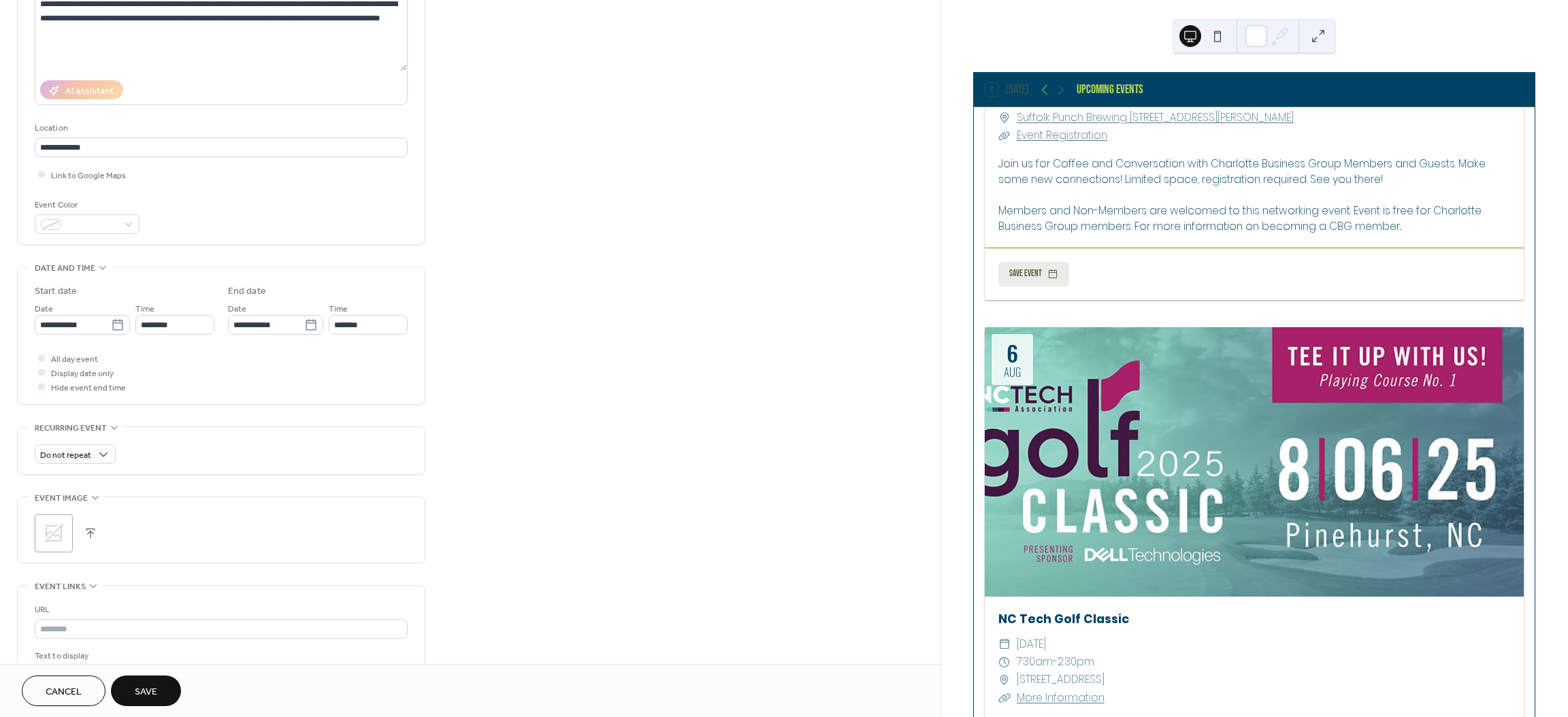 scroll, scrollTop: 177, scrollLeft: 0, axis: vertical 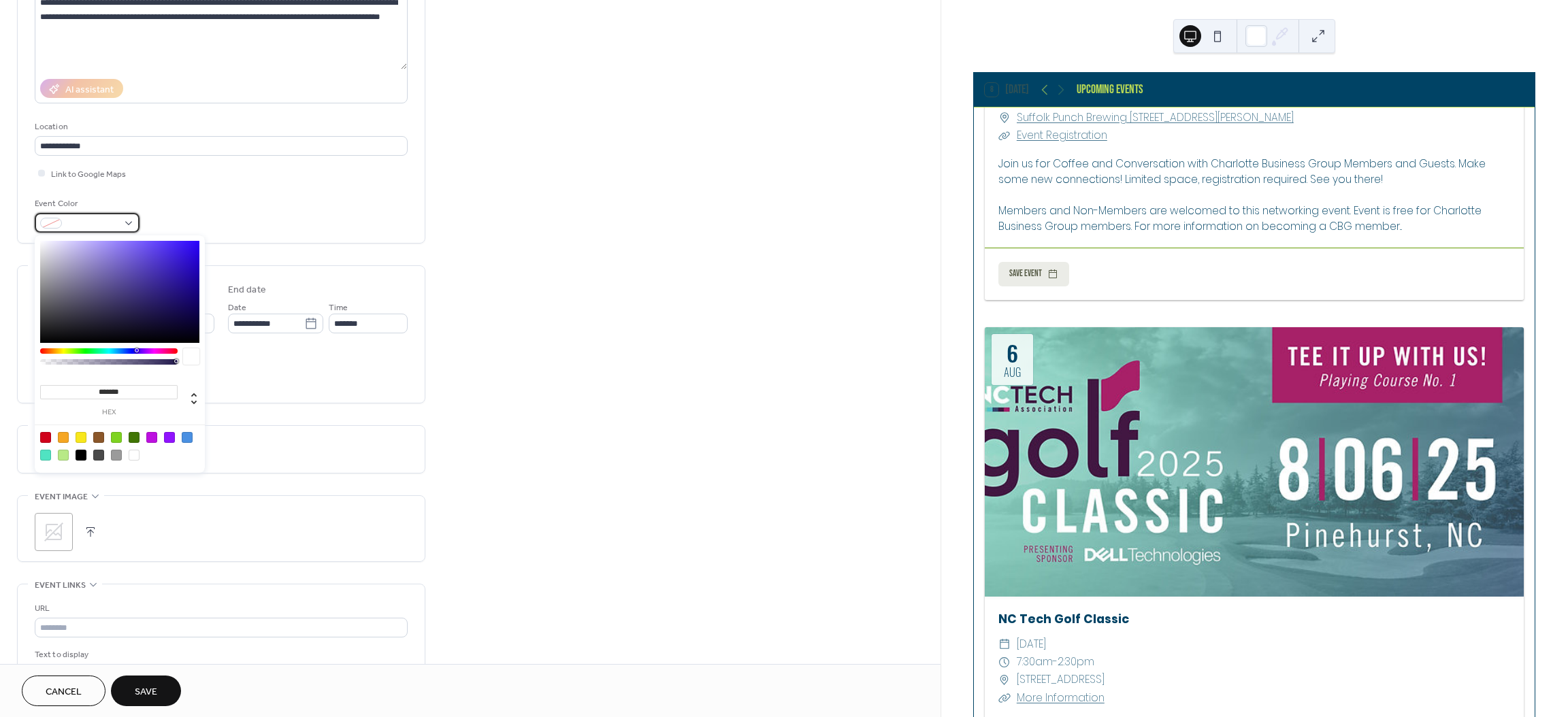click at bounding box center (93, 224) 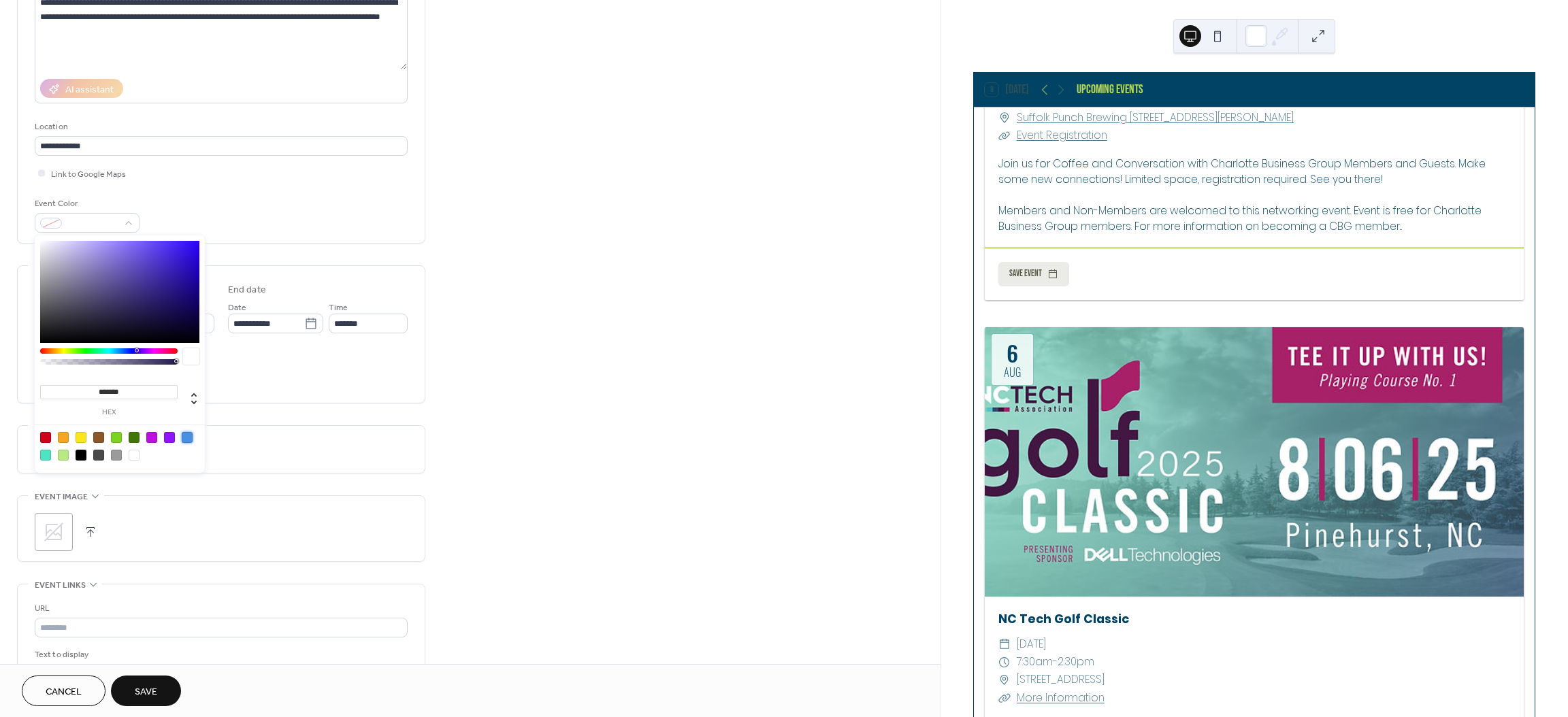 click at bounding box center [187, 437] 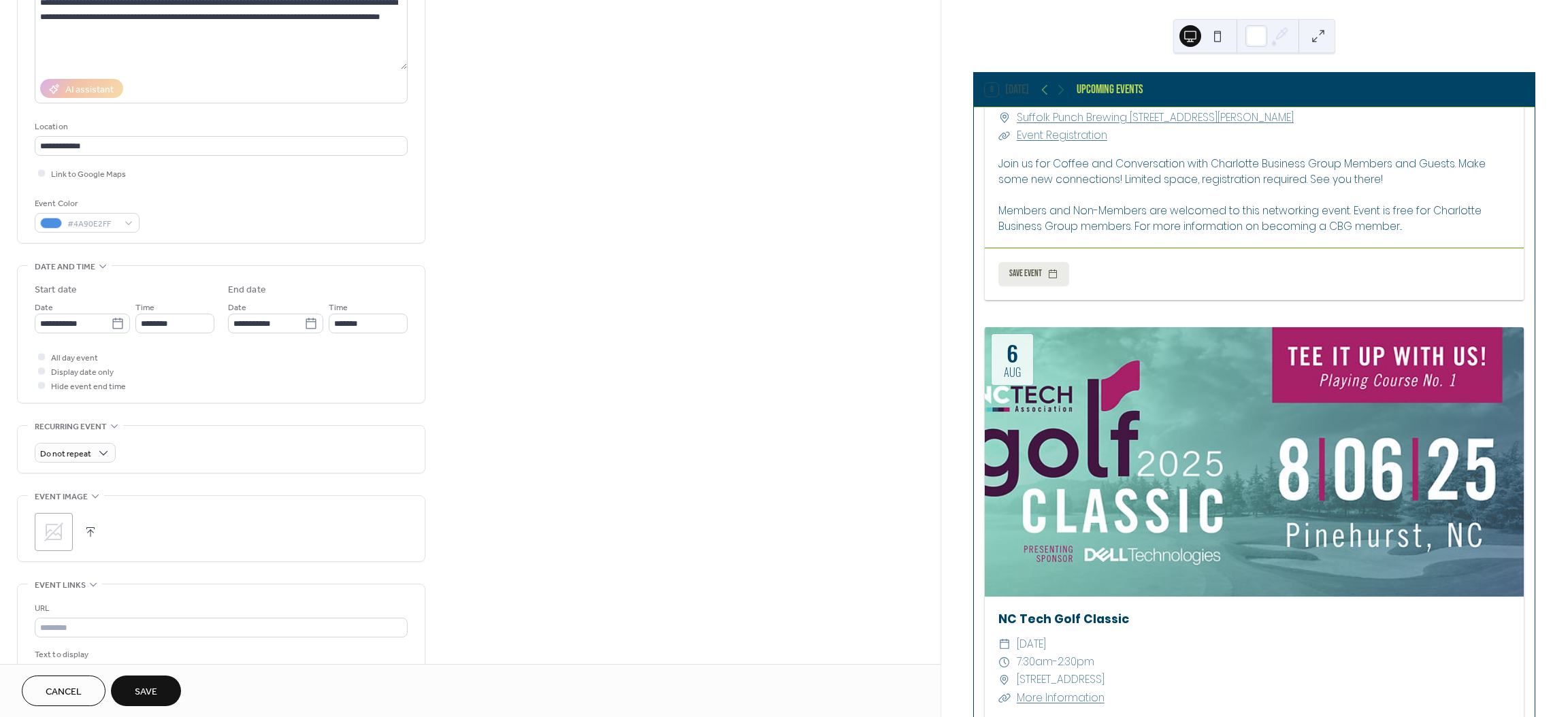 click on "Do not repeat" at bounding box center [221, 452] 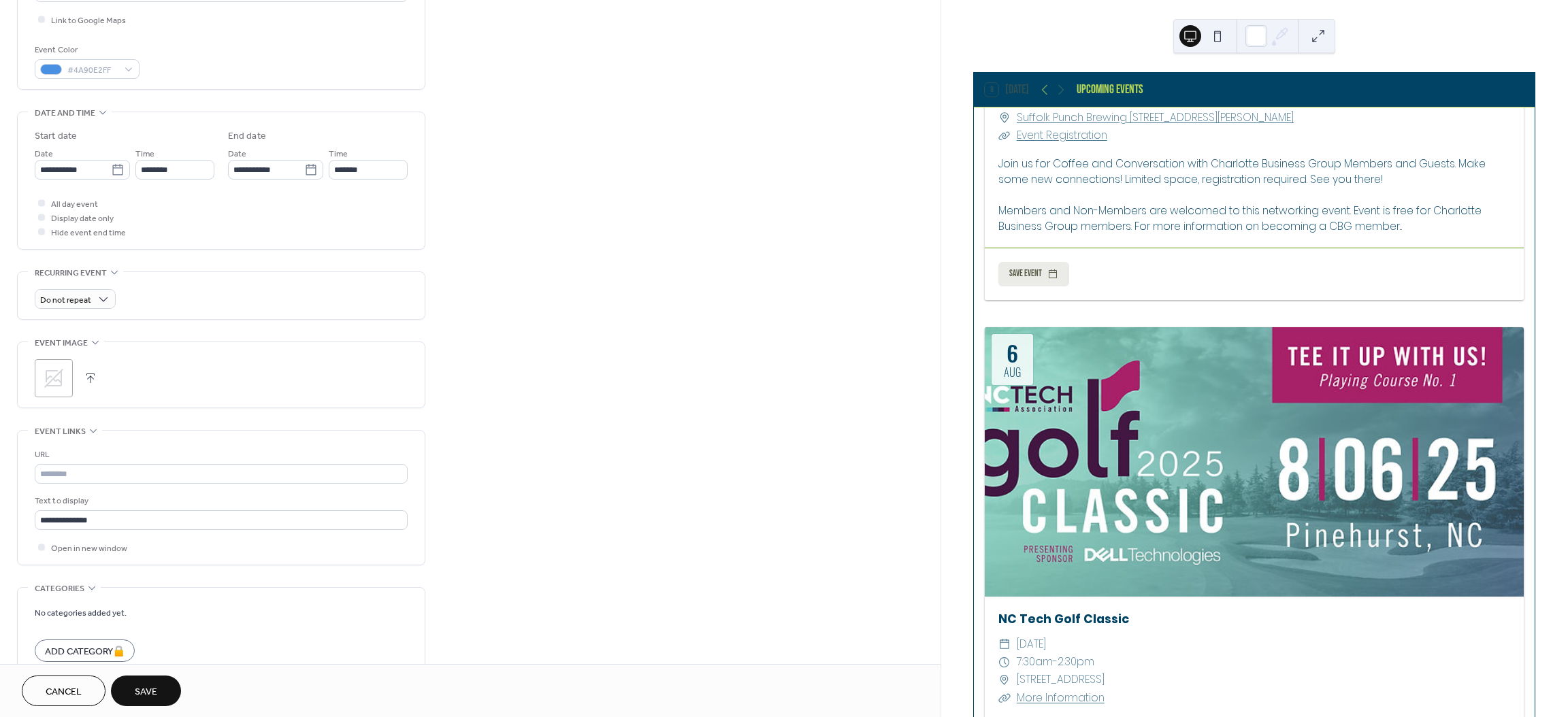 scroll, scrollTop: 332, scrollLeft: 0, axis: vertical 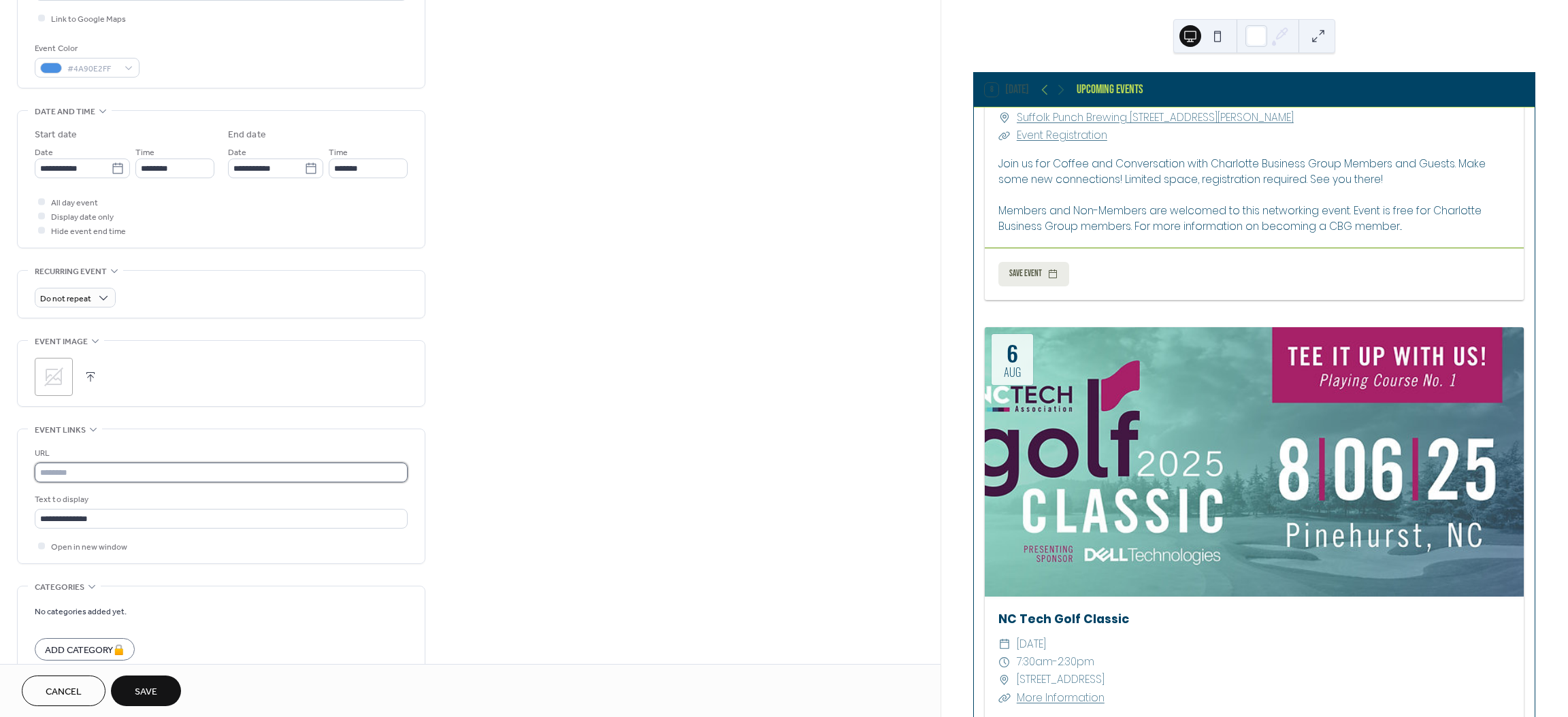 click at bounding box center [221, 472] 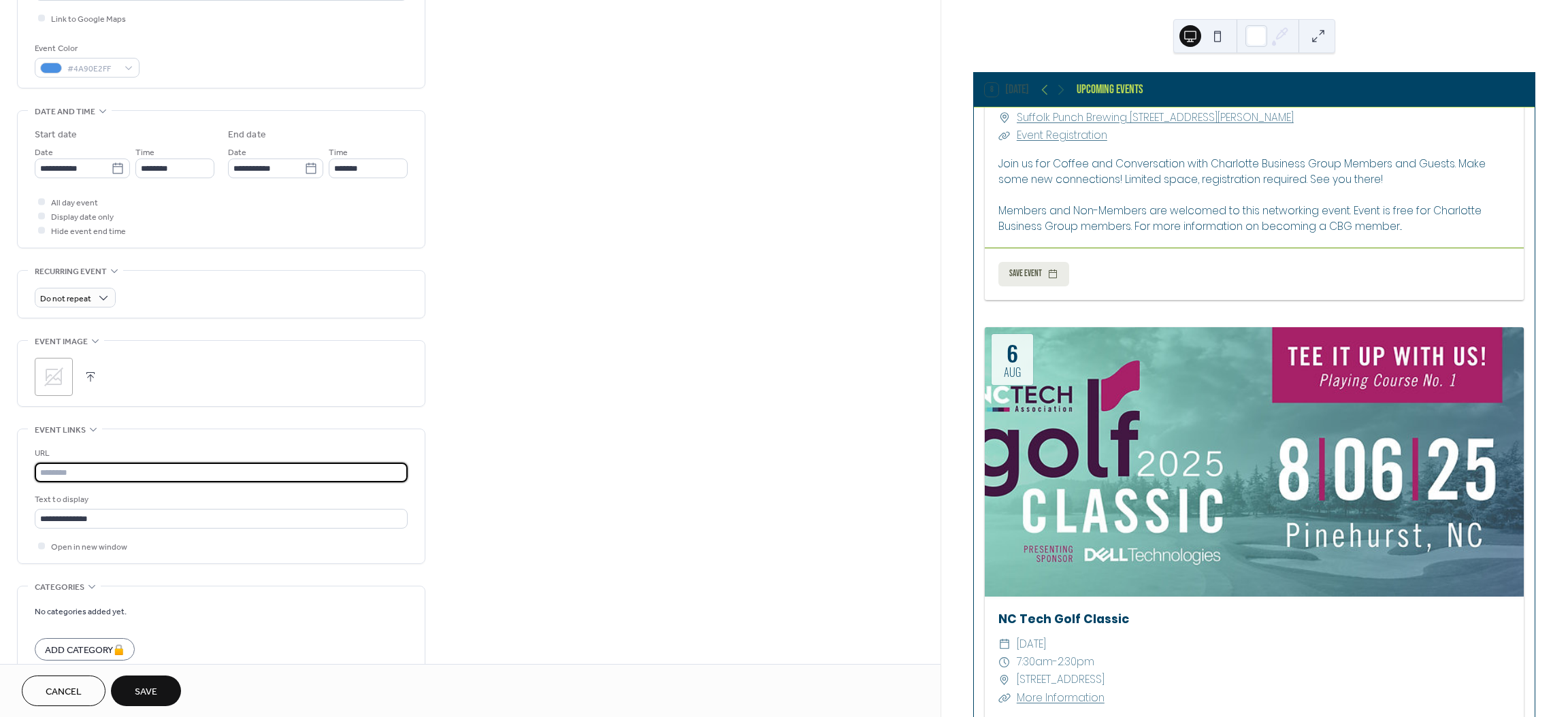 paste on "**********" 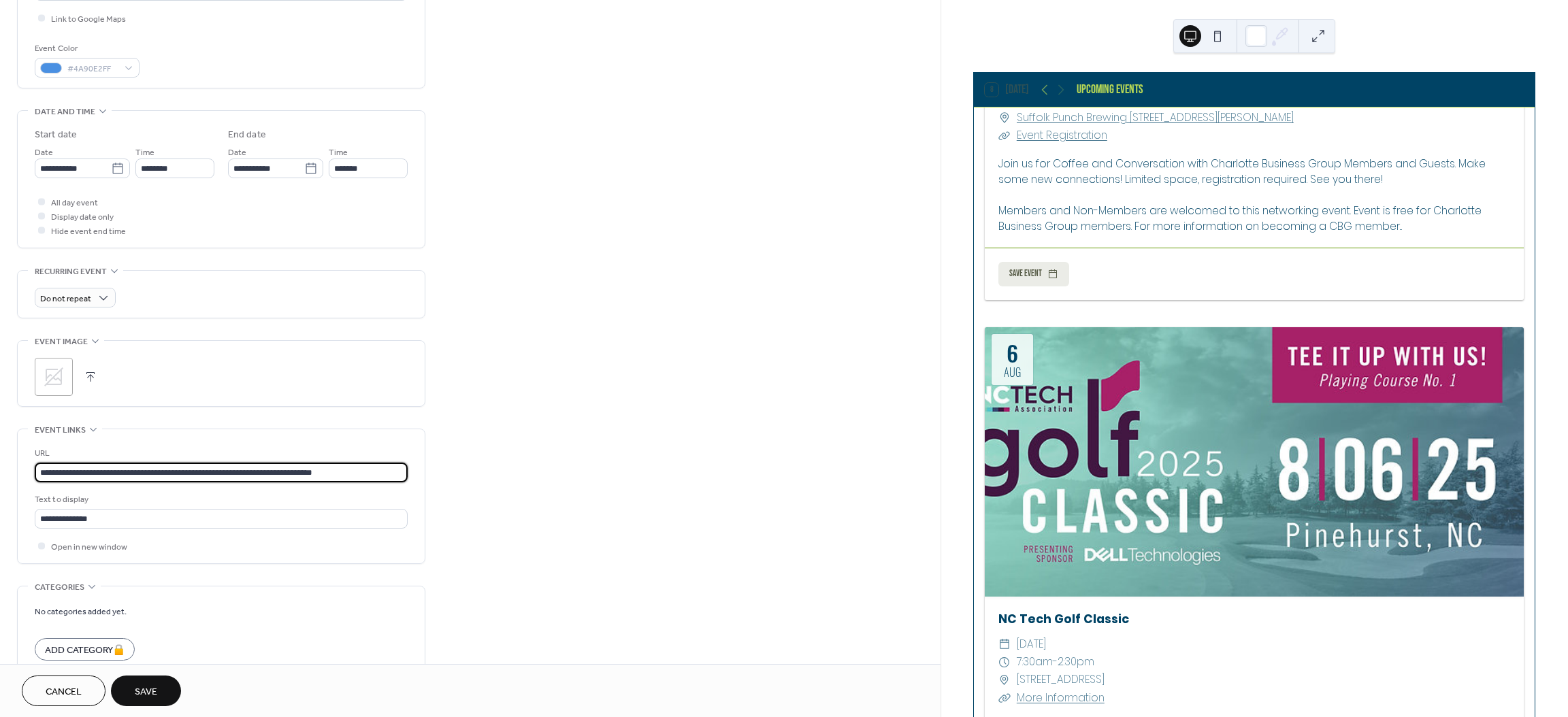 type on "**********" 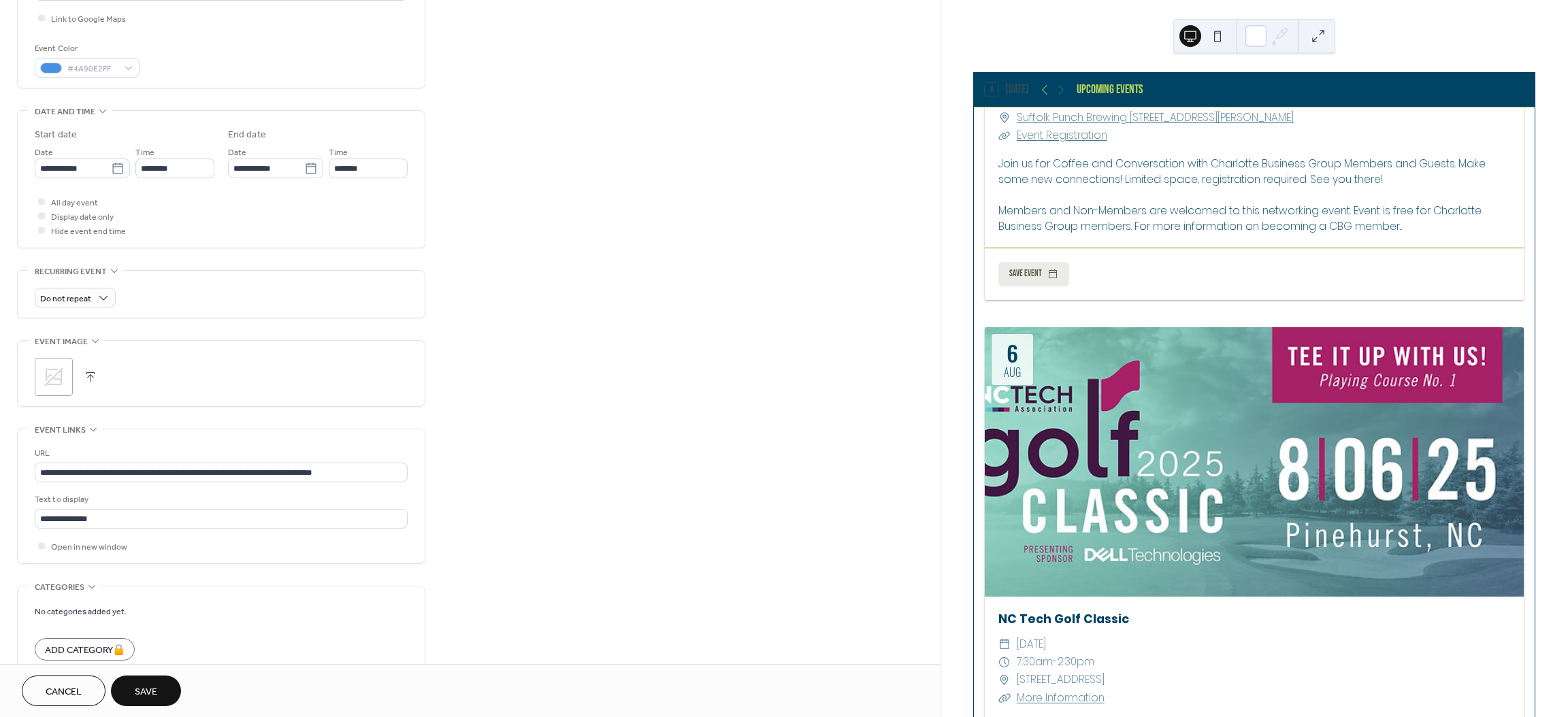 click on ";" at bounding box center [54, 377] 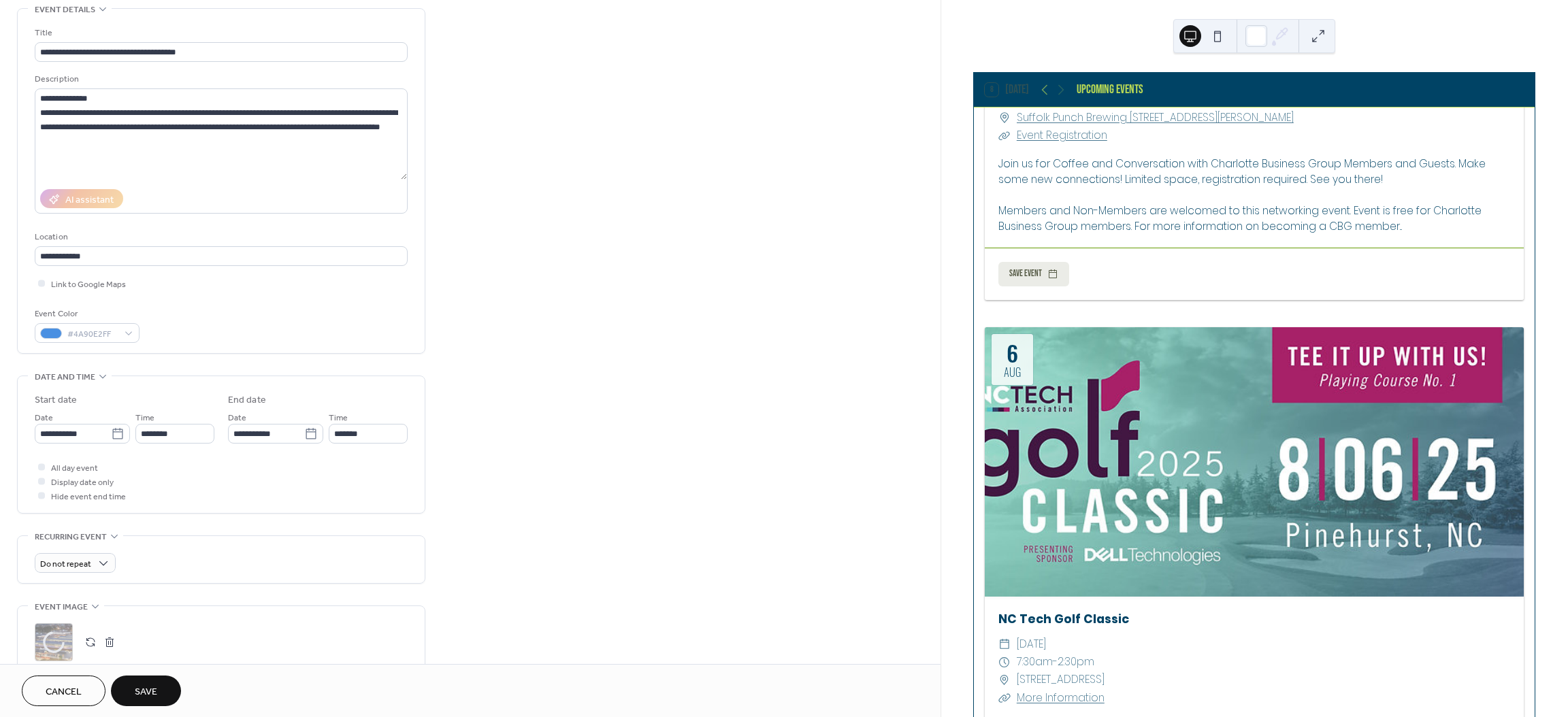 scroll, scrollTop: 0, scrollLeft: 0, axis: both 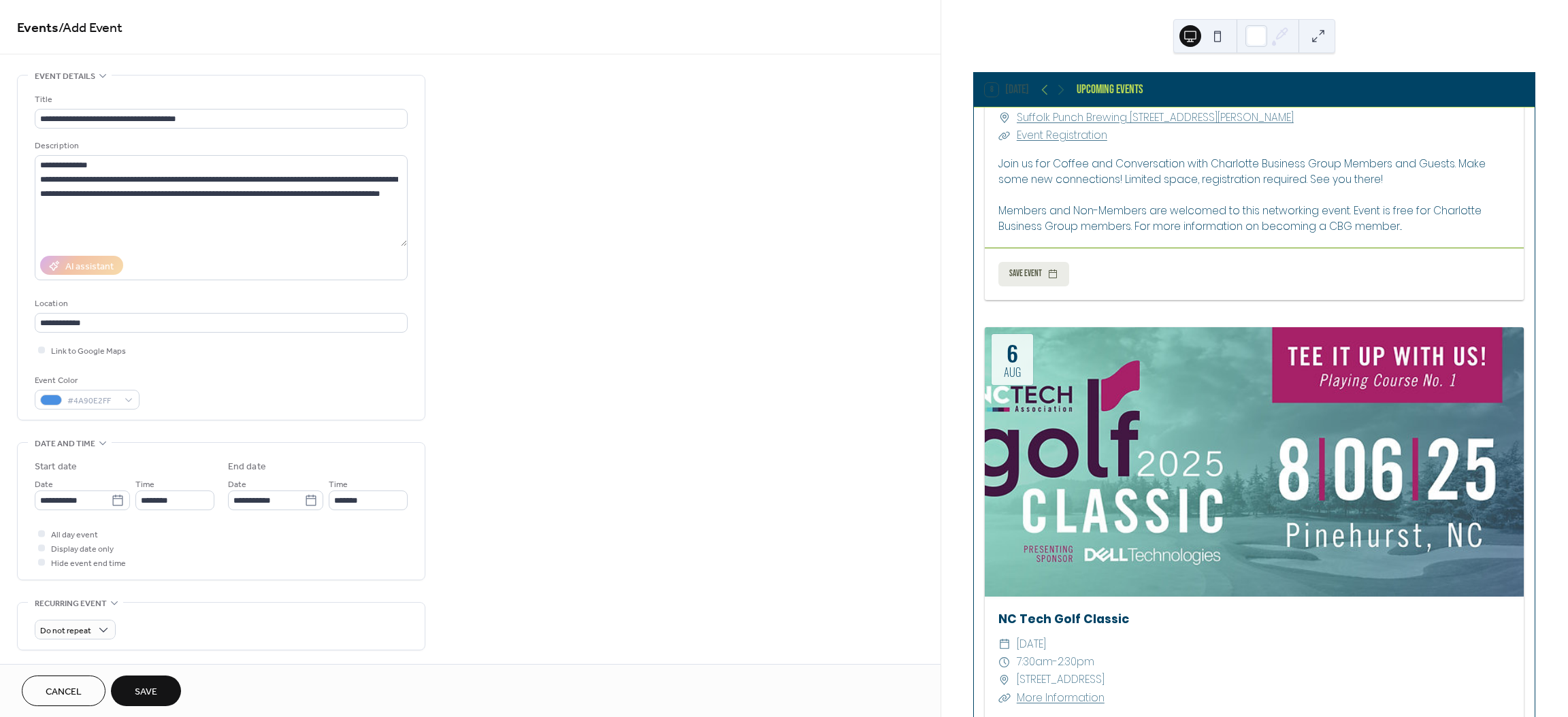 click on "Save" at bounding box center (146, 692) 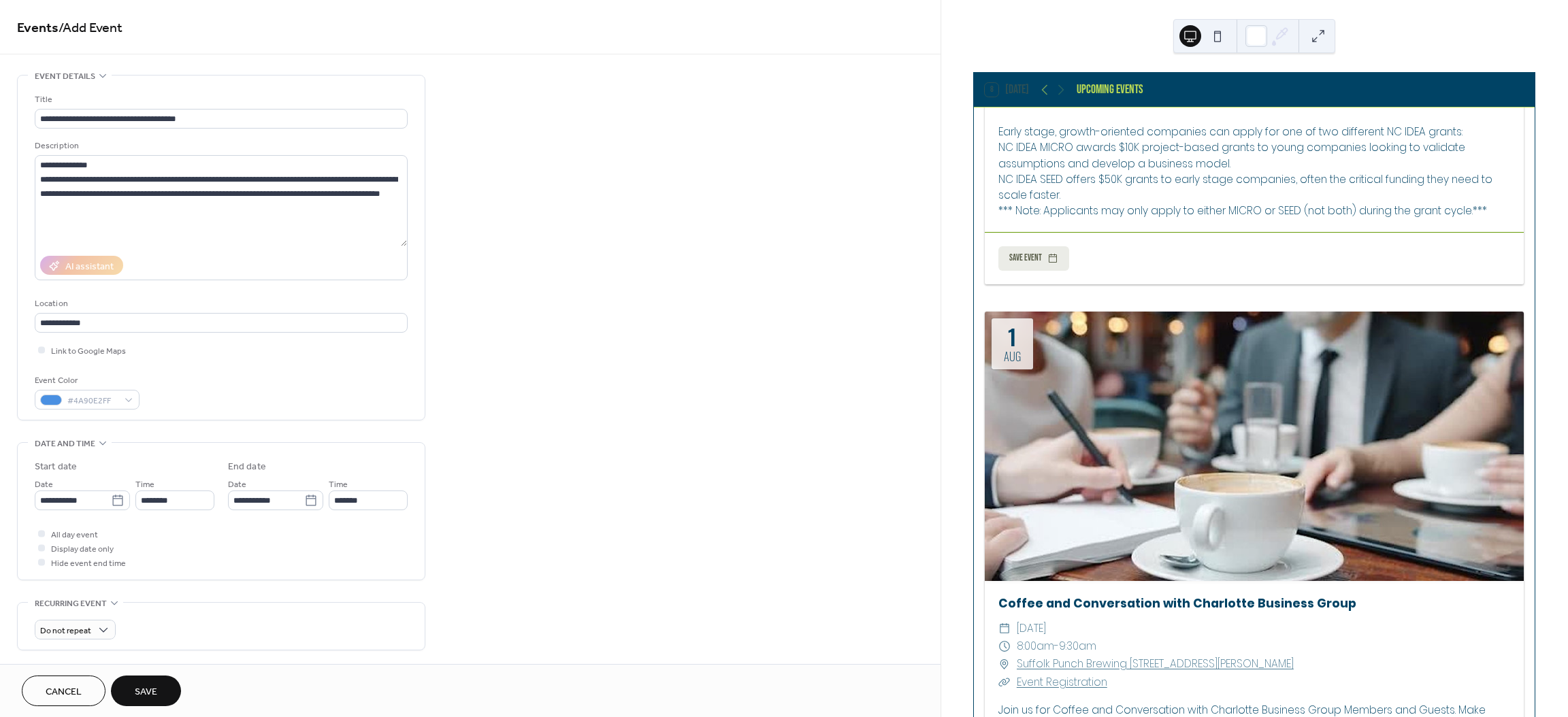 scroll, scrollTop: 2782, scrollLeft: 0, axis: vertical 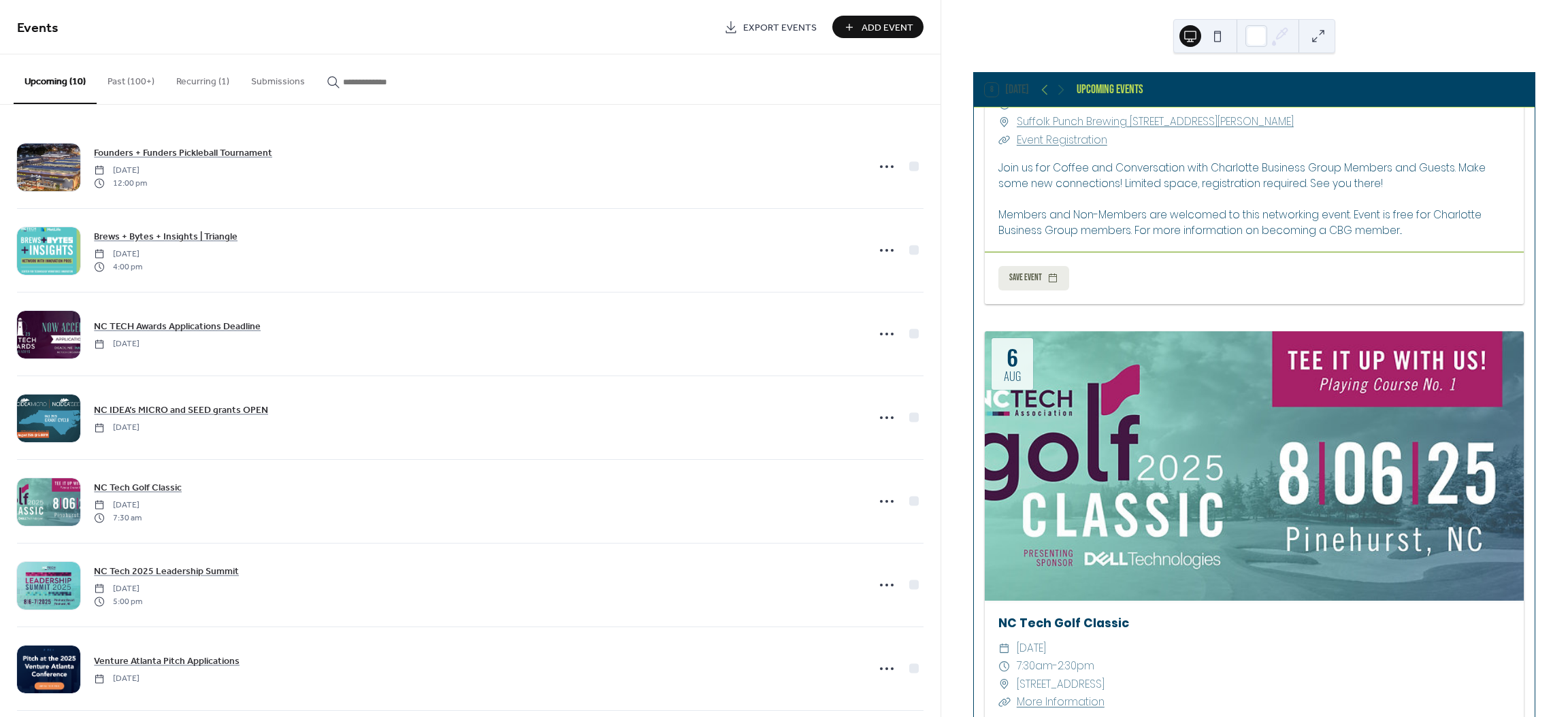 click on "Add Event" at bounding box center [887, 28] 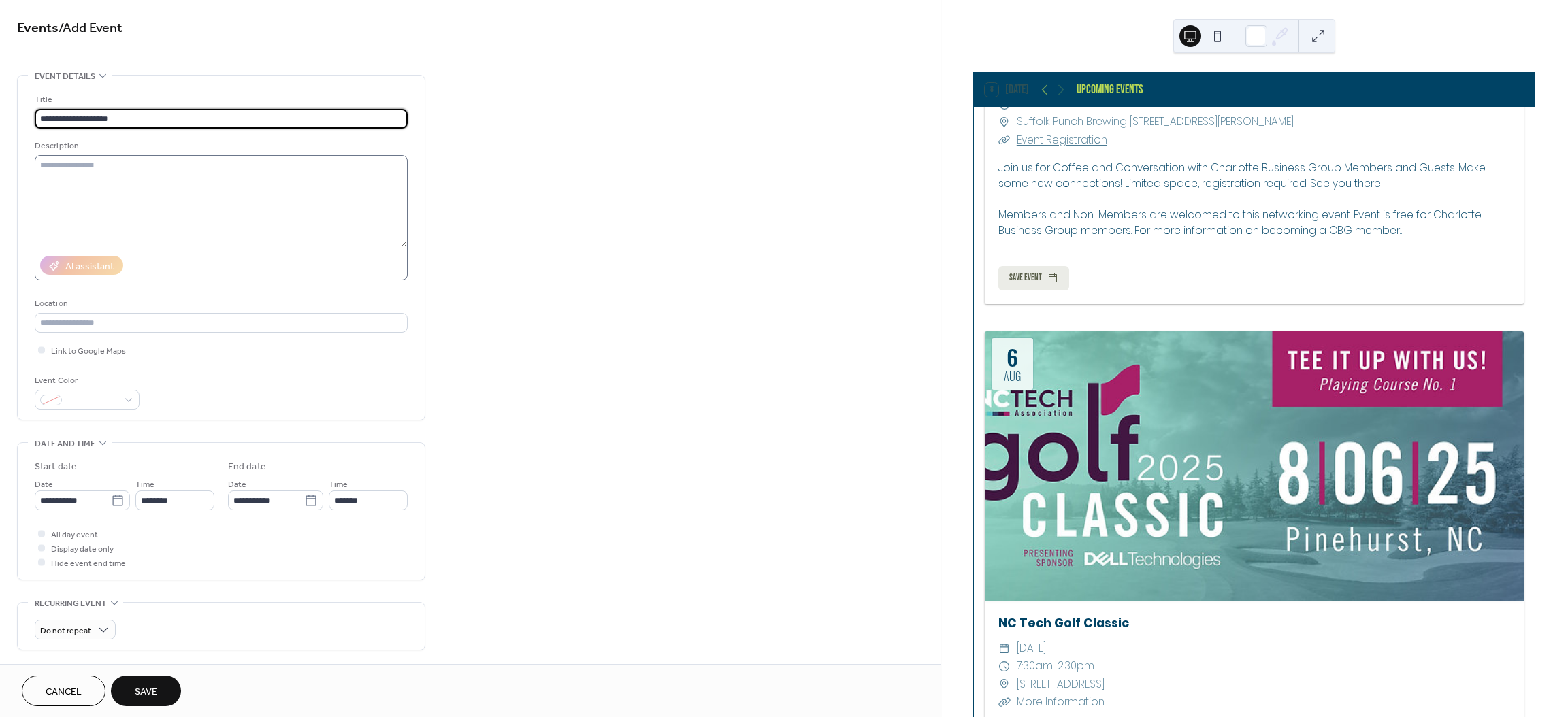 type on "**********" 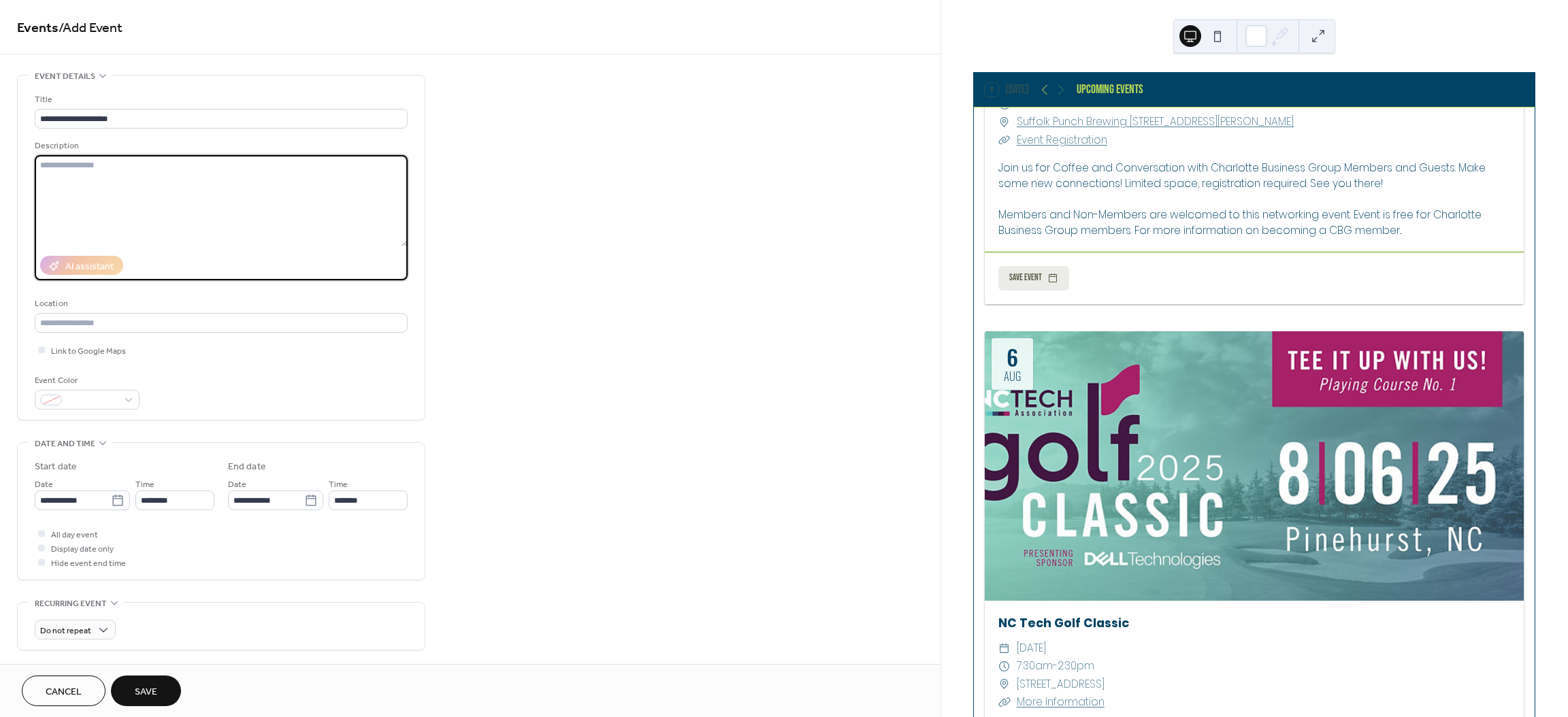 click at bounding box center [221, 201] 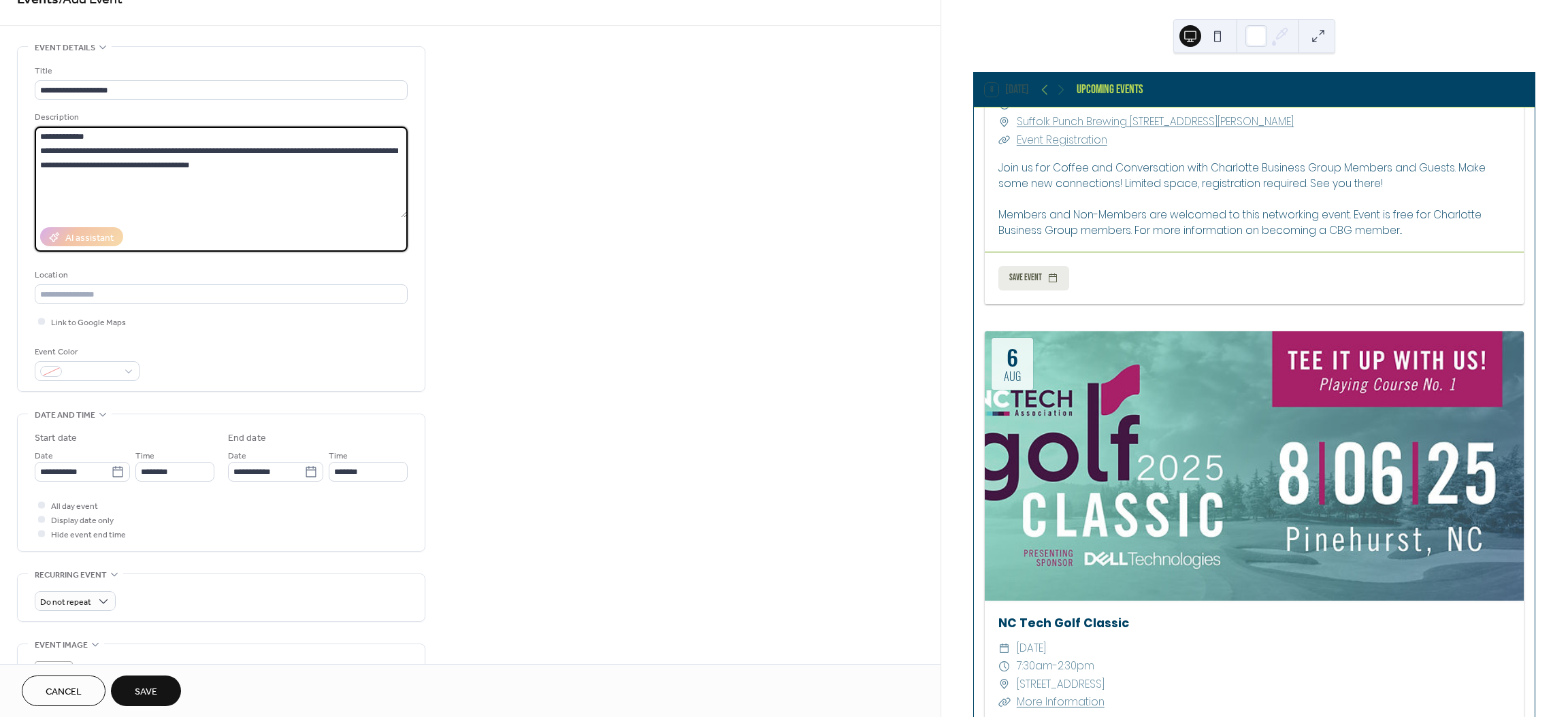 scroll, scrollTop: 30, scrollLeft: 0, axis: vertical 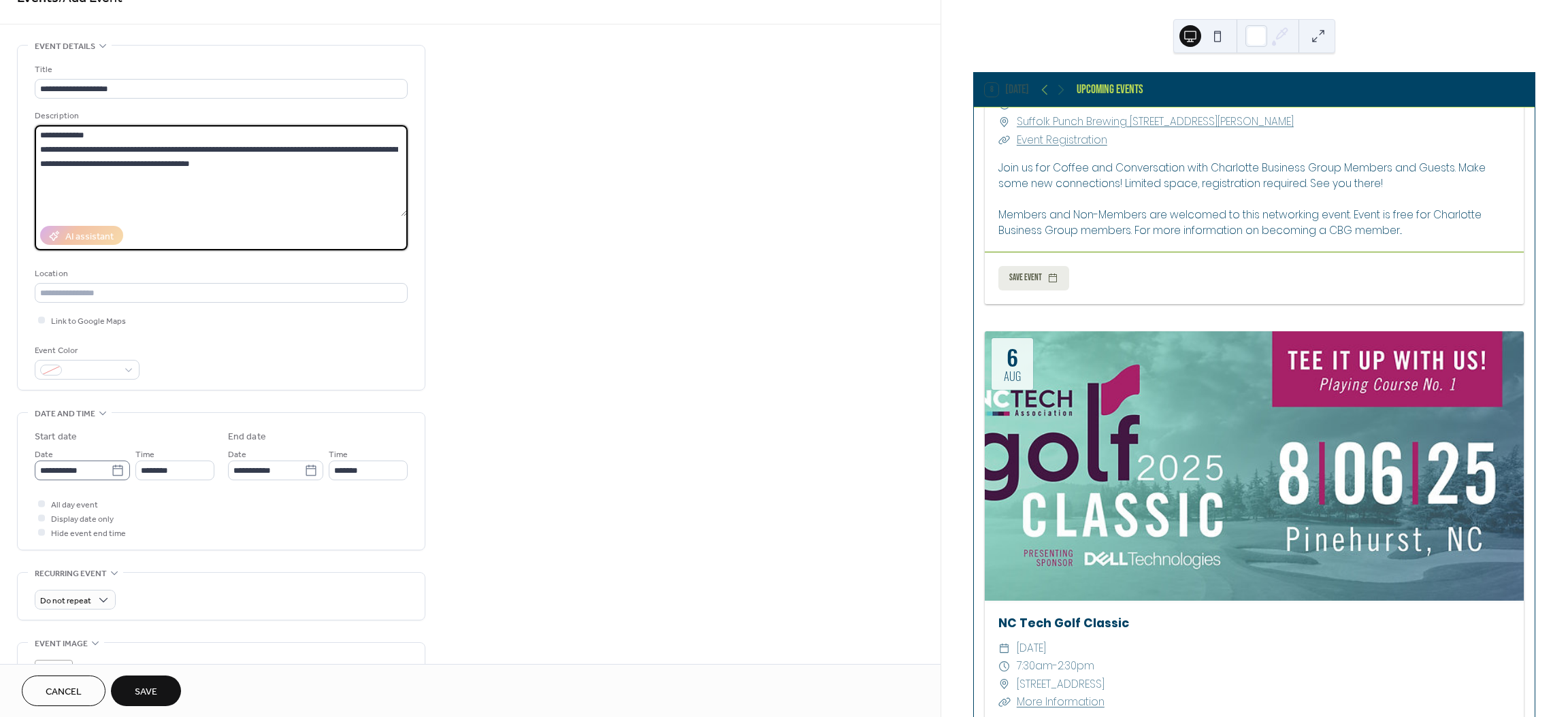 type on "**********" 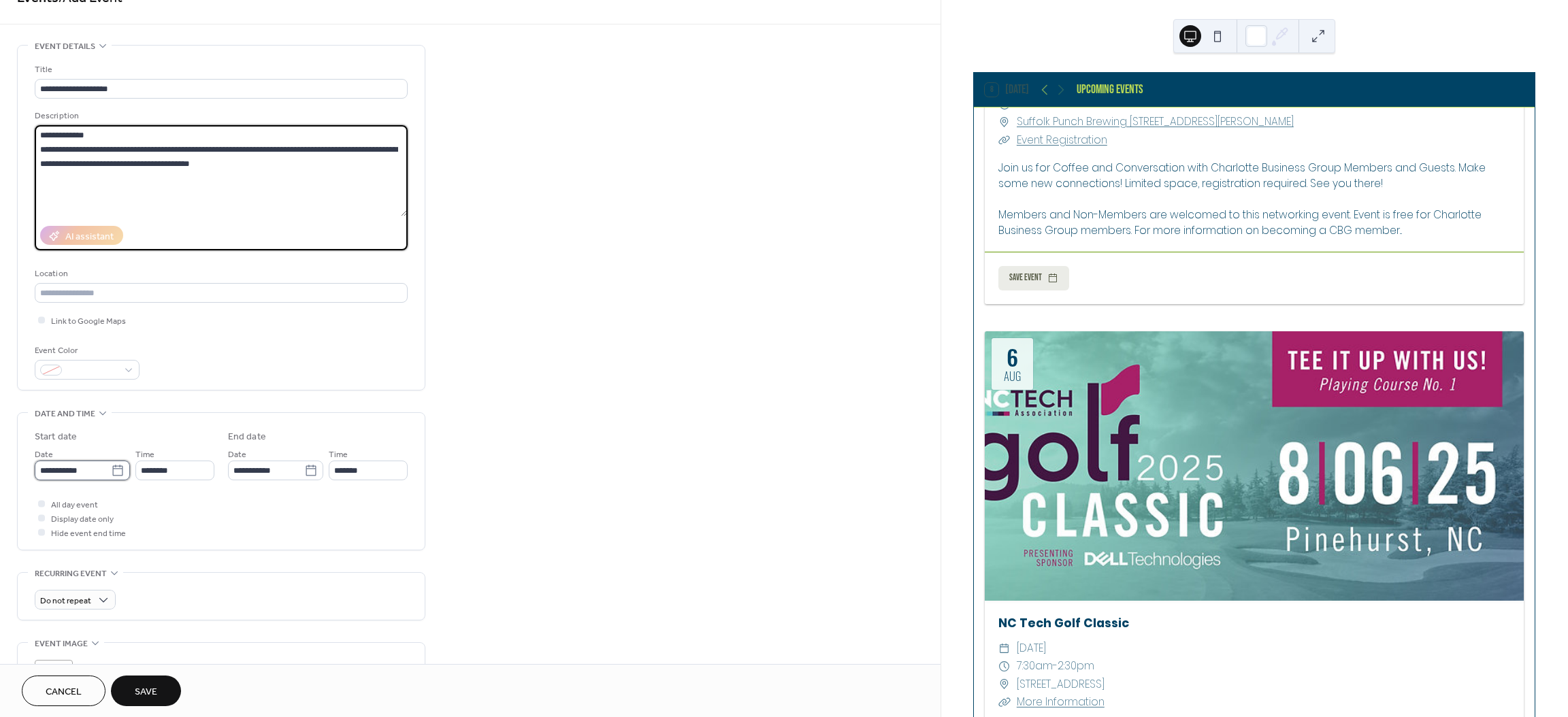 click on "**********" at bounding box center (73, 470) 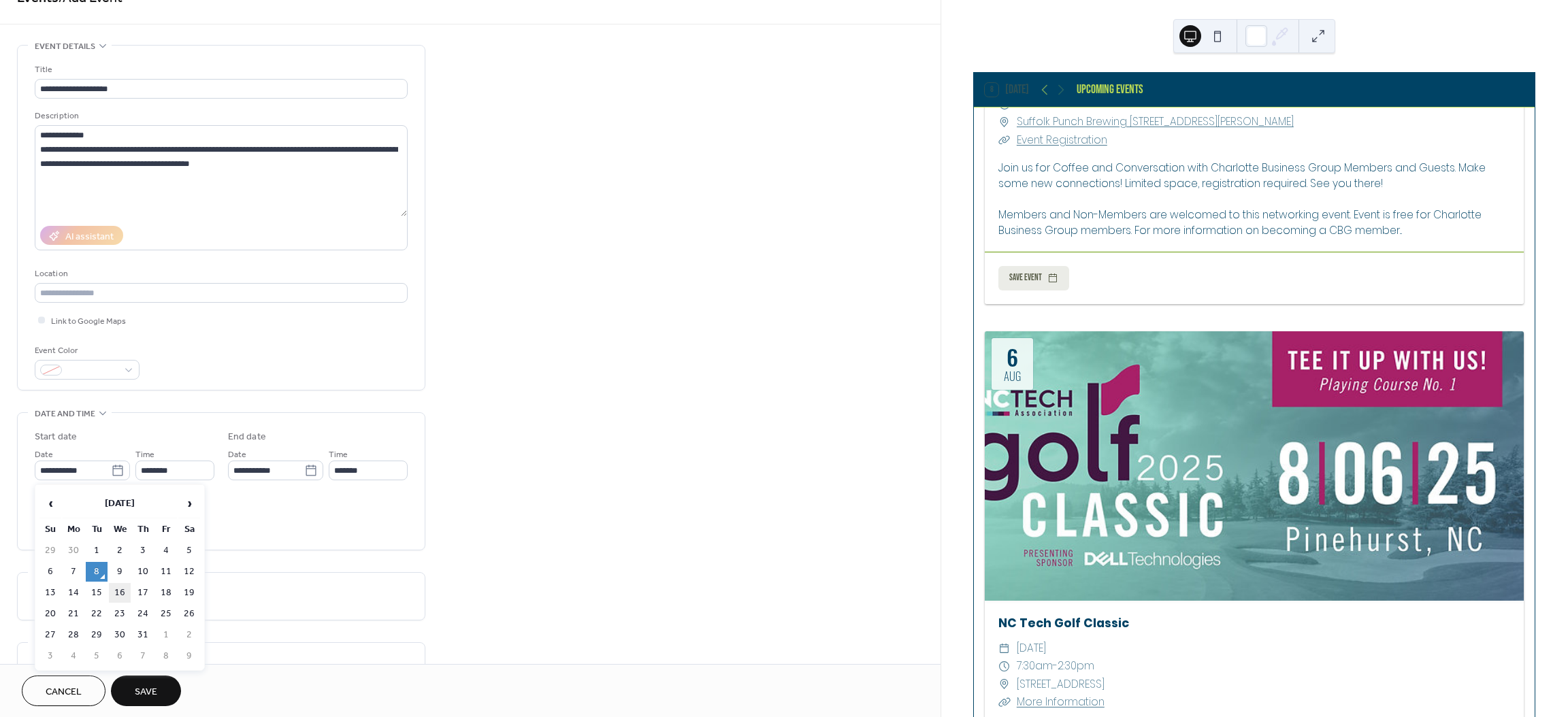 click on "16" at bounding box center (120, 593) 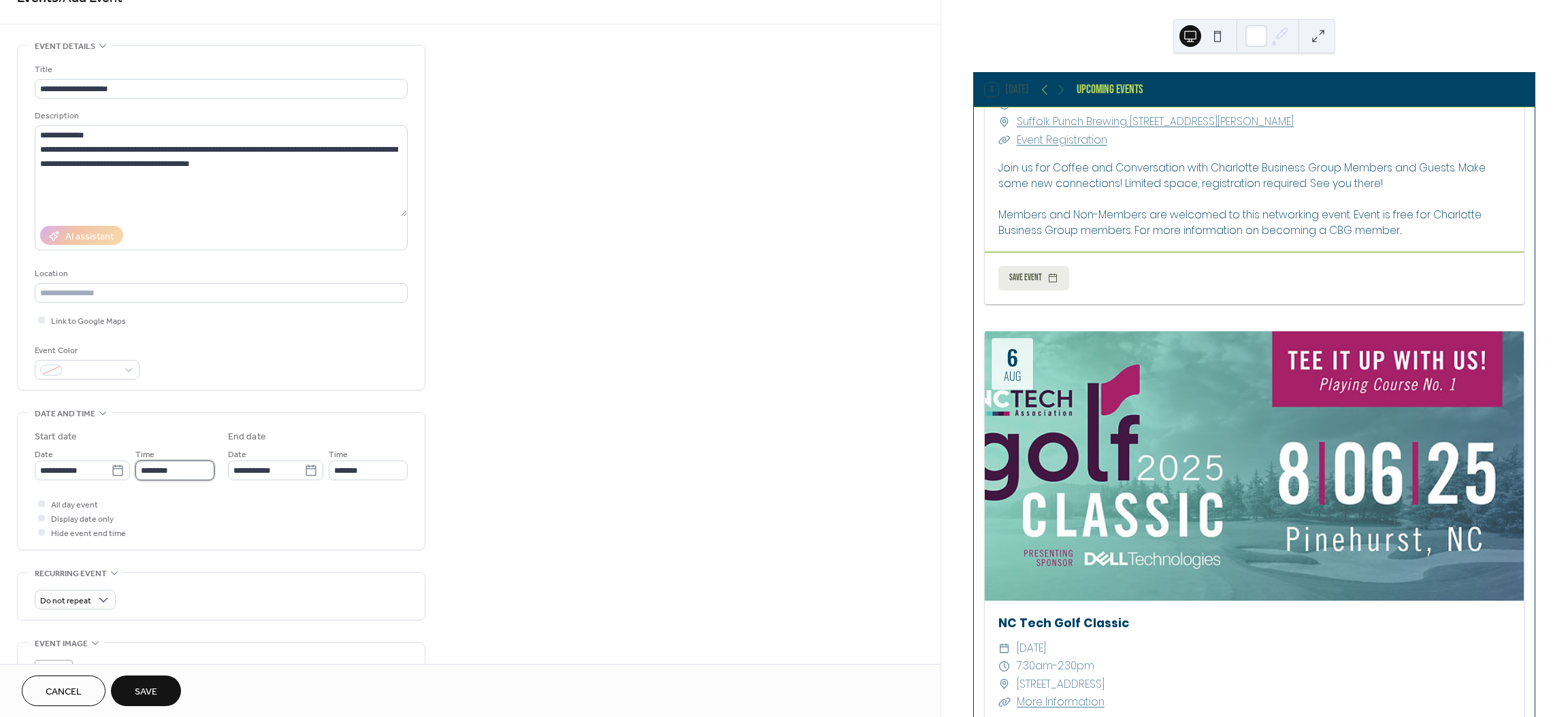click on "********" at bounding box center [175, 470] 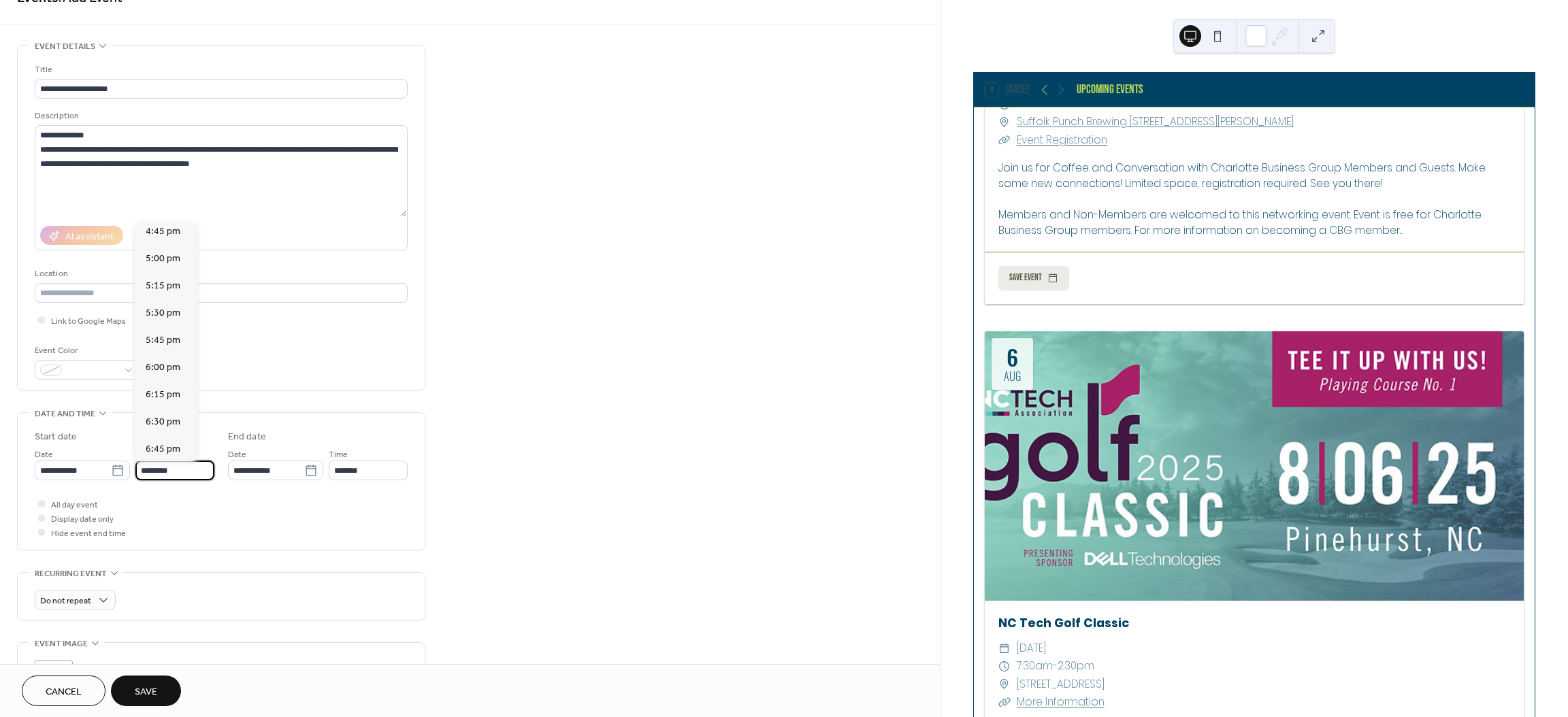 scroll, scrollTop: 1834, scrollLeft: 0, axis: vertical 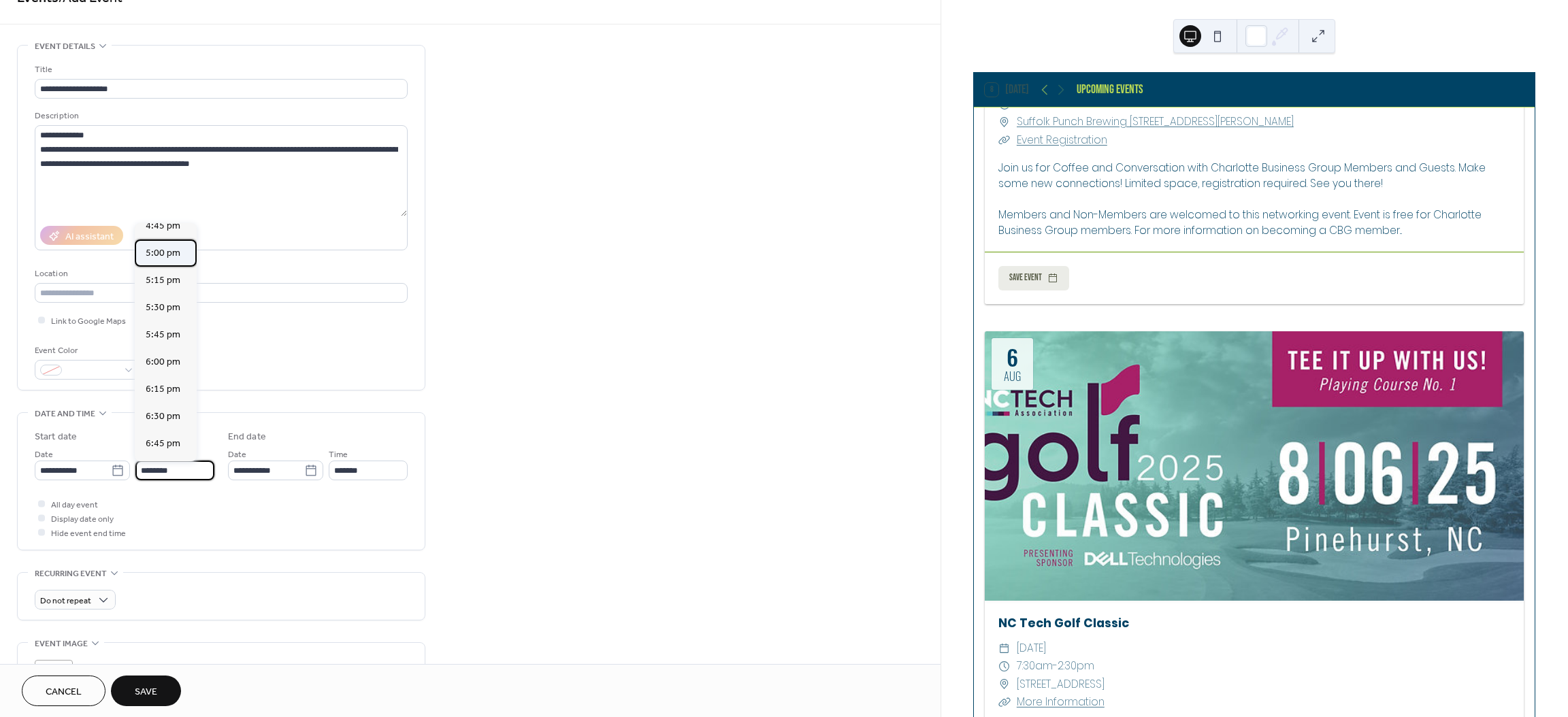 click on "5:00 pm" at bounding box center (163, 253) 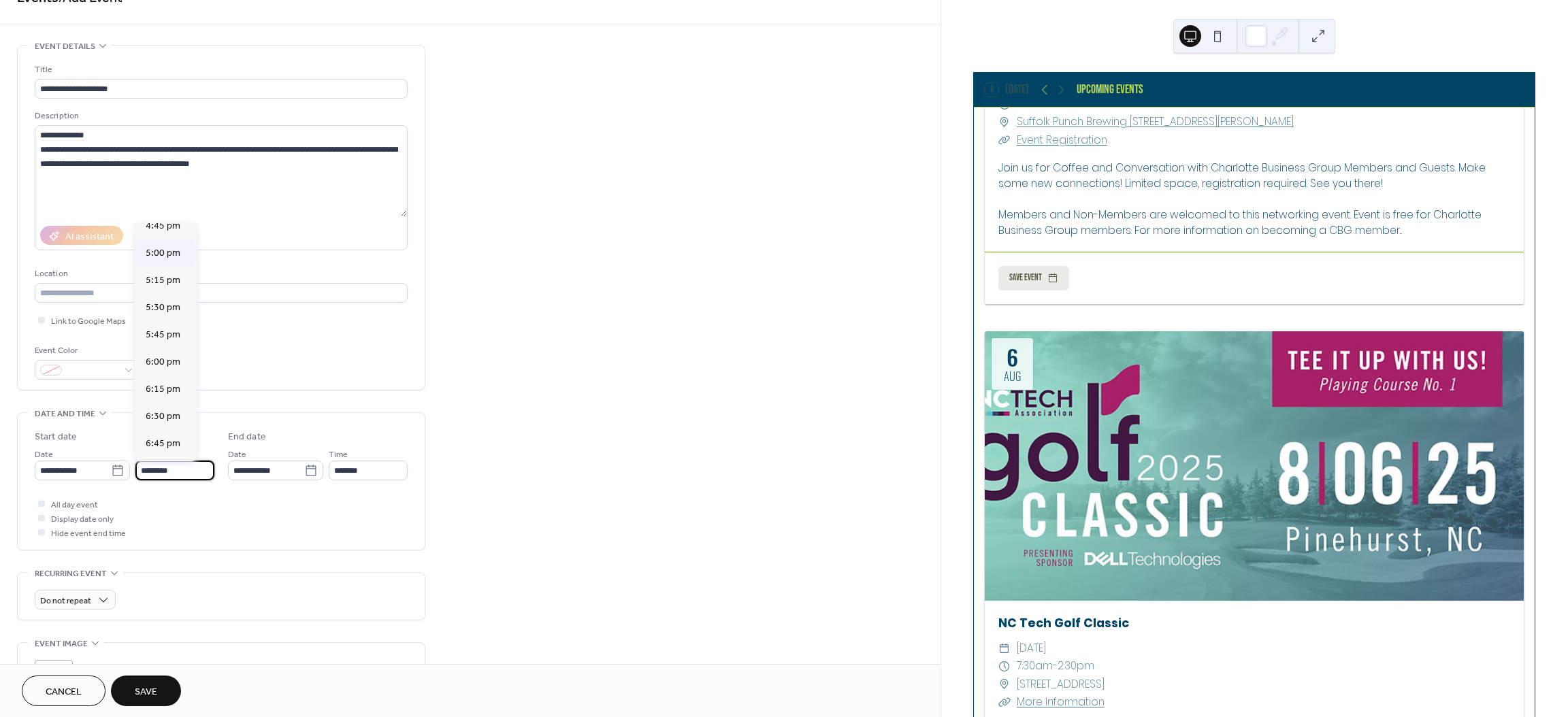 type on "*******" 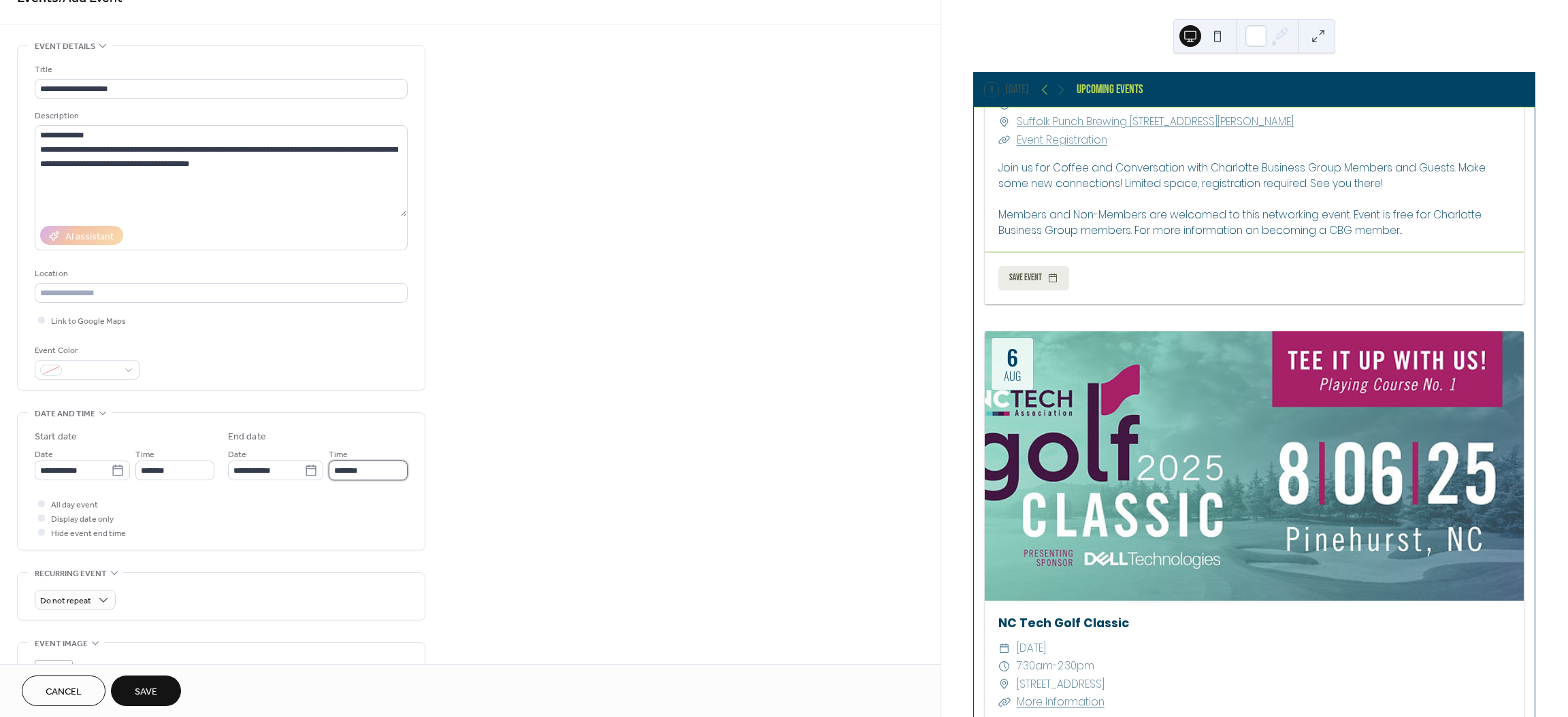 click on "*******" at bounding box center (368, 470) 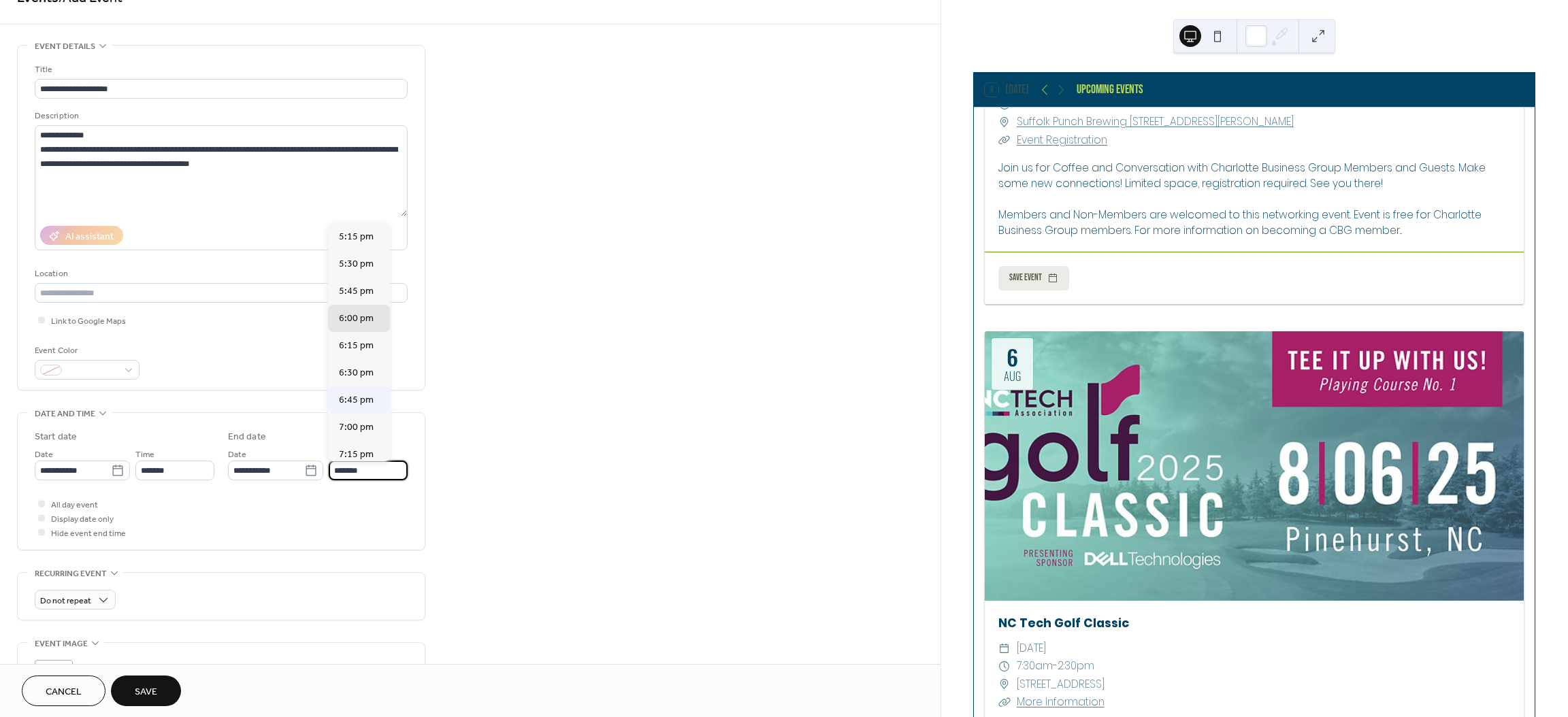 scroll, scrollTop: 171, scrollLeft: 0, axis: vertical 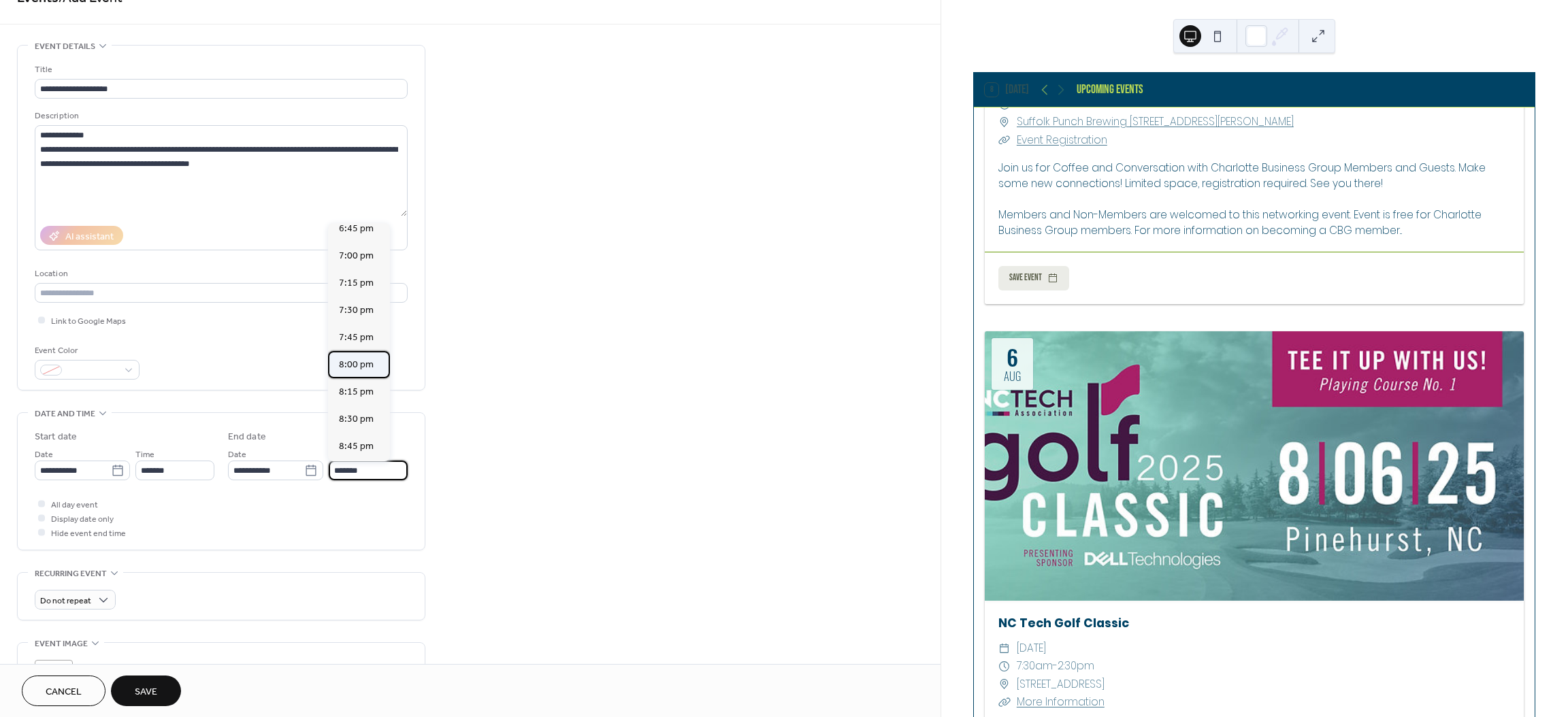 click on "8:00 pm" at bounding box center [356, 365] 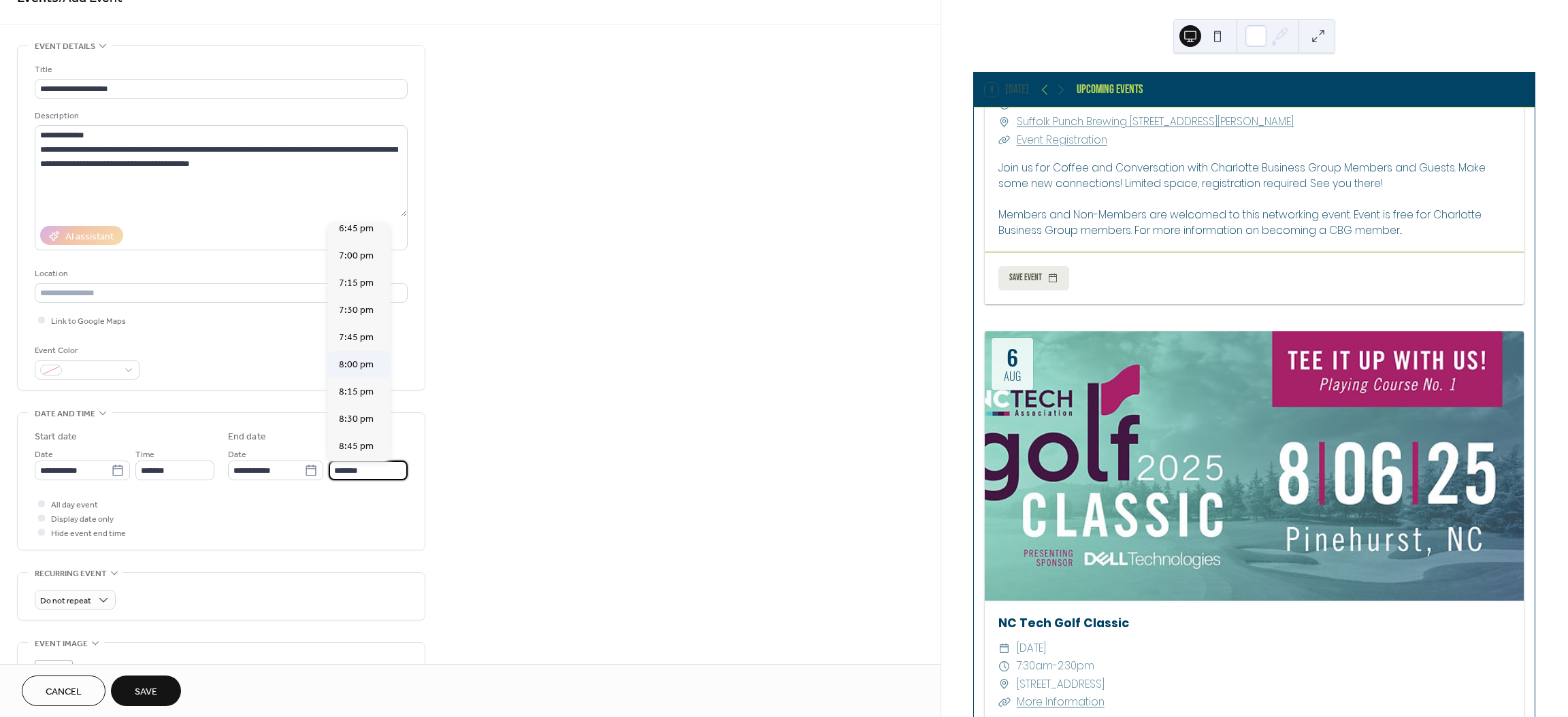 type on "*******" 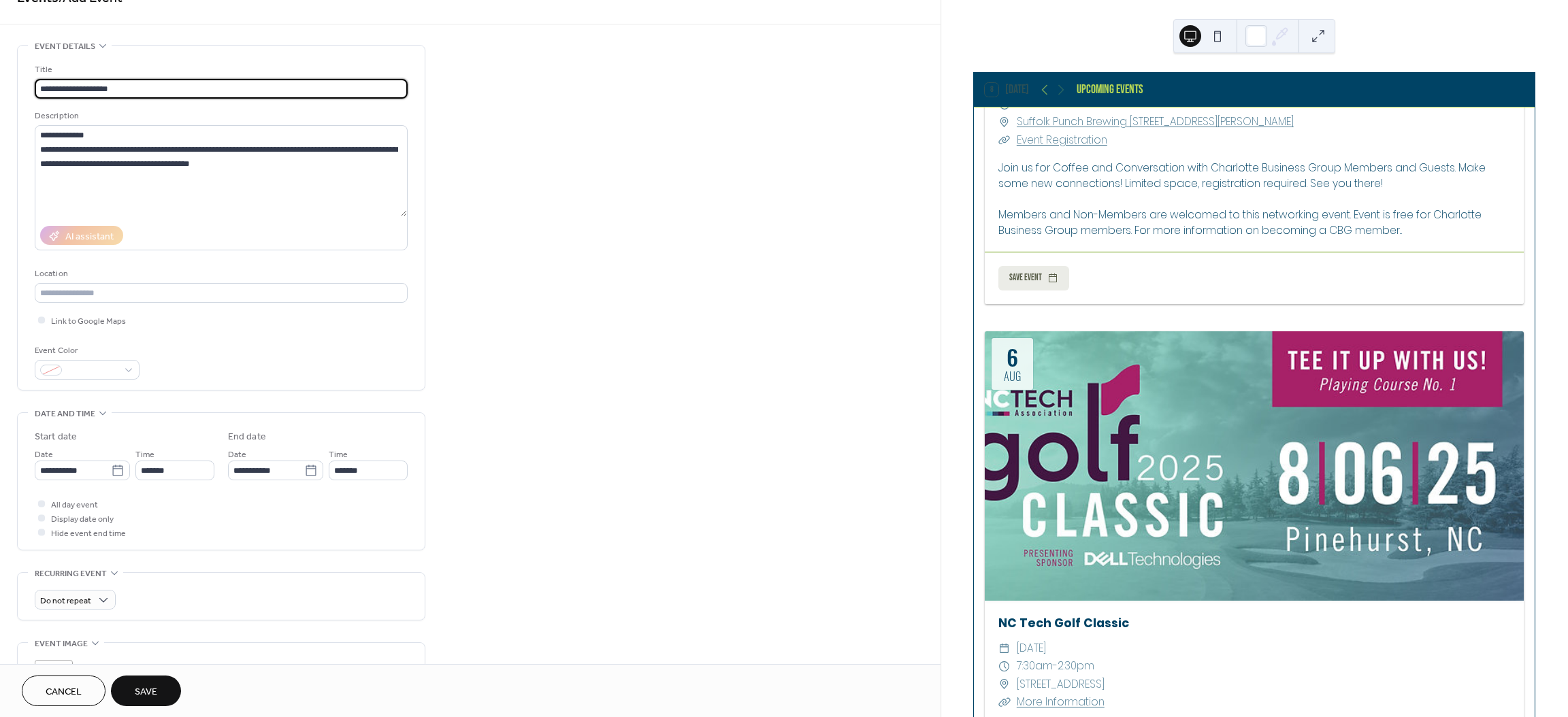 drag, startPoint x: 148, startPoint y: 84, endPoint x: 7, endPoint y: 84, distance: 141 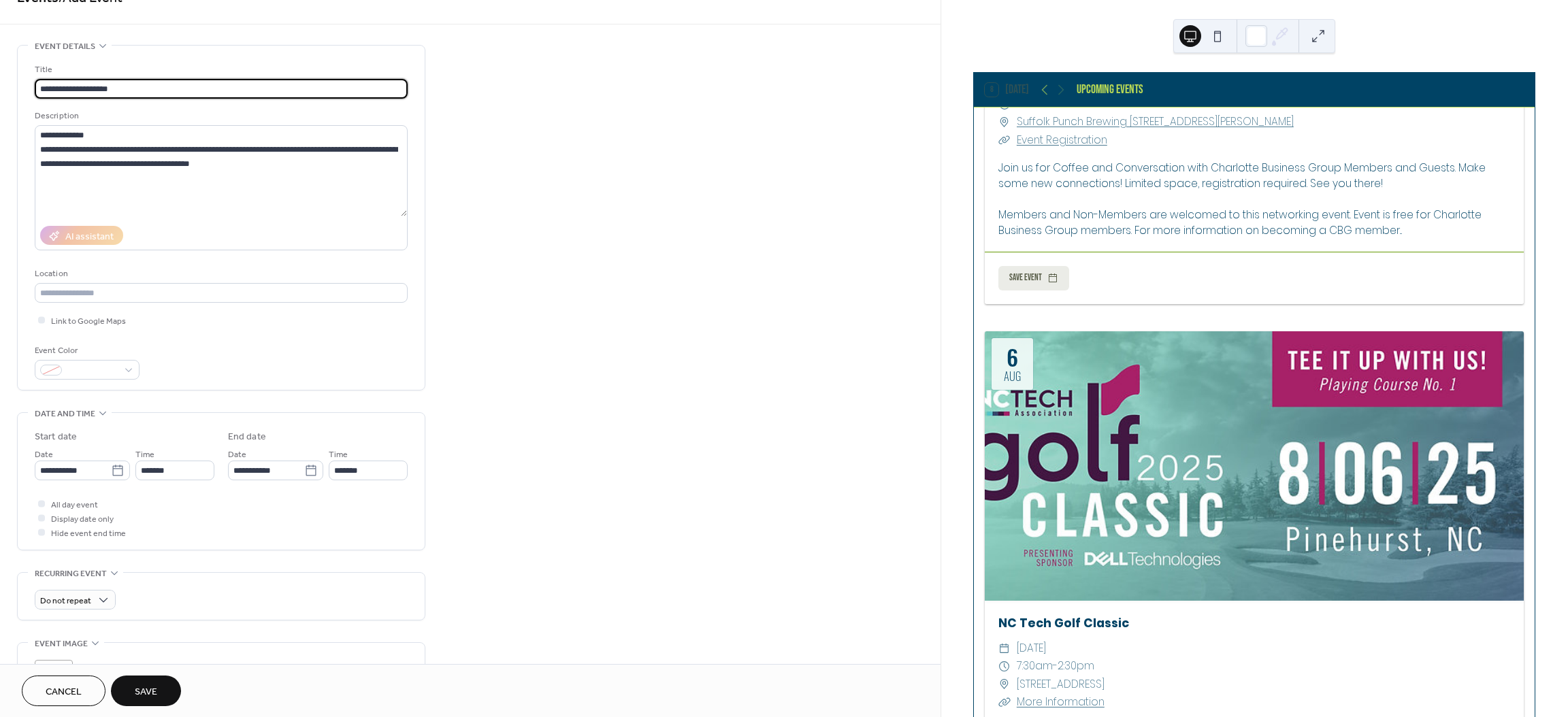 click on "**********" at bounding box center [470, 541] 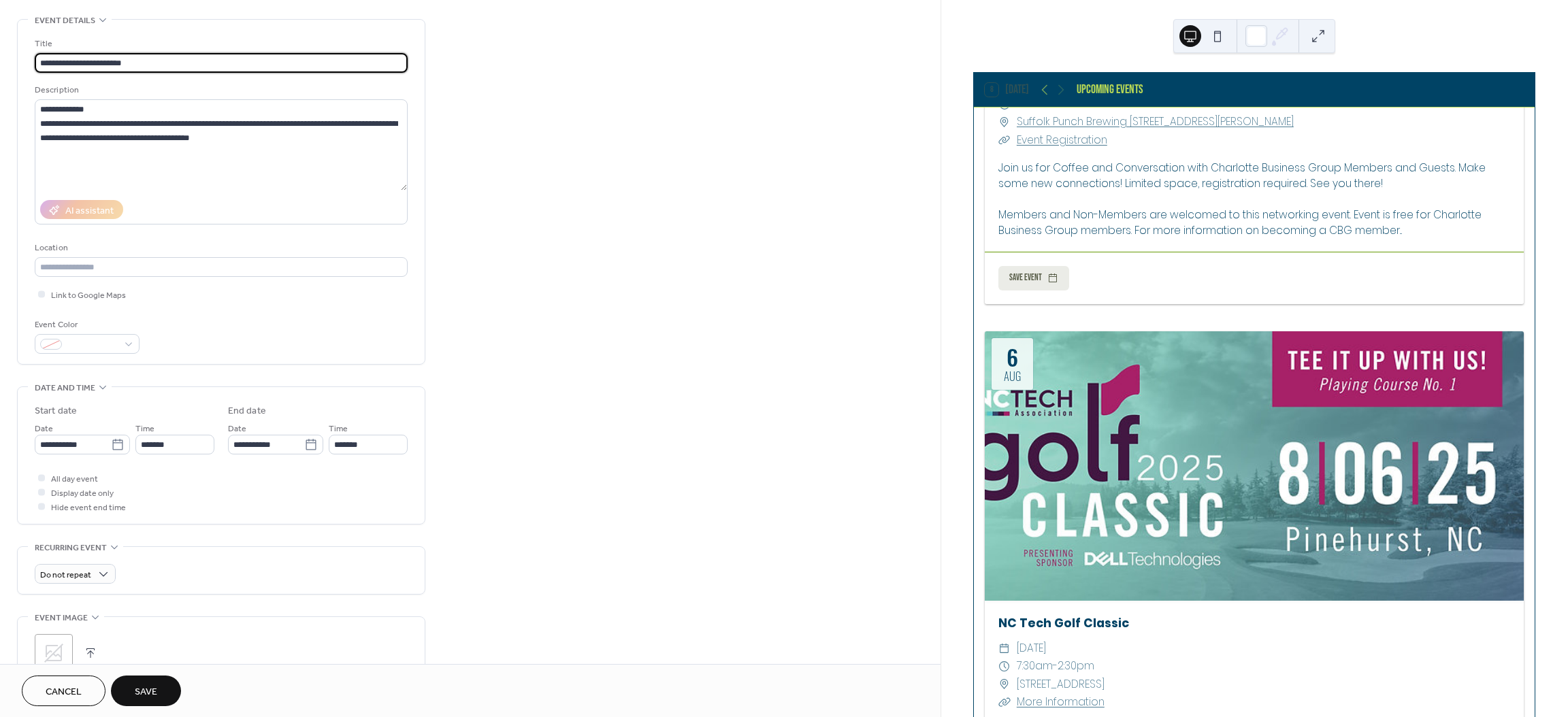 scroll, scrollTop: 57, scrollLeft: 0, axis: vertical 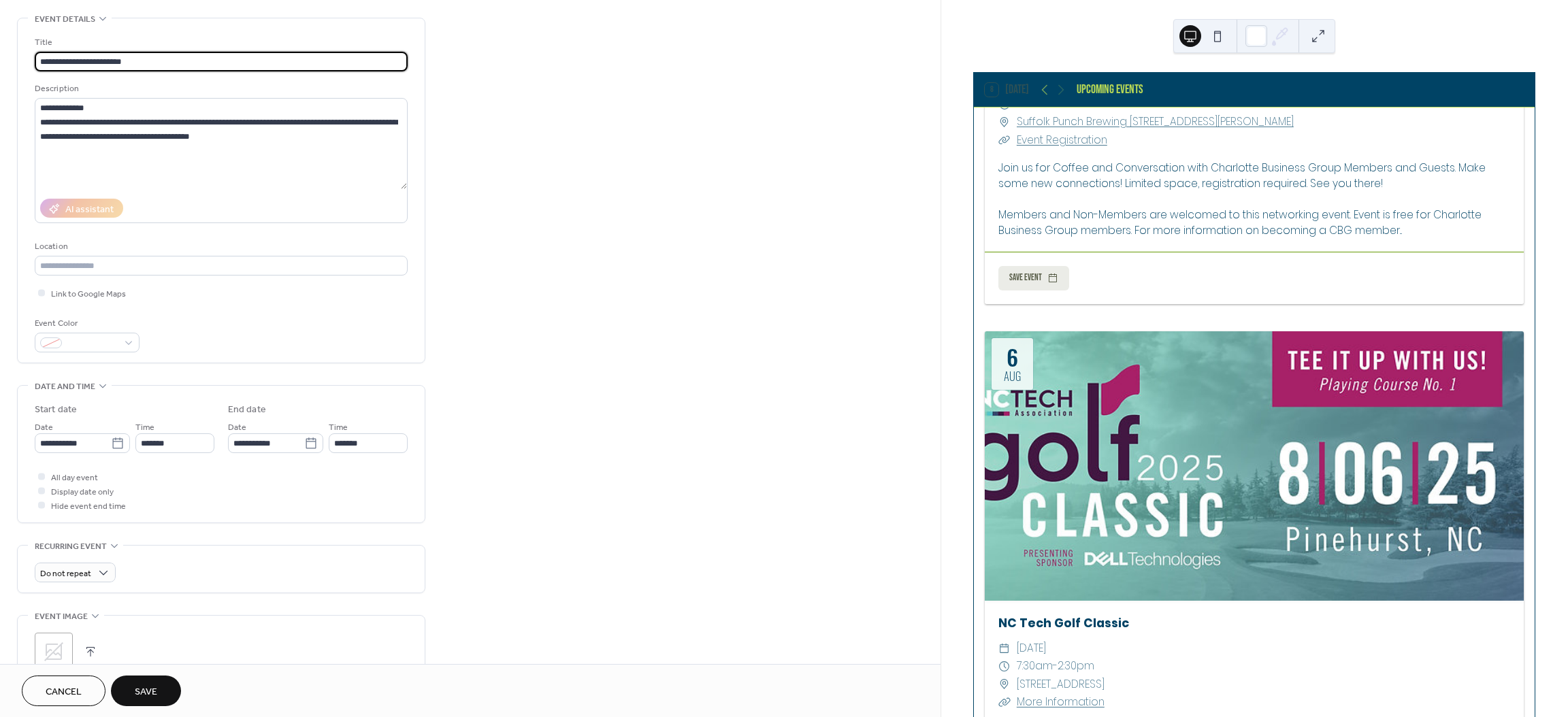 type on "**********" 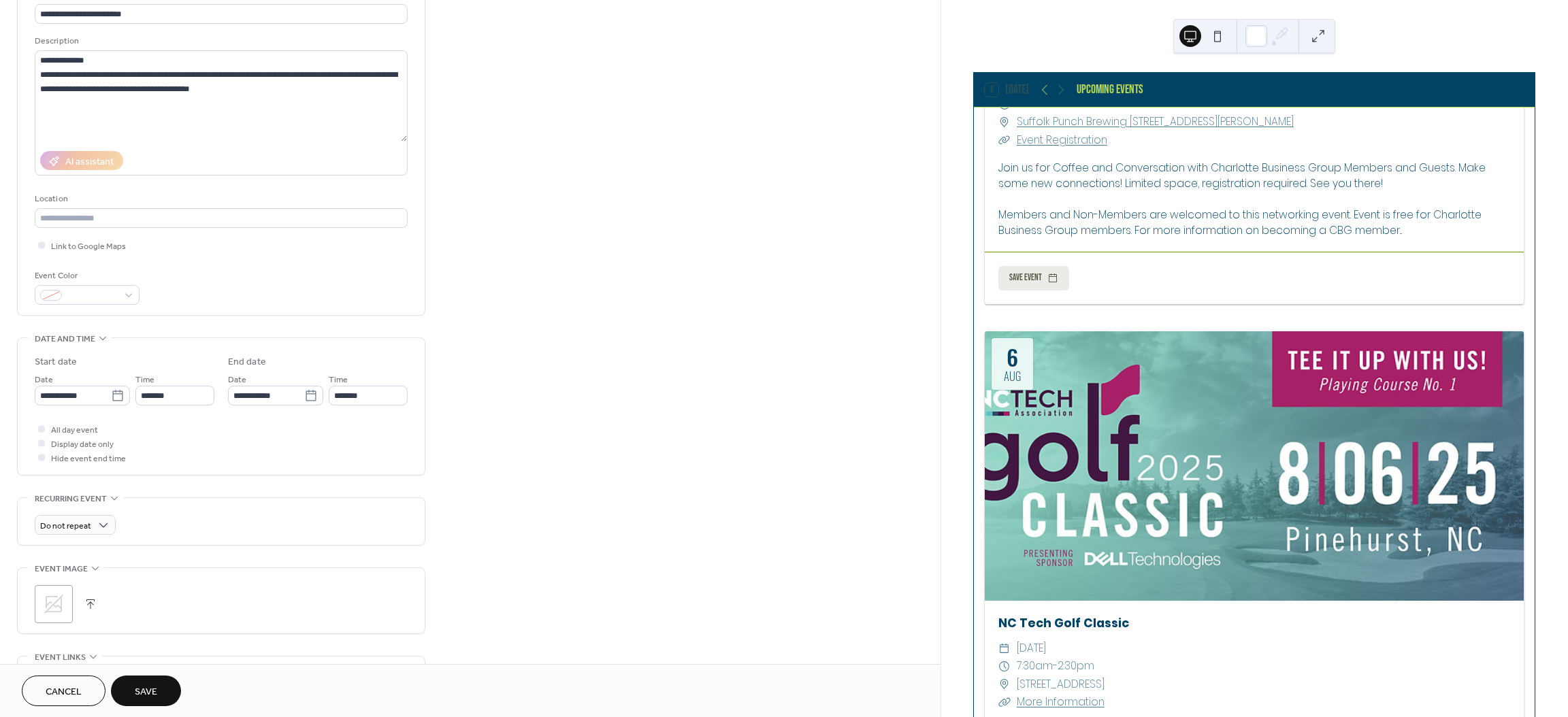 scroll, scrollTop: 118, scrollLeft: 0, axis: vertical 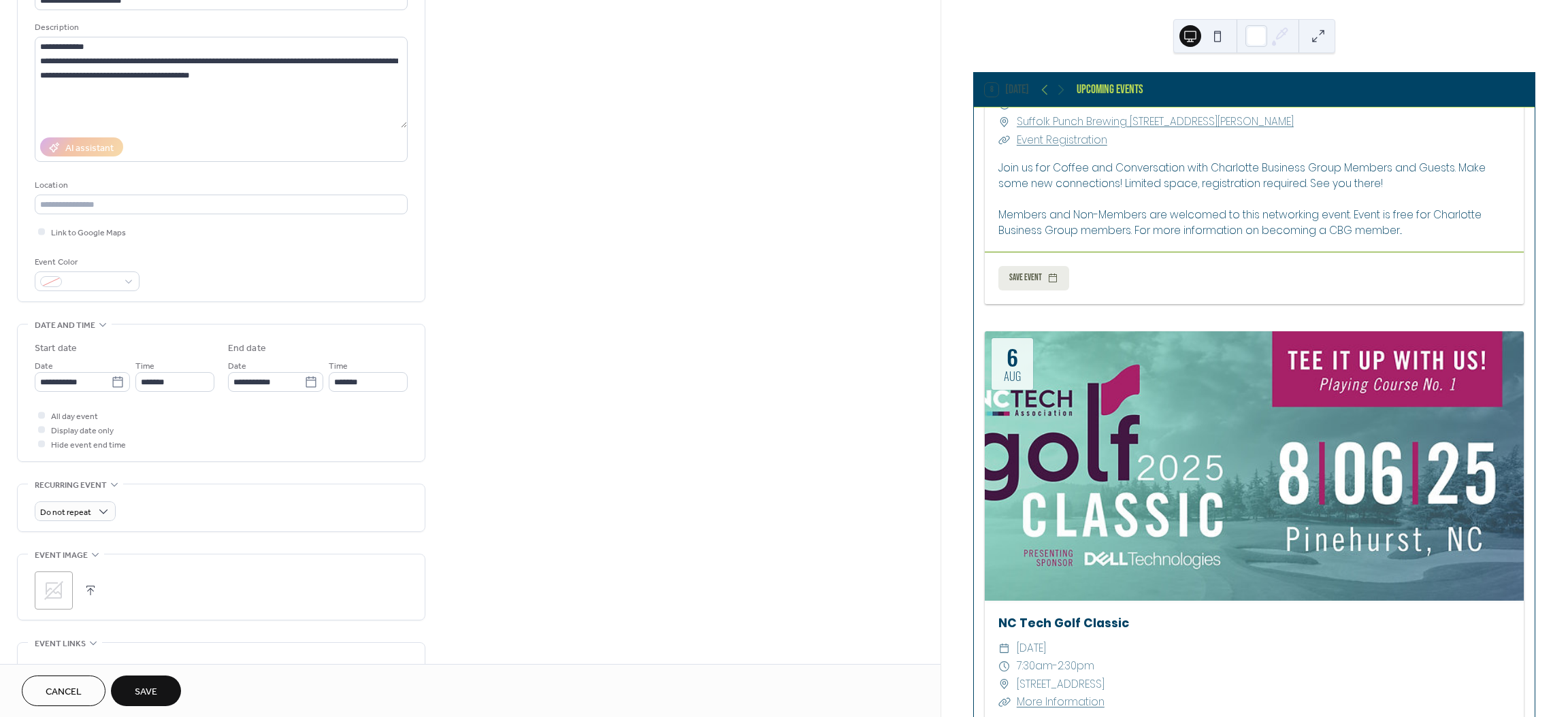 click on "Link to Google Maps" at bounding box center [221, 231] 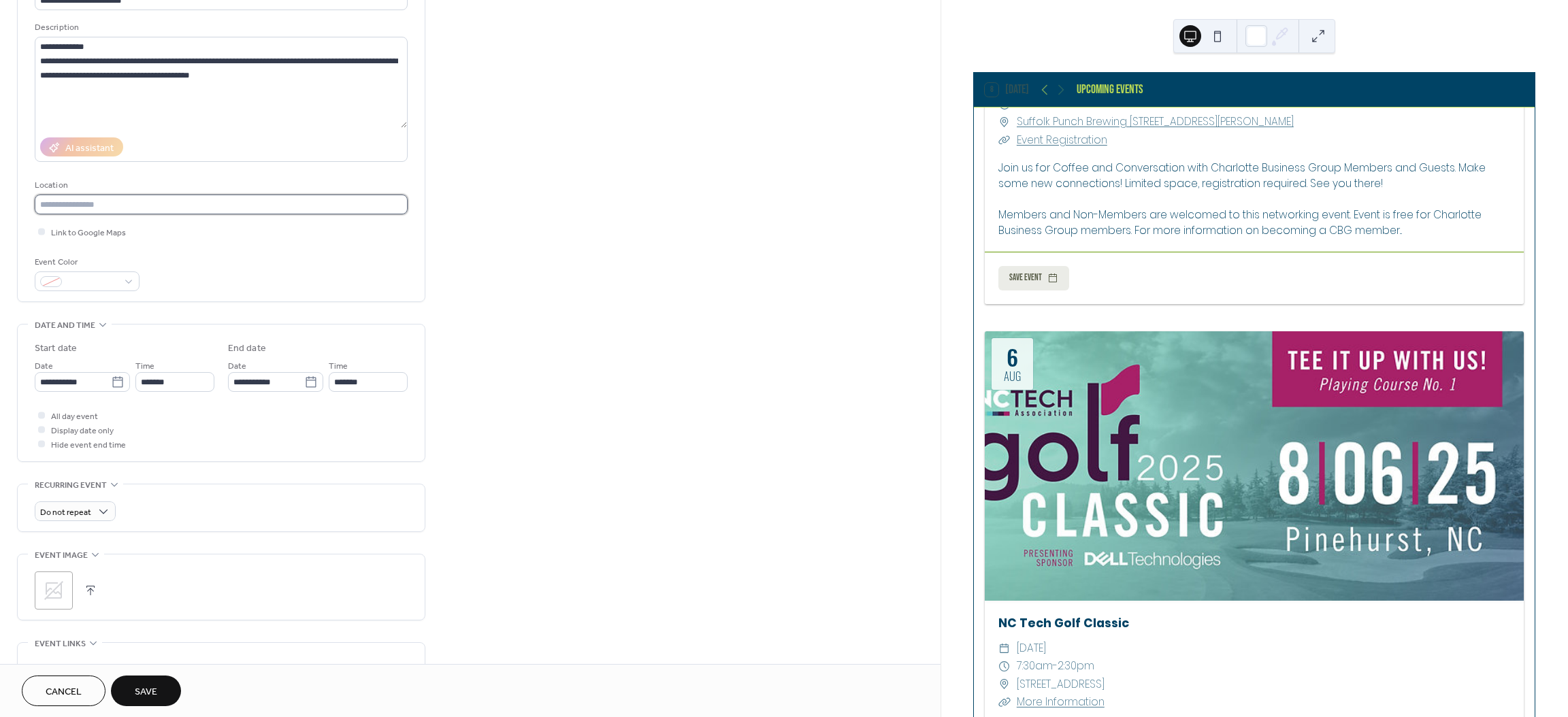 click at bounding box center (221, 204) 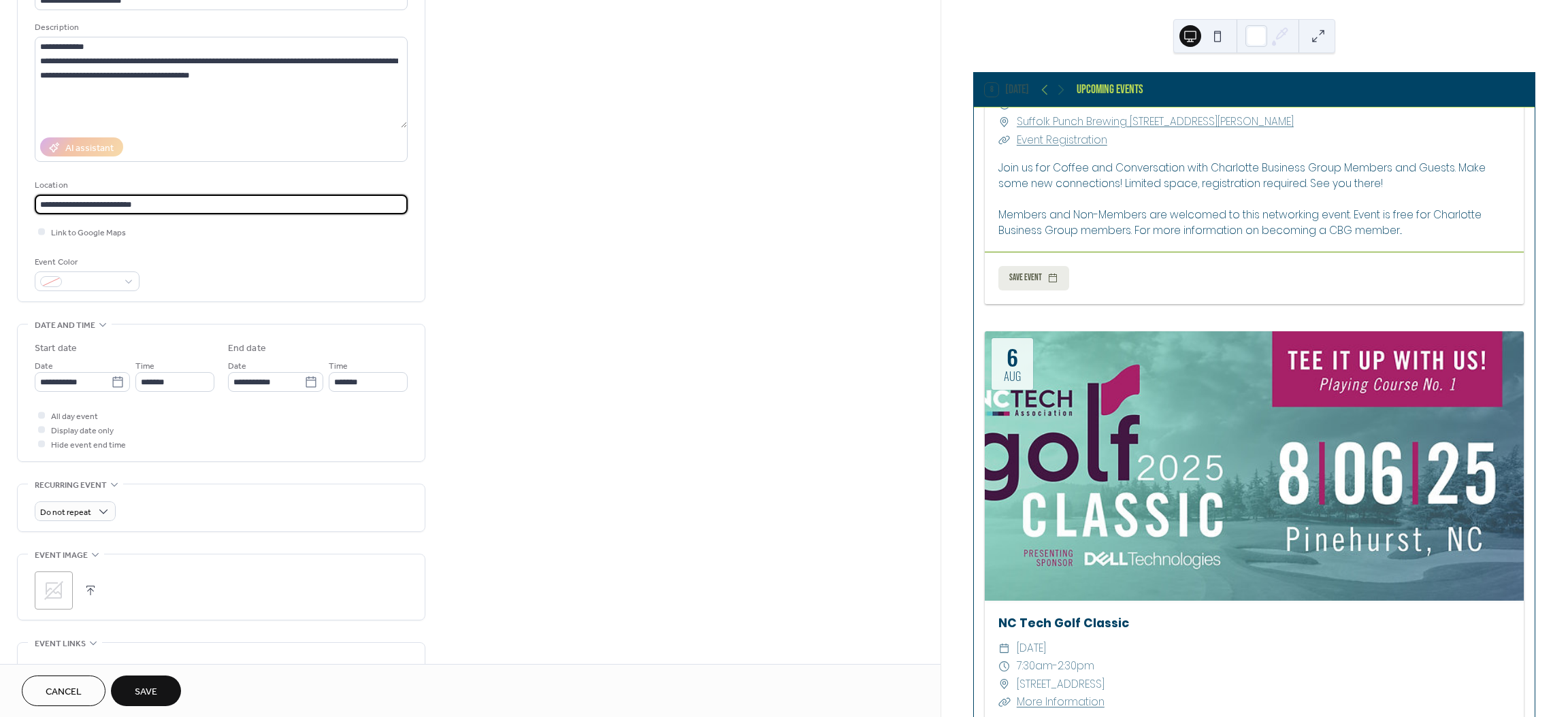 type on "**********" 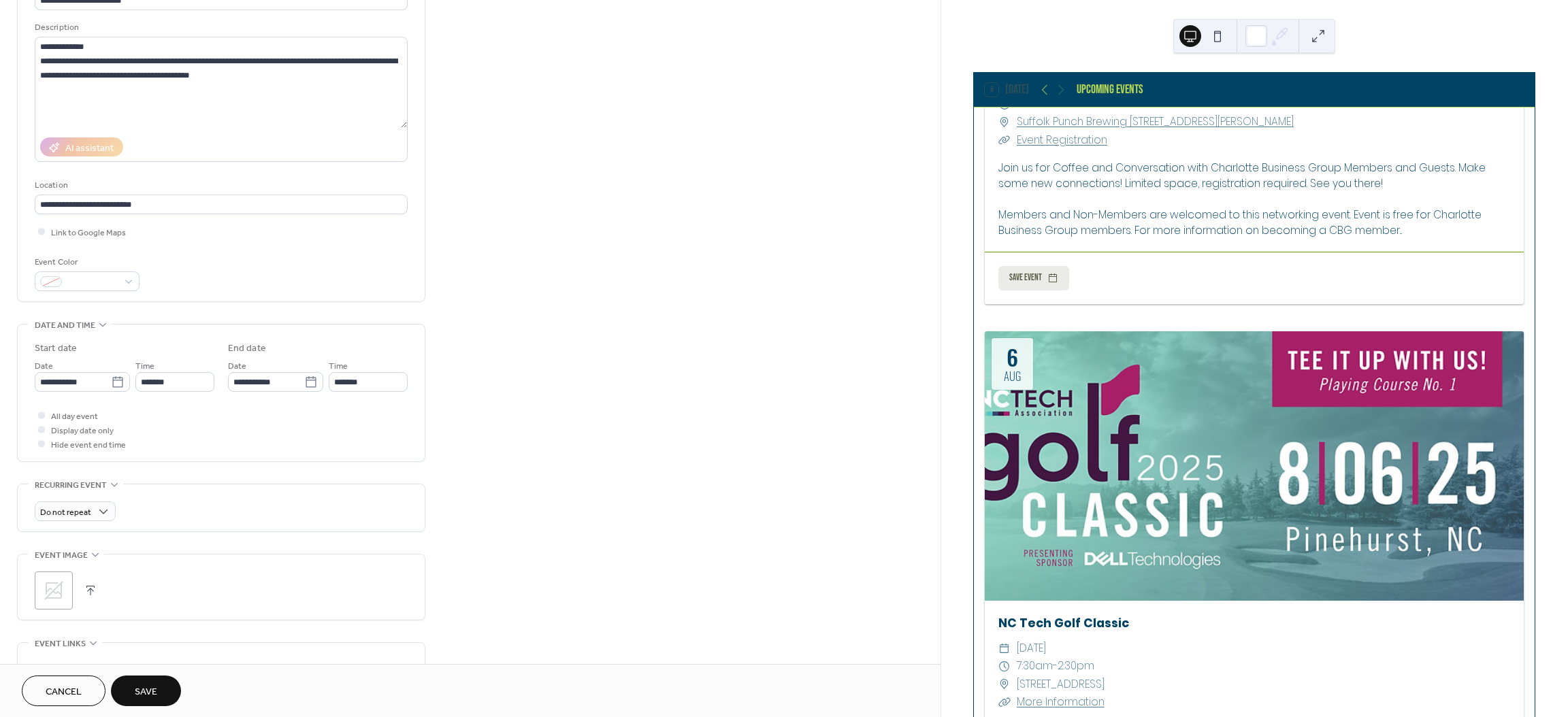 click on "Event Color" at bounding box center (221, 273) 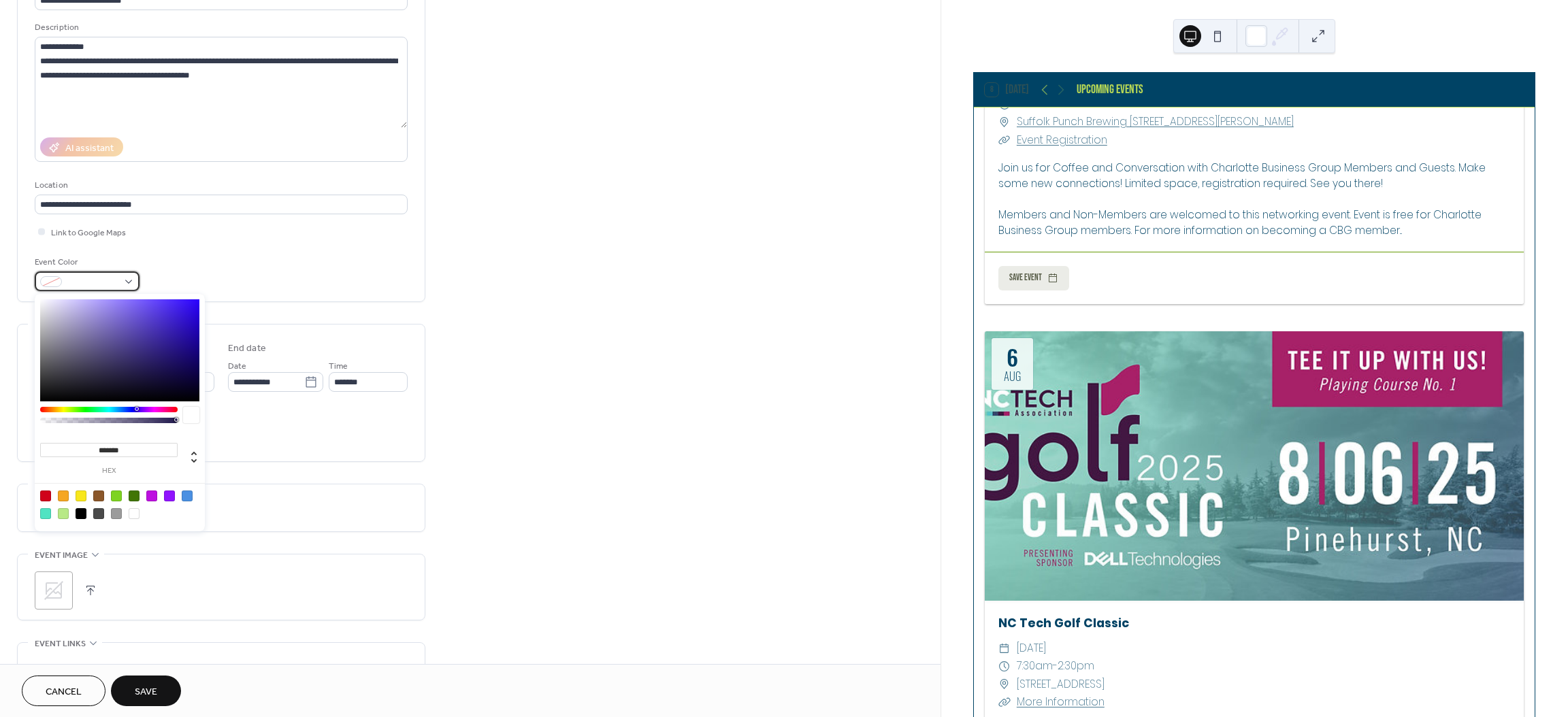 click at bounding box center [93, 282] 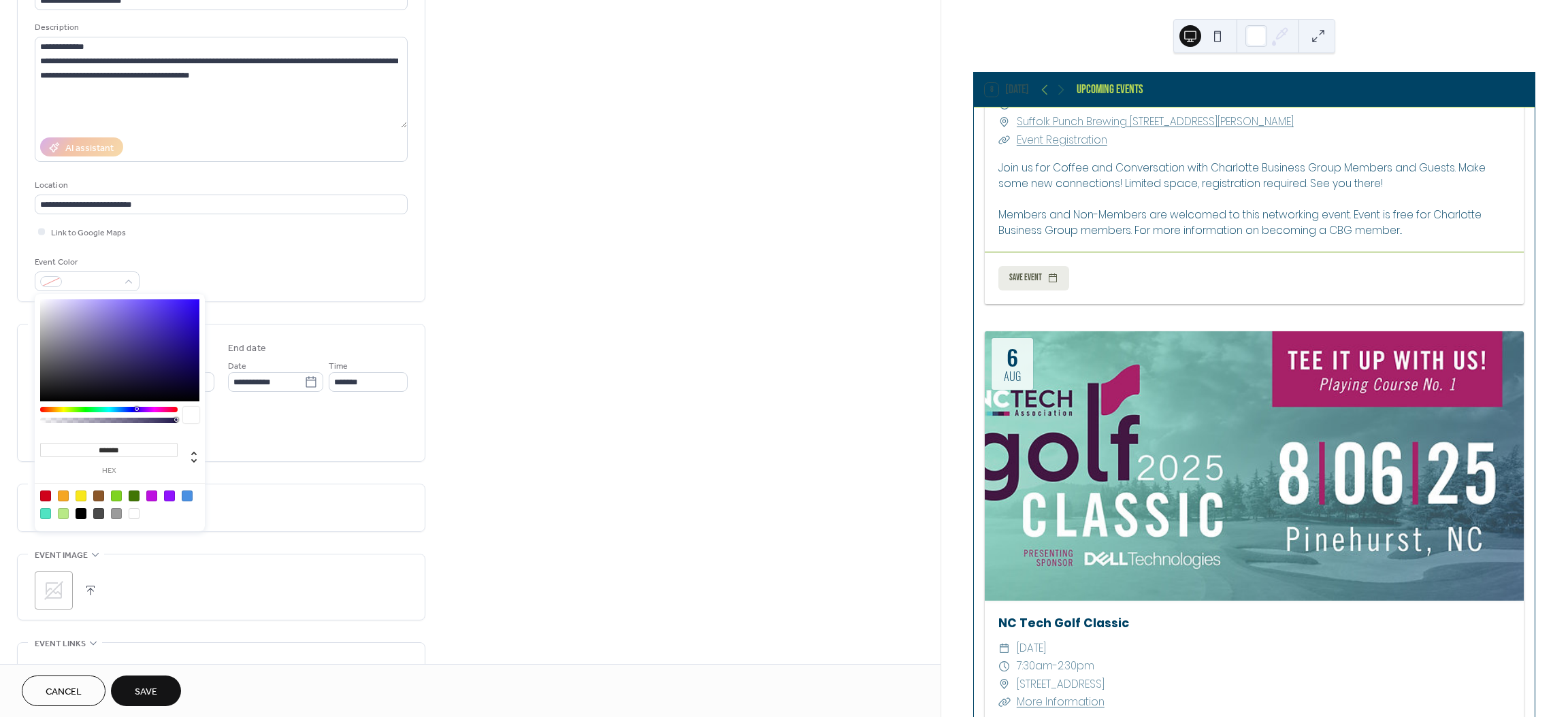 click at bounding box center [187, 496] 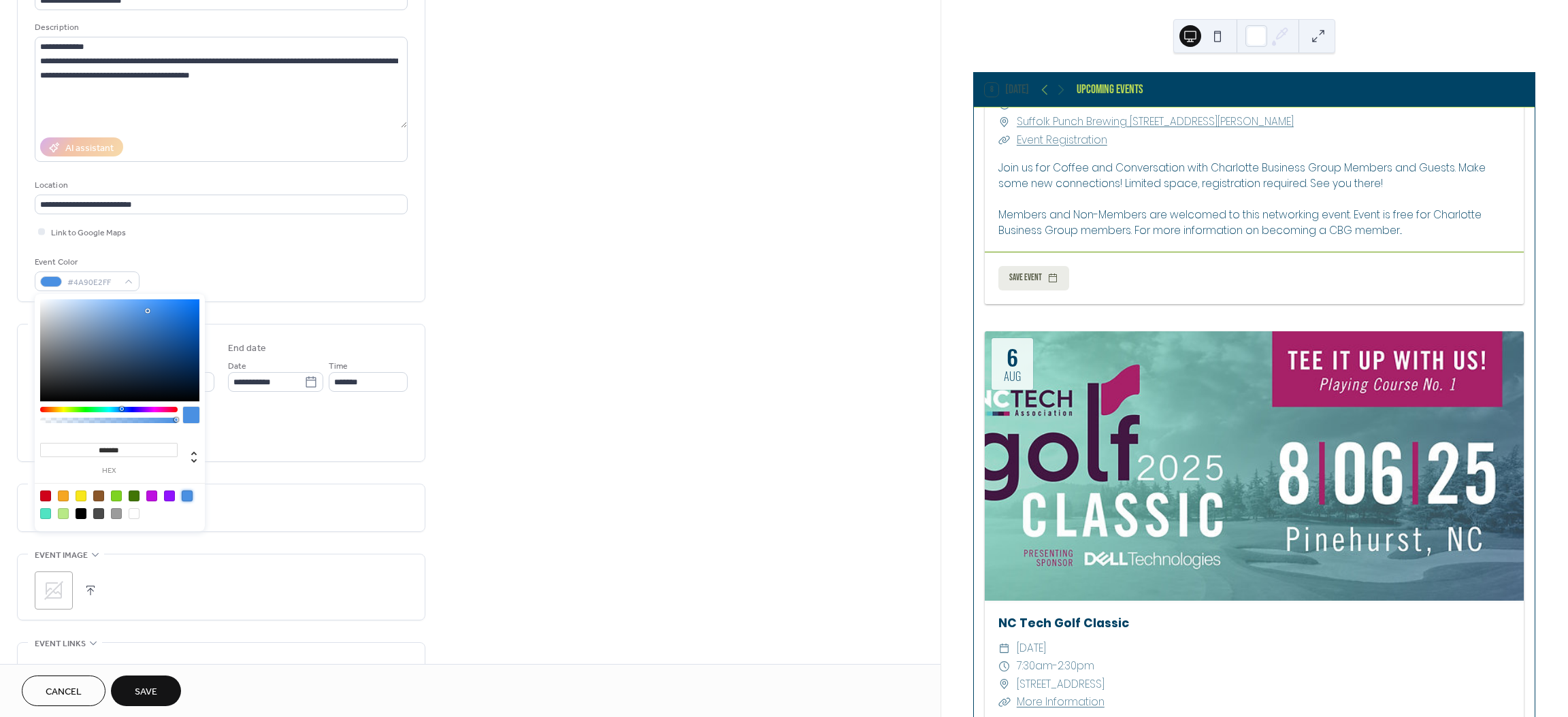 click on "**********" at bounding box center (470, 452) 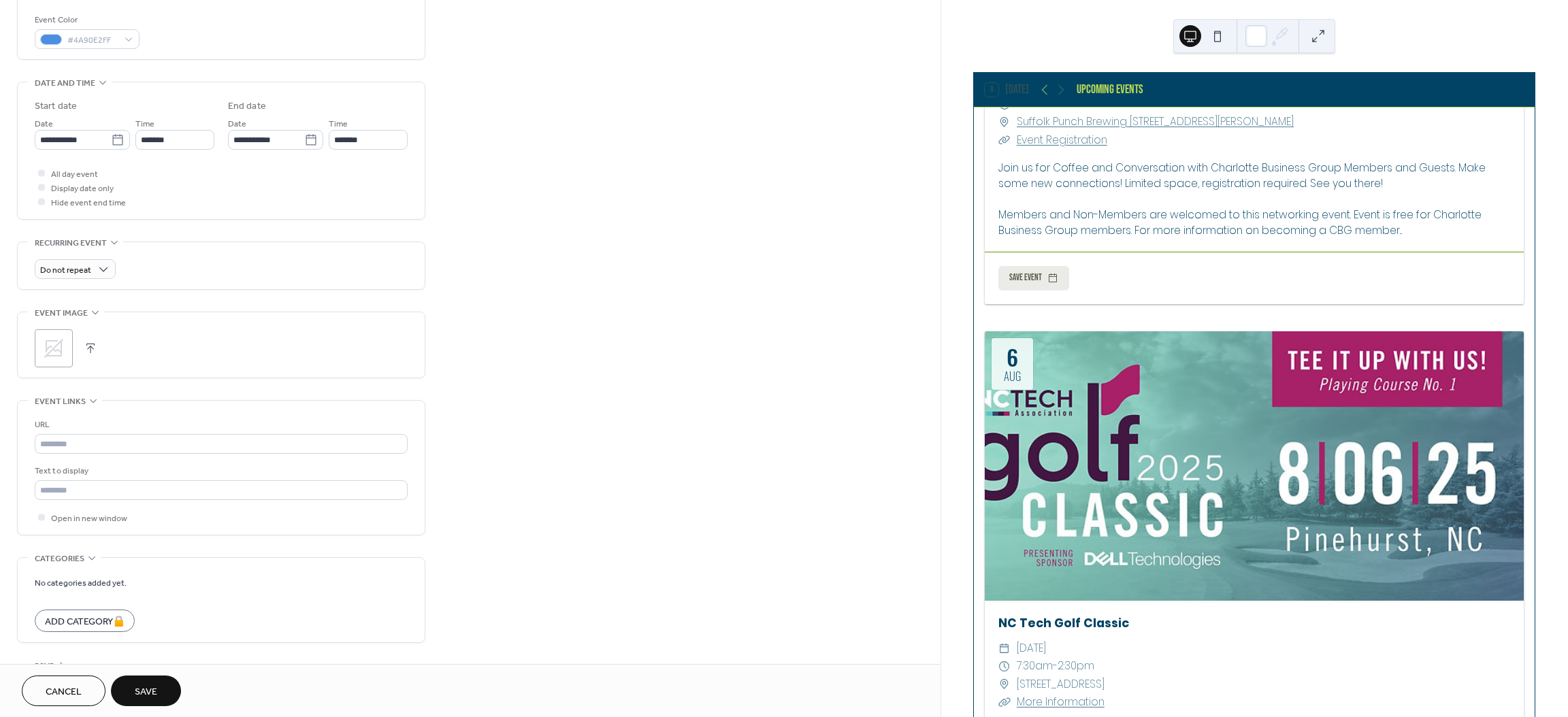 scroll, scrollTop: 407, scrollLeft: 0, axis: vertical 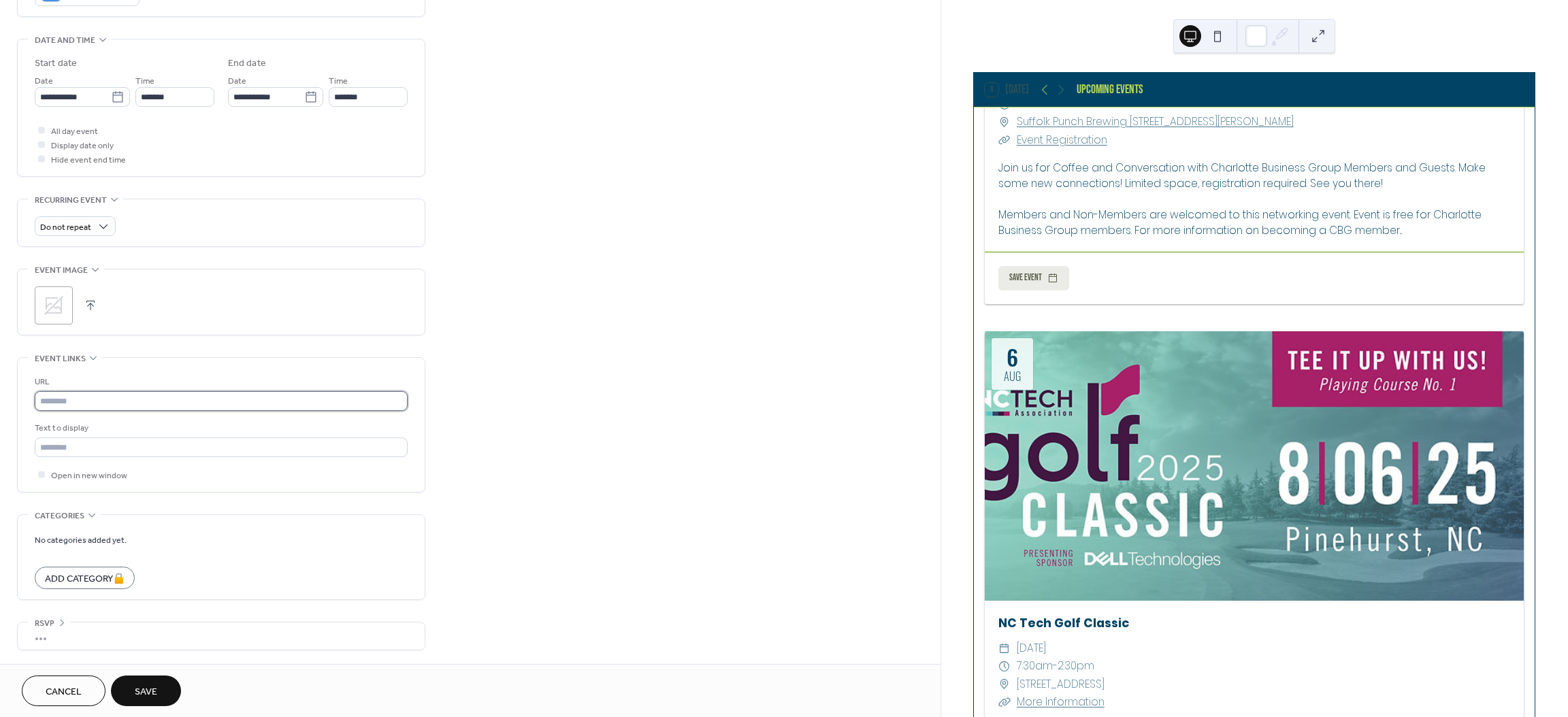 click at bounding box center [221, 401] 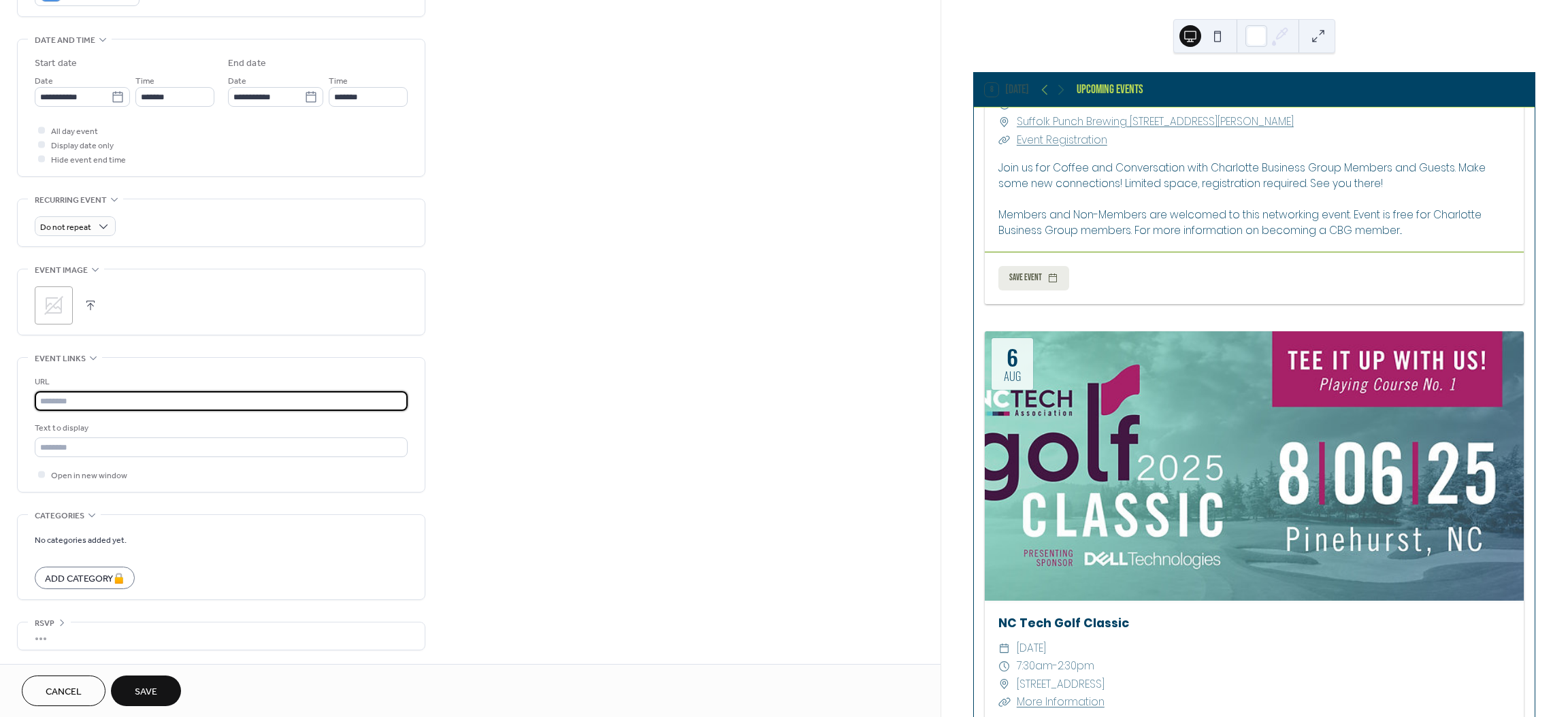 paste on "**********" 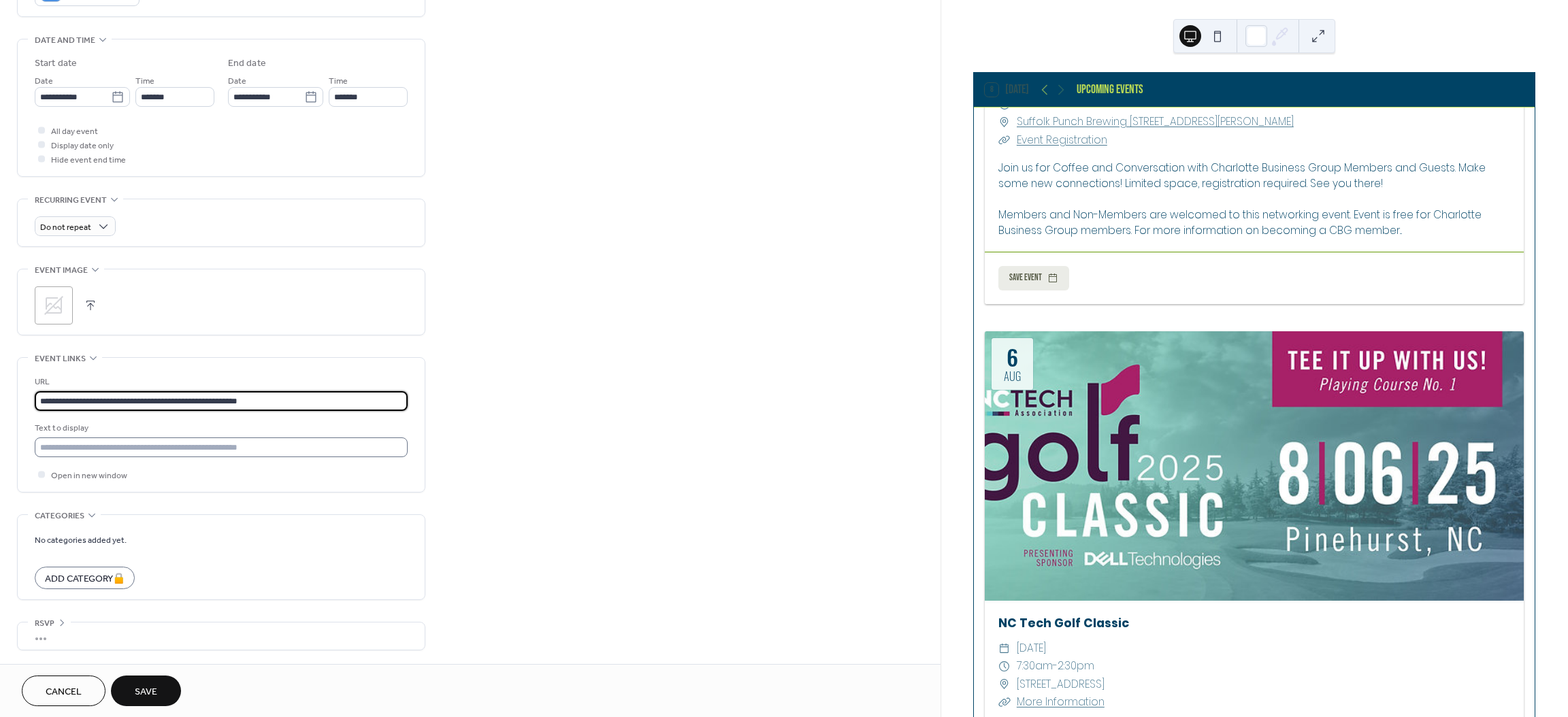 type on "**********" 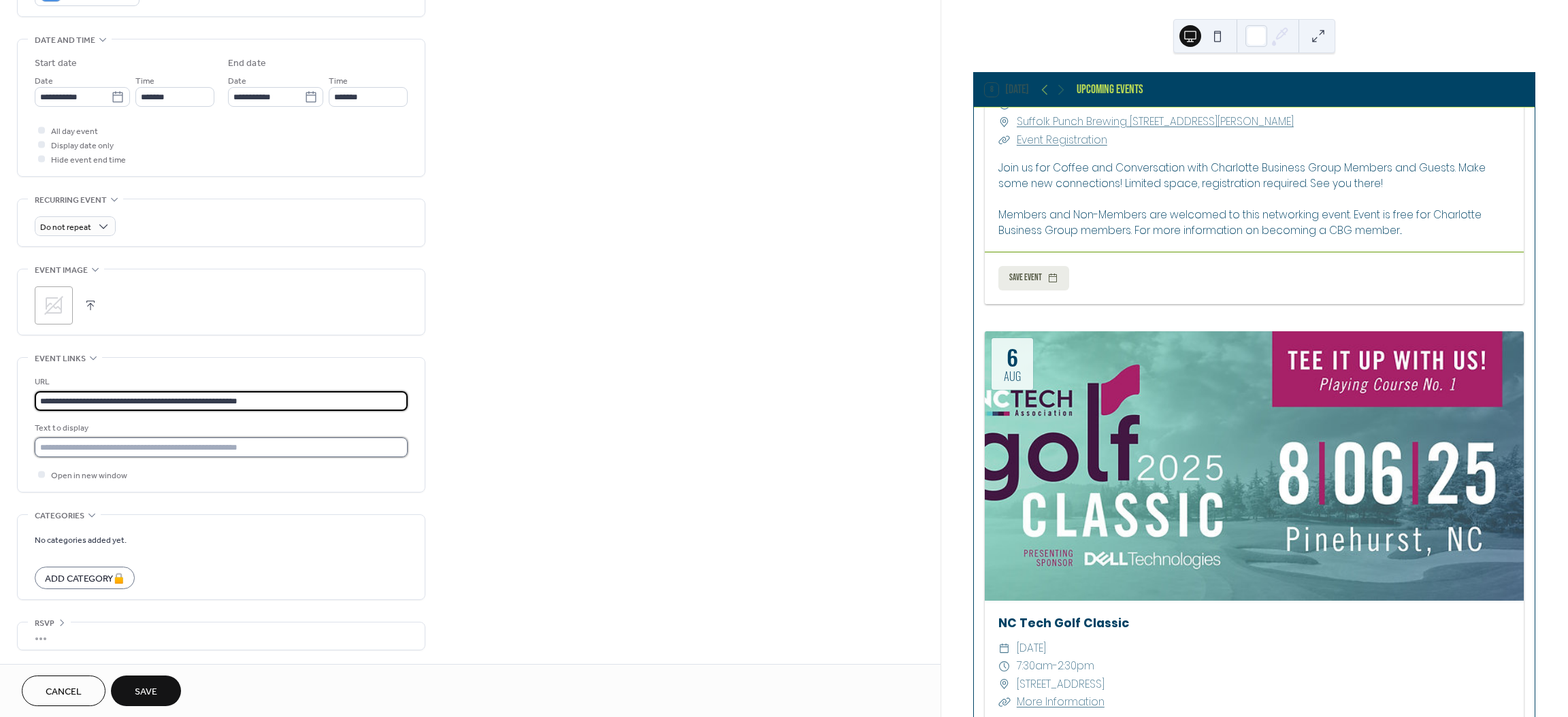 click at bounding box center (221, 447) 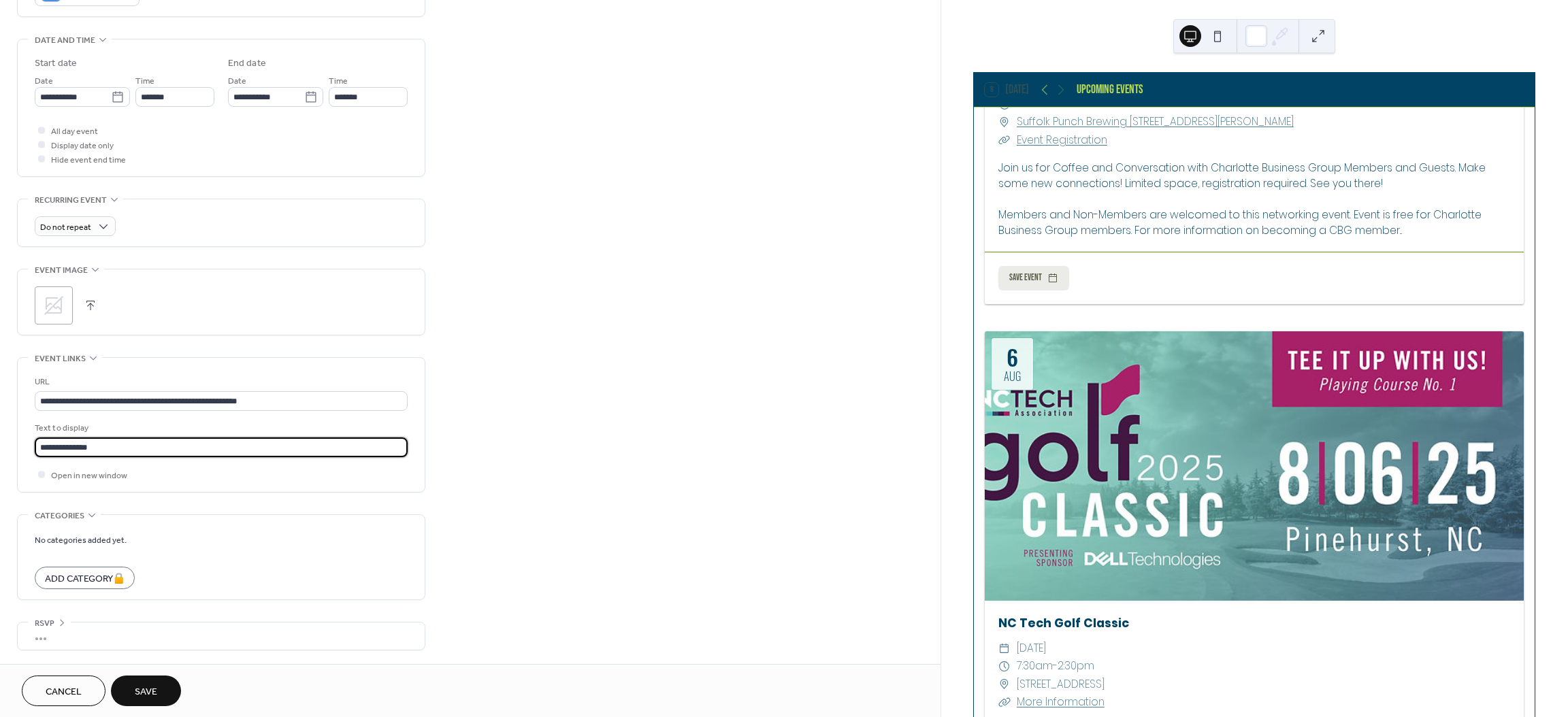 type on "**********" 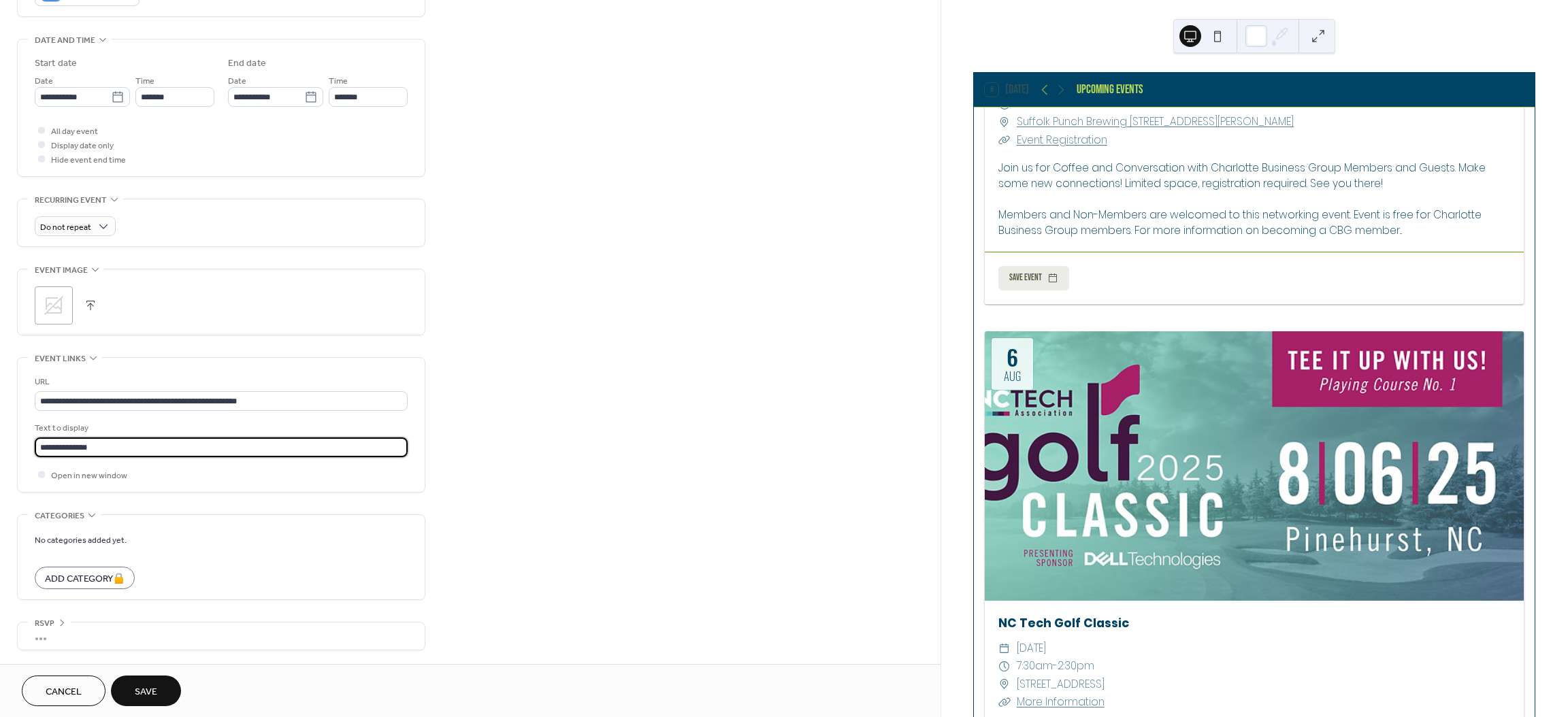 click on "**********" at bounding box center [470, 167] 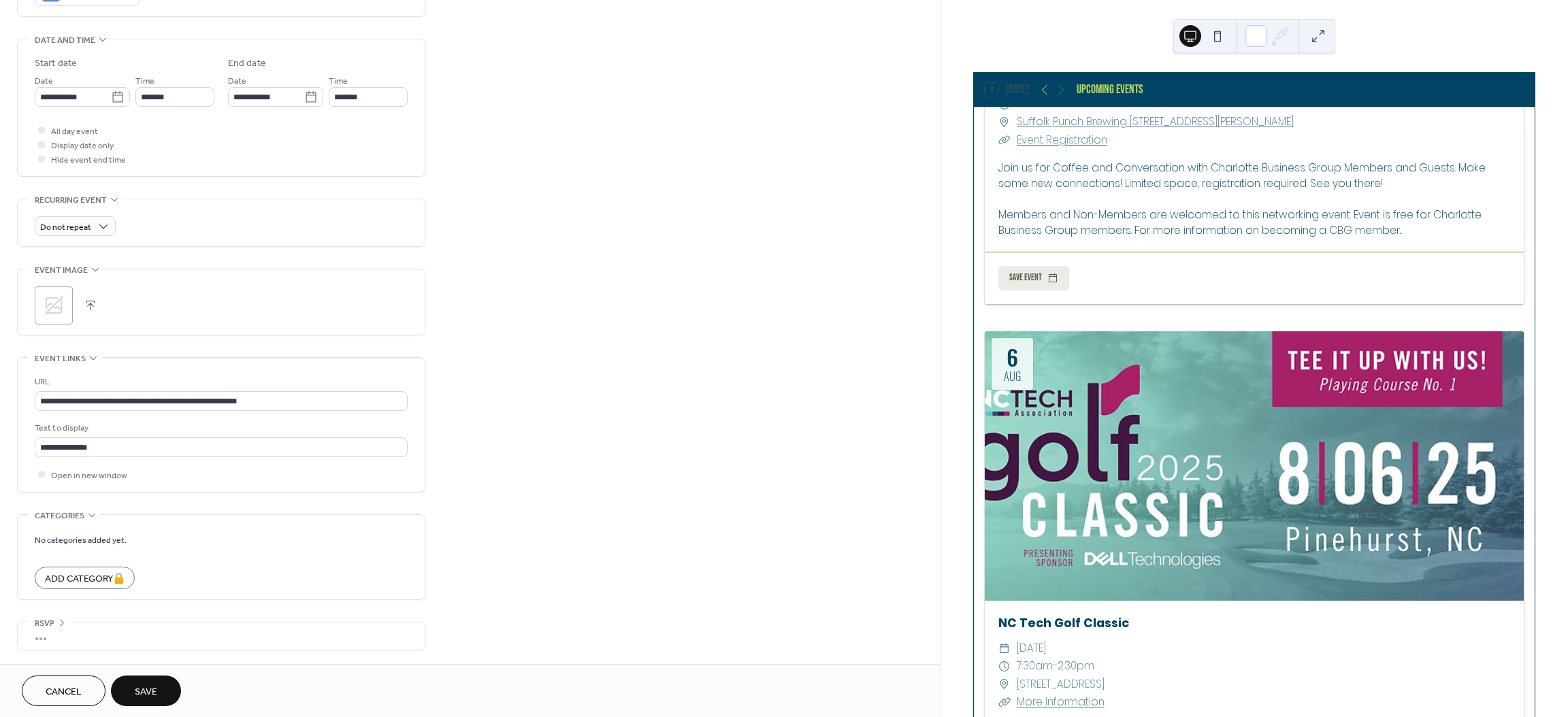 click 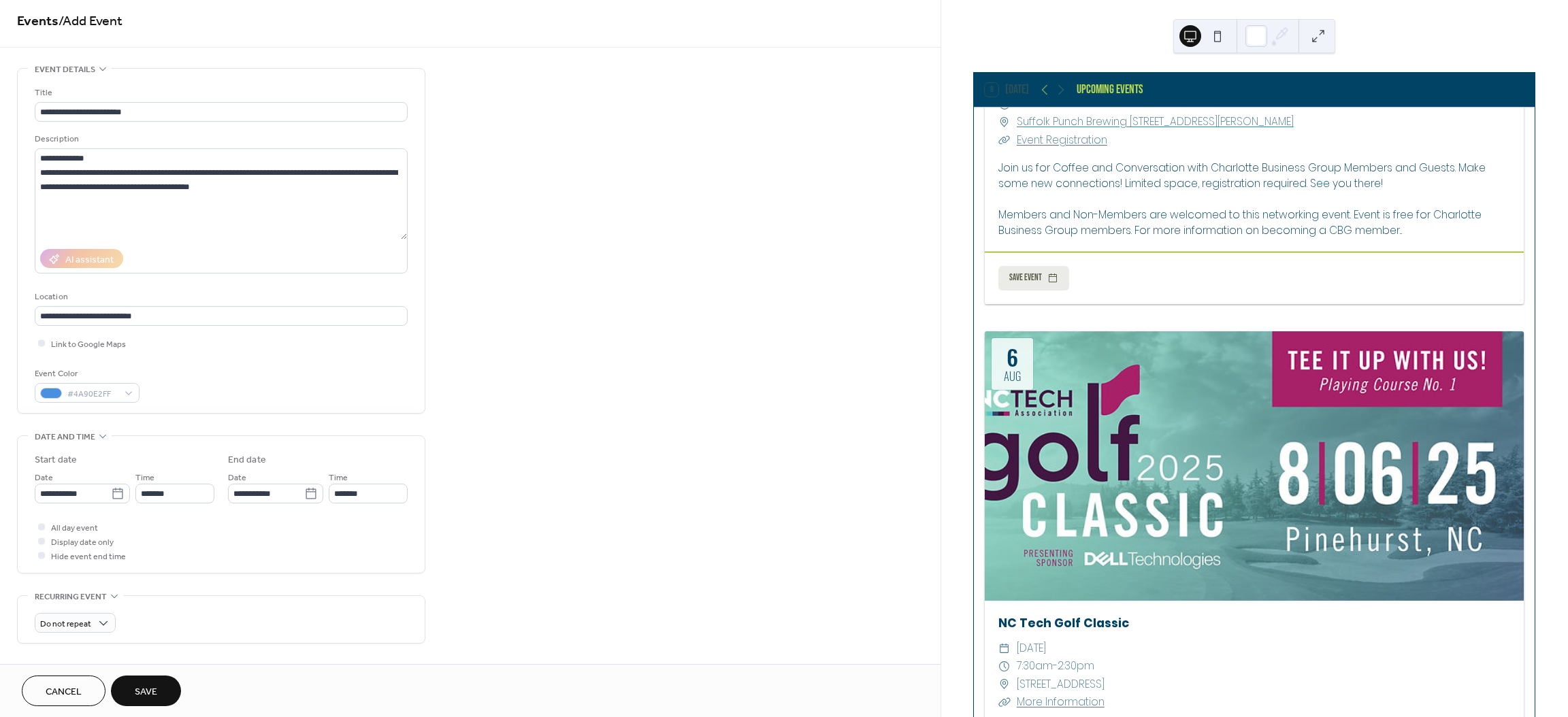 scroll, scrollTop: 0, scrollLeft: 0, axis: both 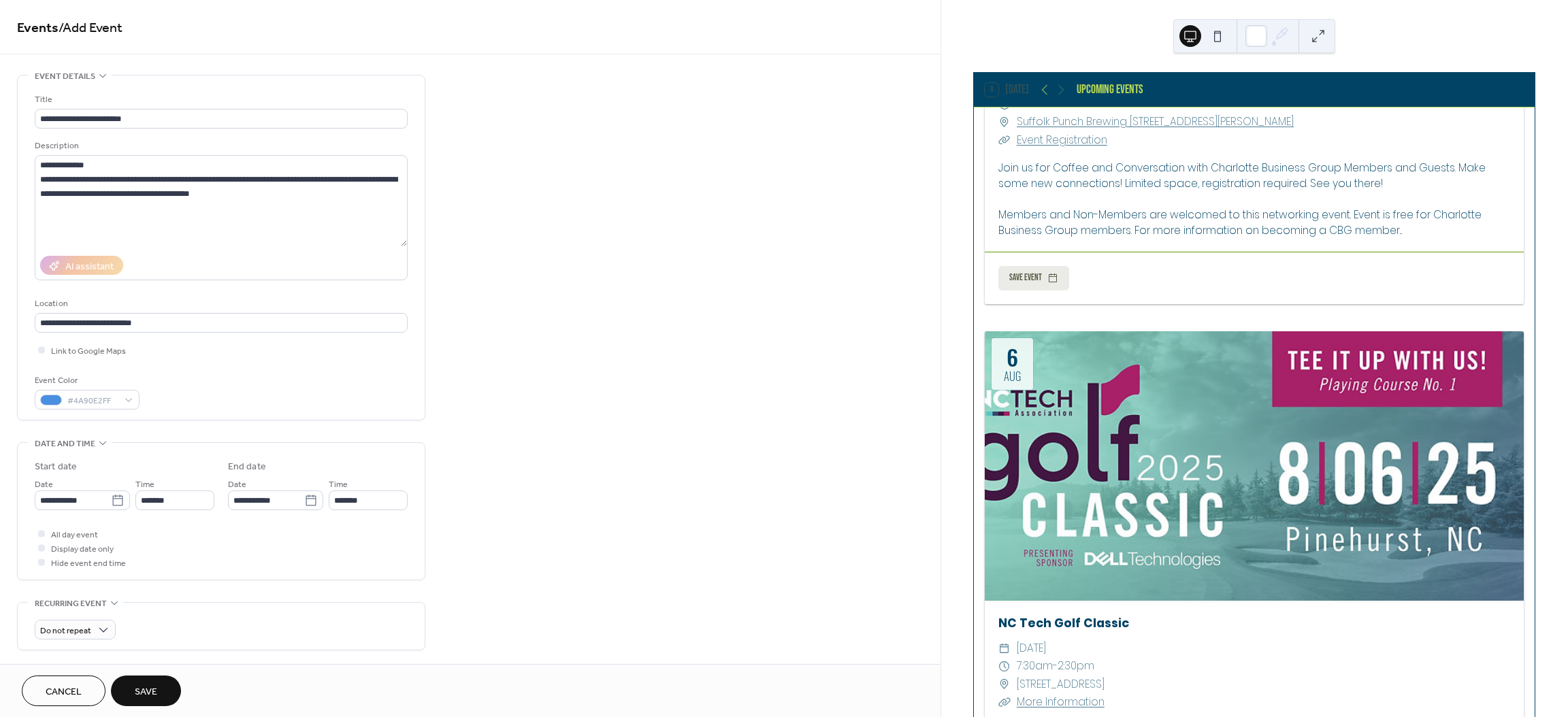 click on "Save" at bounding box center [146, 690] 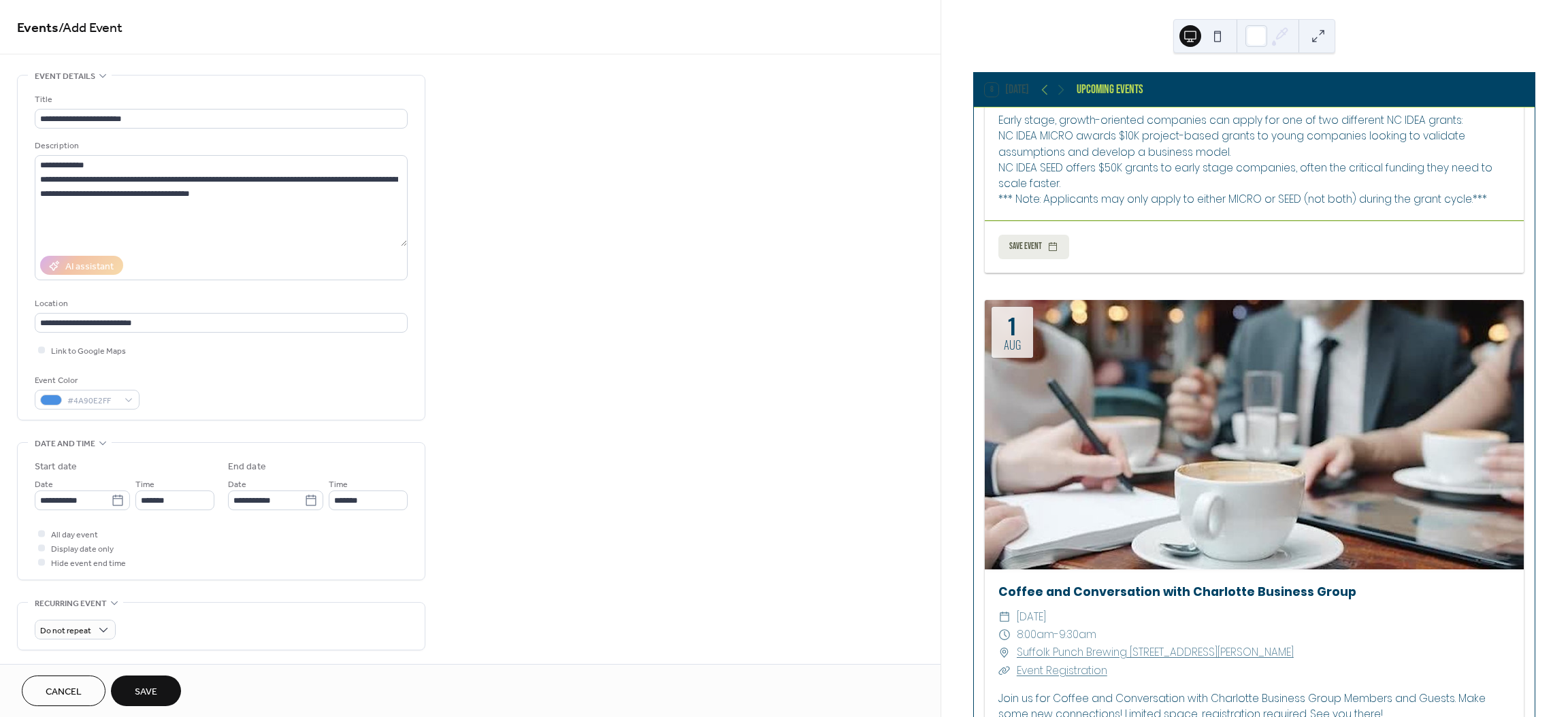 scroll, scrollTop: 3309, scrollLeft: 0, axis: vertical 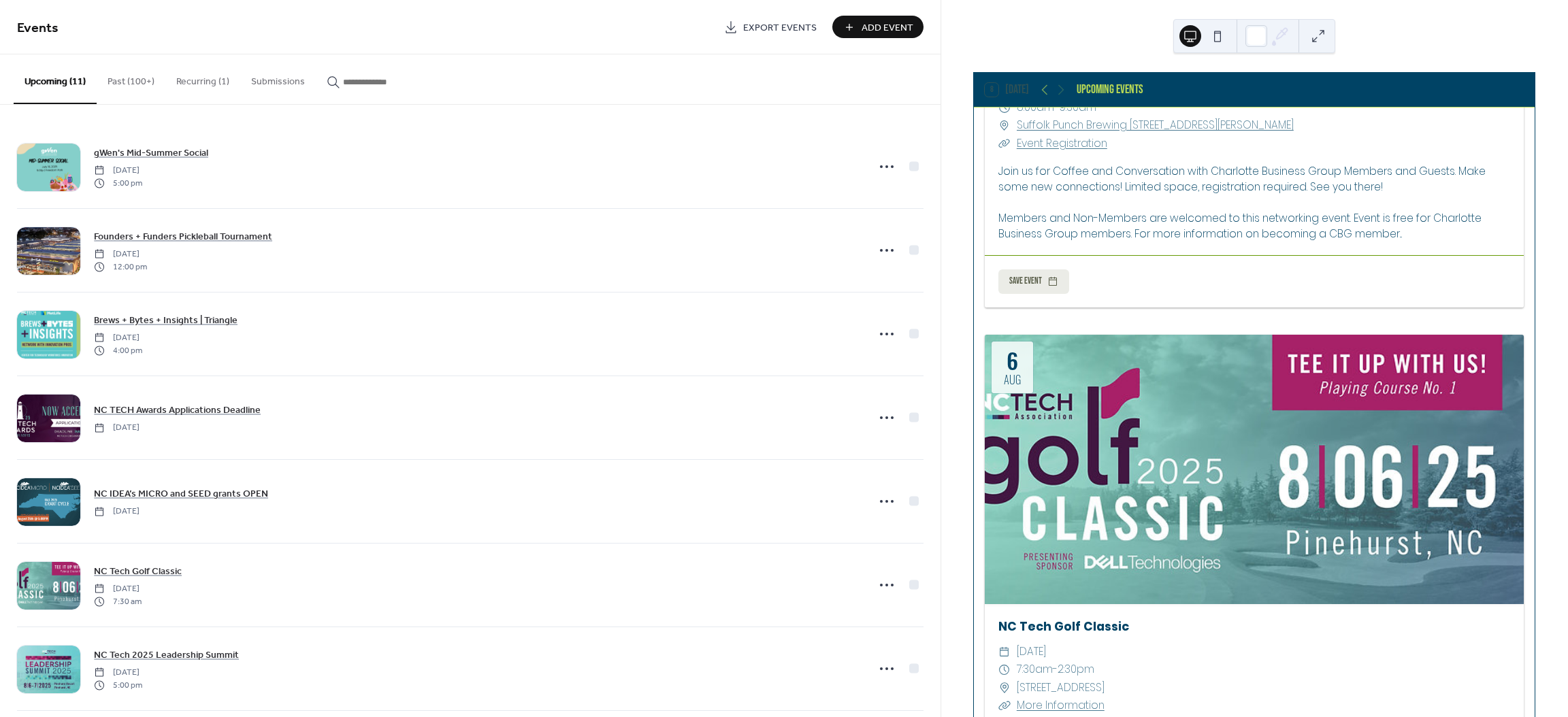 click on "Add Event" at bounding box center [887, 28] 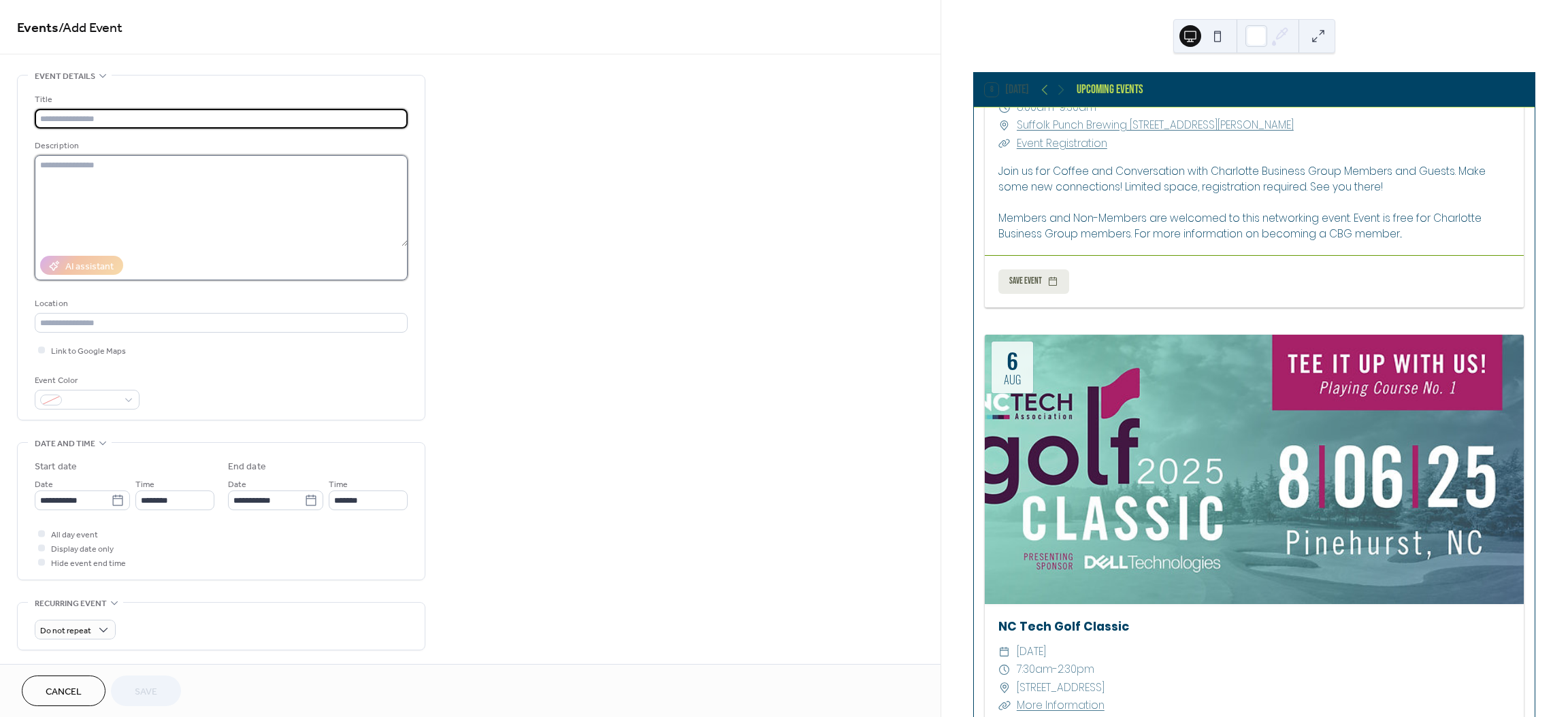 click at bounding box center (221, 201) 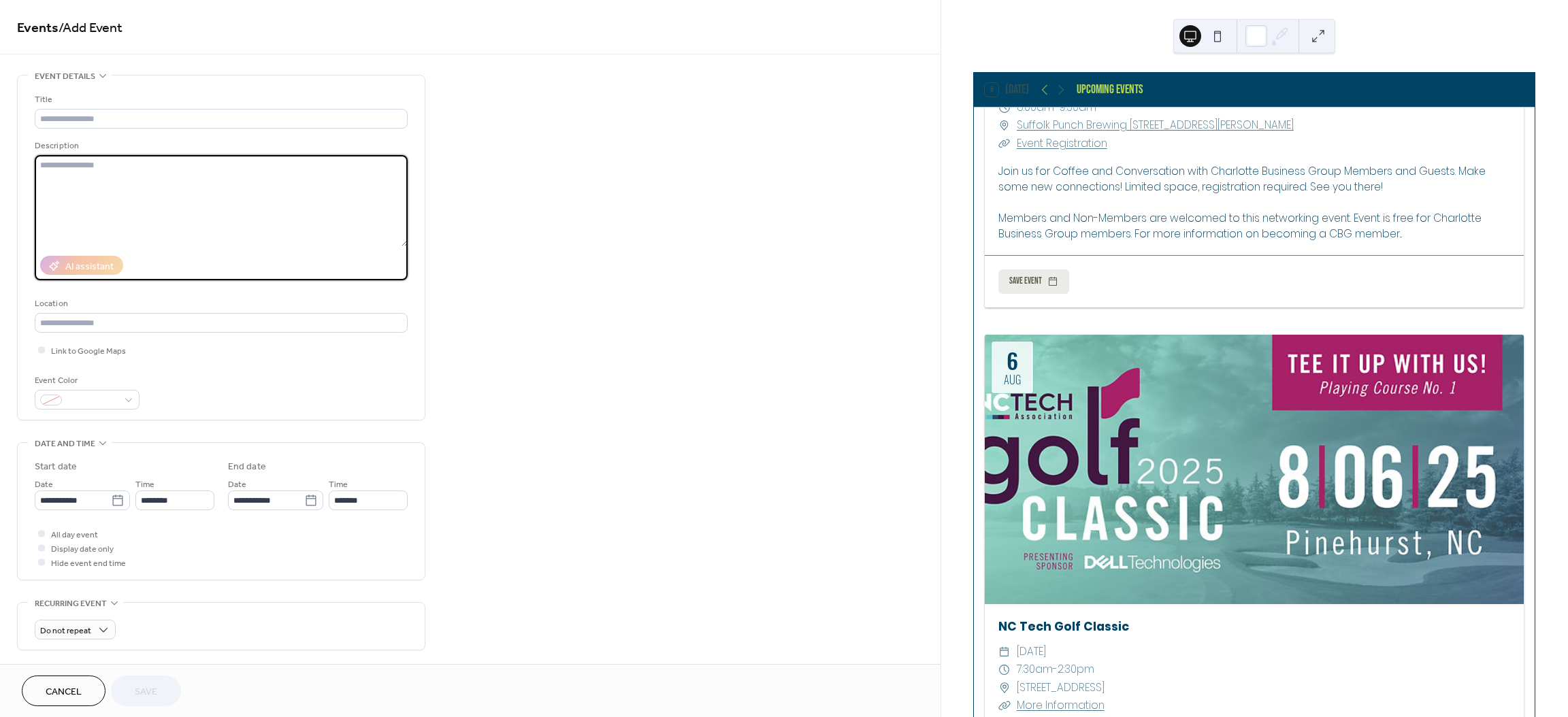 paste on "**********" 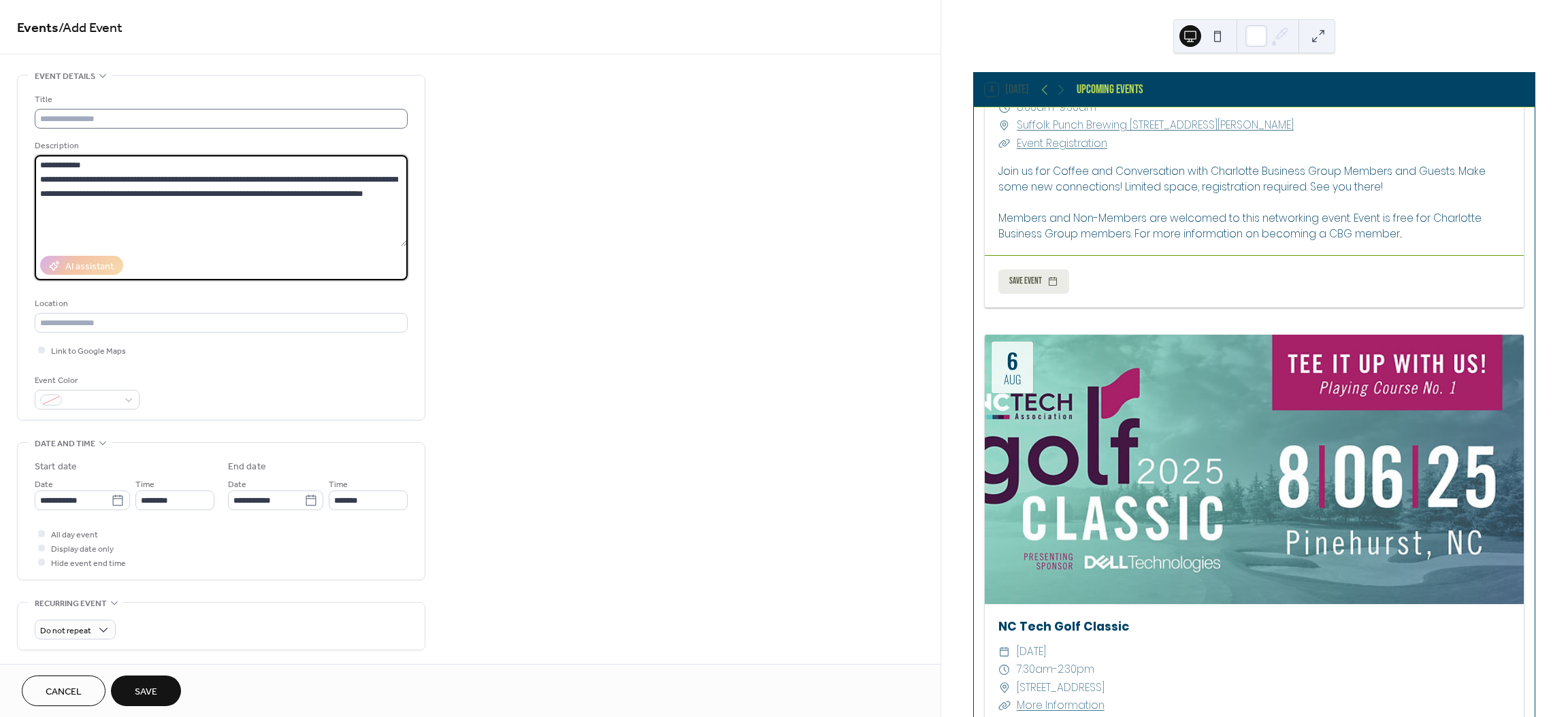 type on "**********" 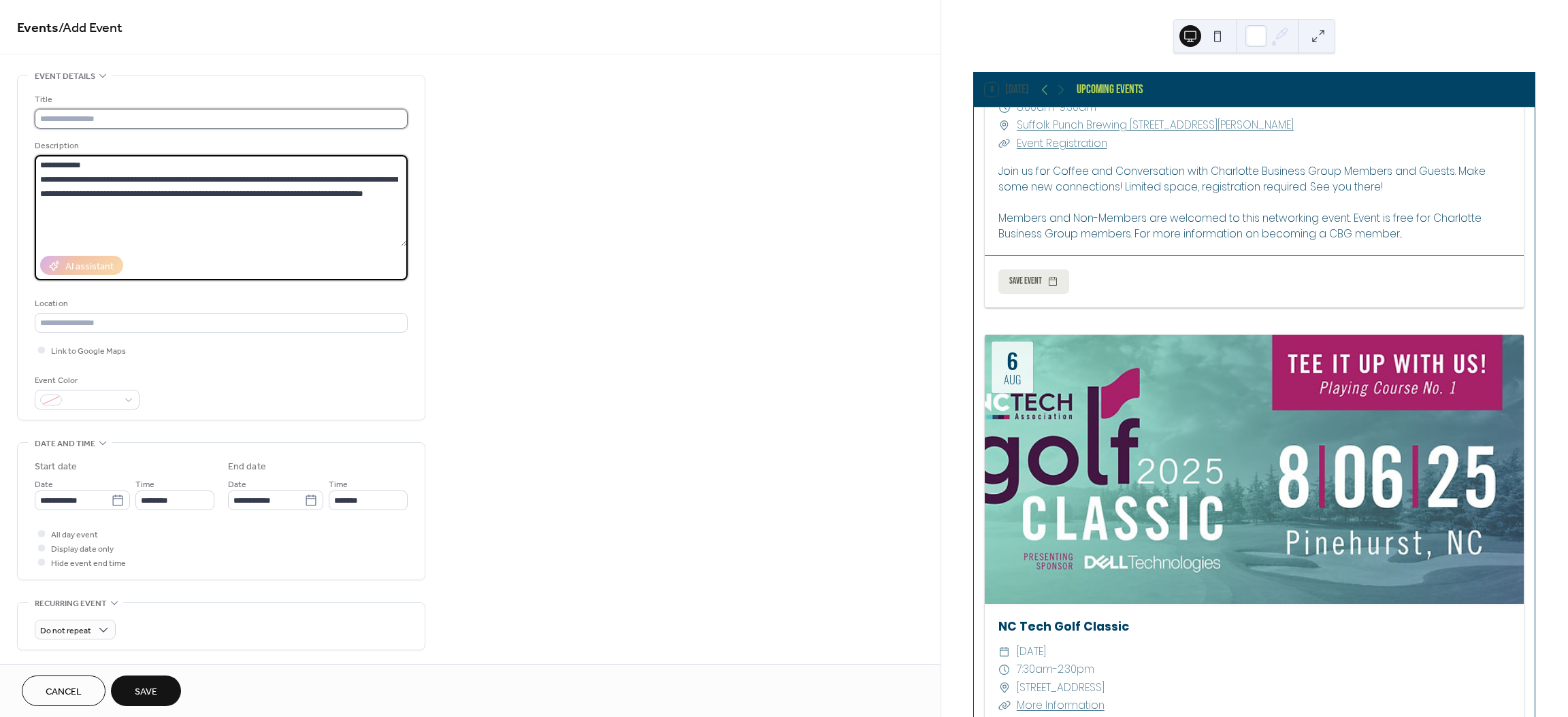 click at bounding box center [221, 118] 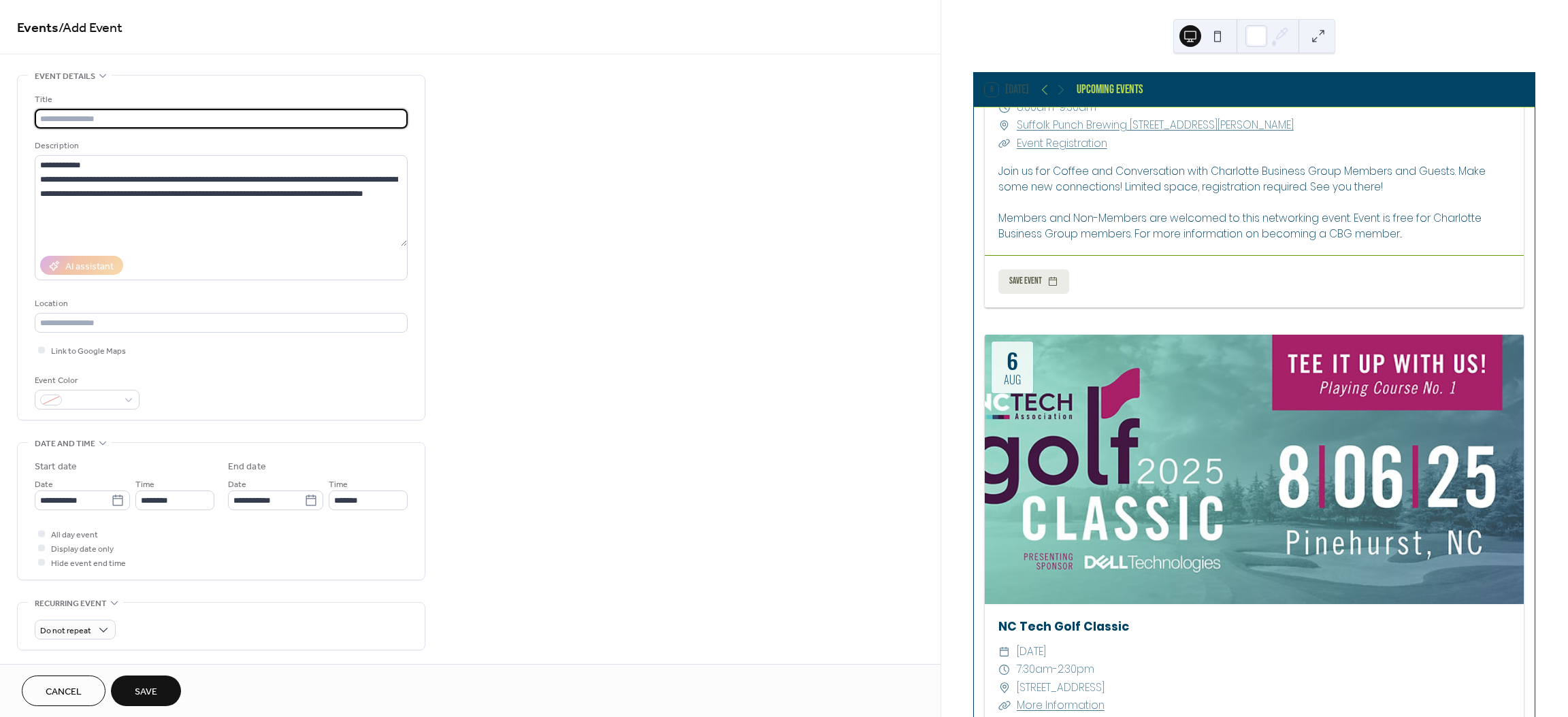 paste on "**********" 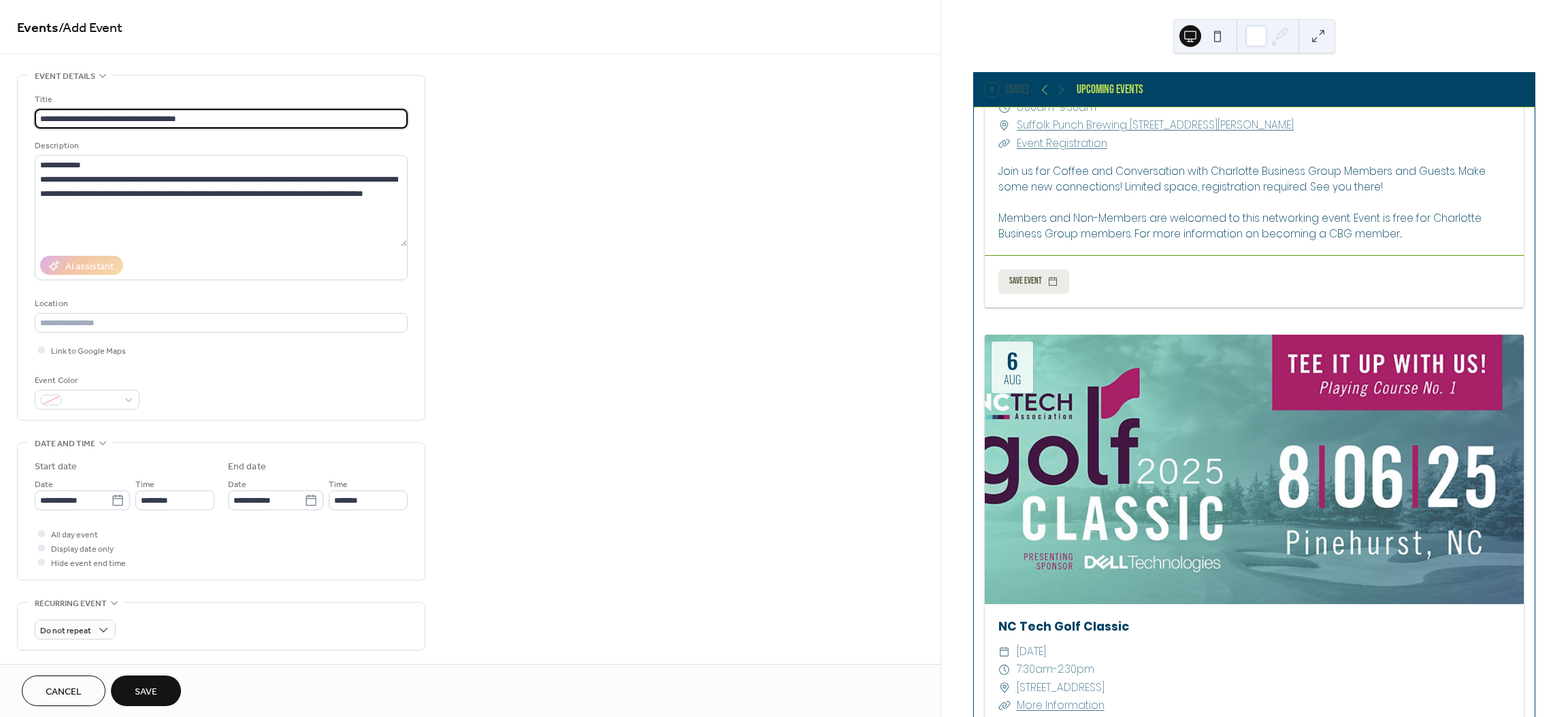 type on "**********" 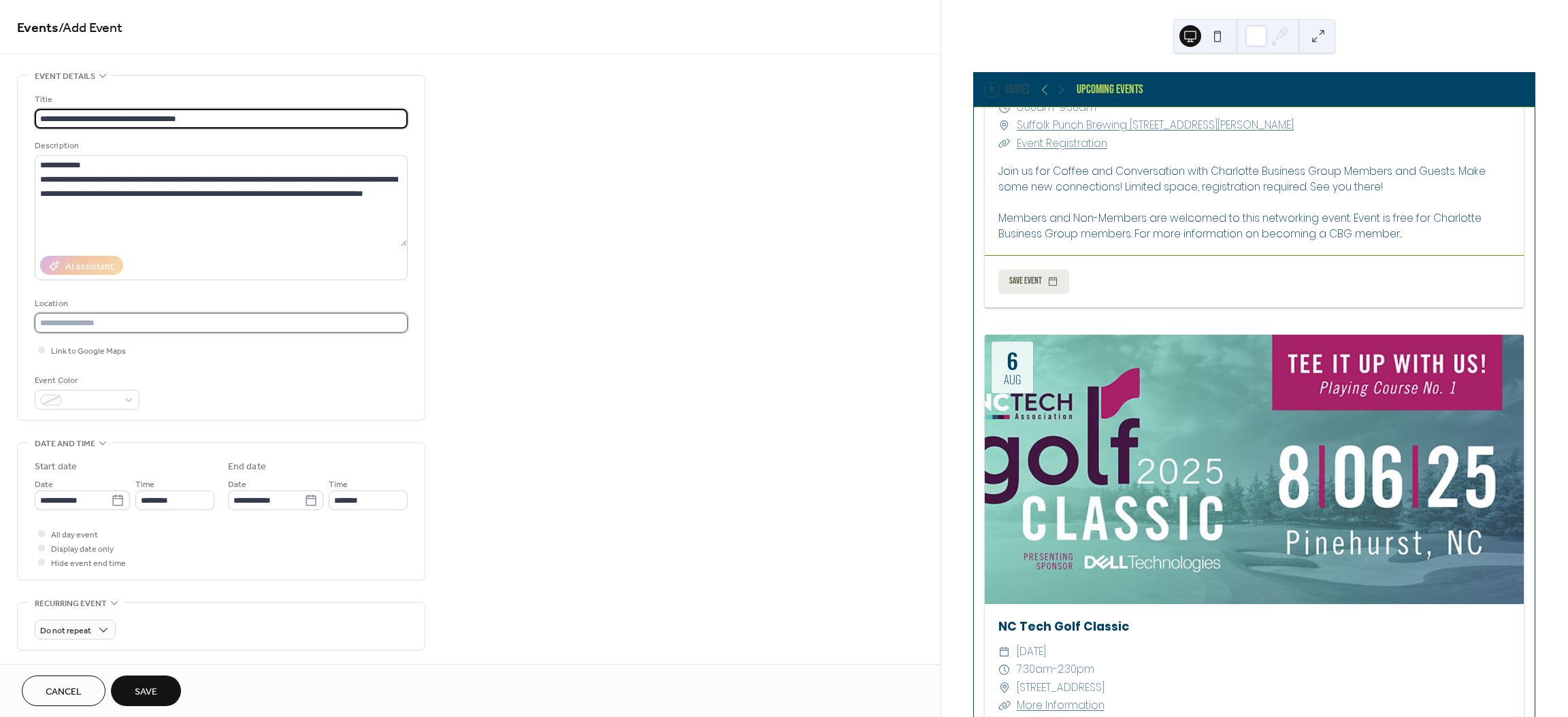 click at bounding box center [221, 322] 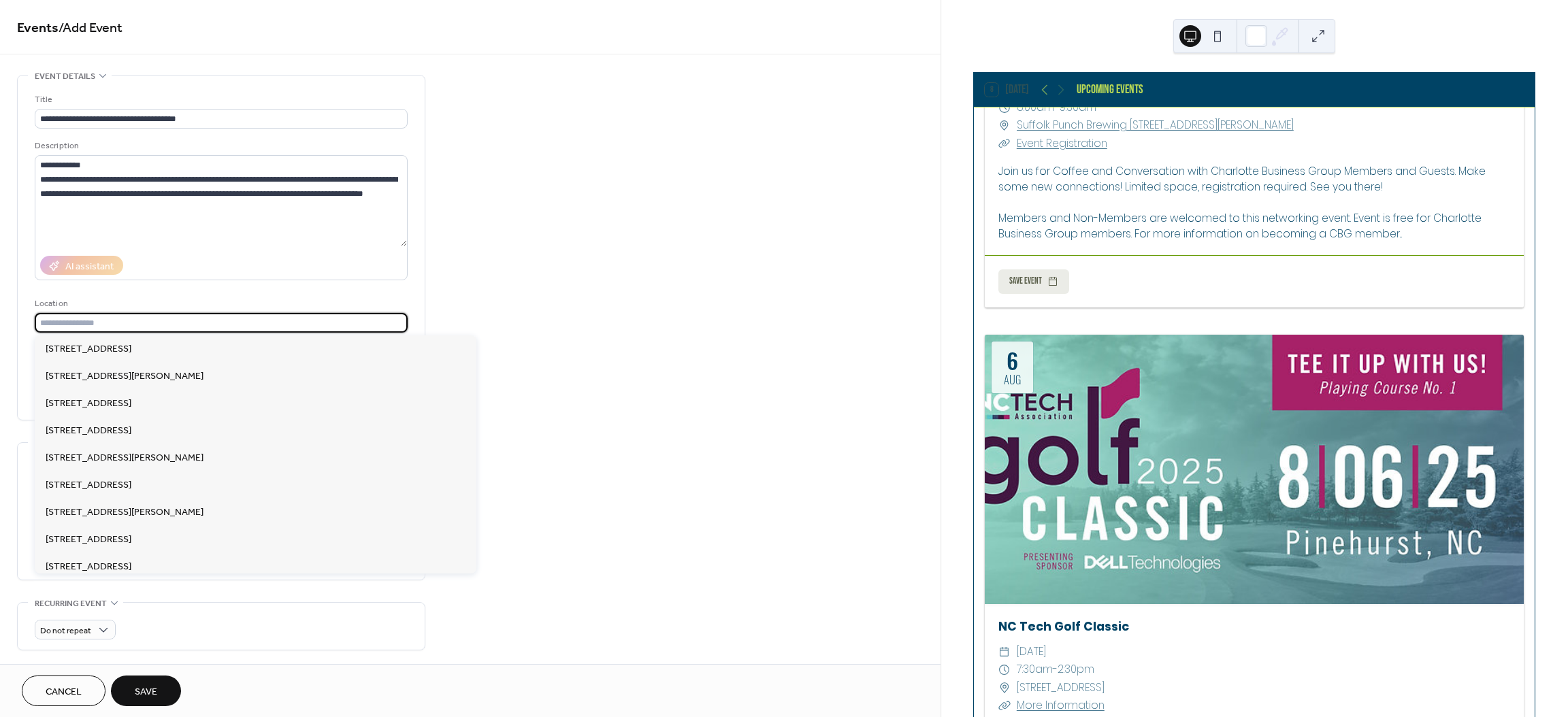 paste on "**********" 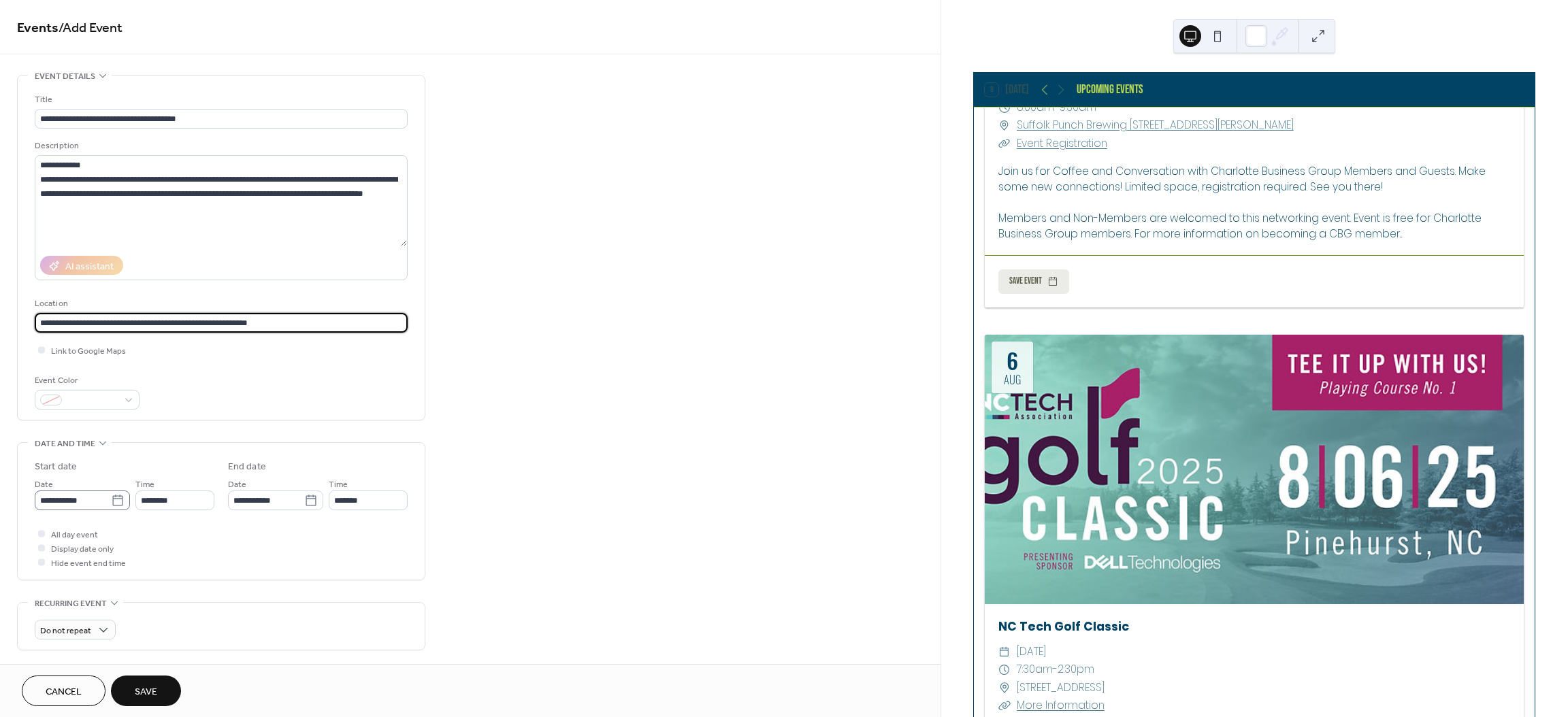 type on "**********" 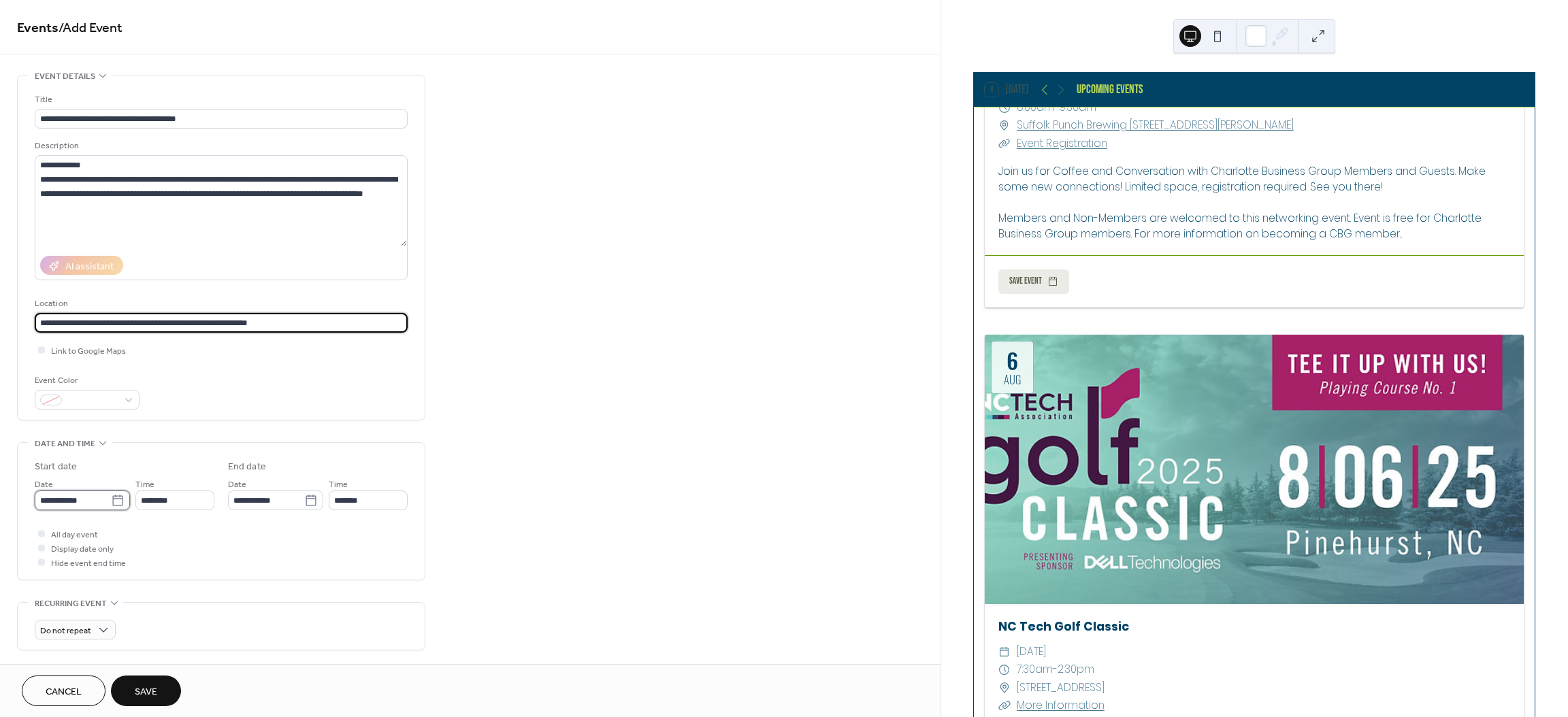 click on "**********" at bounding box center [73, 500] 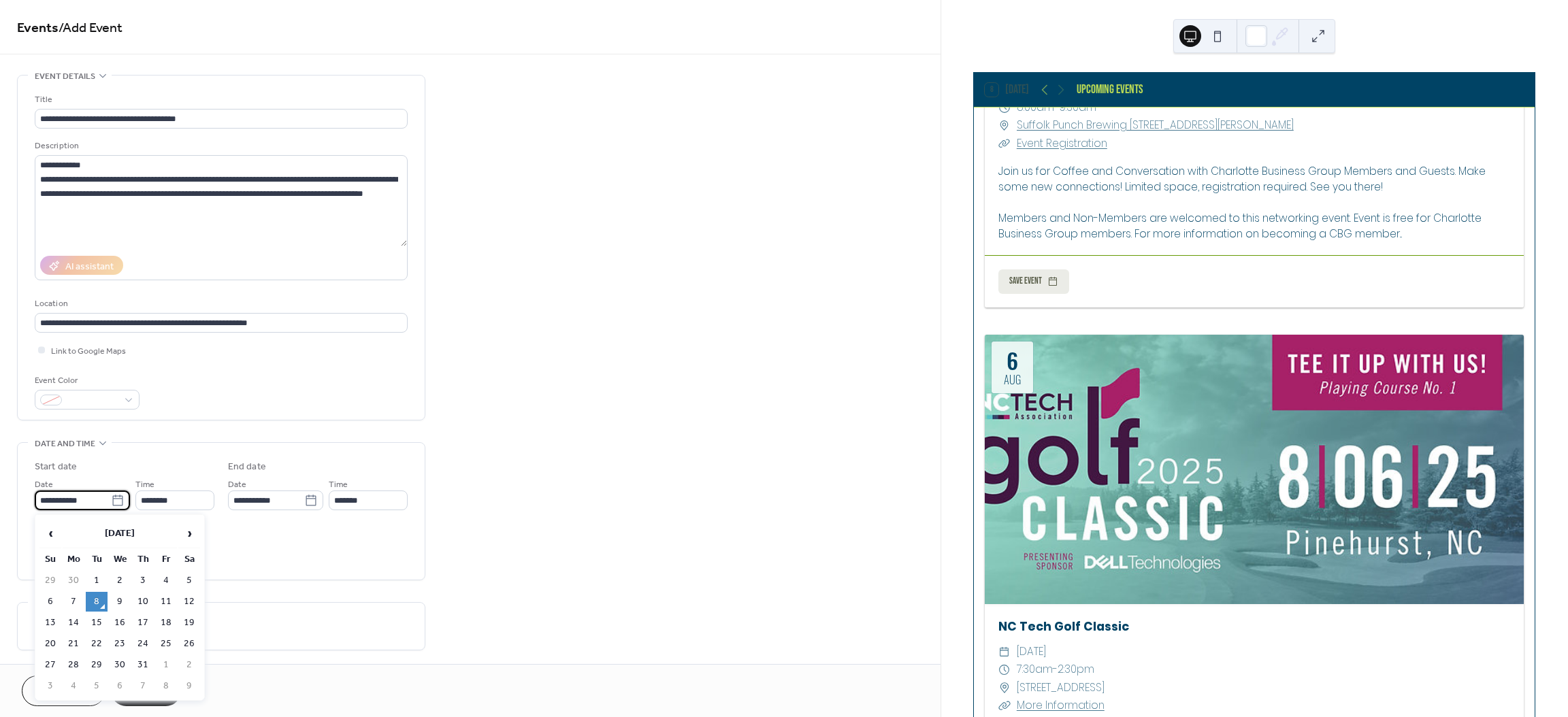 scroll, scrollTop: 407, scrollLeft: 0, axis: vertical 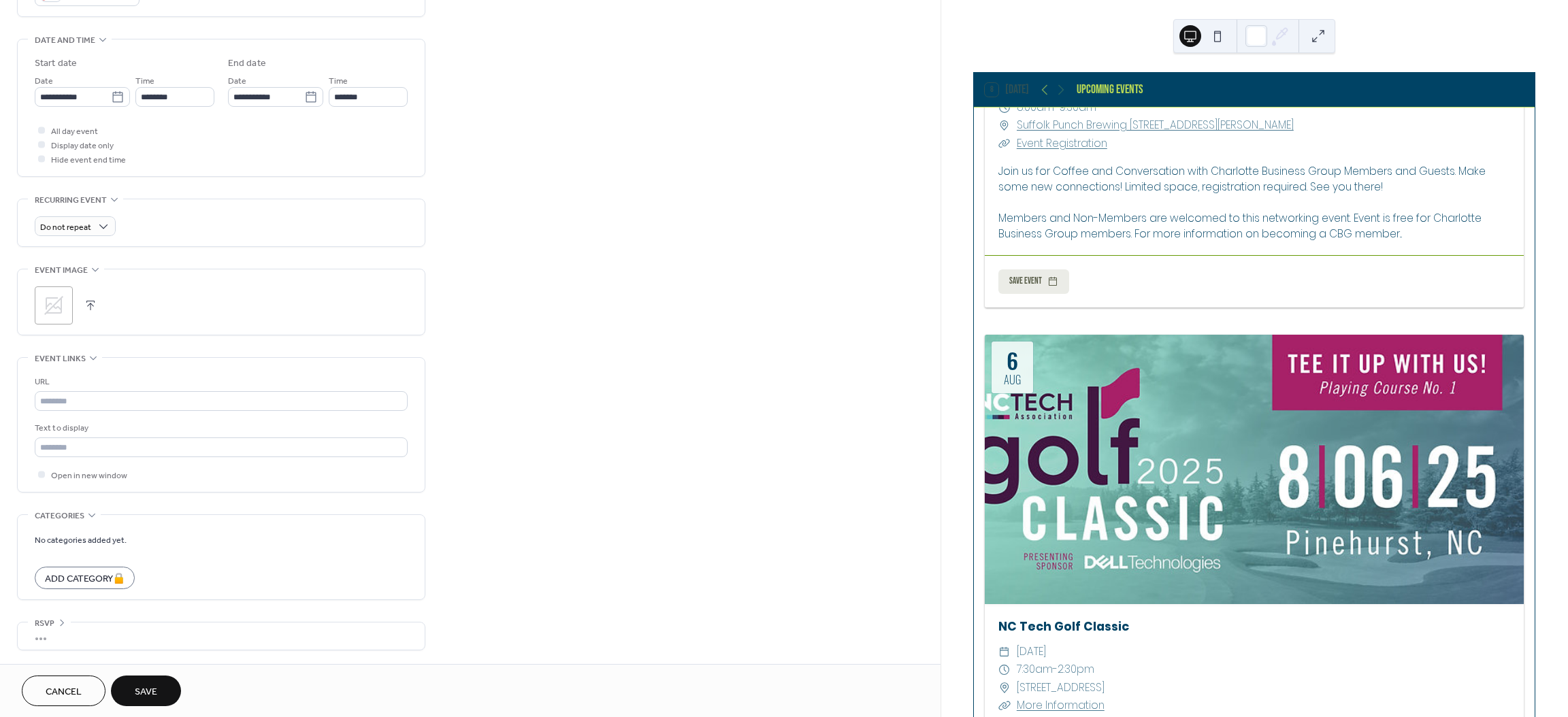 click on "**********" at bounding box center [470, 167] 